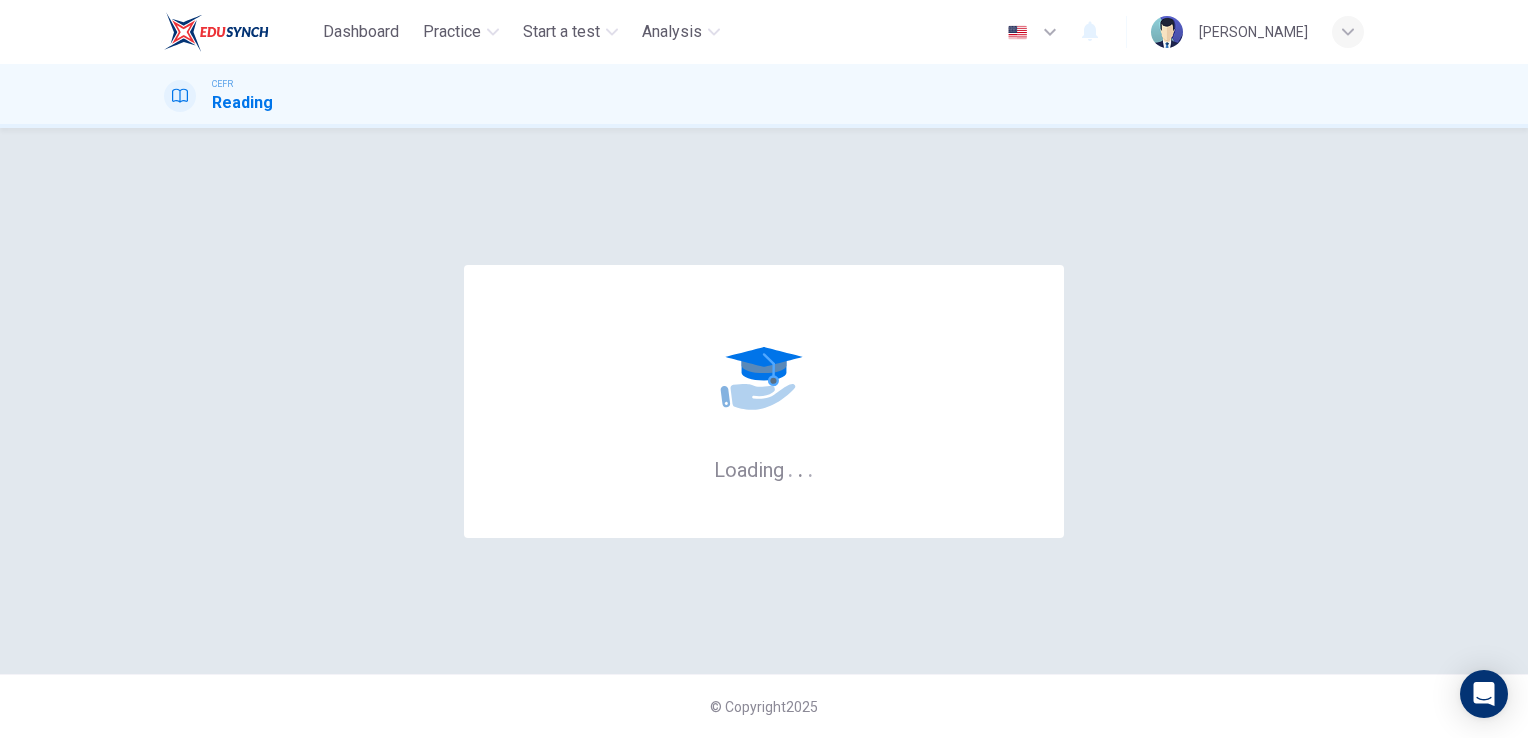 scroll, scrollTop: 0, scrollLeft: 0, axis: both 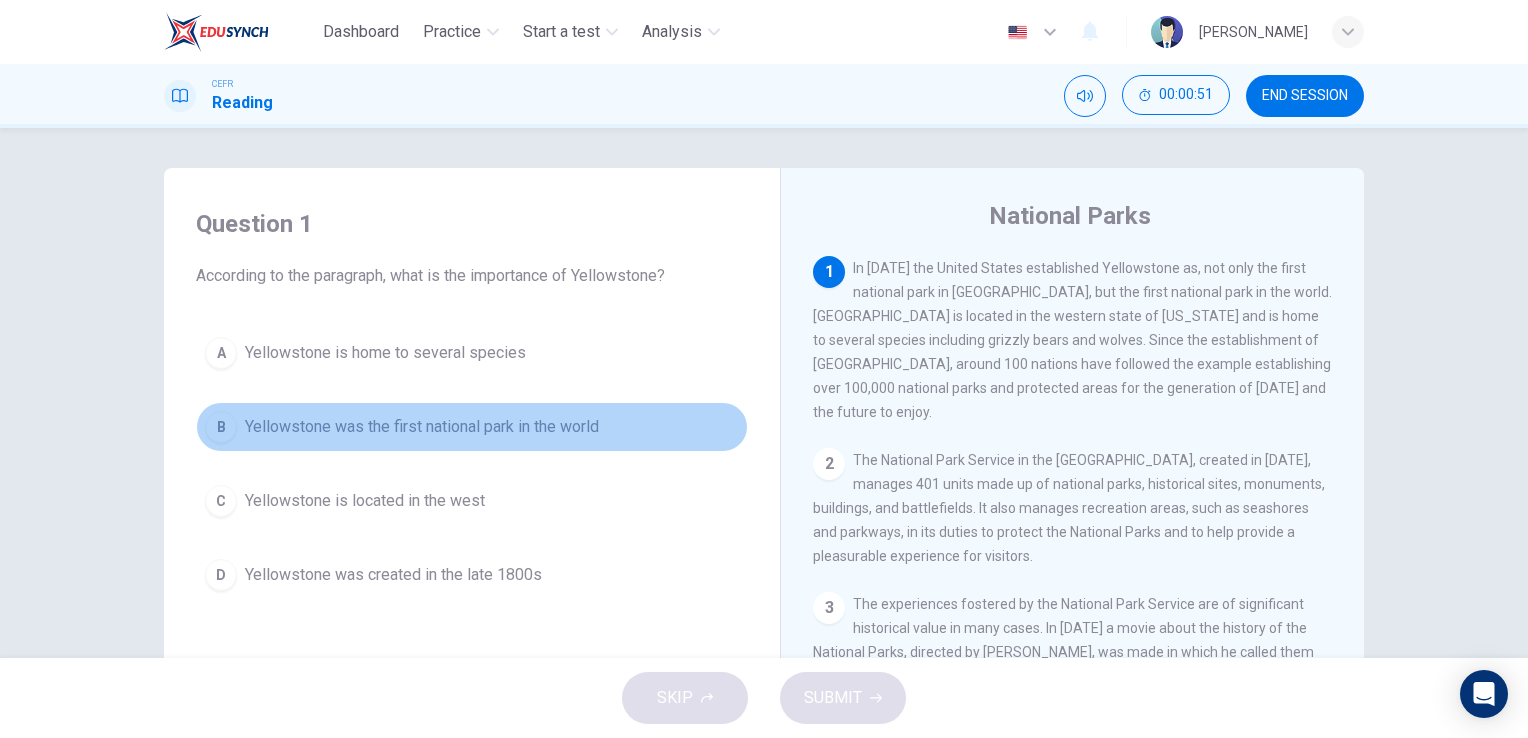 click on "B" at bounding box center (221, 427) 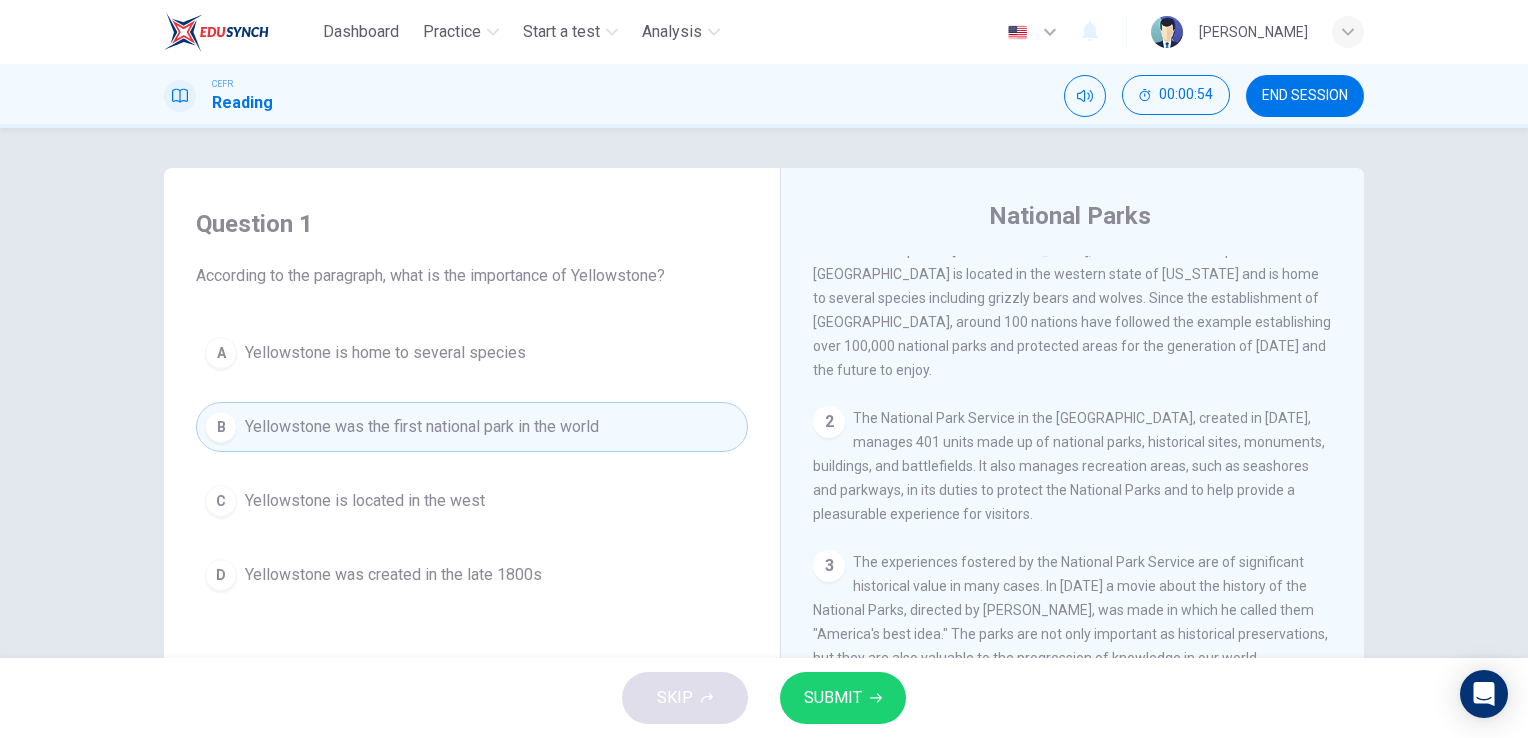 scroll, scrollTop: 32, scrollLeft: 0, axis: vertical 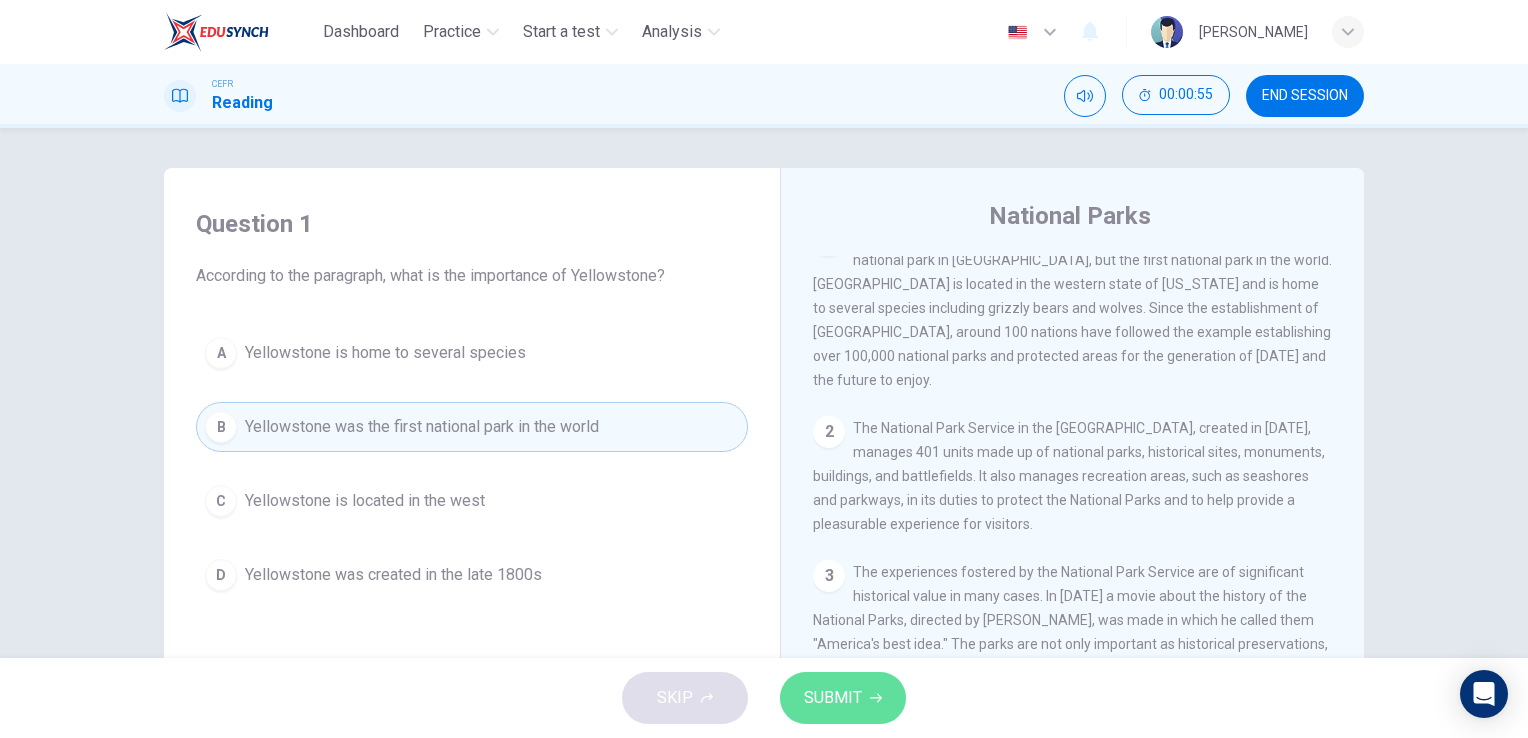 click on "SUBMIT" at bounding box center [843, 698] 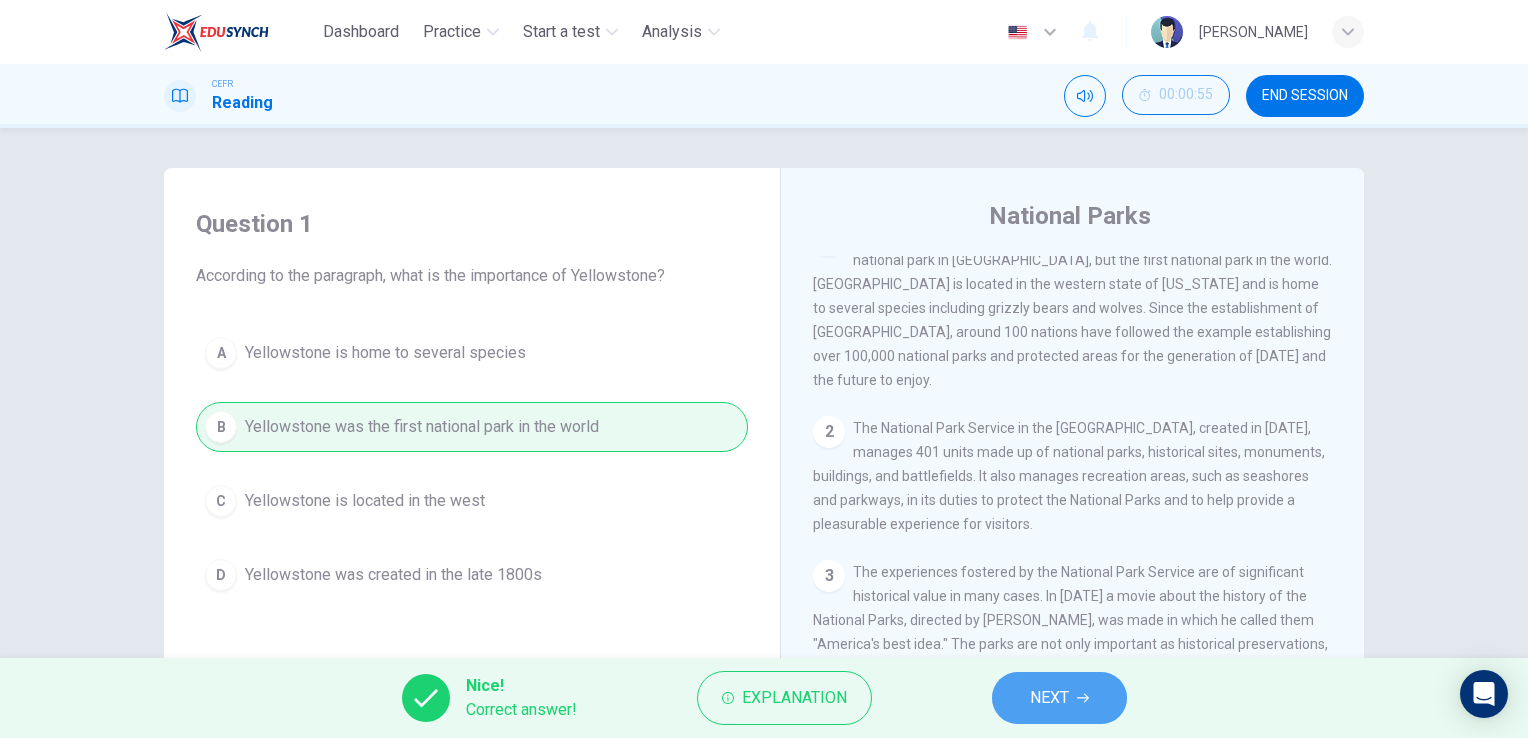 click on "NEXT" at bounding box center [1049, 698] 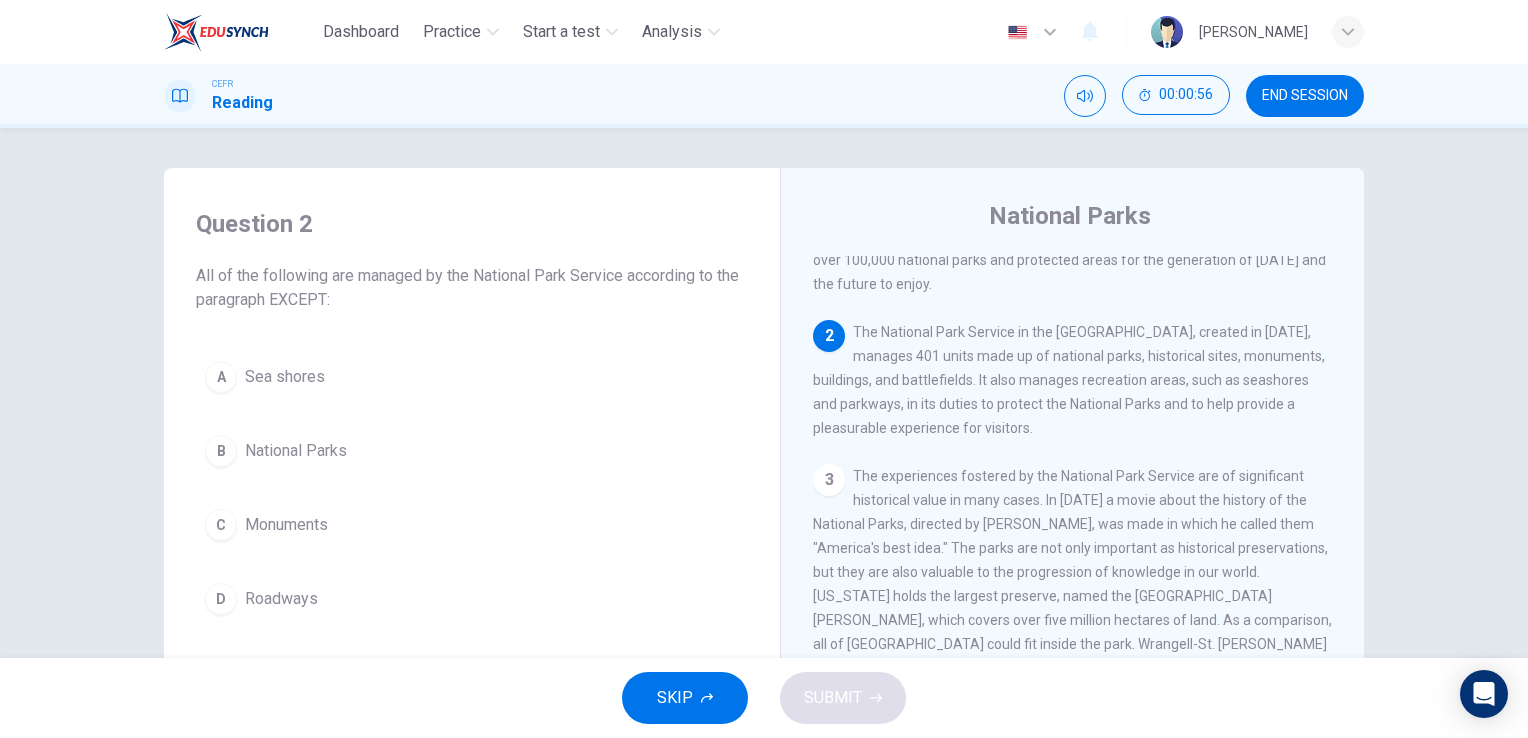 scroll, scrollTop: 130, scrollLeft: 0, axis: vertical 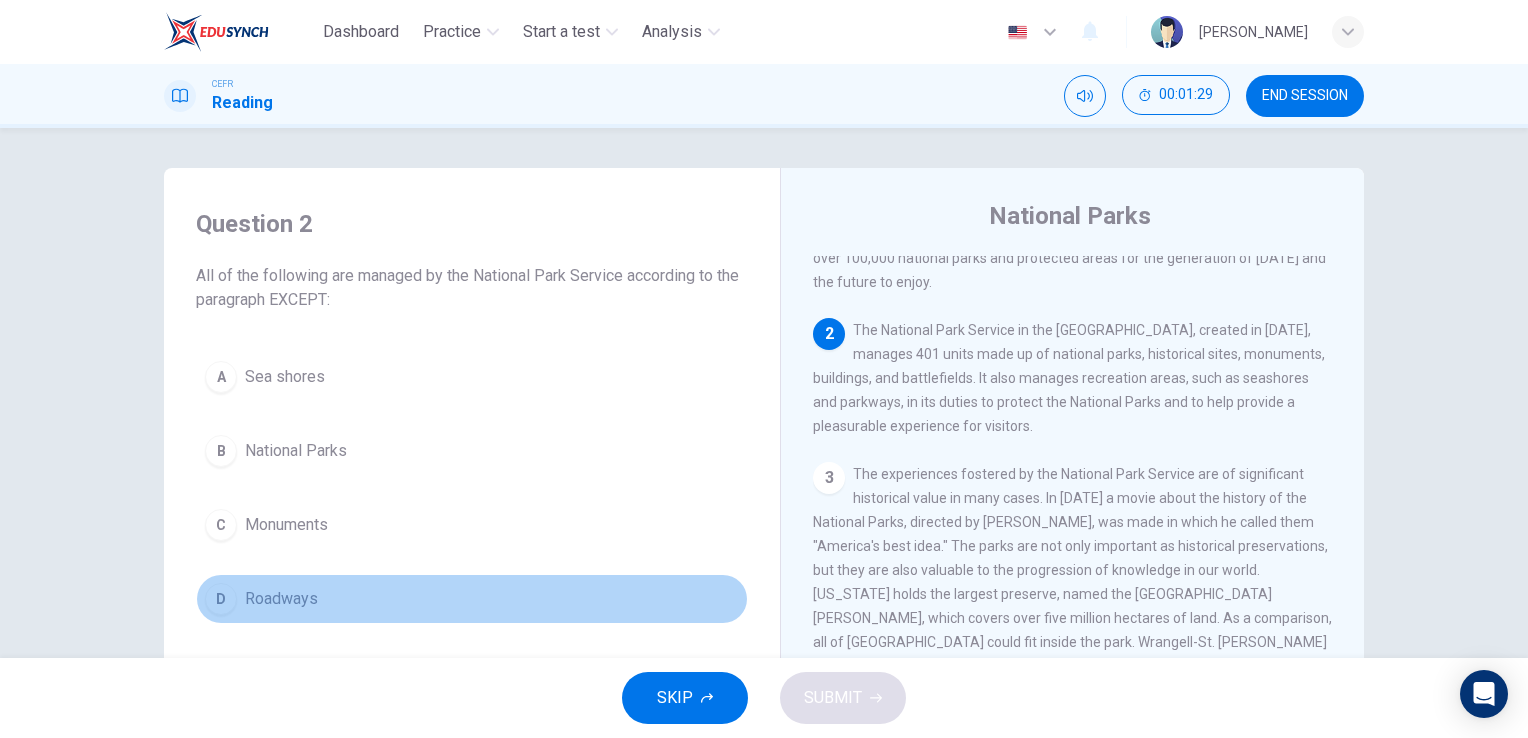 click on "D" at bounding box center (221, 599) 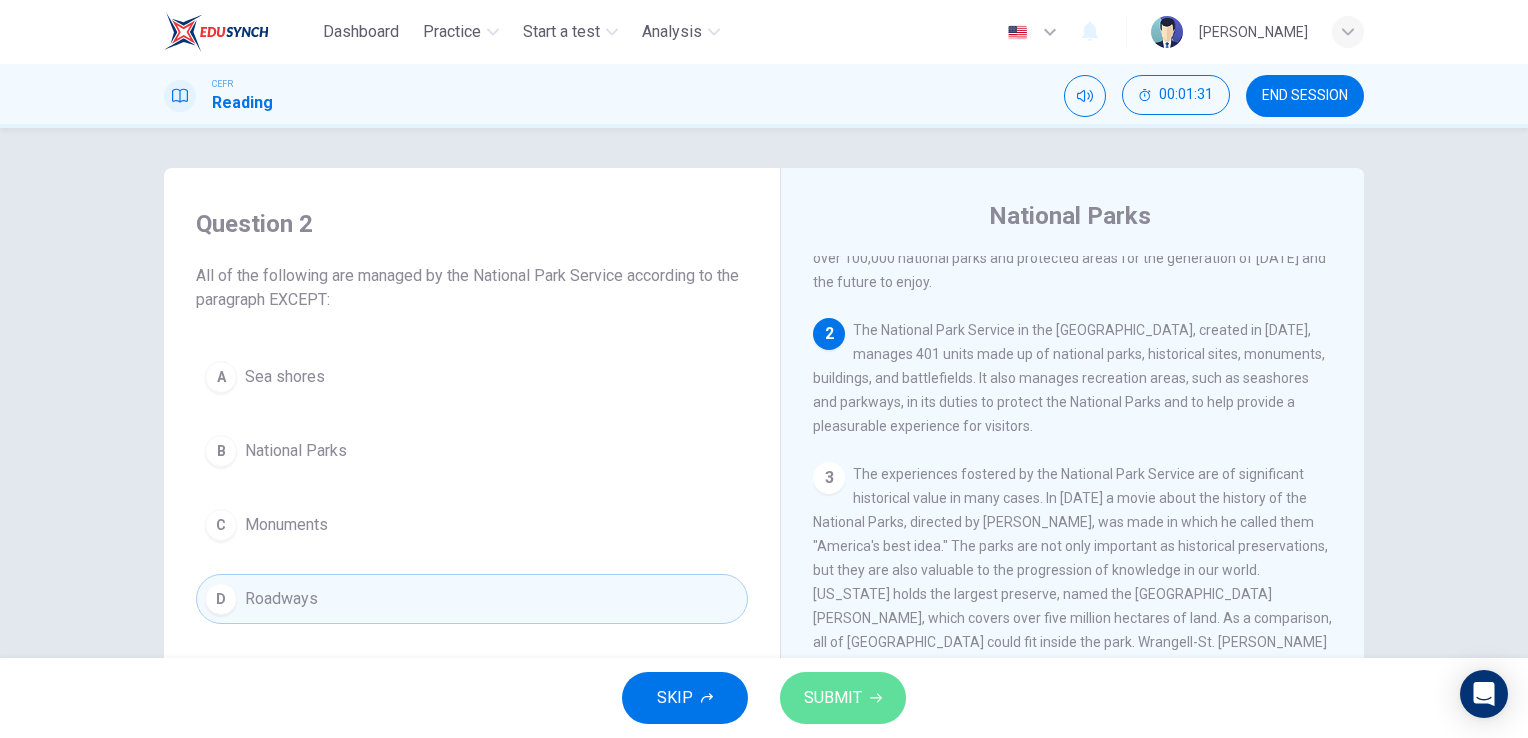 click on "SUBMIT" at bounding box center (833, 698) 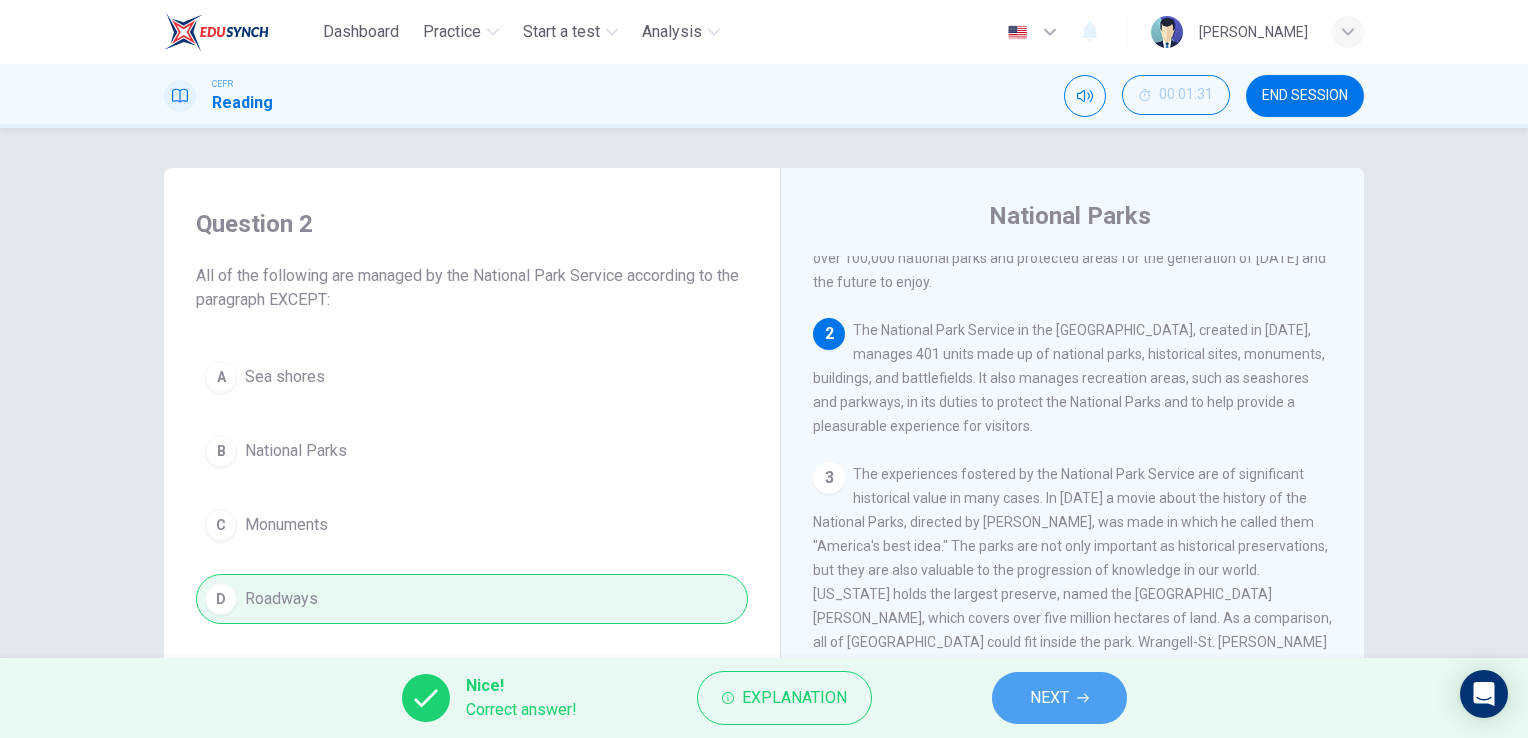 click on "NEXT" at bounding box center [1049, 698] 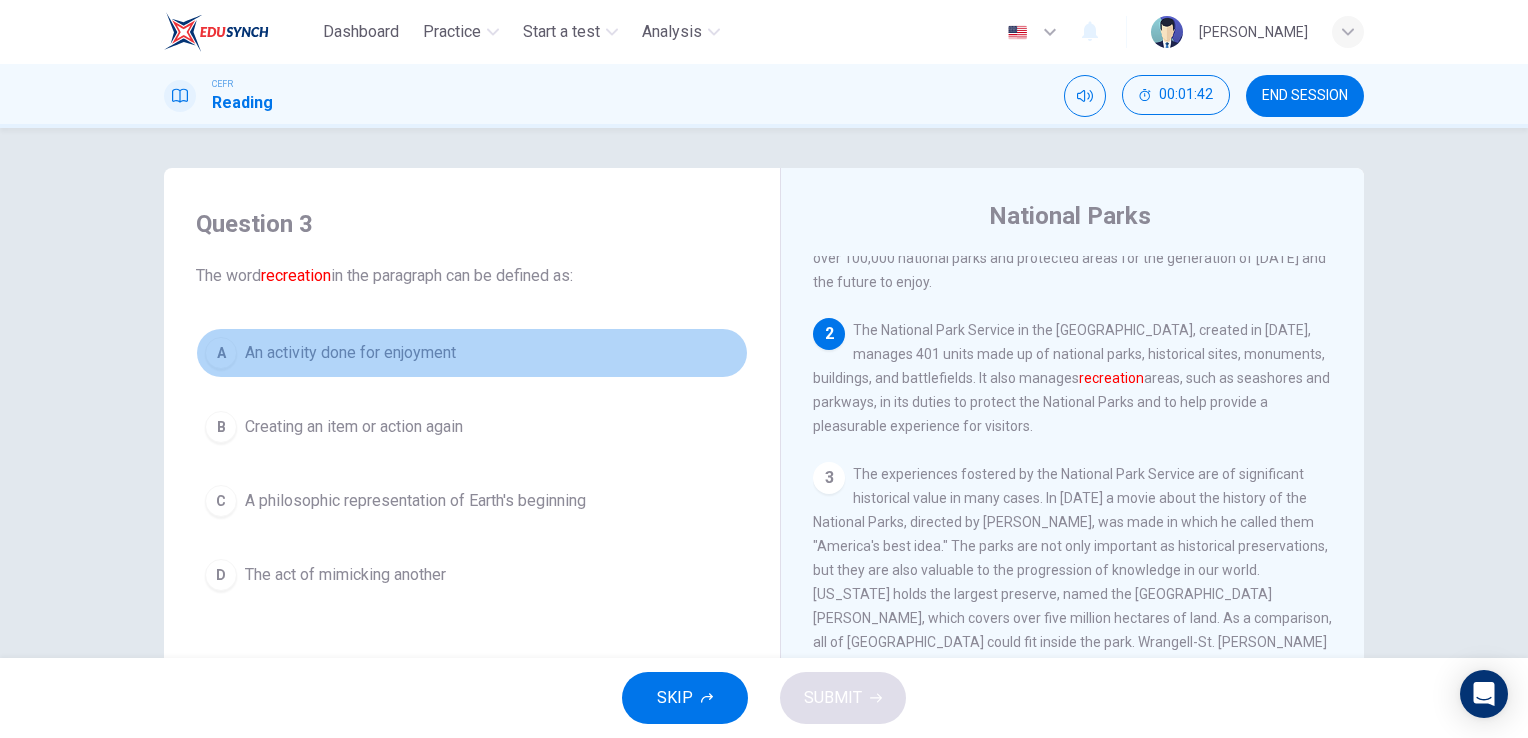 click on "A" at bounding box center [221, 353] 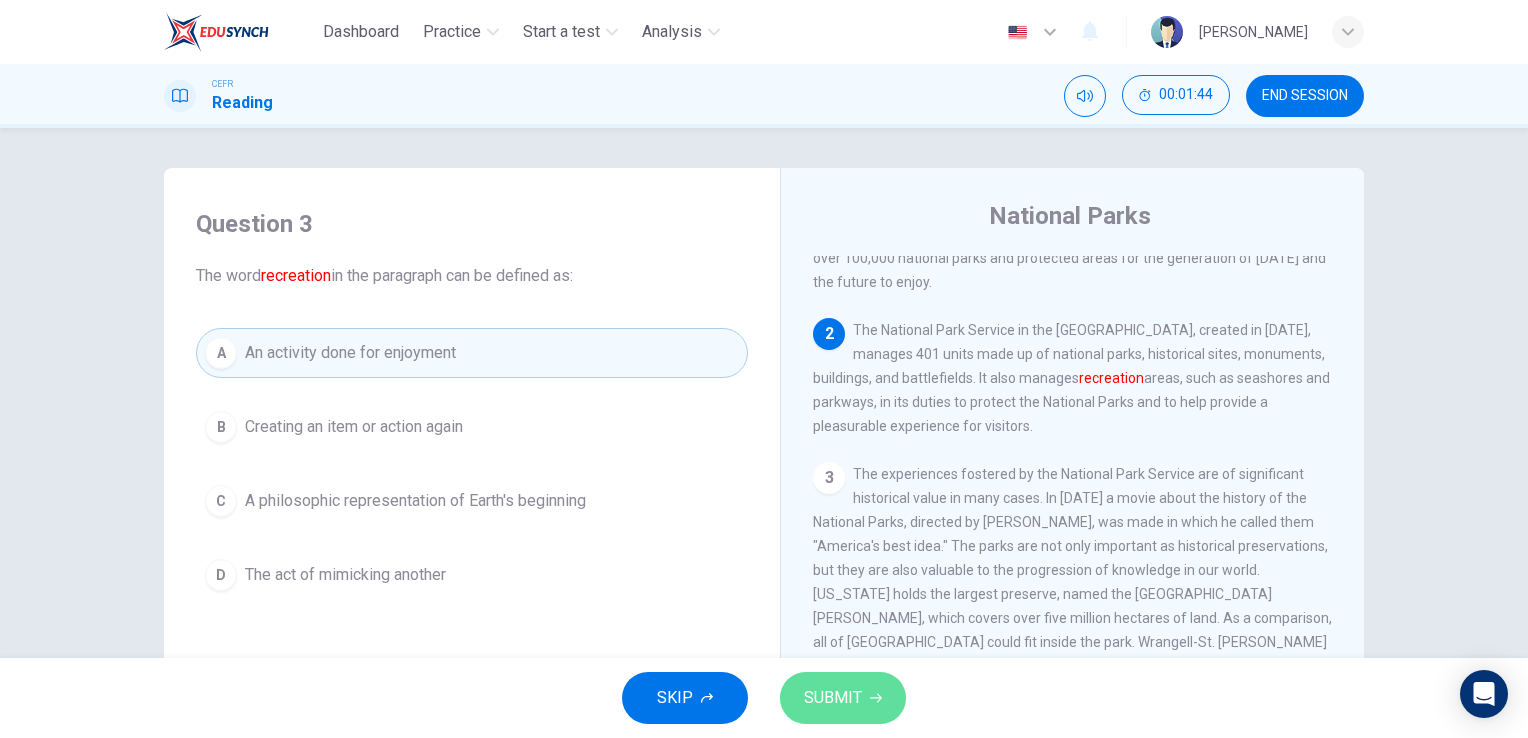 click on "SUBMIT" at bounding box center [833, 698] 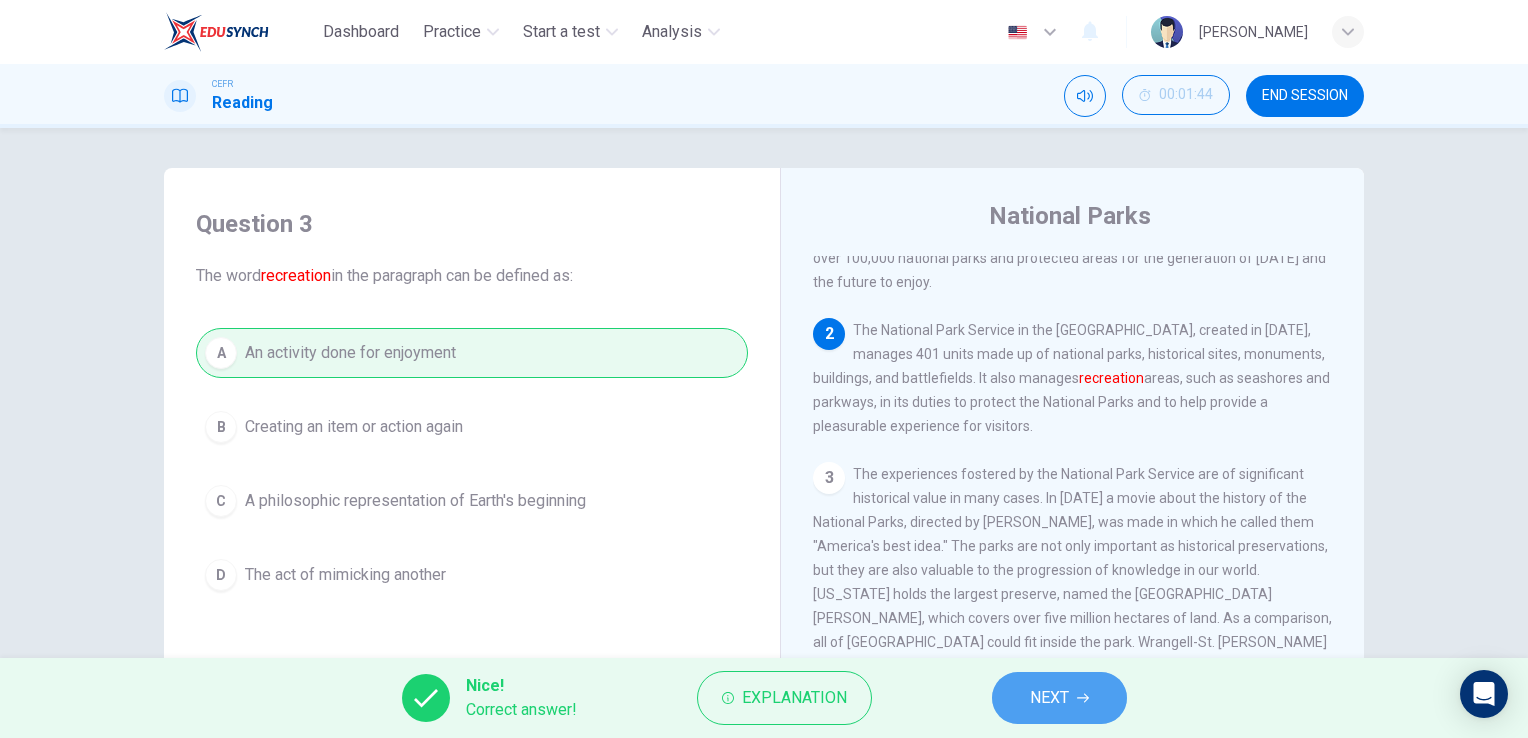 click on "NEXT" at bounding box center [1049, 698] 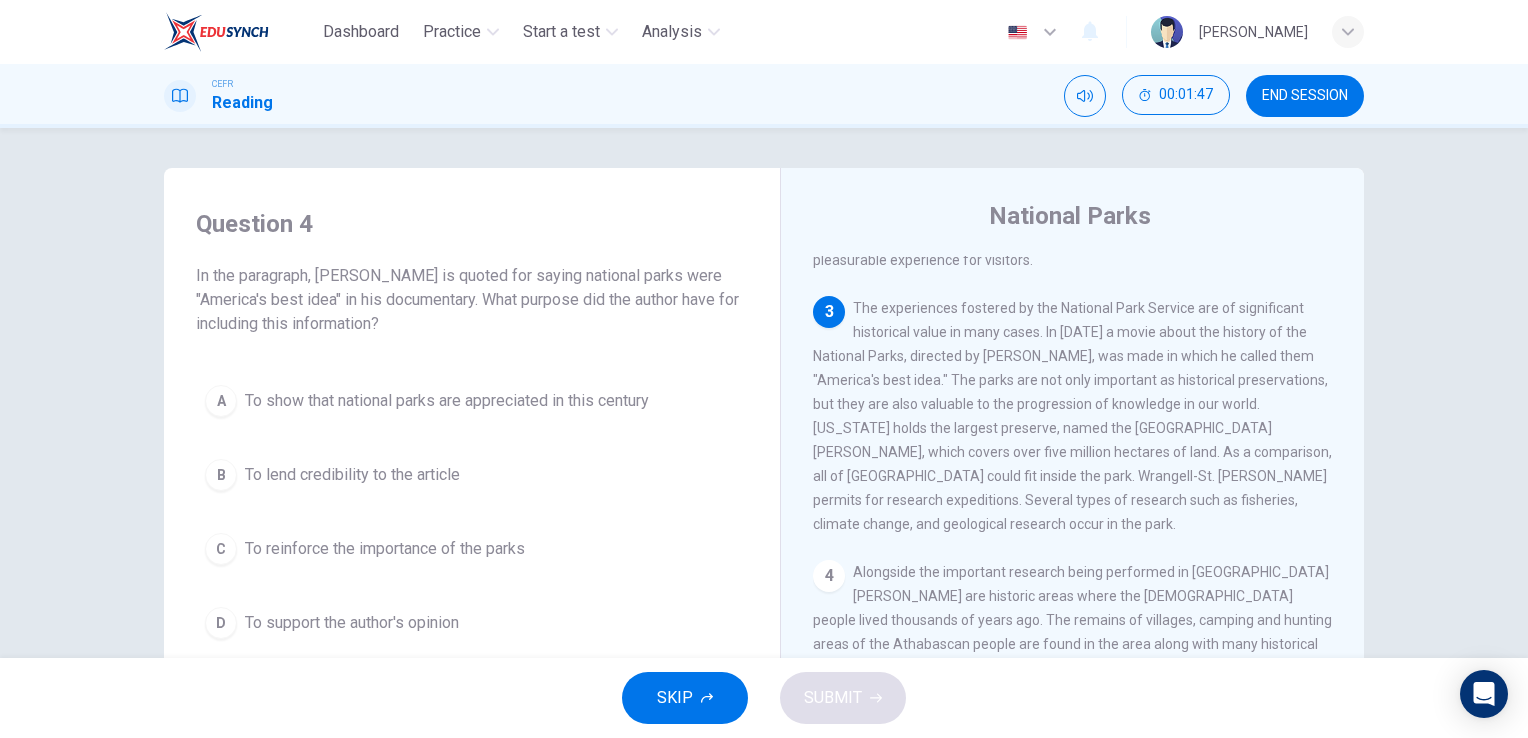 scroll, scrollTop: 292, scrollLeft: 0, axis: vertical 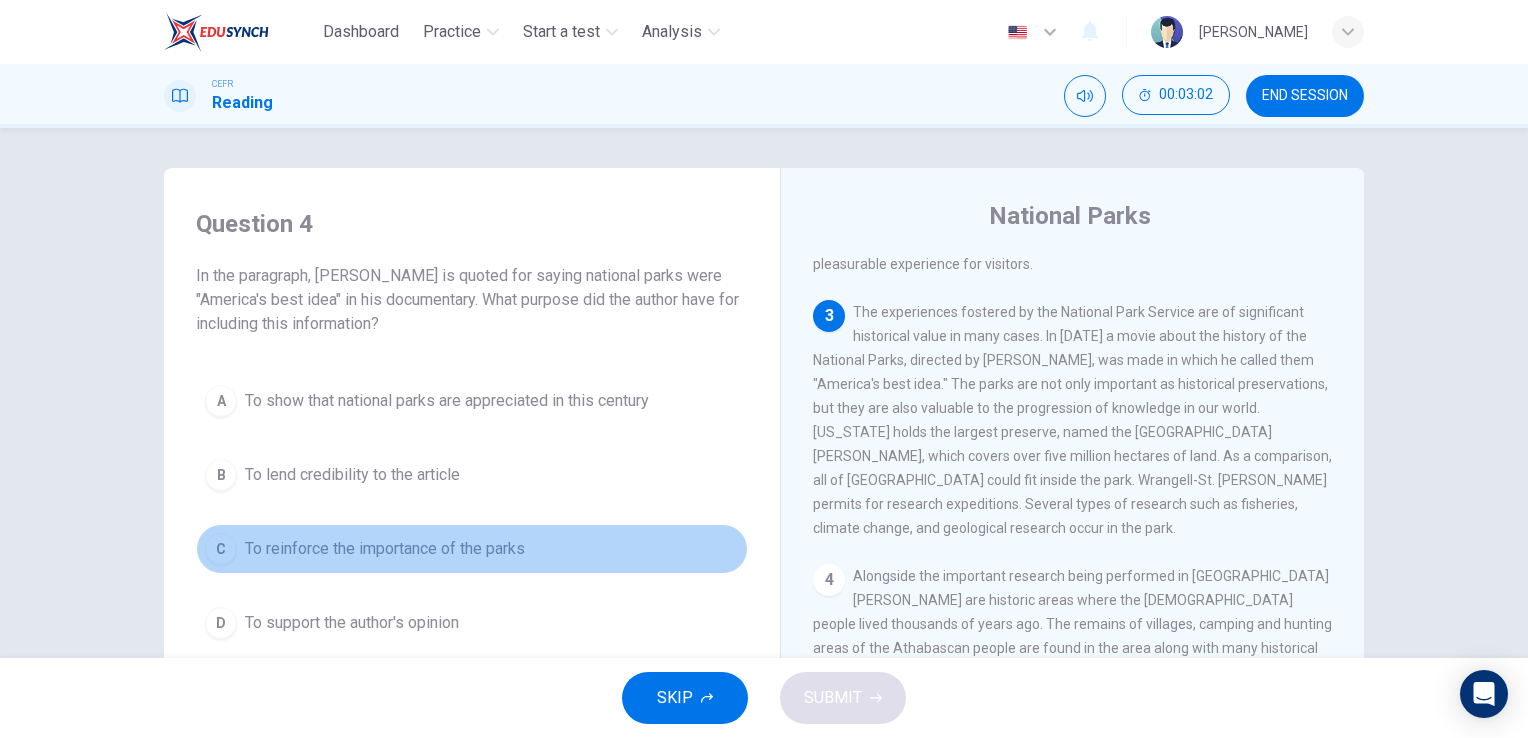 click on "C" at bounding box center (221, 549) 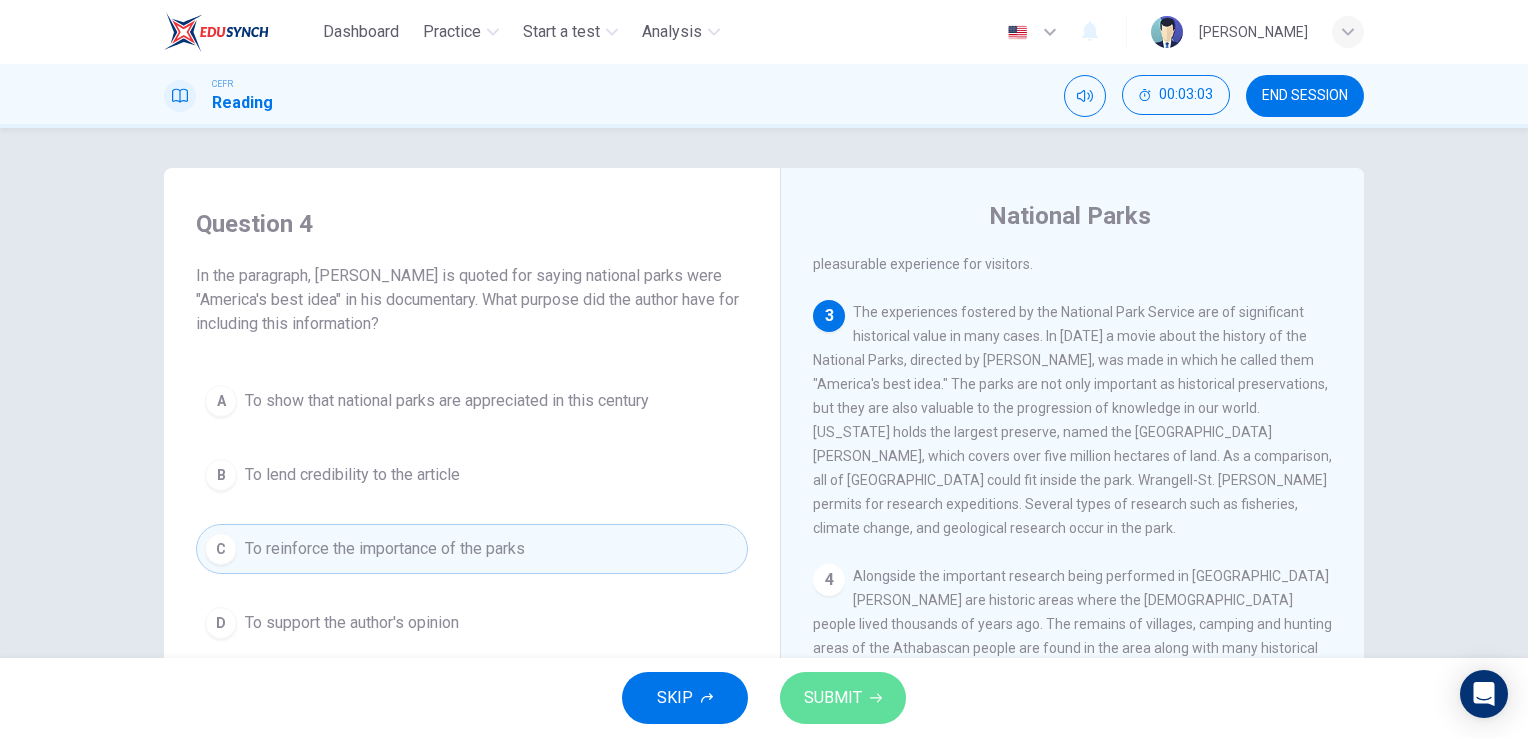 click on "SUBMIT" at bounding box center [833, 698] 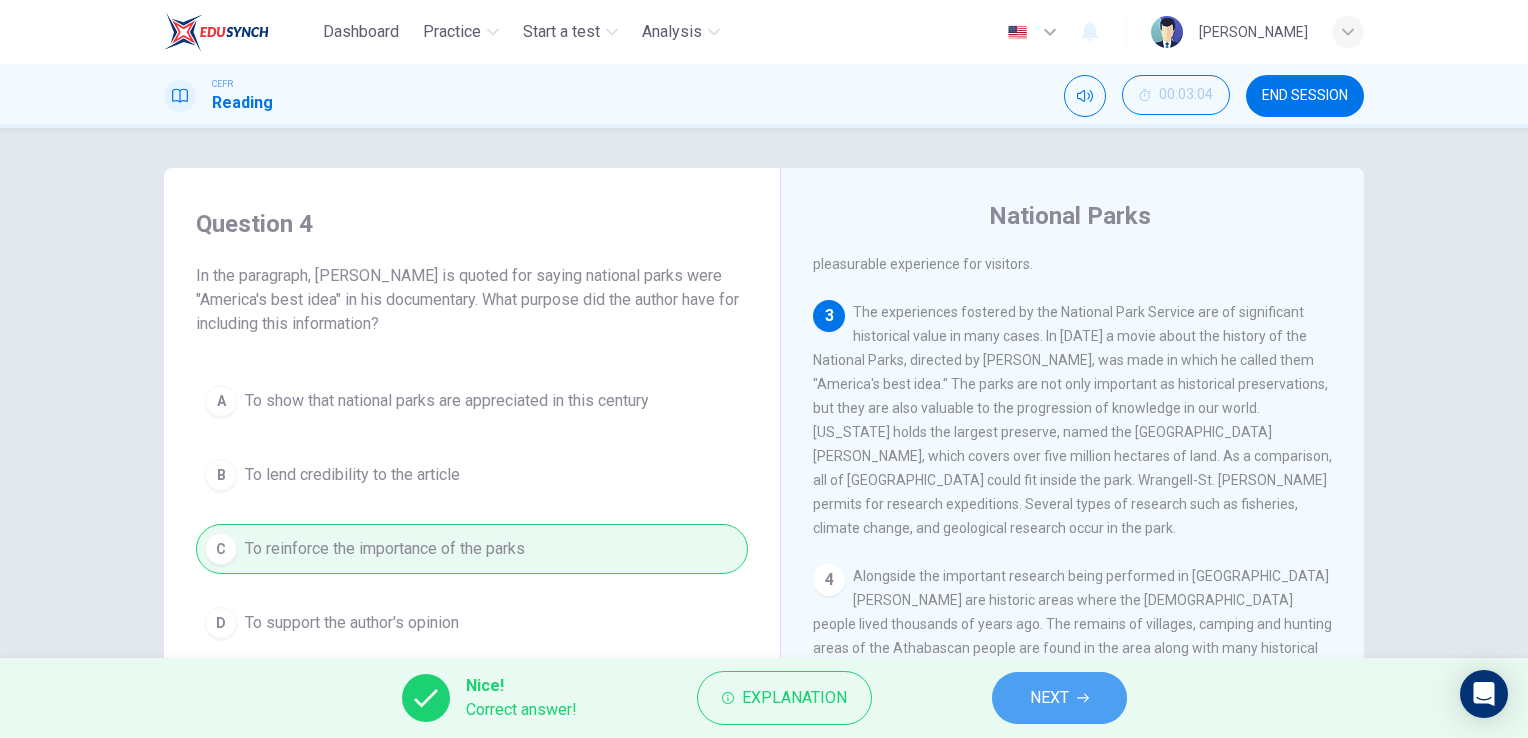 click on "NEXT" at bounding box center (1059, 698) 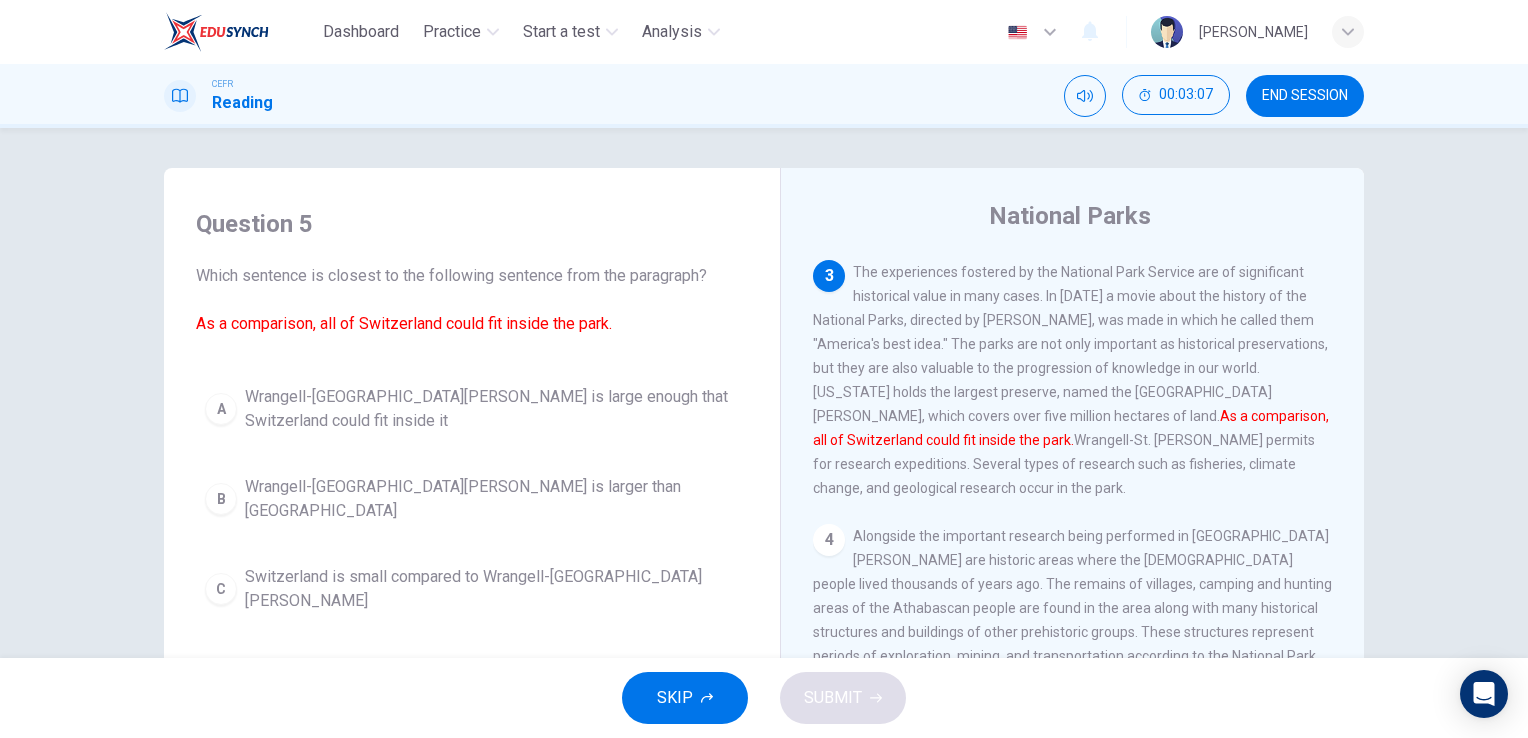 scroll, scrollTop: 332, scrollLeft: 0, axis: vertical 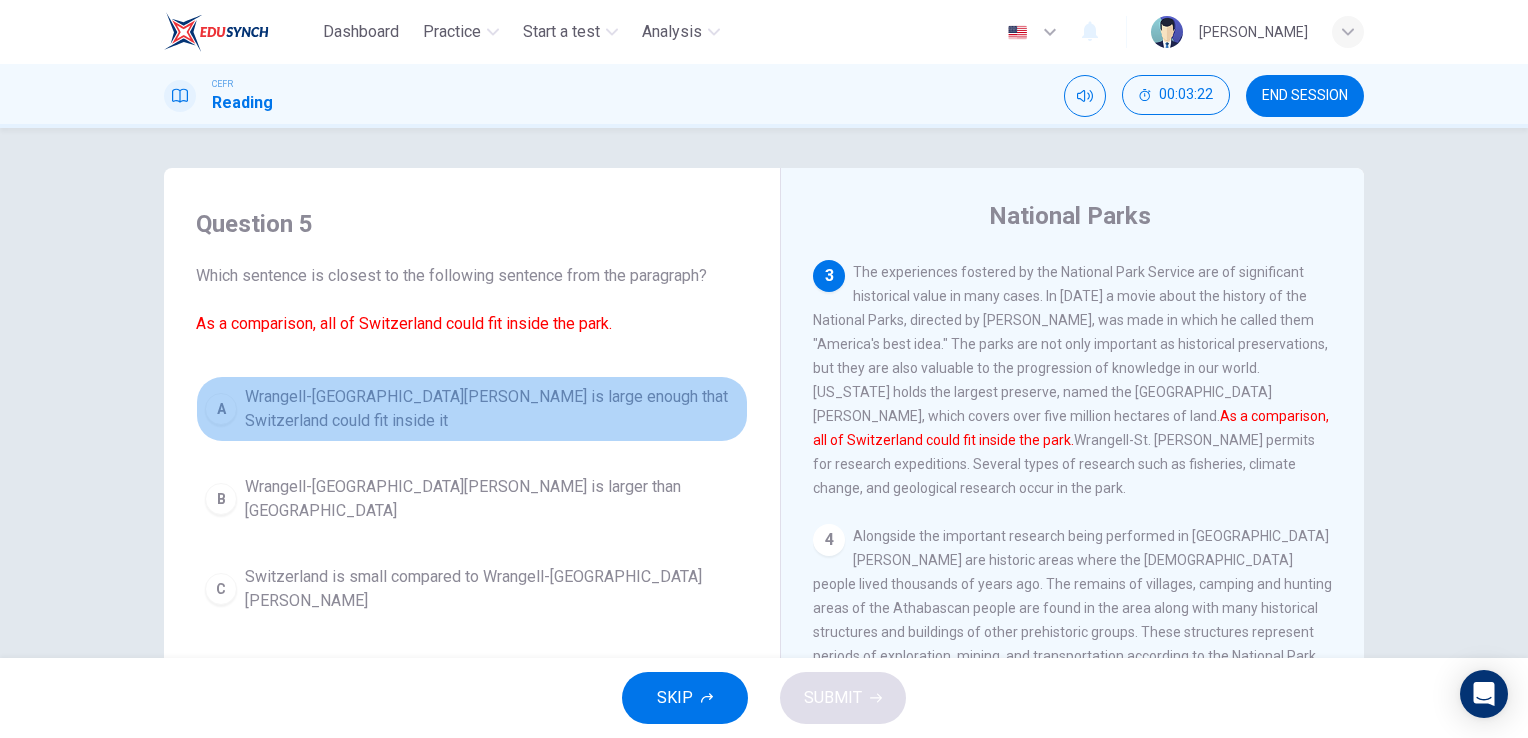 click on "A" at bounding box center [221, 409] 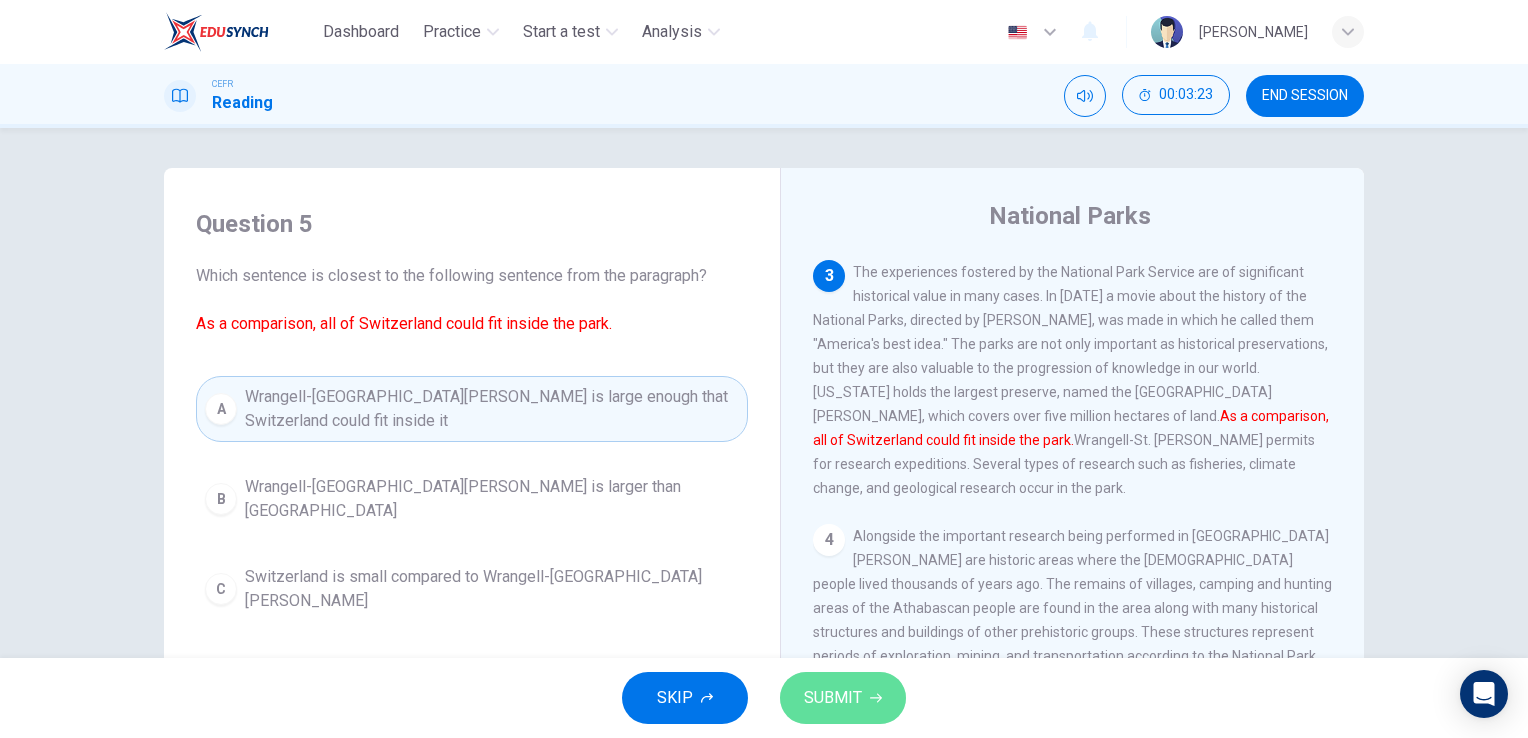click on "SUBMIT" at bounding box center [833, 698] 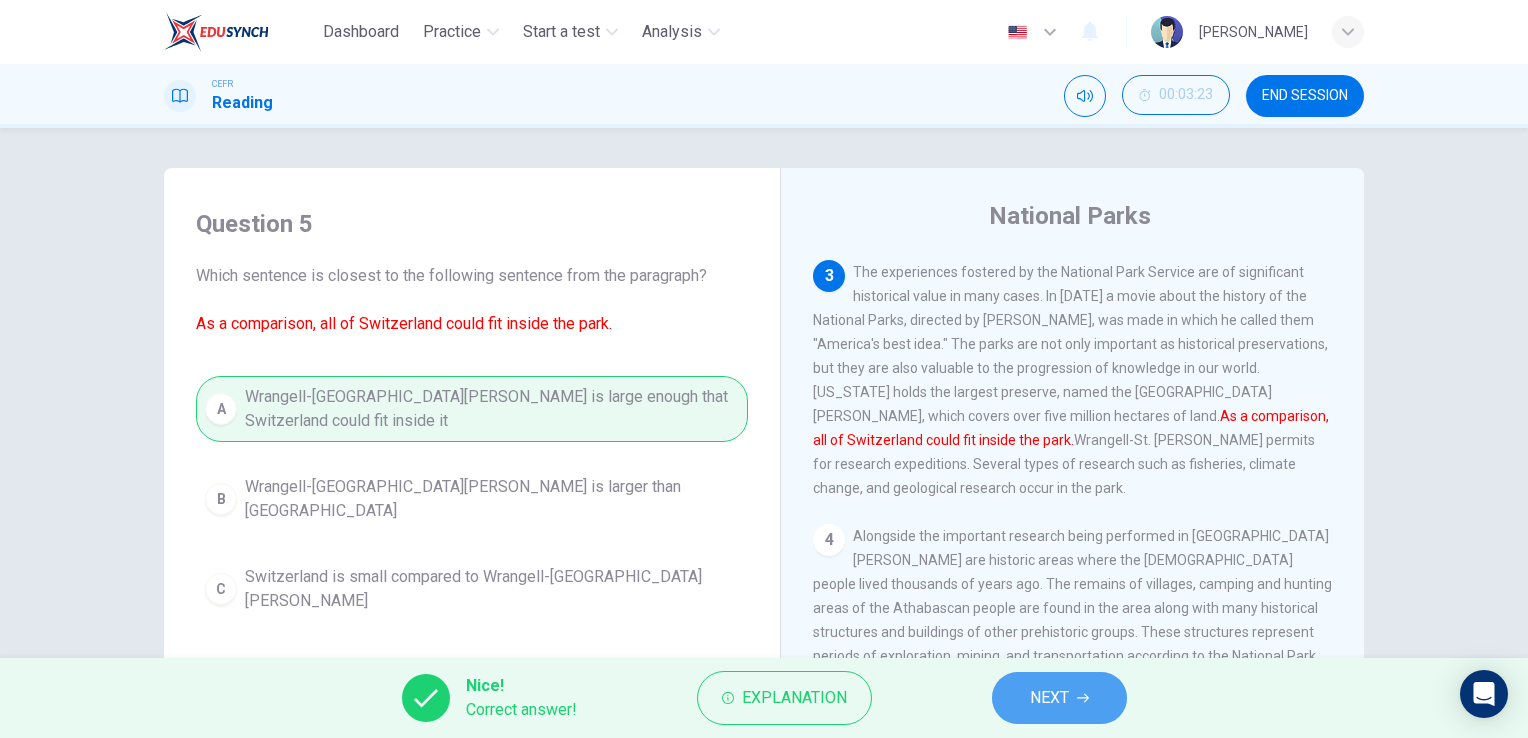 click on "NEXT" at bounding box center (1059, 698) 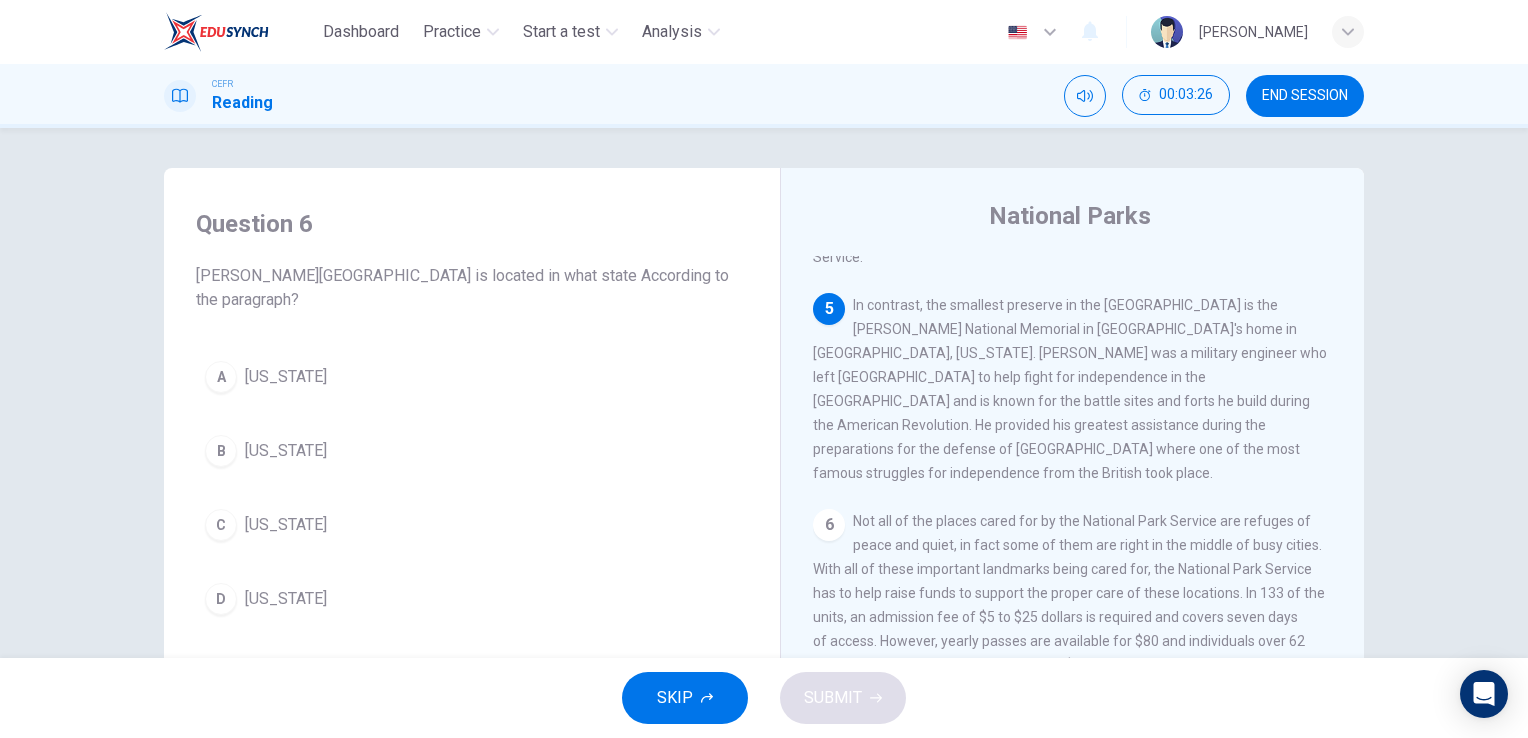 scroll, scrollTop: 743, scrollLeft: 0, axis: vertical 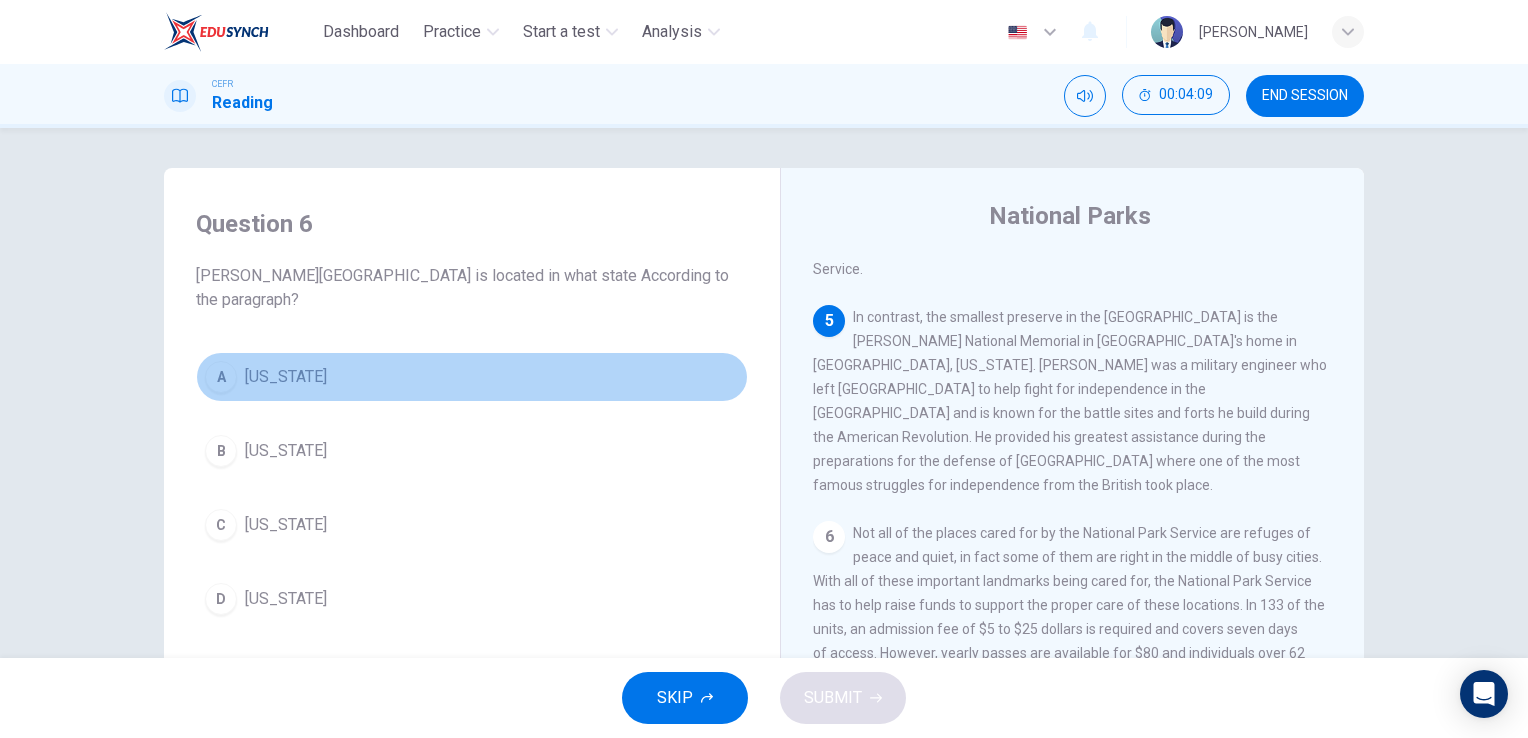 click on "A" at bounding box center [221, 377] 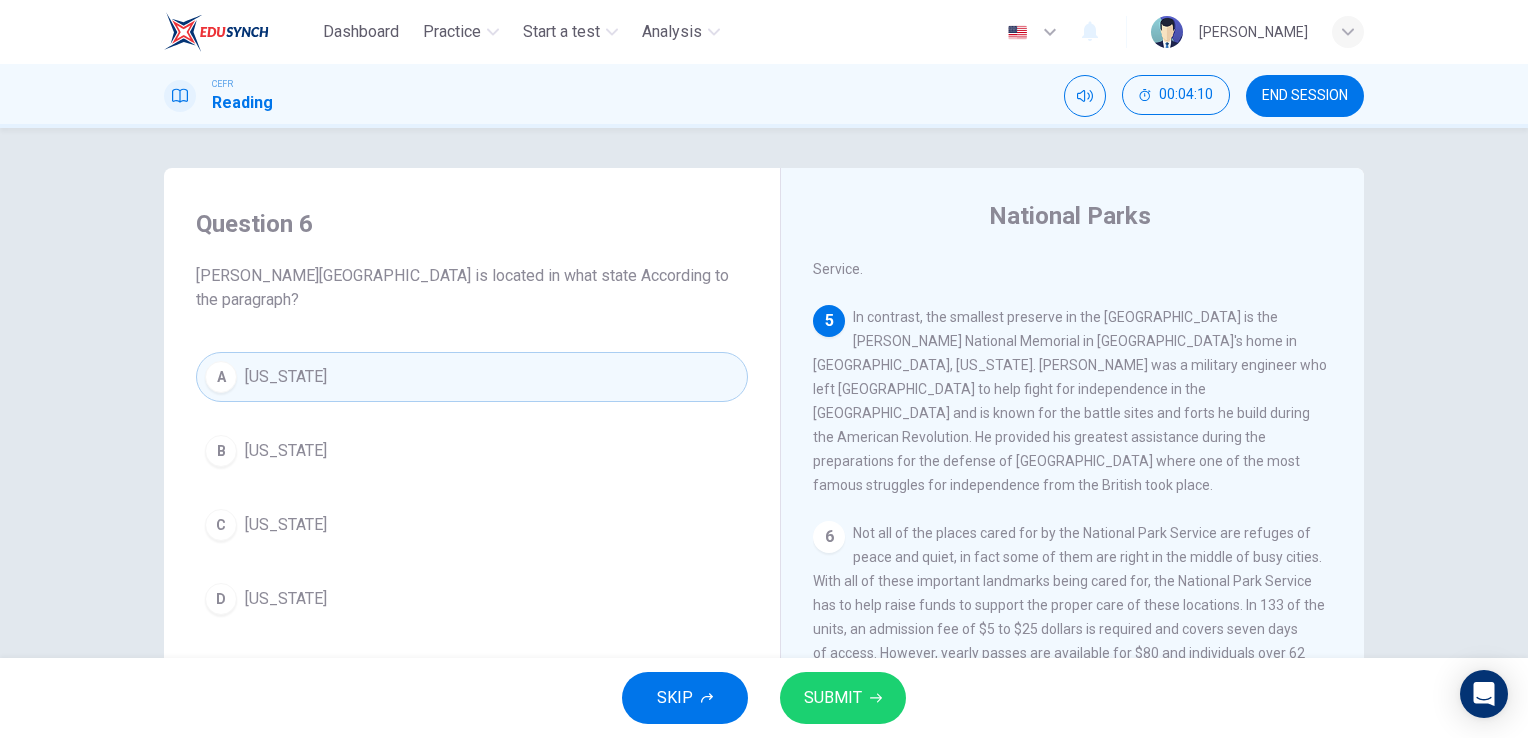 click on "SUBMIT" at bounding box center (833, 698) 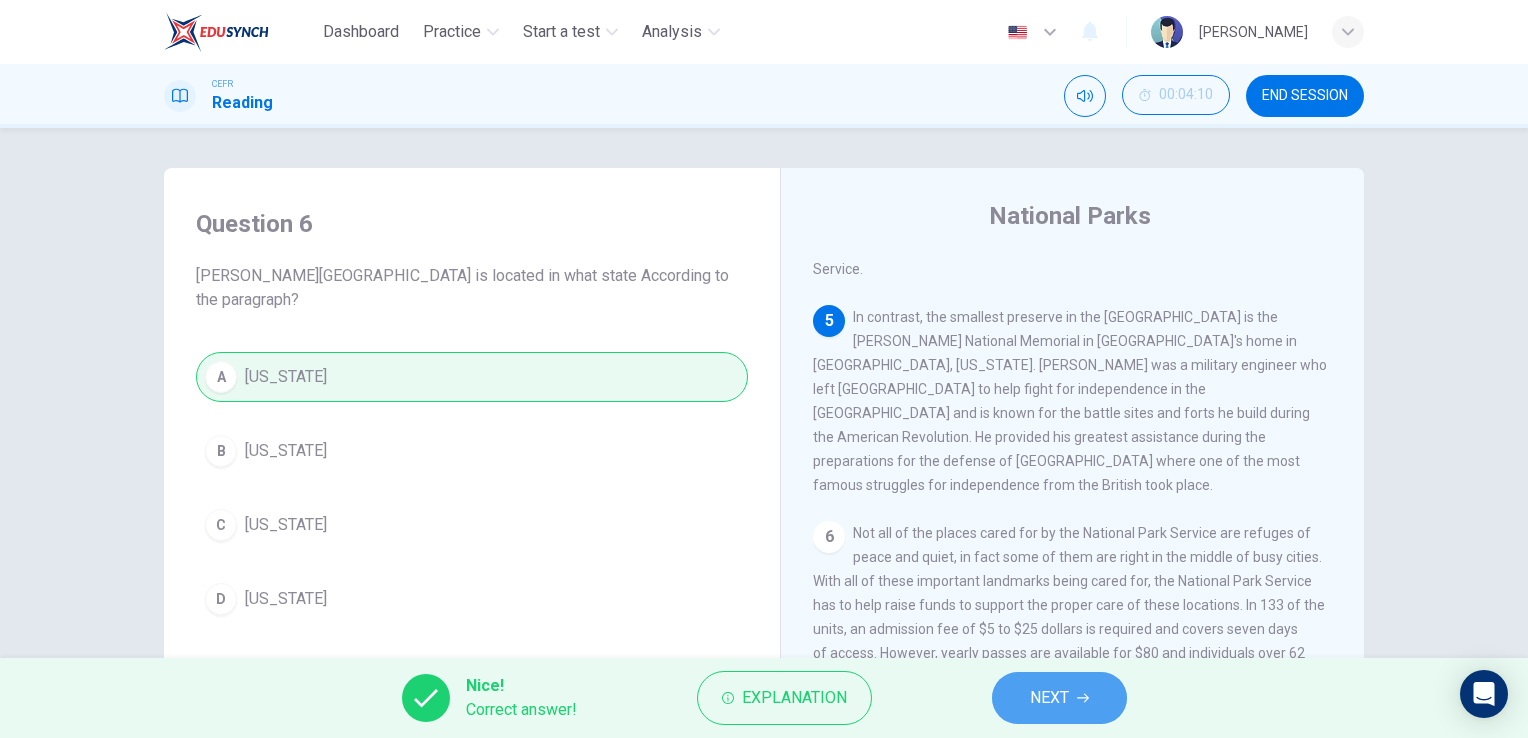 click on "NEXT" at bounding box center (1059, 698) 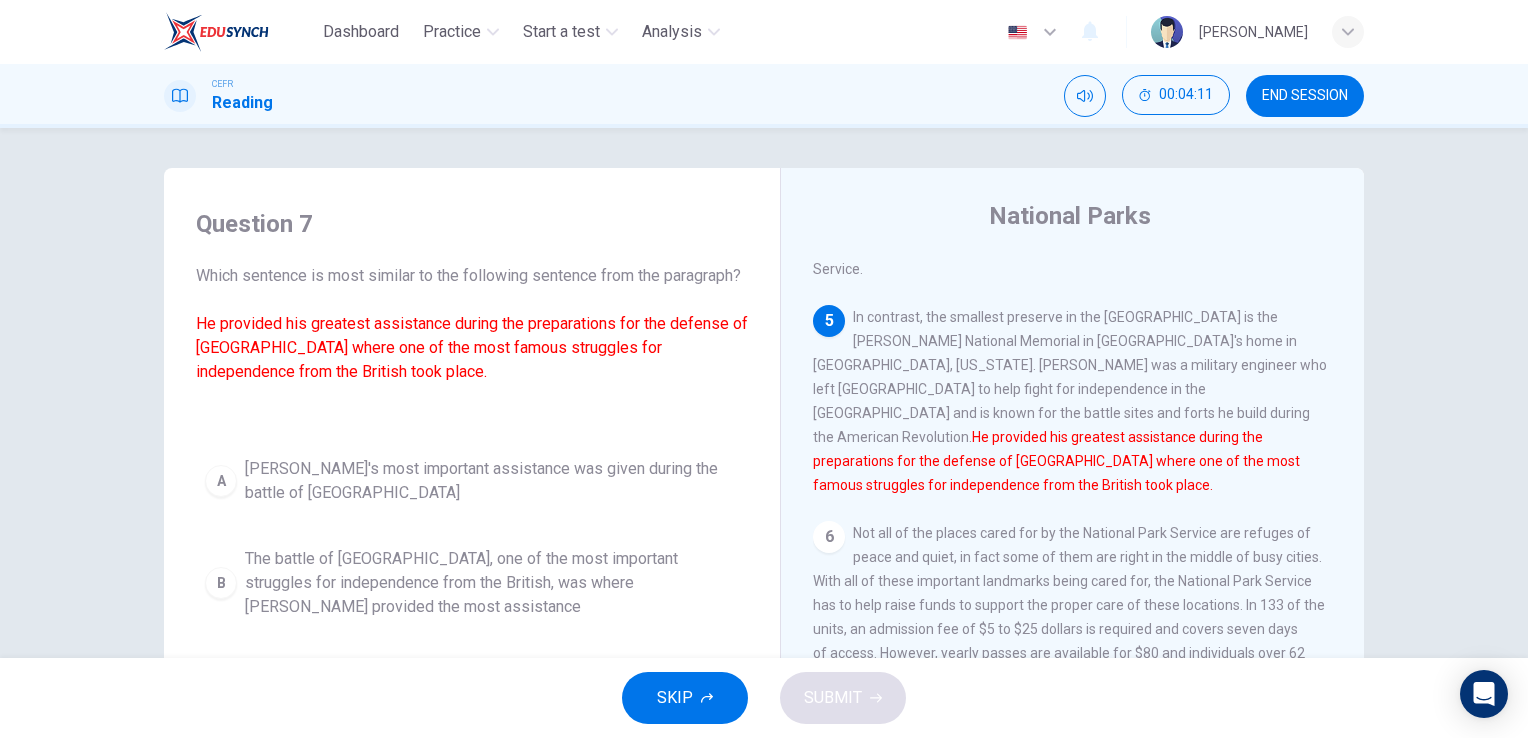 scroll, scrollTop: 776, scrollLeft: 0, axis: vertical 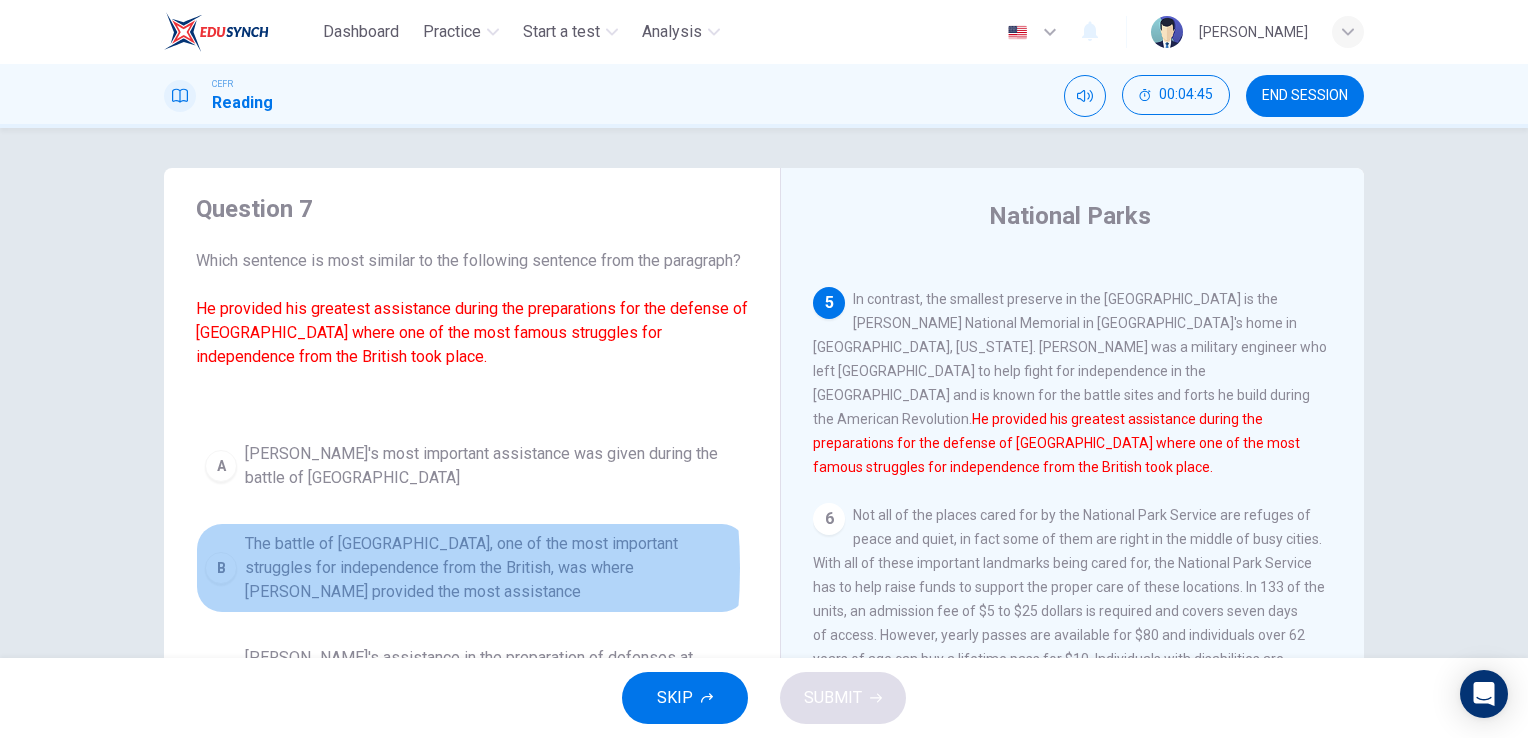 click on "B" at bounding box center (221, 568) 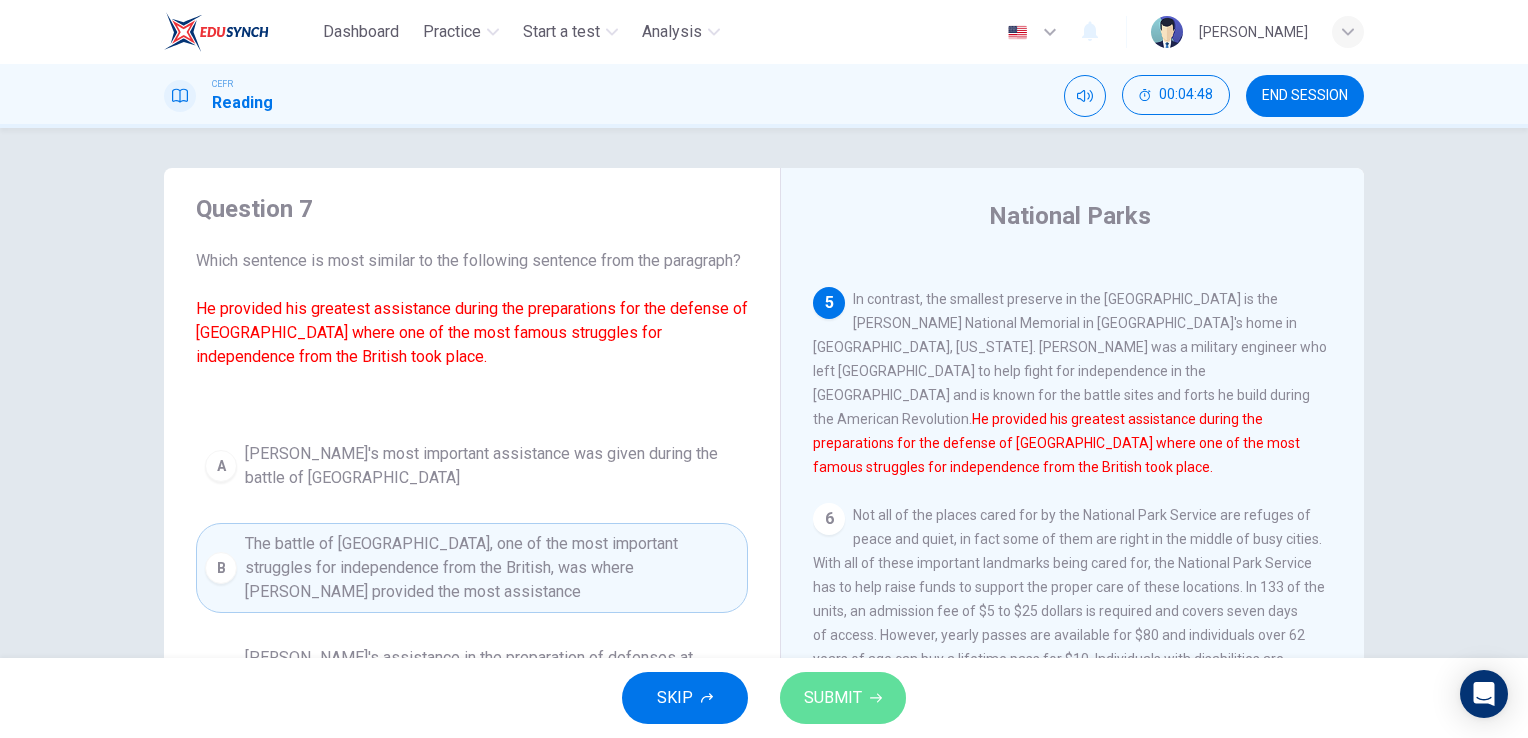 click on "SUBMIT" at bounding box center [833, 698] 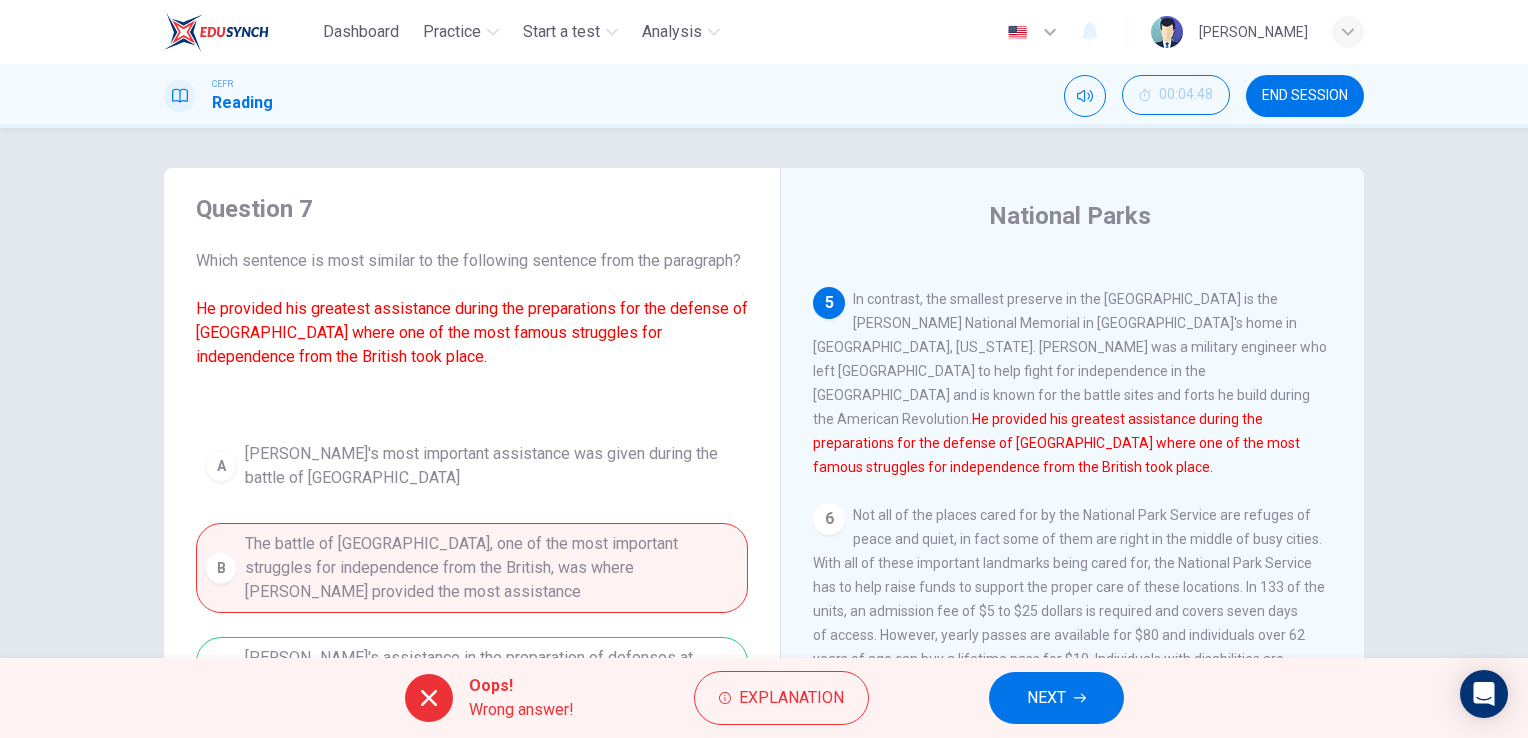click on "A Kosciuszko's most important assistance was given during the battle of Saratoga B The battle of Saratoga, one of the most important struggles for independence from the British, was where Kosciuszko provided the most assistance C Kosciuszko's assistance in the preparation of defenses at Saratoga, where one of the most famous struggles for independence from the British took place, was his greatest contribution D Kosciuszko provided important assistance at Saratoga" at bounding box center [472, 637] 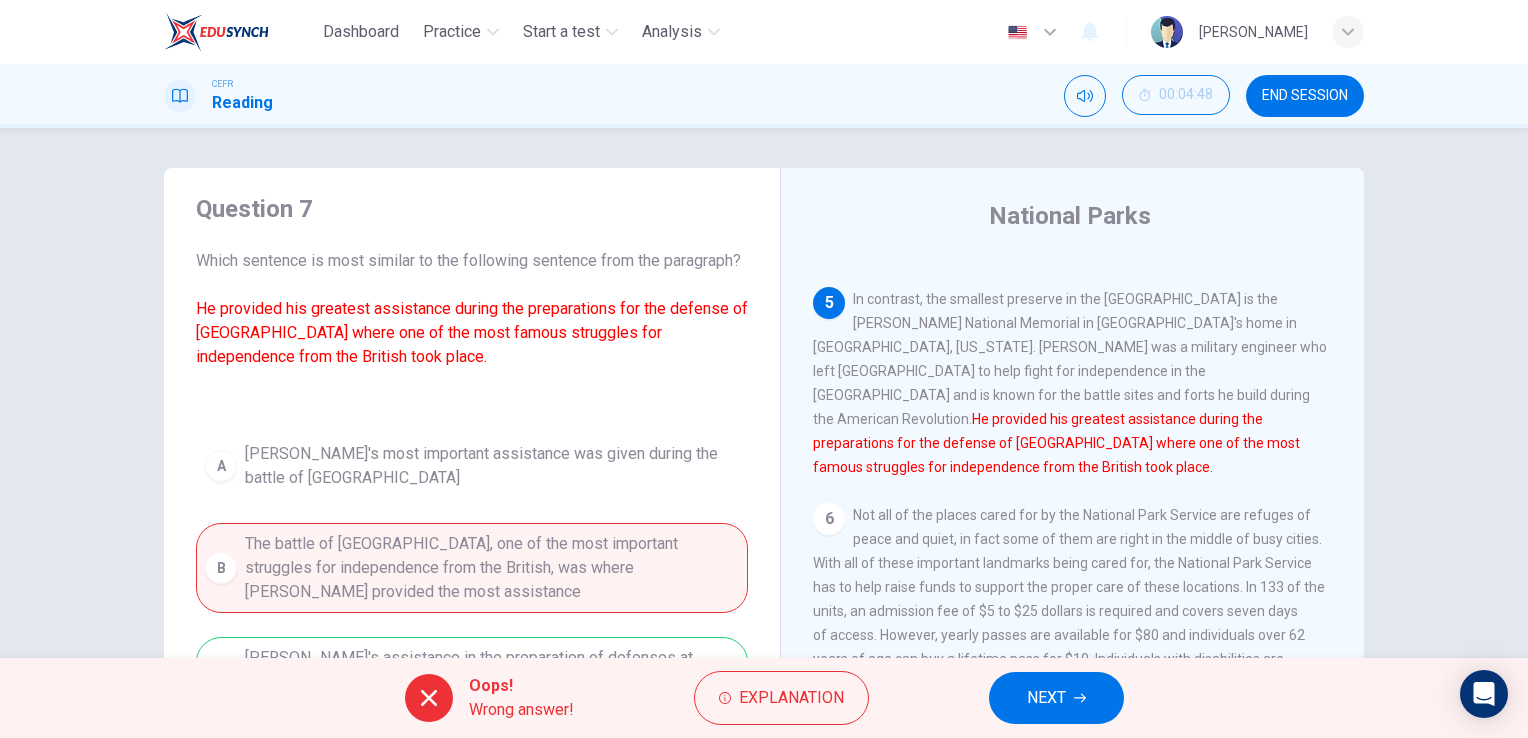click on "NEXT" at bounding box center [1046, 698] 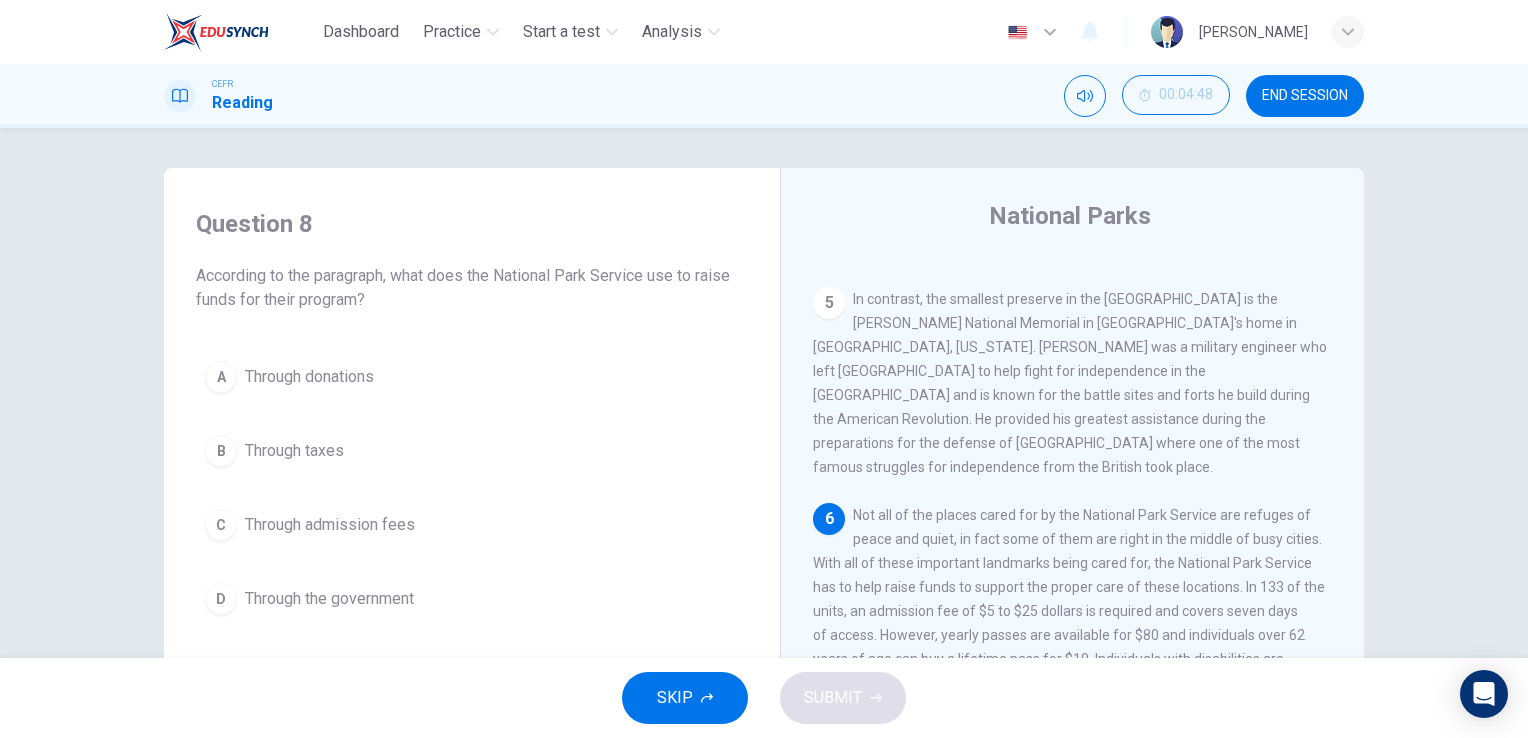 scroll, scrollTop: 0, scrollLeft: 0, axis: both 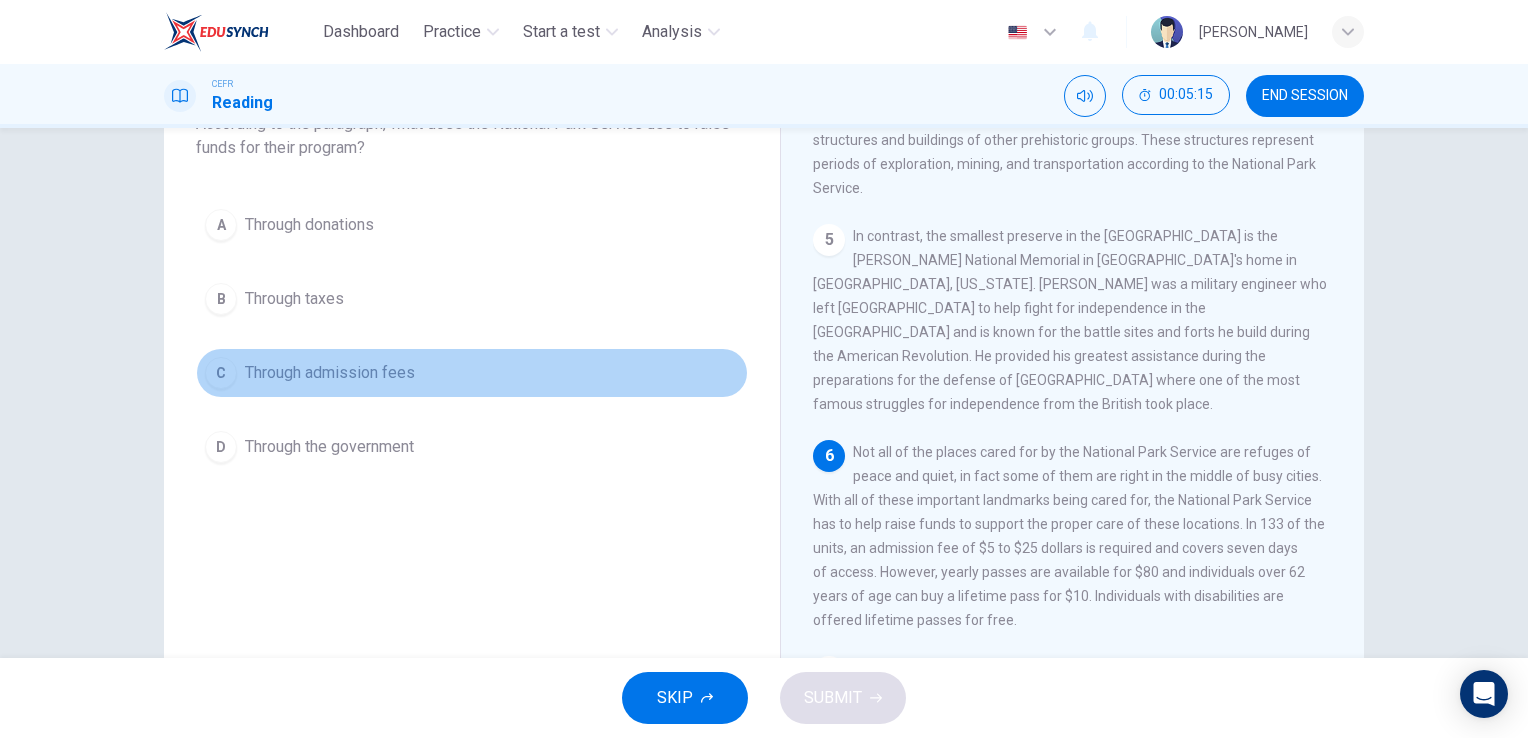 click on "C" at bounding box center [221, 373] 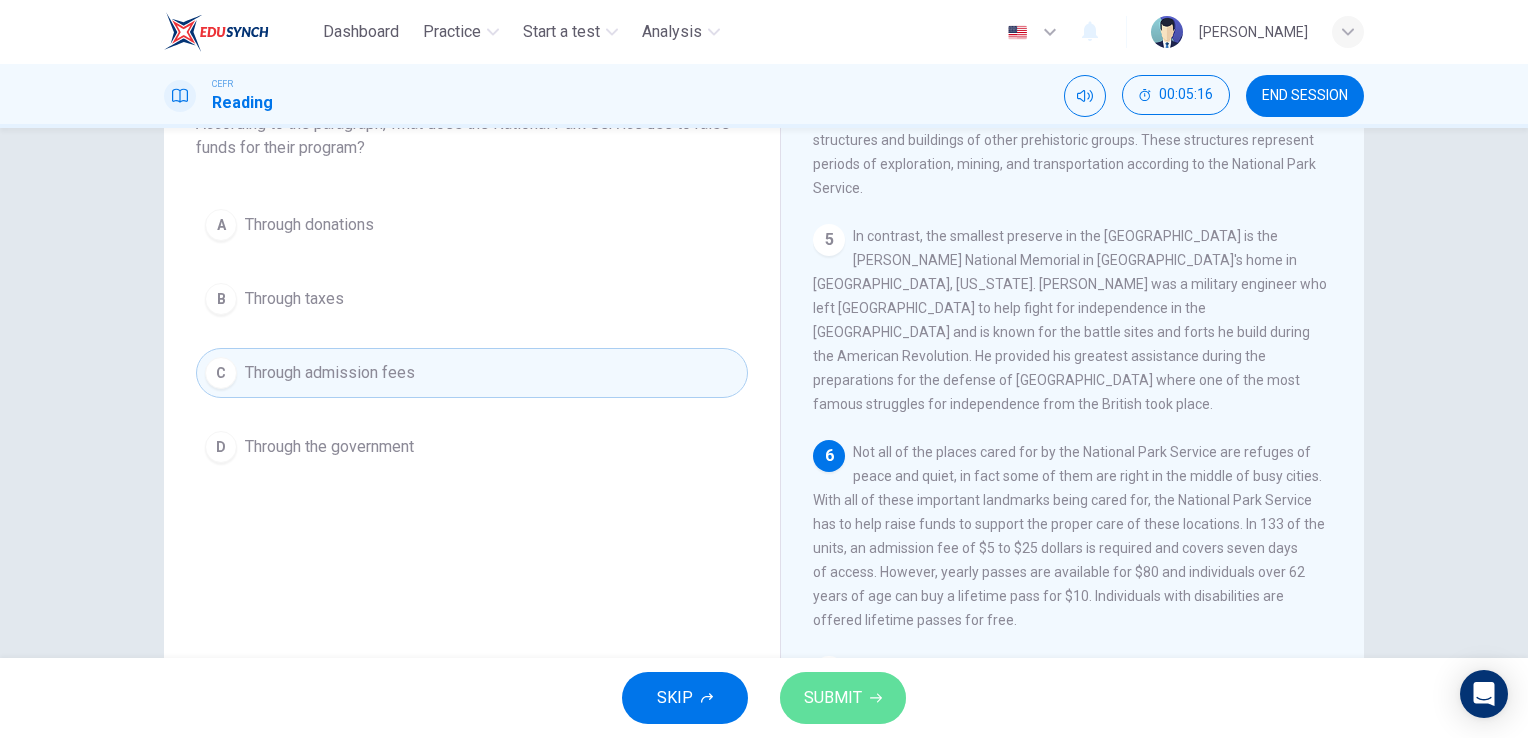 click on "SUBMIT" at bounding box center [843, 698] 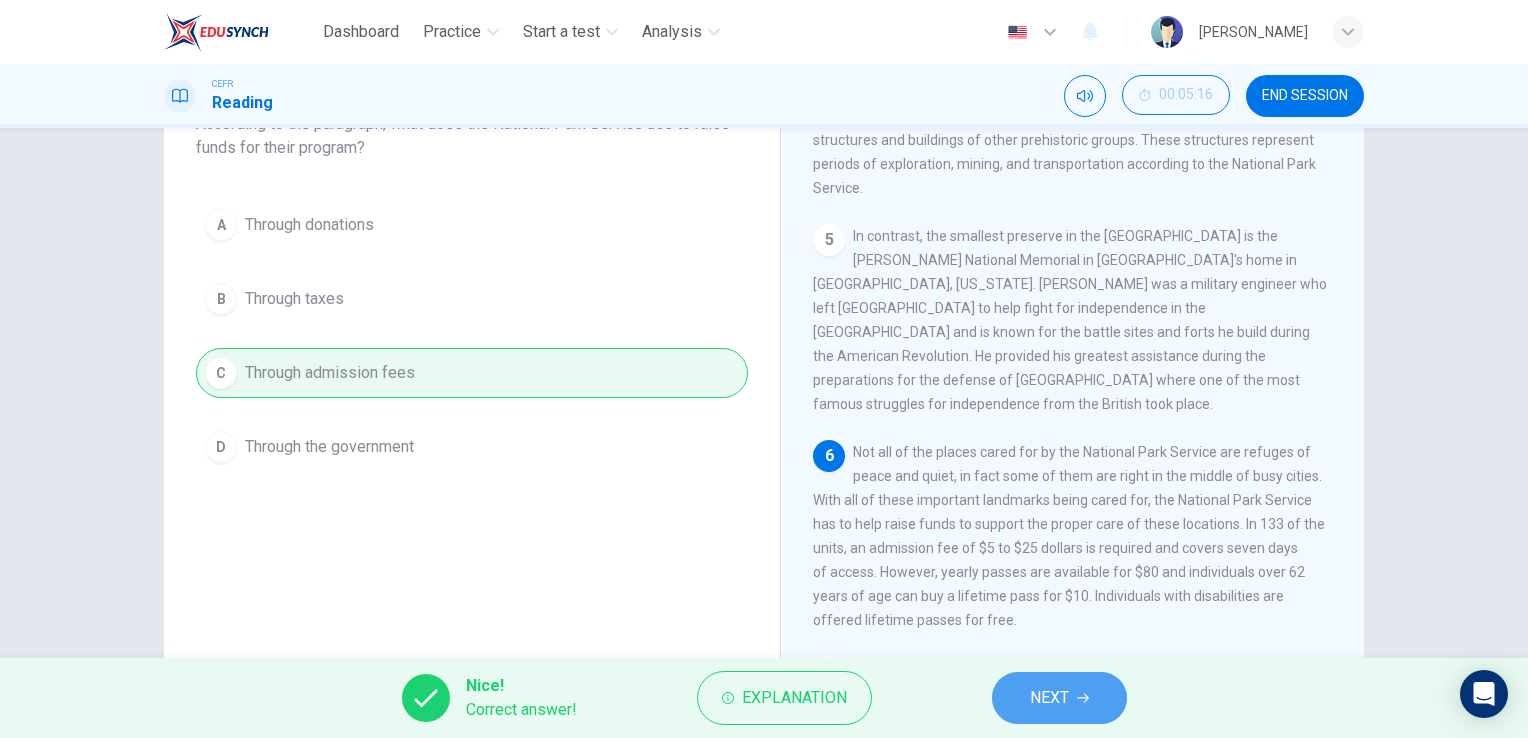 click on "NEXT" at bounding box center (1049, 698) 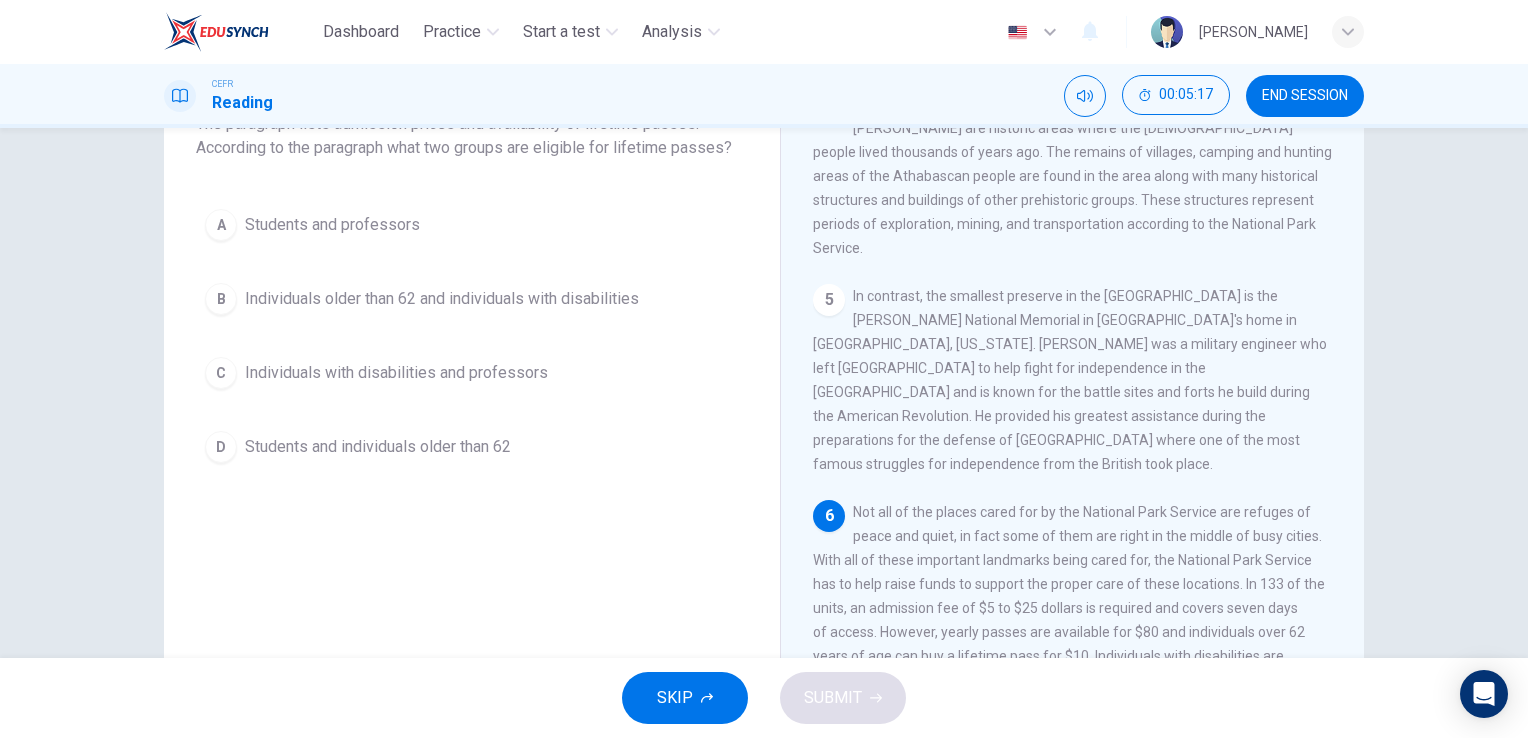 scroll, scrollTop: 744, scrollLeft: 0, axis: vertical 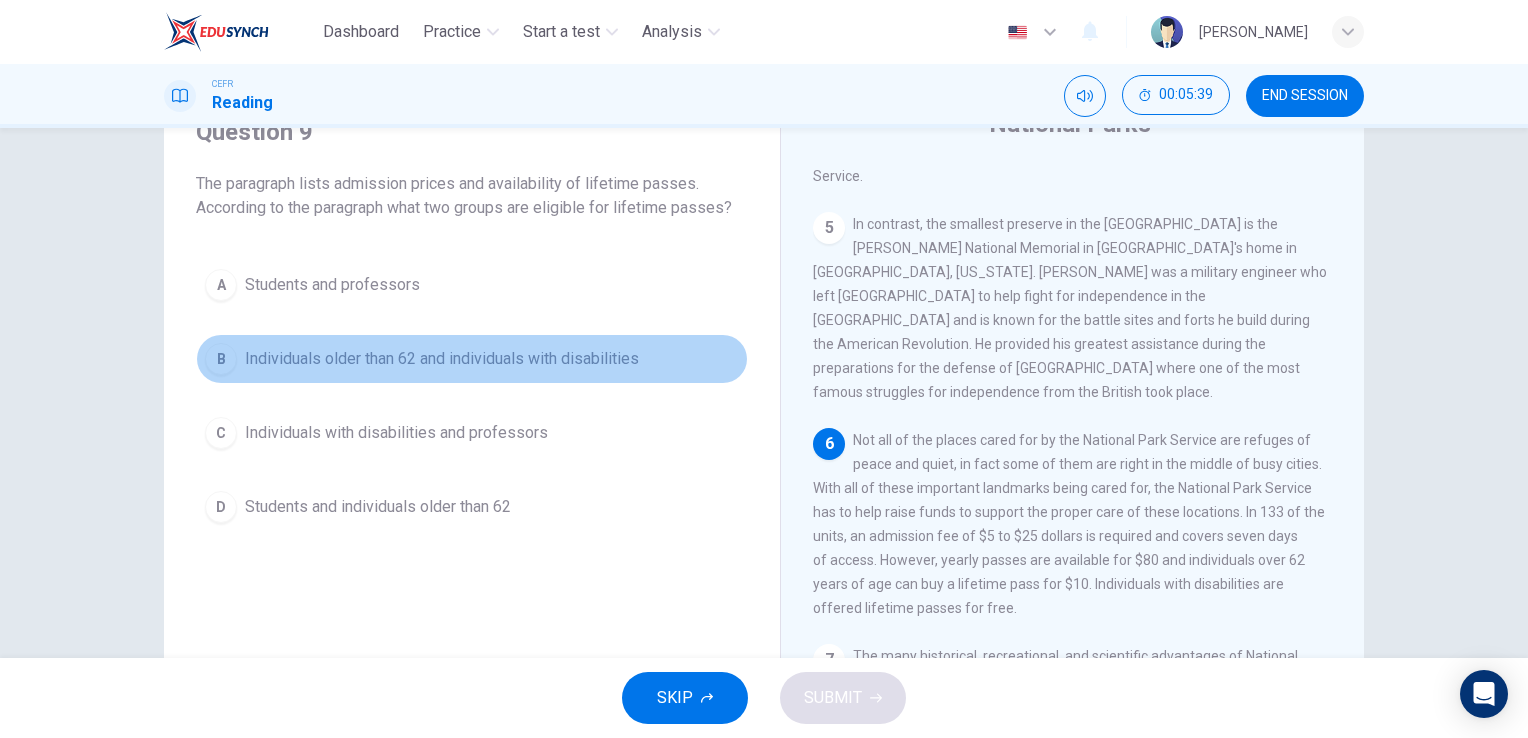click on "B" at bounding box center (221, 359) 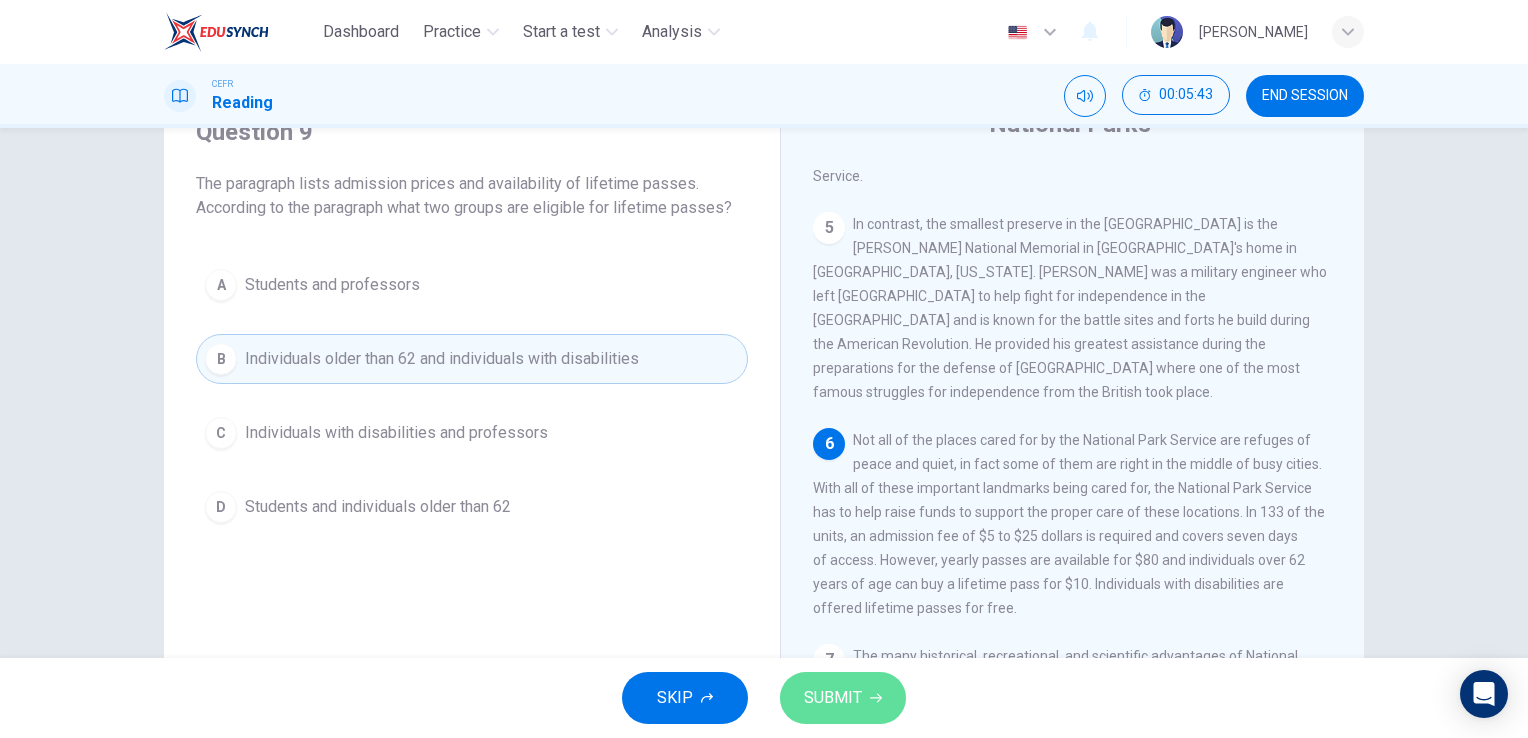 click on "SUBMIT" at bounding box center (833, 698) 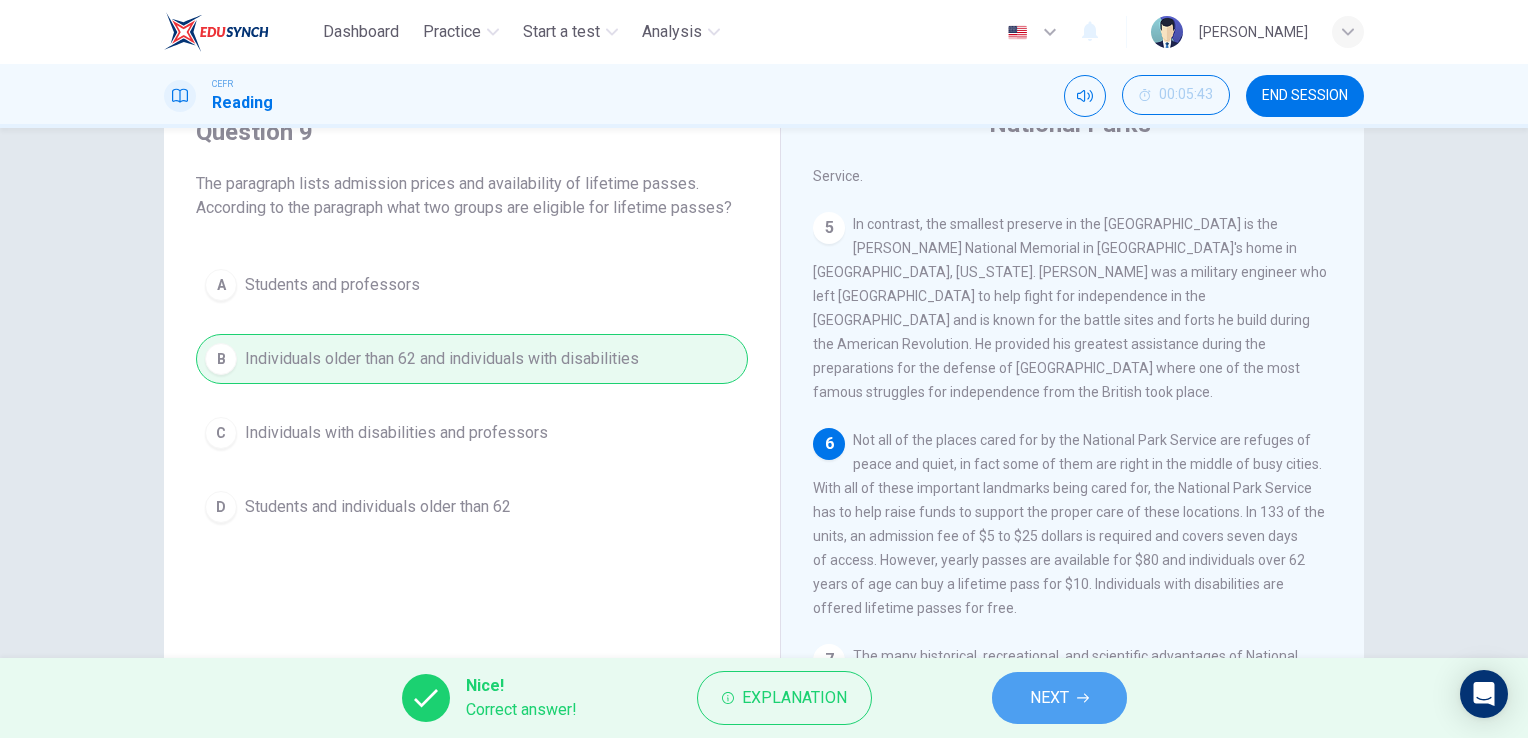 click on "NEXT" at bounding box center (1049, 698) 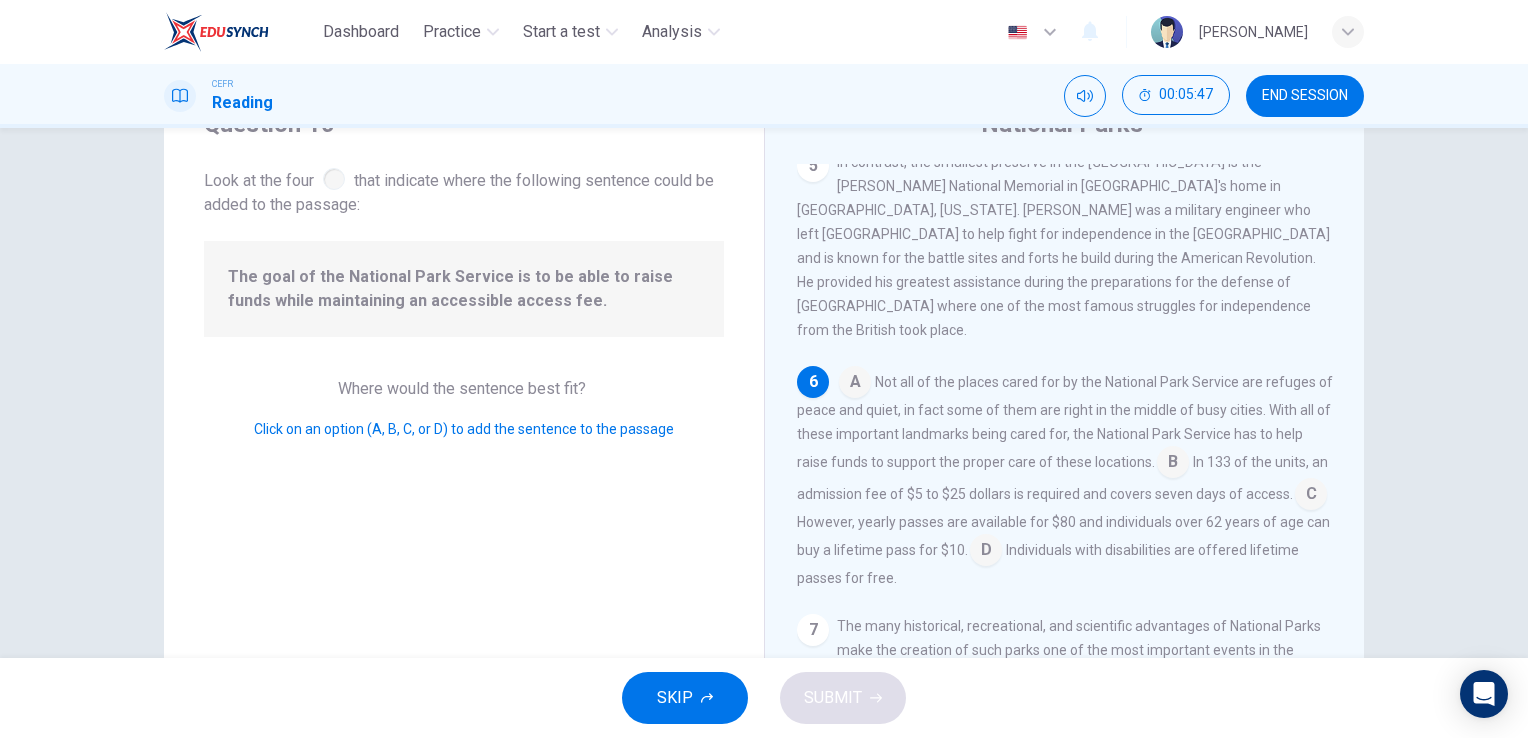 scroll, scrollTop: 784, scrollLeft: 0, axis: vertical 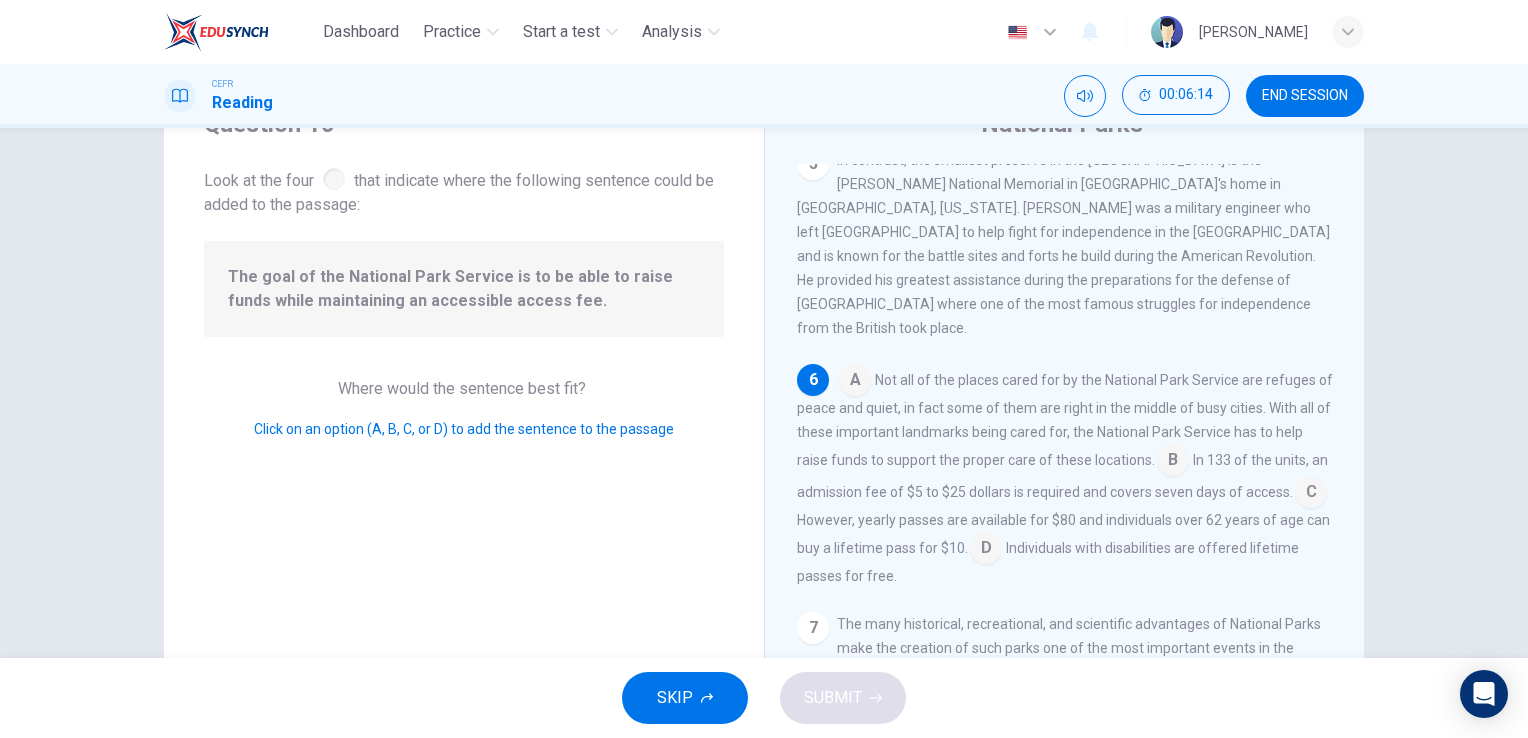 click at bounding box center [1311, 494] 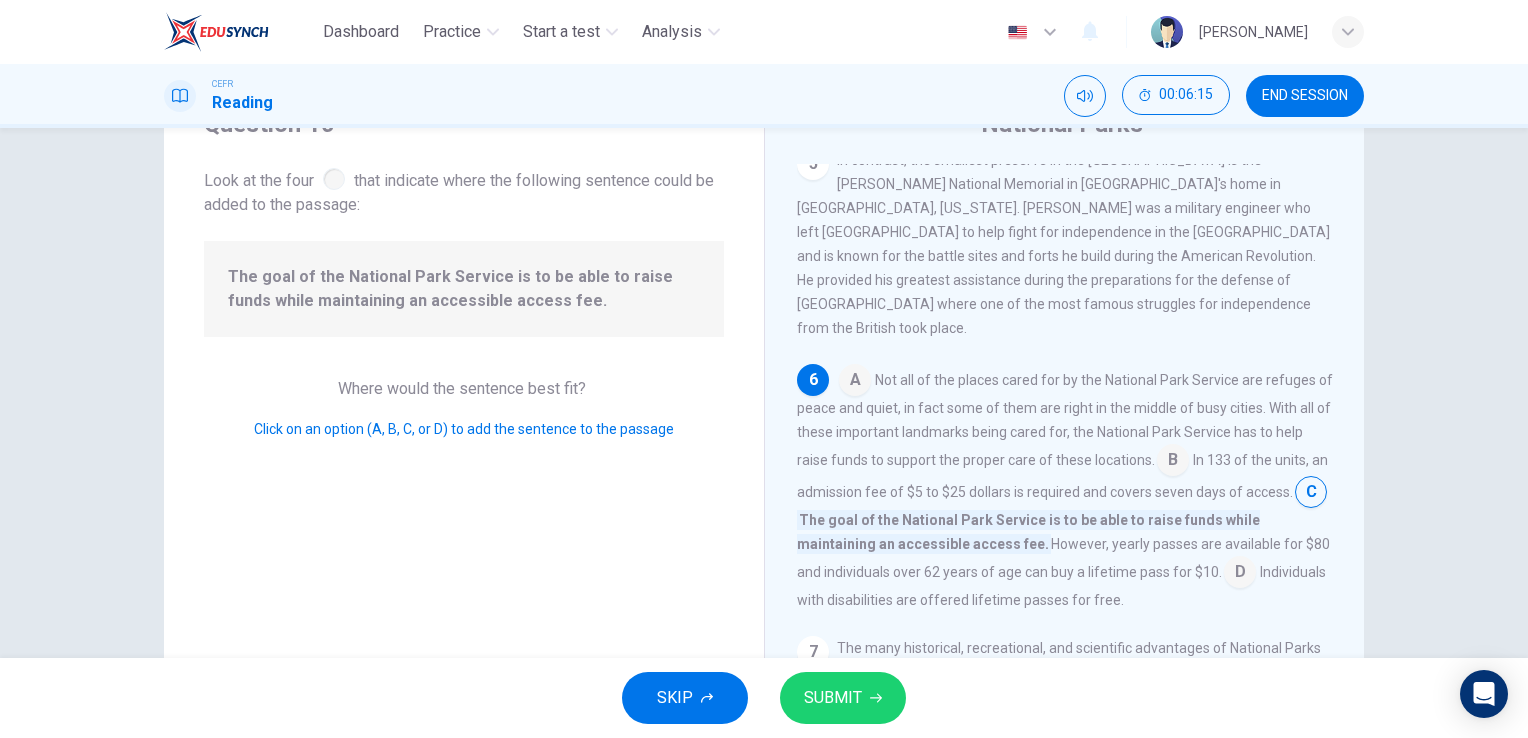 scroll, scrollTop: 808, scrollLeft: 0, axis: vertical 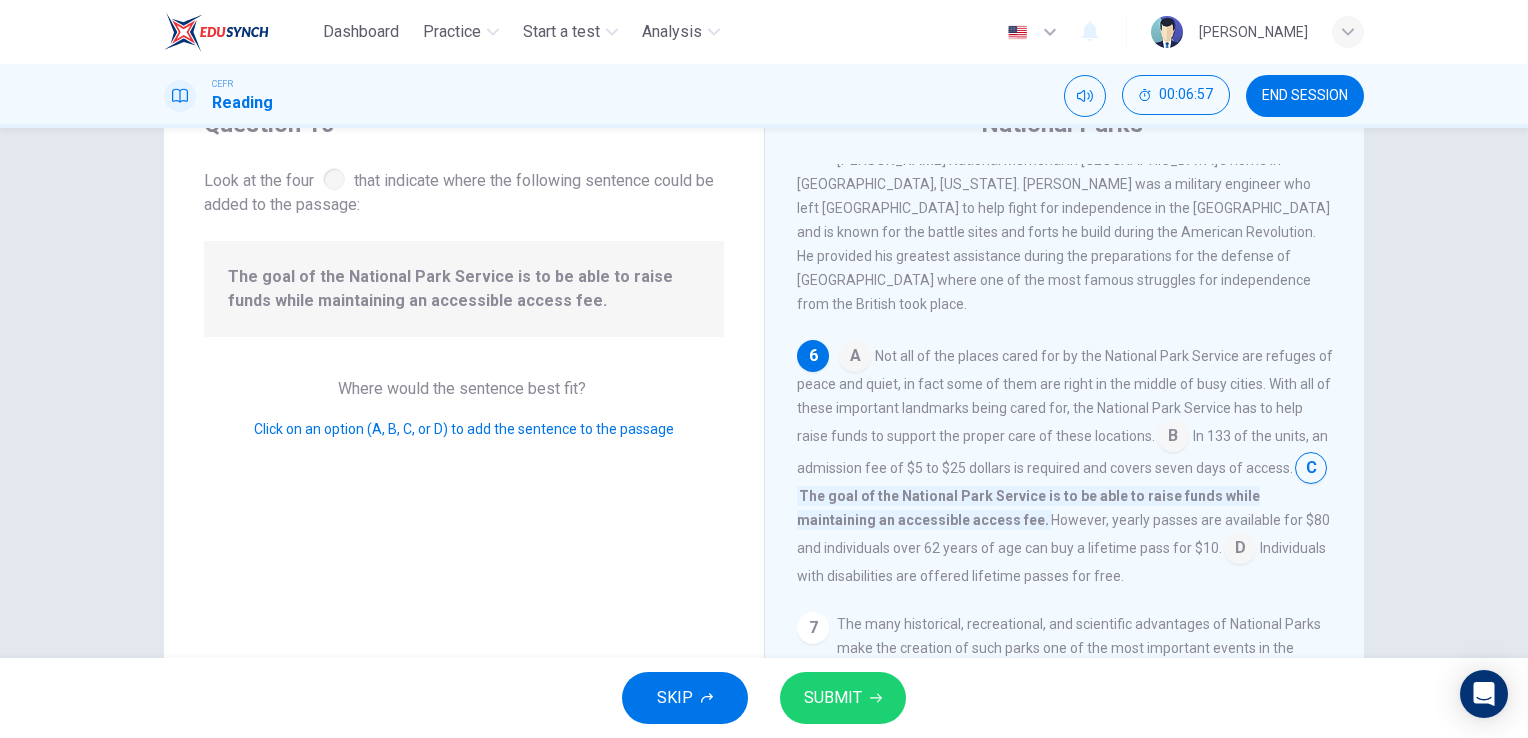 click at bounding box center (1173, 438) 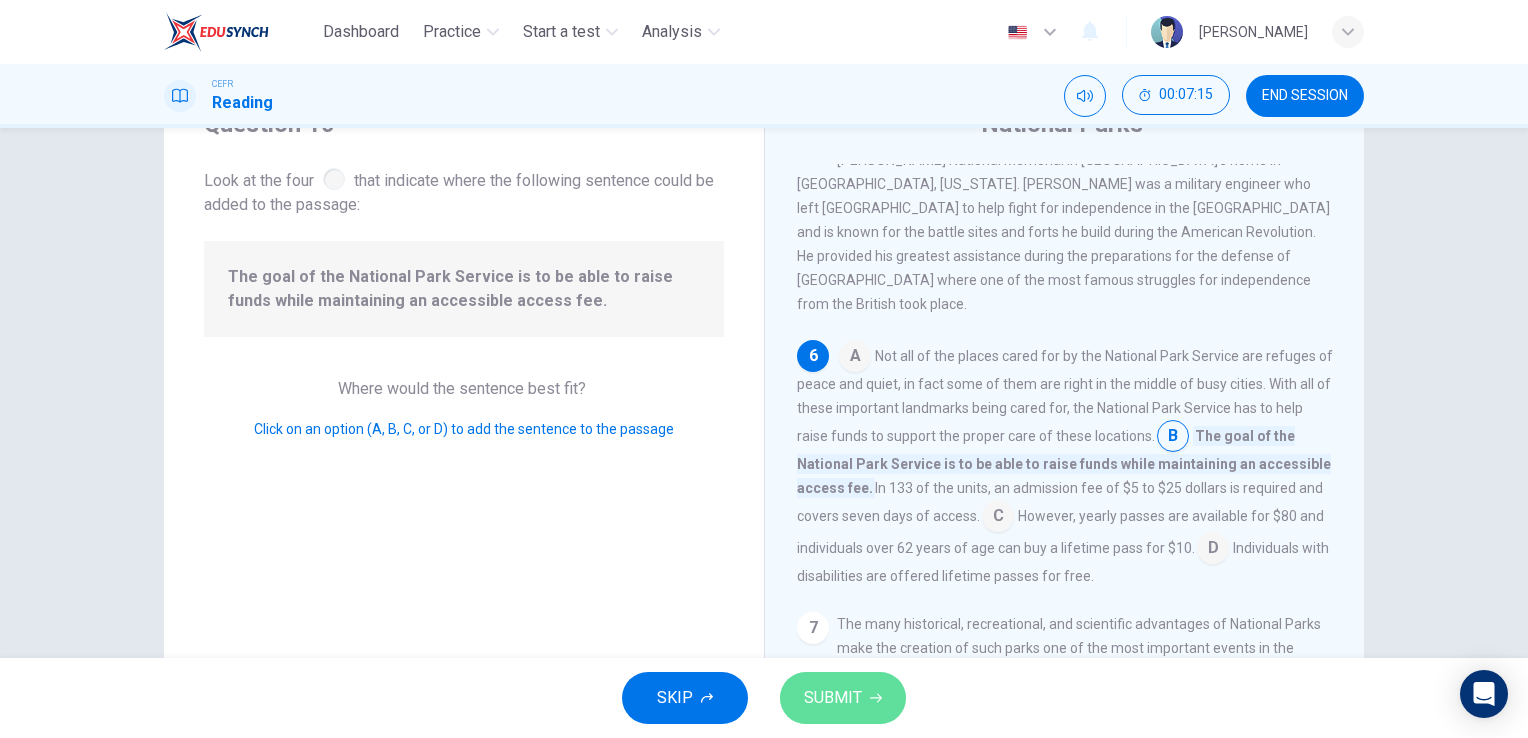 click on "SUBMIT" at bounding box center (833, 698) 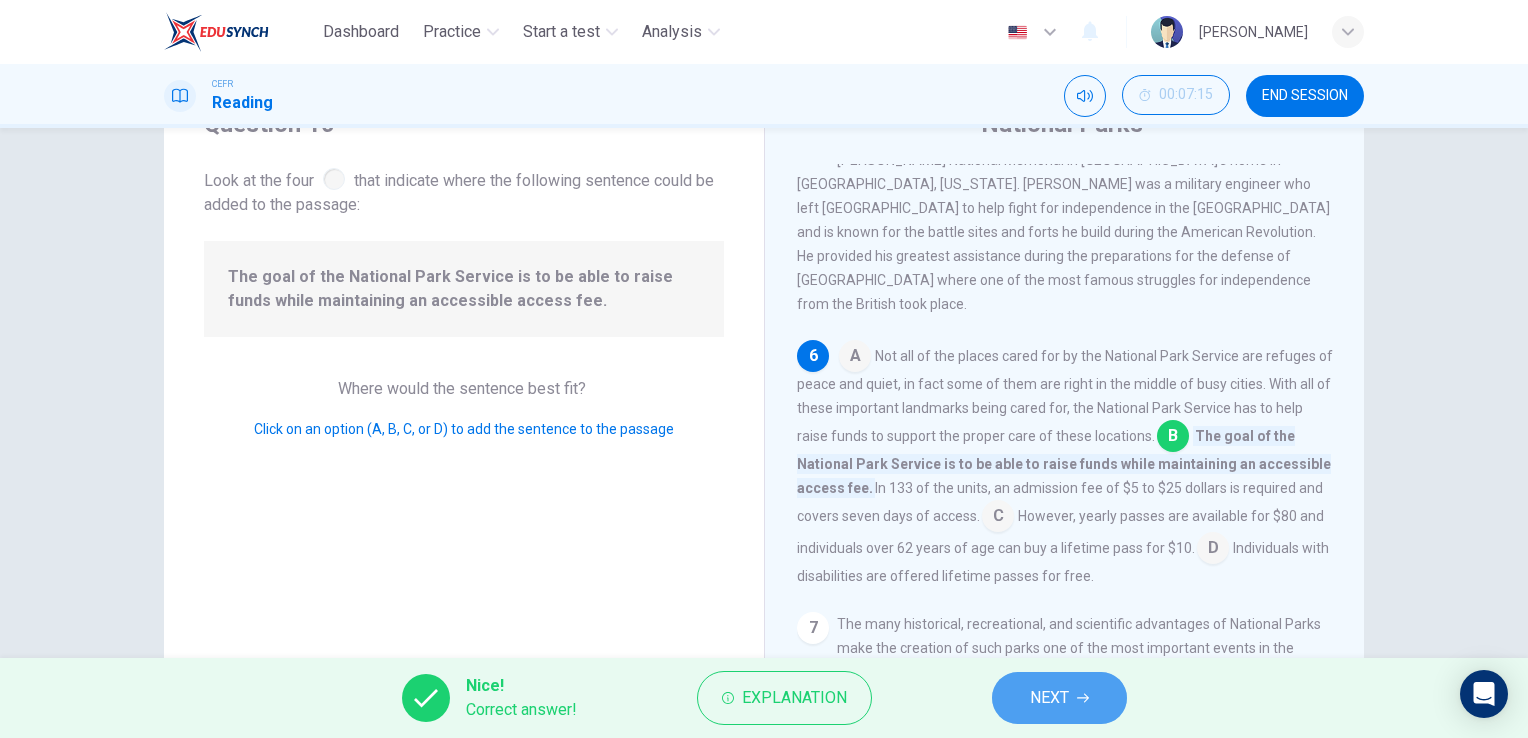 click on "NEXT" at bounding box center (1059, 698) 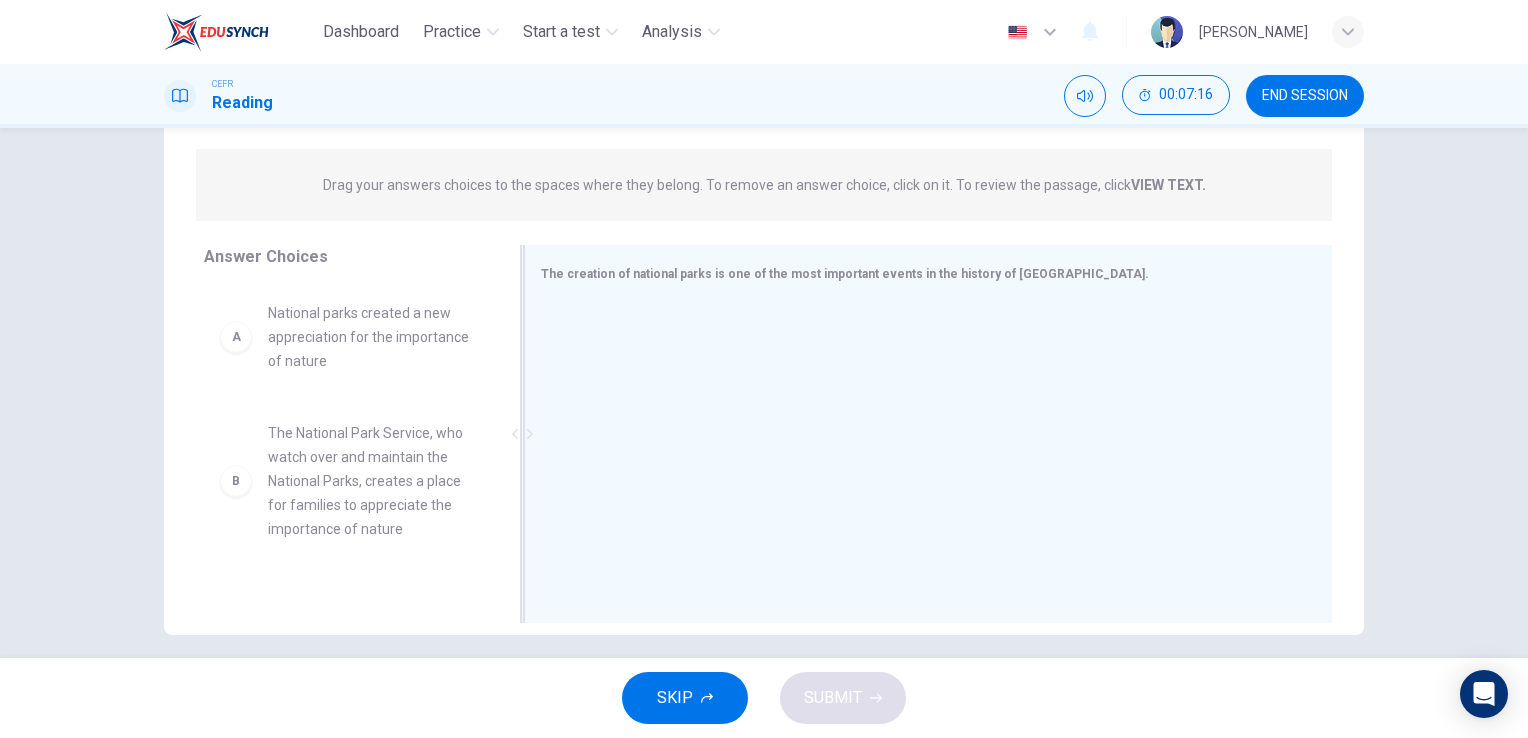 scroll, scrollTop: 244, scrollLeft: 0, axis: vertical 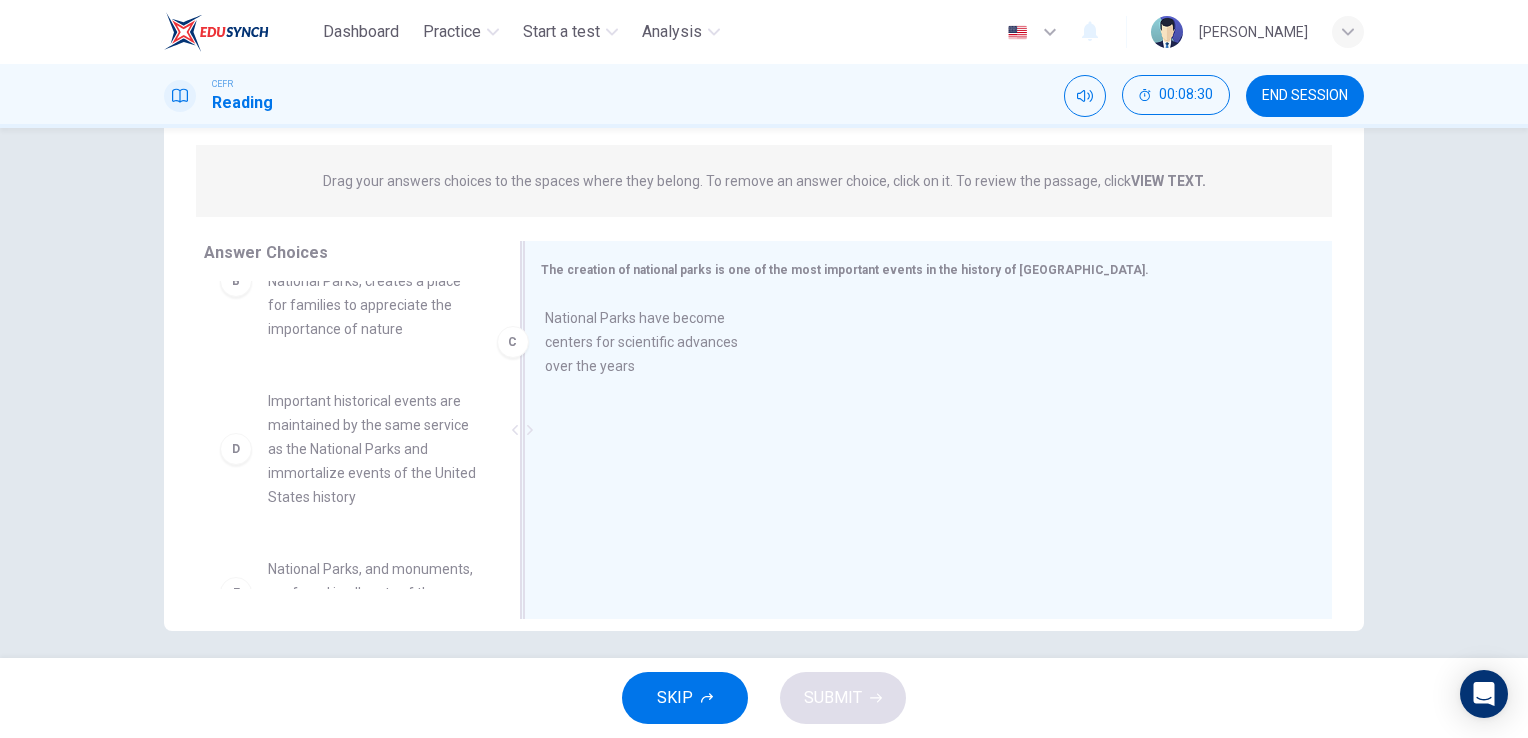 drag, startPoint x: 372, startPoint y: 433, endPoint x: 679, endPoint y: 350, distance: 318.022 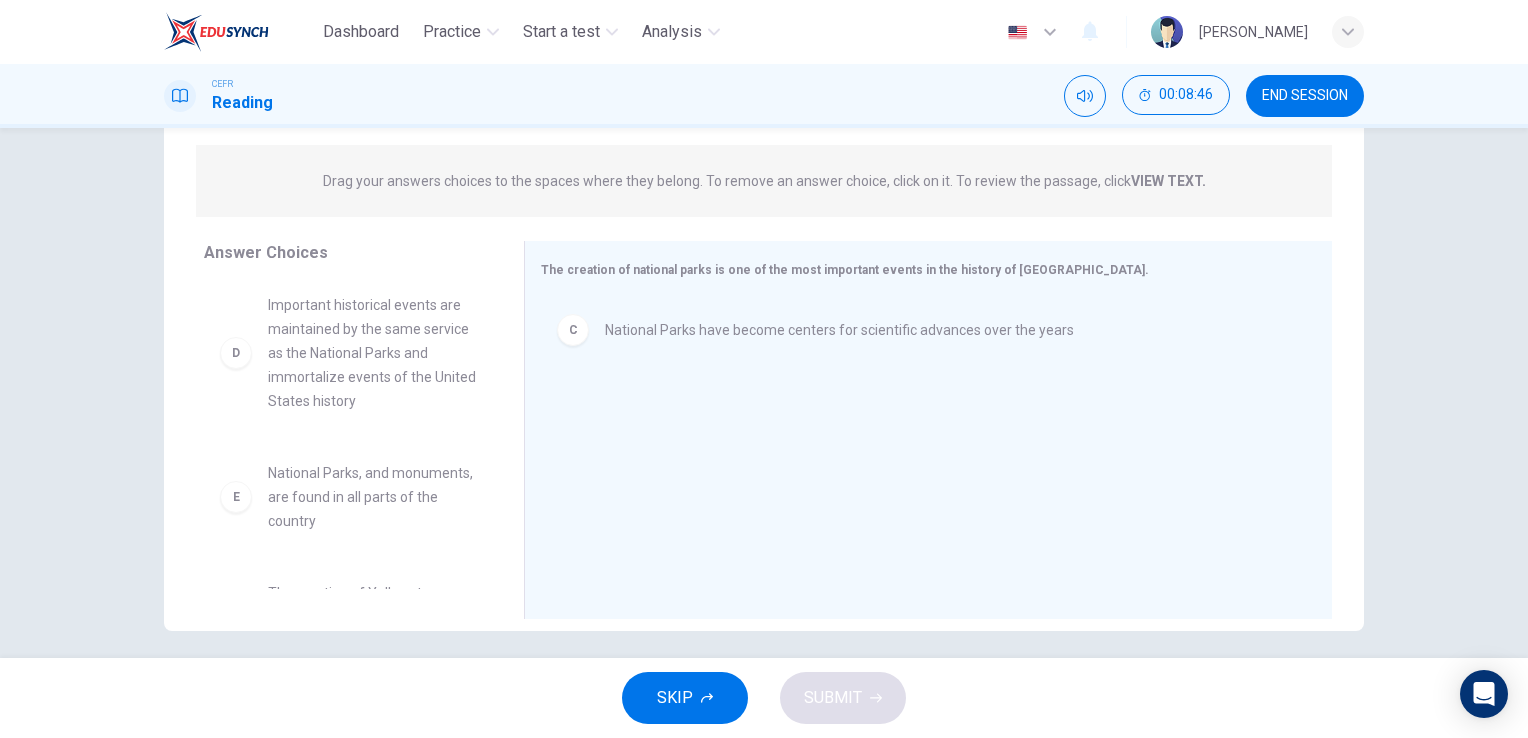 scroll, scrollTop: 396, scrollLeft: 0, axis: vertical 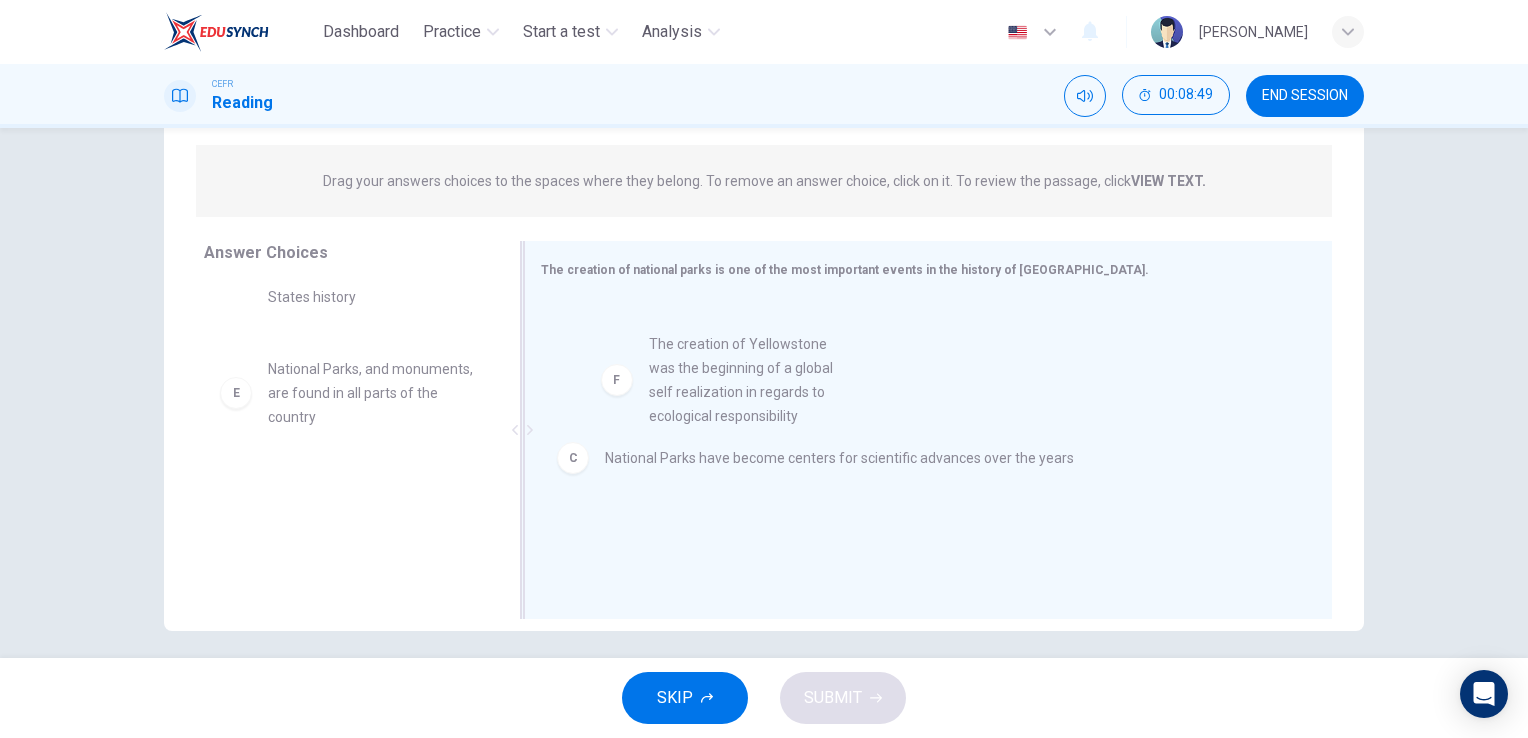 drag, startPoint x: 406, startPoint y: 504, endPoint x: 845, endPoint y: 354, distance: 463.91916 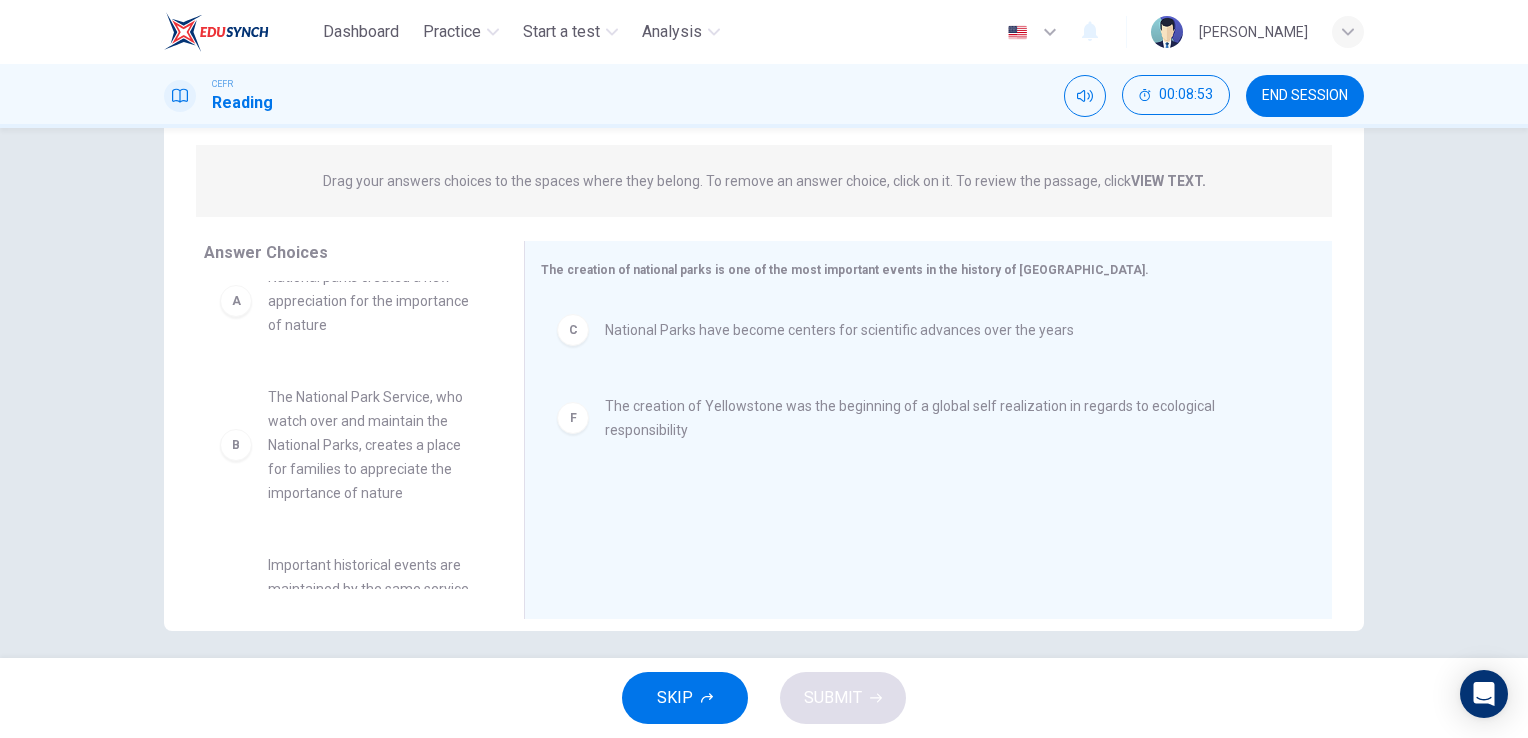 scroll, scrollTop: 0, scrollLeft: 0, axis: both 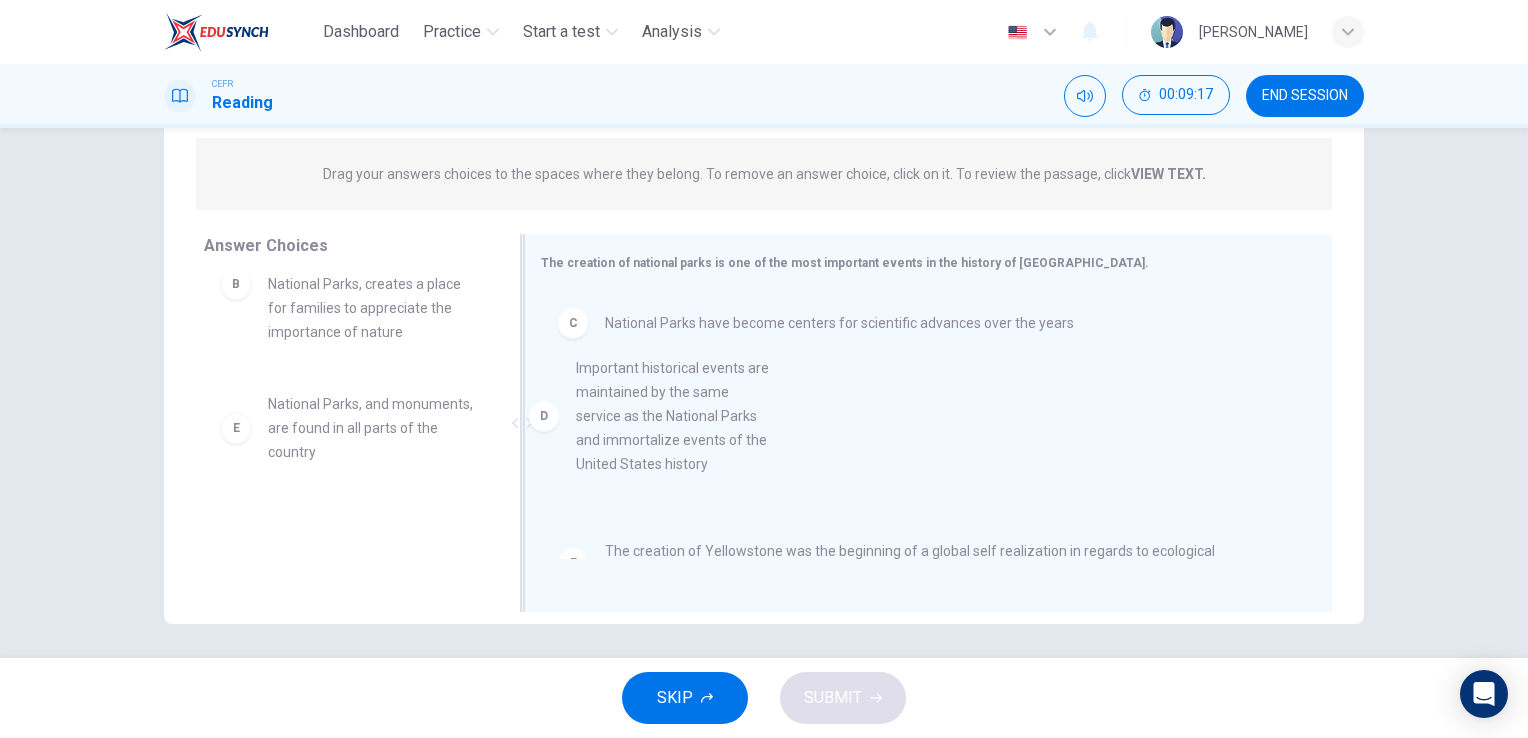 drag, startPoint x: 327, startPoint y: 436, endPoint x: 671, endPoint y: 399, distance: 345.9841 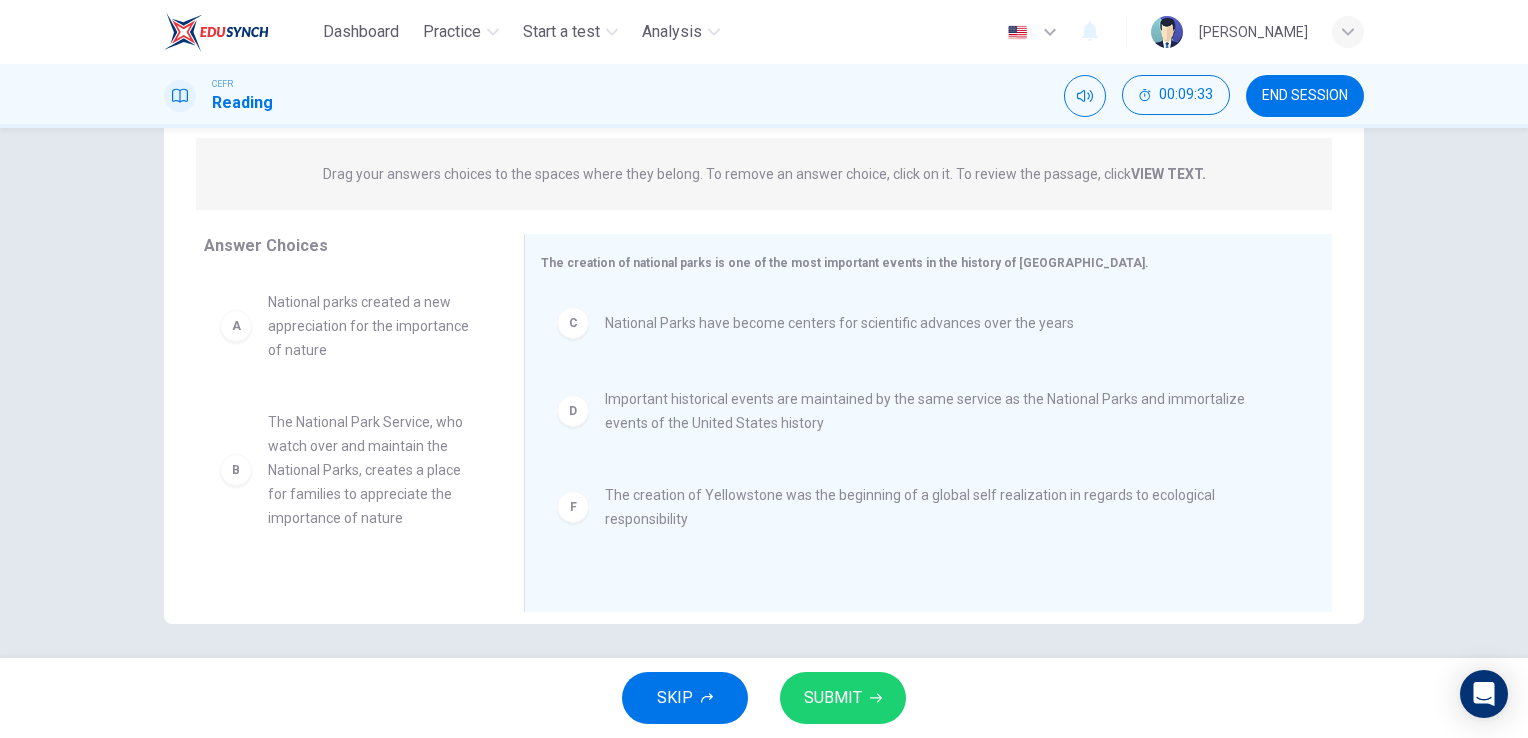 scroll, scrollTop: 84, scrollLeft: 0, axis: vertical 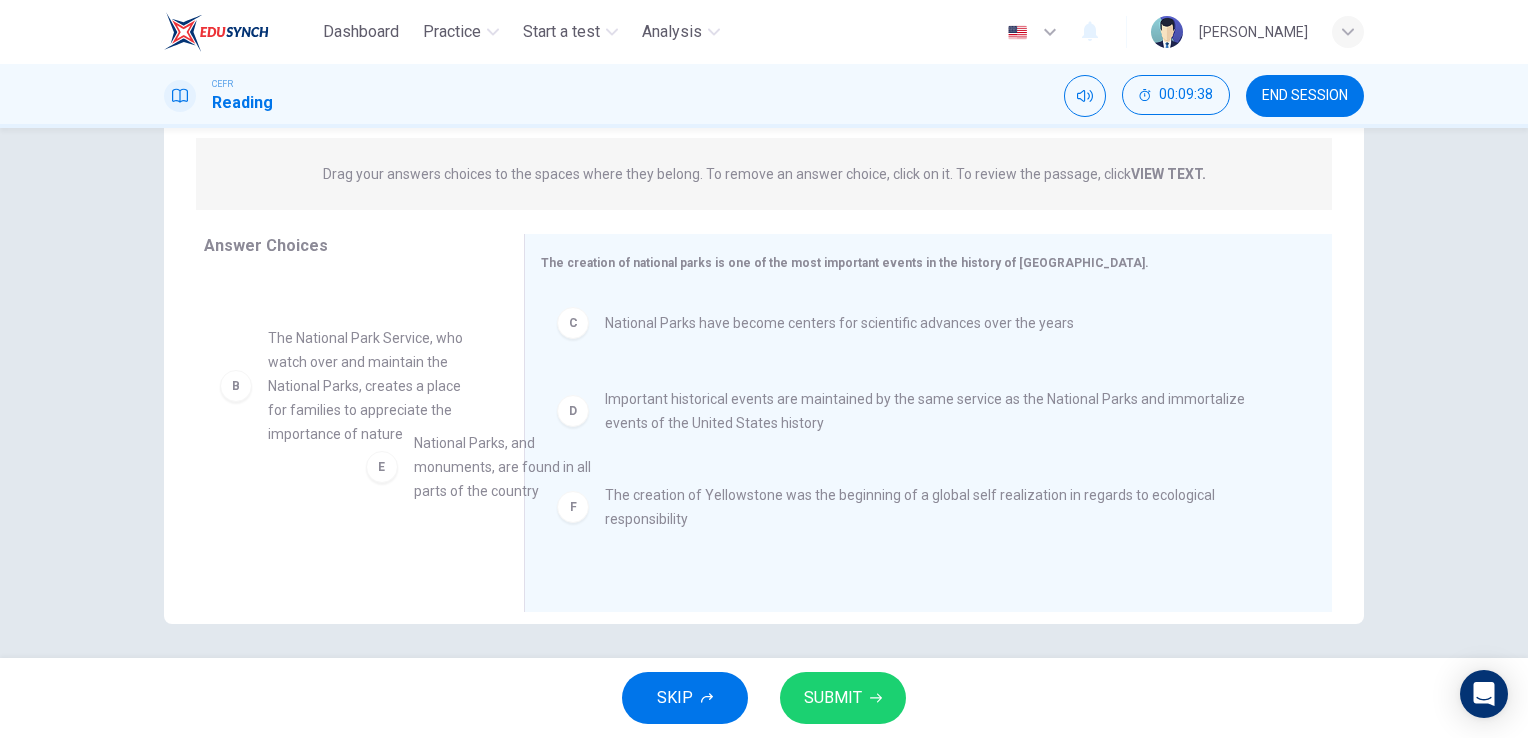 drag, startPoint x: 336, startPoint y: 527, endPoint x: 404, endPoint y: 507, distance: 70.88018 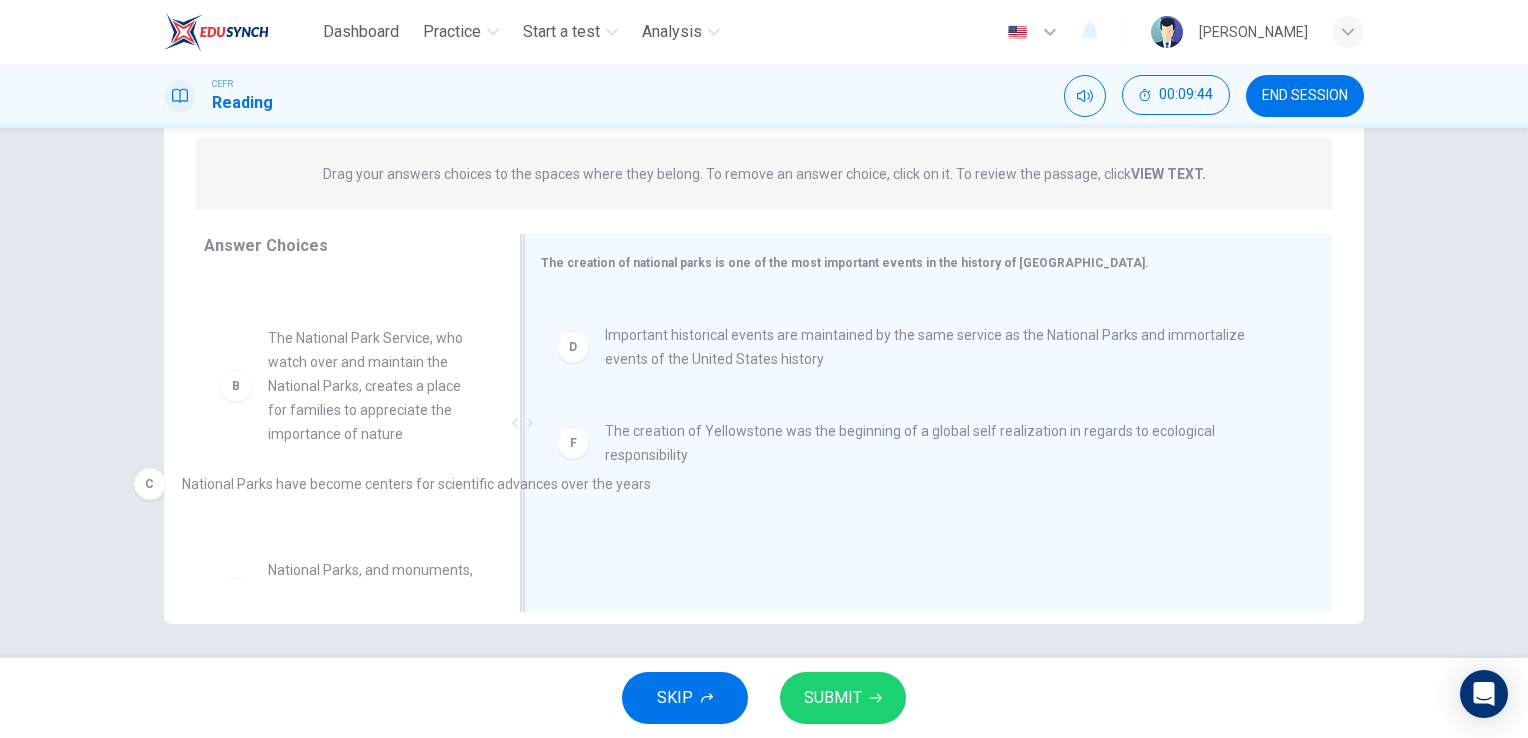 drag, startPoint x: 696, startPoint y: 334, endPoint x: 261, endPoint y: 498, distance: 464.88815 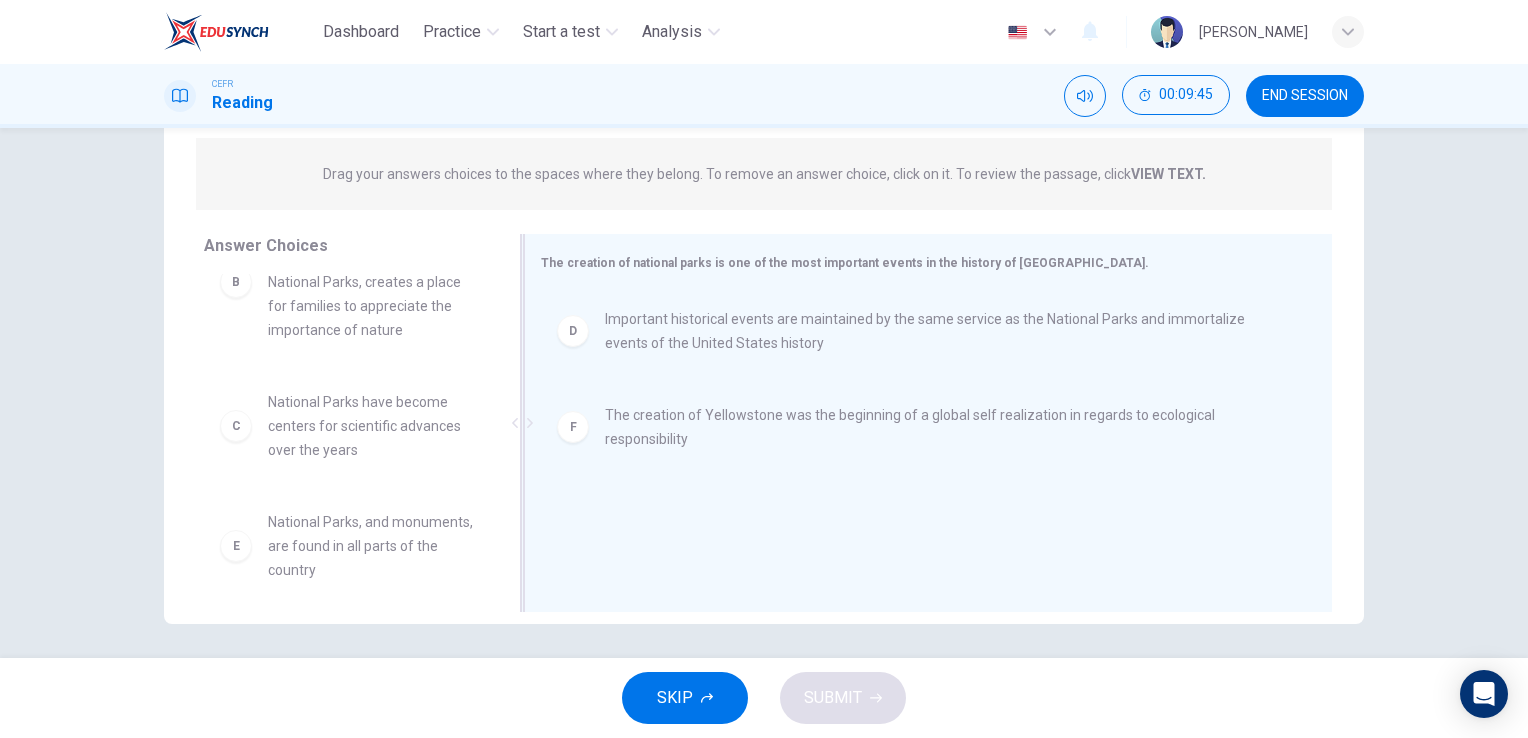 scroll, scrollTop: 204, scrollLeft: 0, axis: vertical 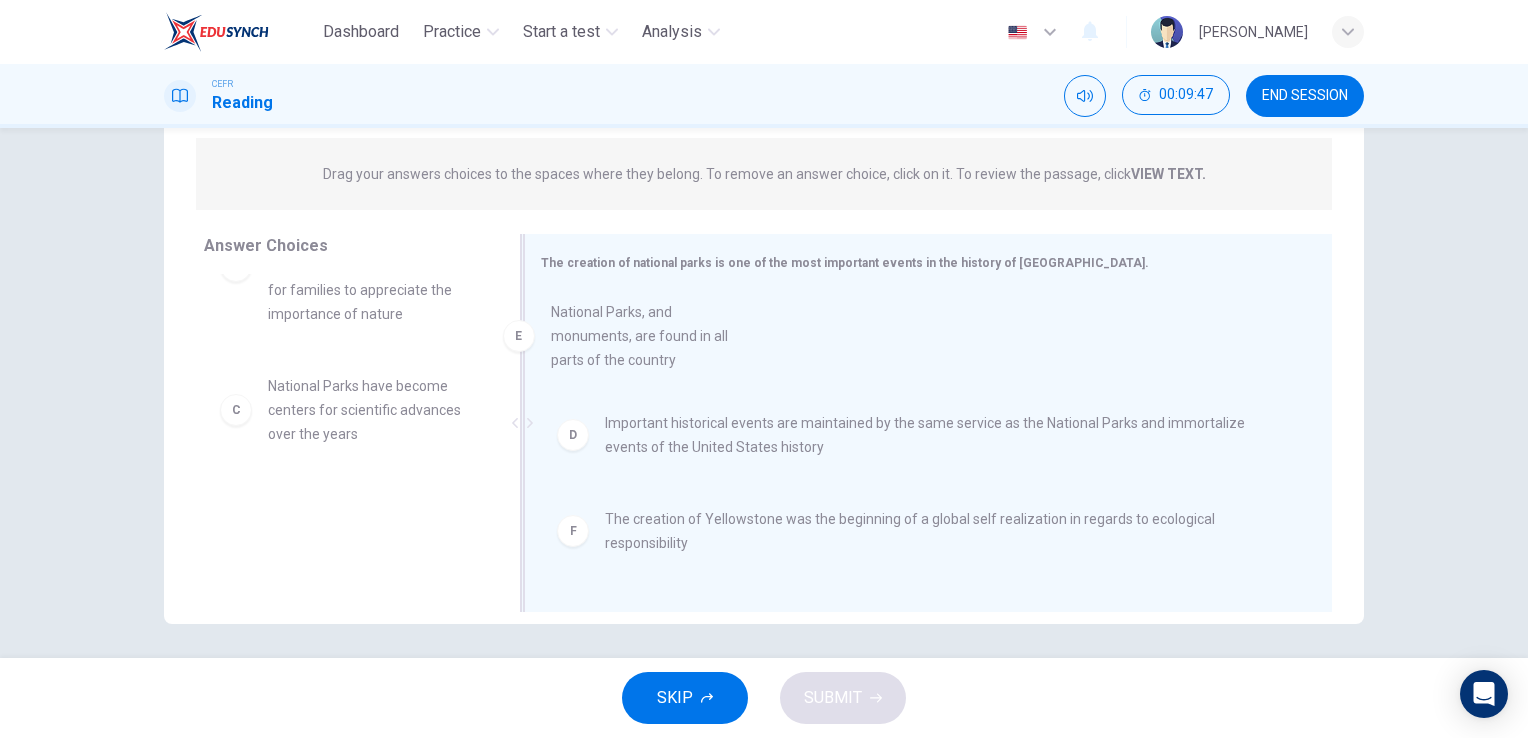 drag, startPoint x: 297, startPoint y: 557, endPoint x: 592, endPoint y: 360, distance: 354.7309 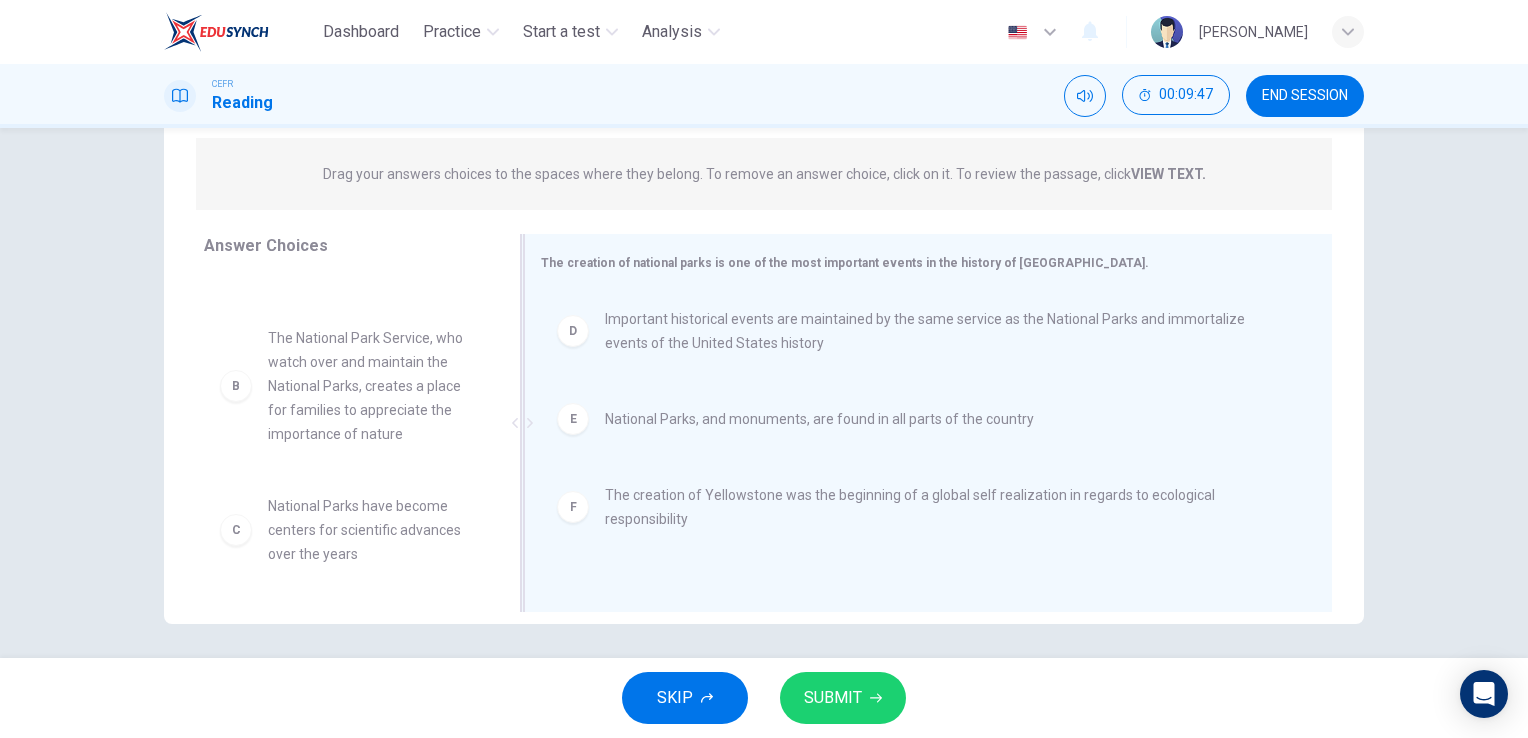 scroll, scrollTop: 84, scrollLeft: 0, axis: vertical 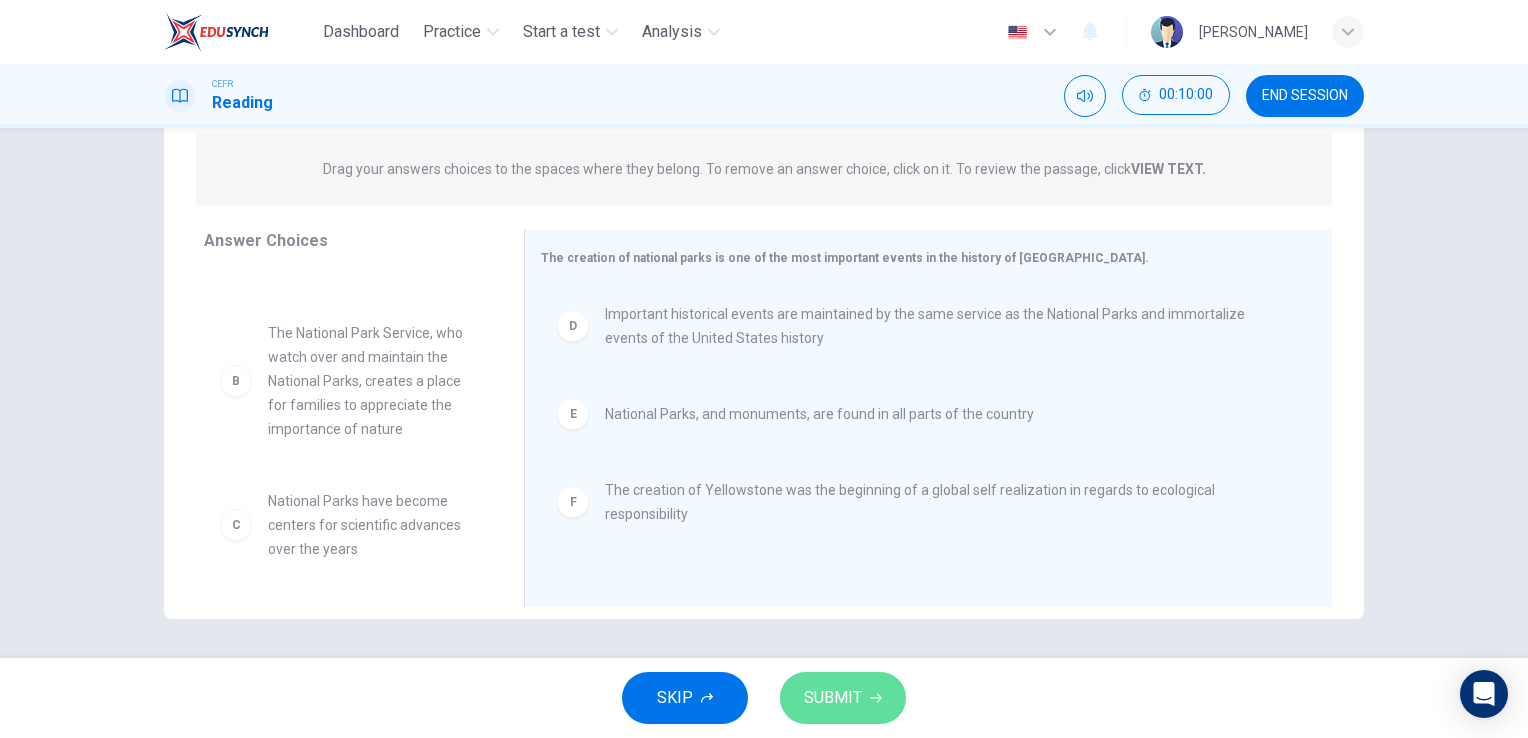 click on "SUBMIT" at bounding box center [833, 698] 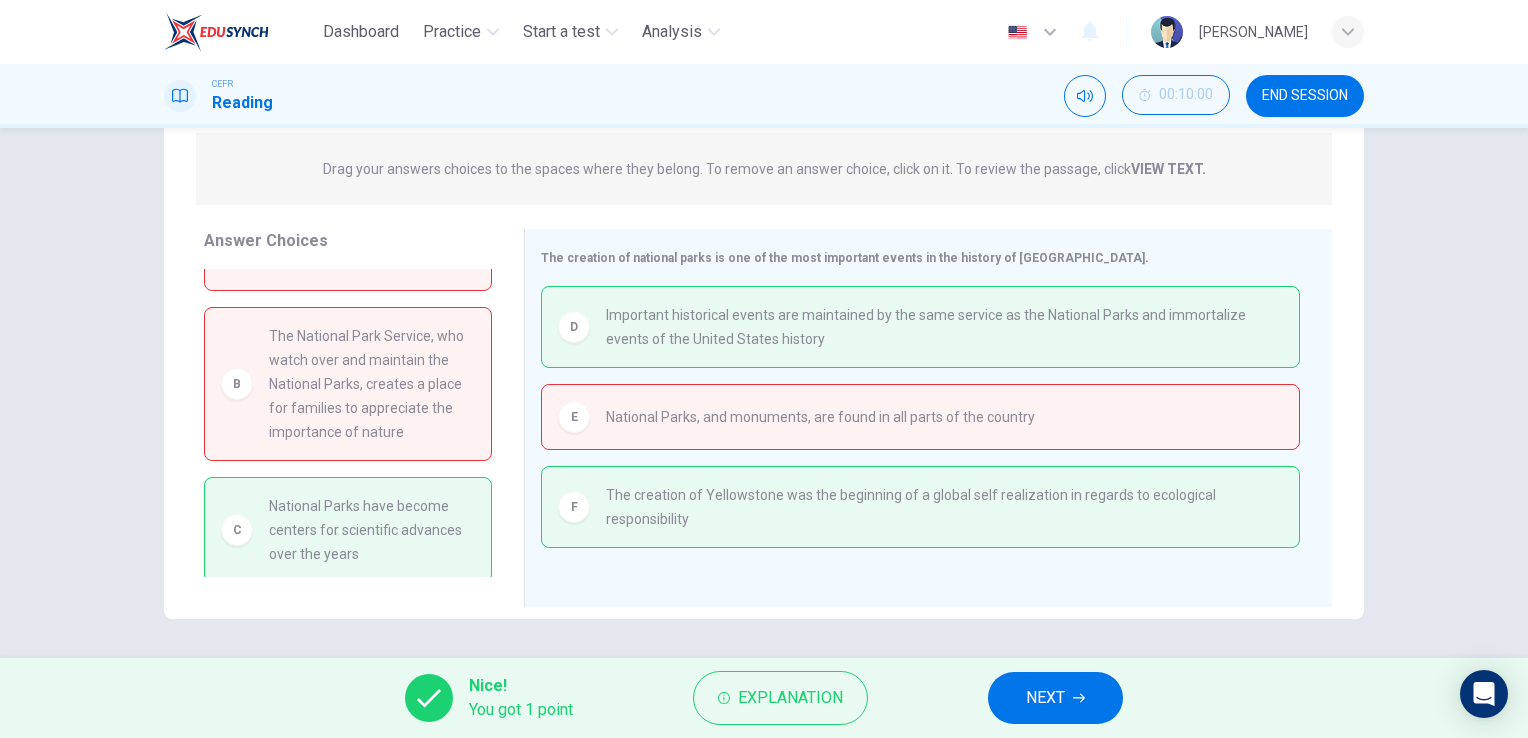 scroll, scrollTop: 88, scrollLeft: 0, axis: vertical 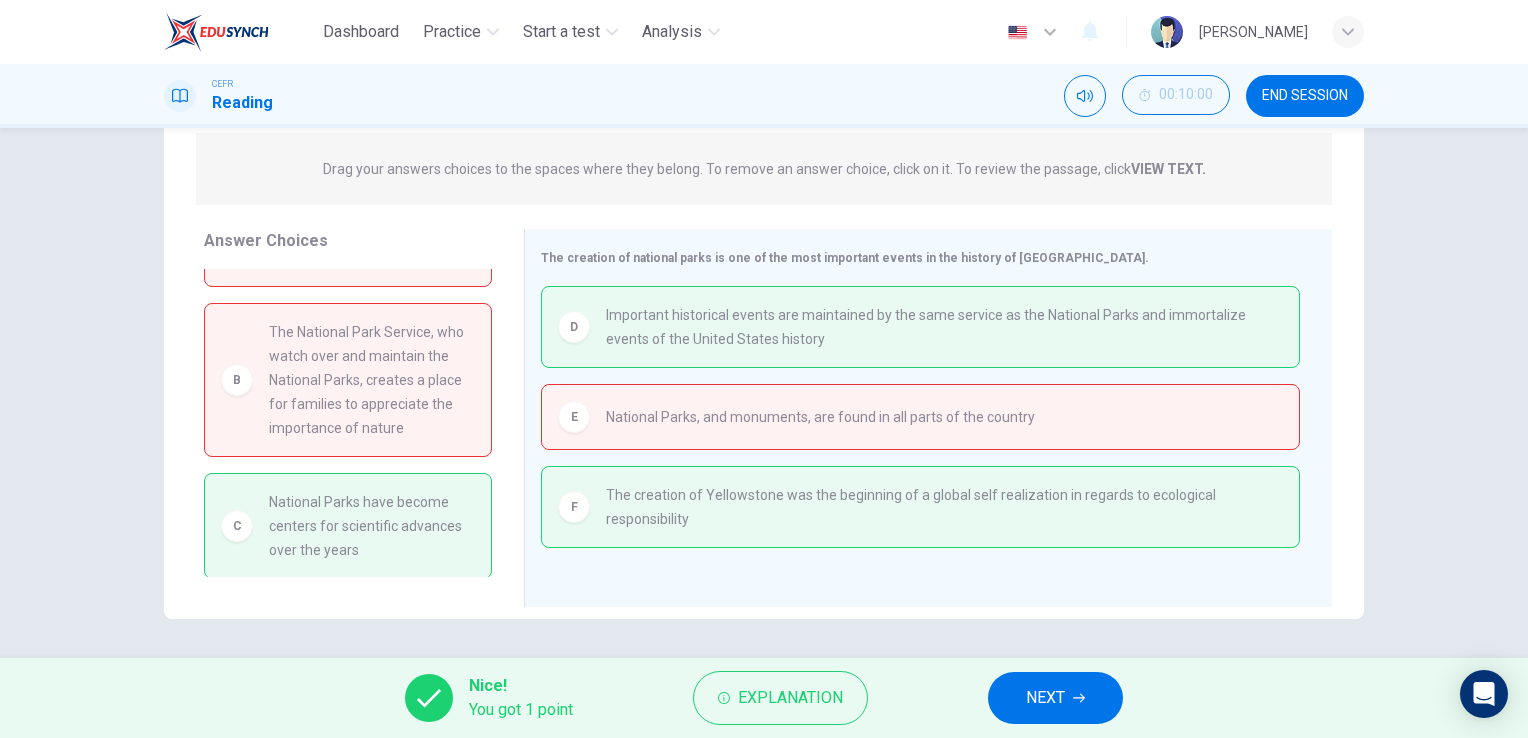 click on "National Parks have become centers for scientific advances over the years" at bounding box center (372, 526) 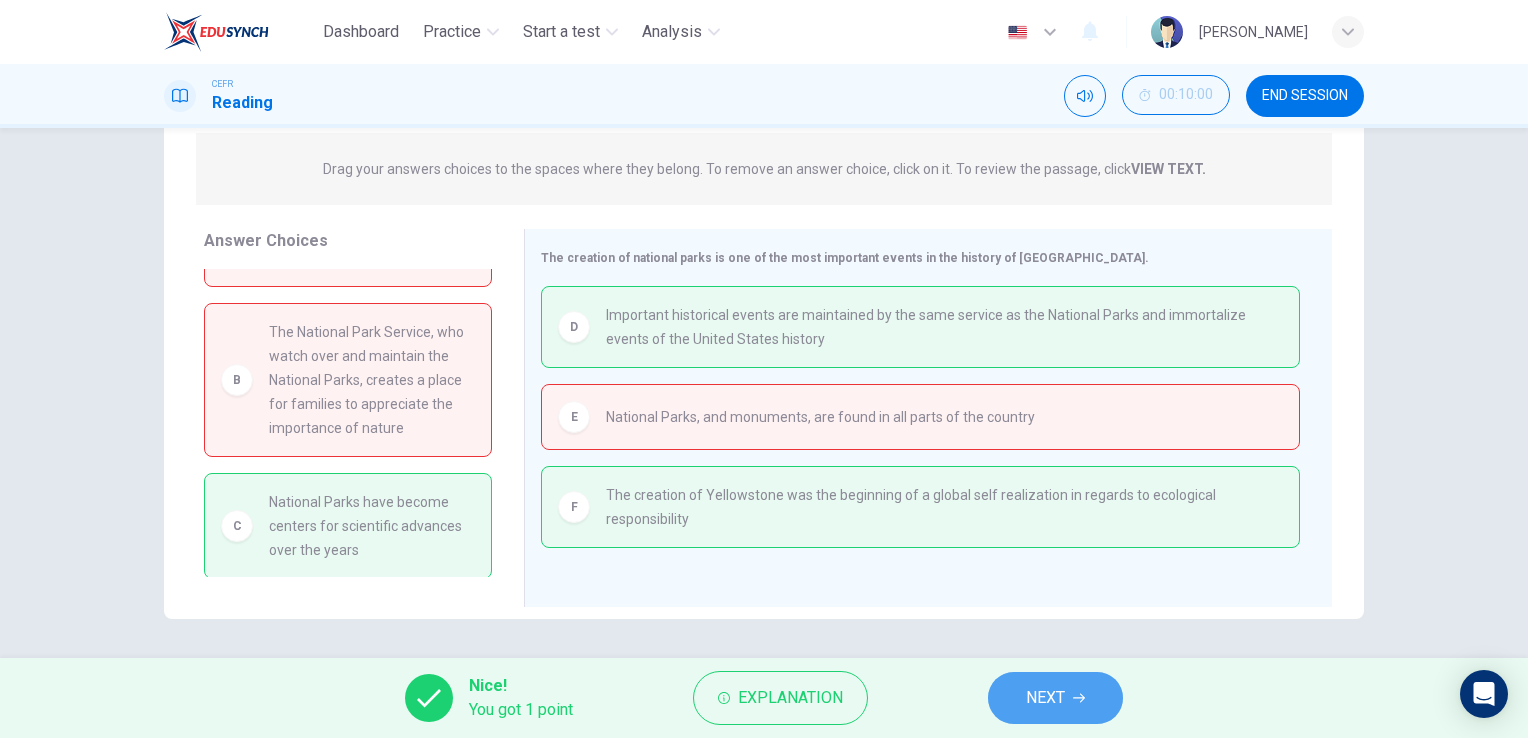 click on "NEXT" at bounding box center [1055, 698] 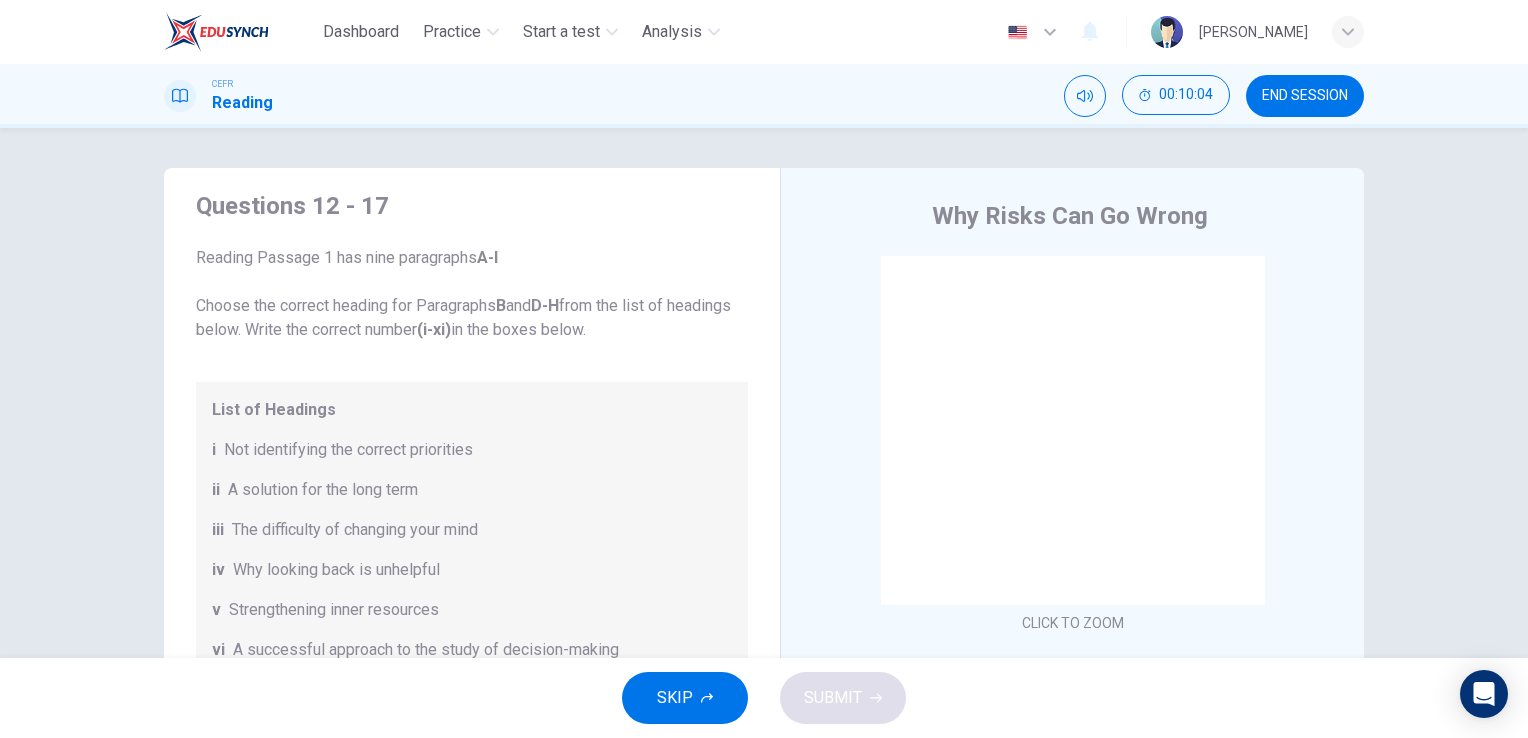 scroll, scrollTop: 16, scrollLeft: 0, axis: vertical 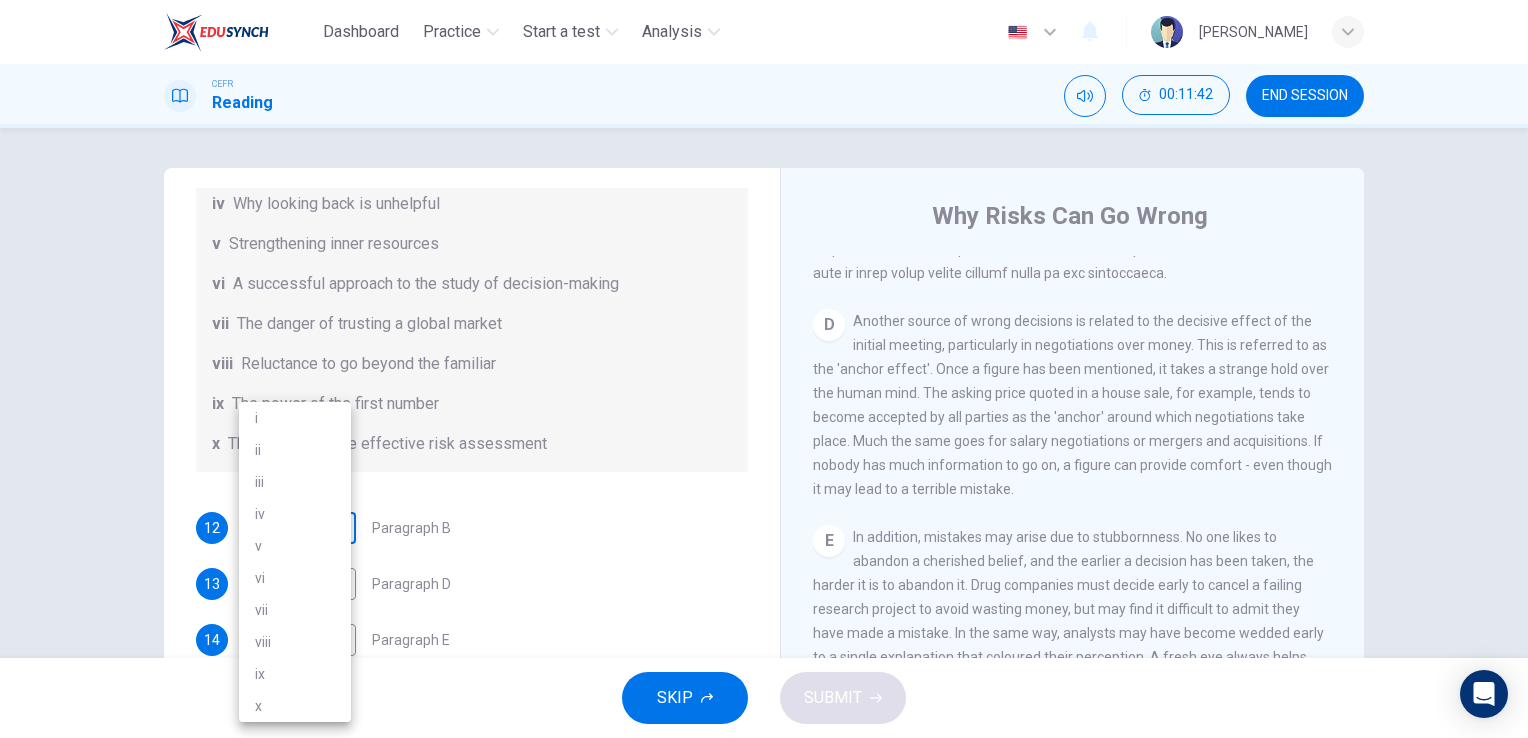 click on "Dashboard Practice Start a test Analysis English en ​ IVY NGUI CEFR Reading 00:11:42 END SESSION Questions 12 - 17 Reading Passage 1 has nine paragraphs  A-I
Choose the correct heading for Paragraphs  B  and  D-H  from the list of headings below.
Write the correct number  (i-xi)  in the boxes below. List of Headings i Not identifying the correct priorities ii A solution for the long term iii The difficulty of changing your mind iv Why looking back is unhelpful v Strengthening inner resources vi A successful approach to the study of decision-making vii The danger of trusting a global market viii Reluctance to go beyond the familiar ix The power of the first number x The need for more effective risk assessment 12 ​ ​ Paragraph B 13 ​ ​ Paragraph D 14 ​ ​ Paragraph E 15 ​ ​ Paragraph F 16 ​ ​ Paragraph G 17 ​ ​ Paragraph H Why Risks Can Go Wrong CLICK TO ZOOM Click to Zoom A B C D E F G H I SKIP SUBMIT EduSynch - Online Language Proficiency Testing
Dashboard Practice Analysis" at bounding box center [764, 369] 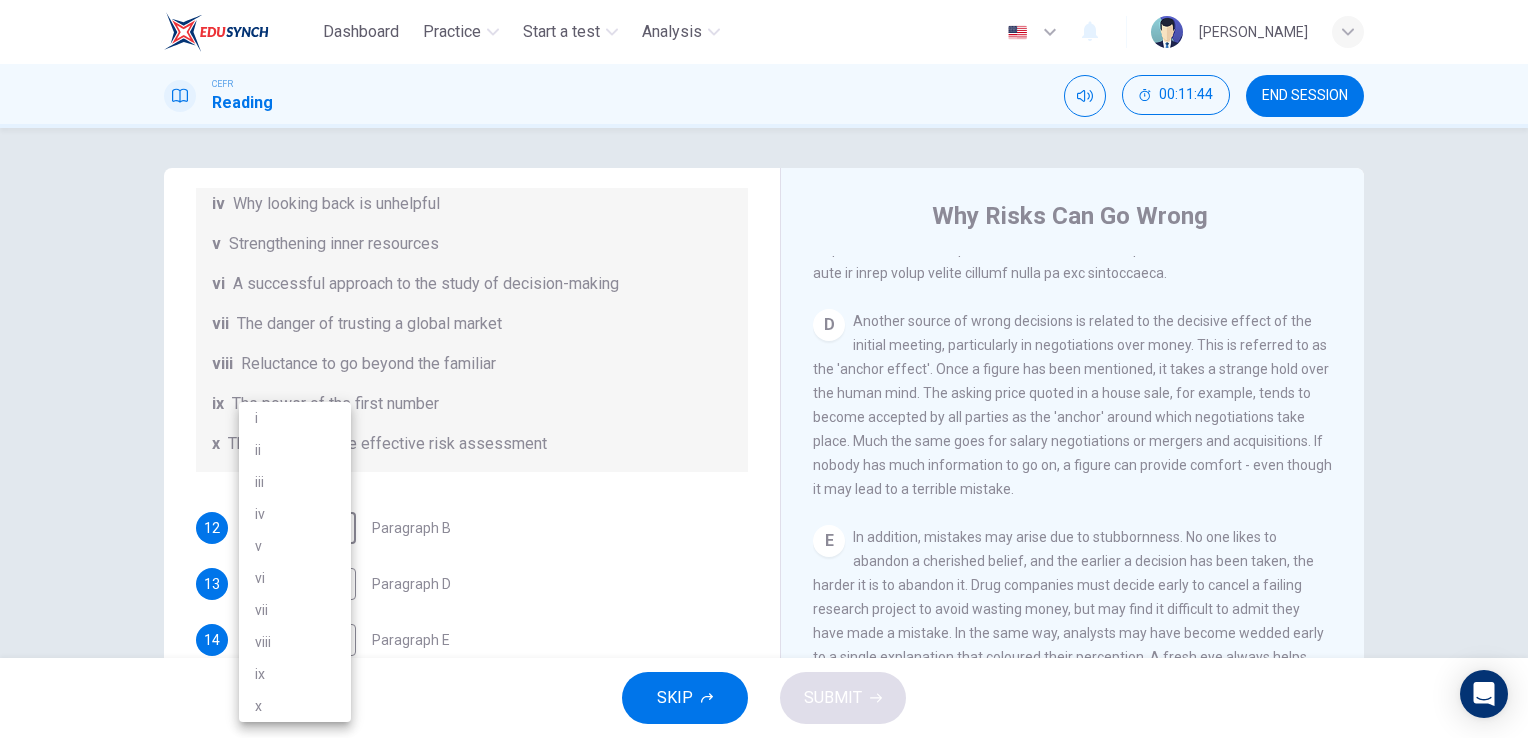 click at bounding box center [764, 369] 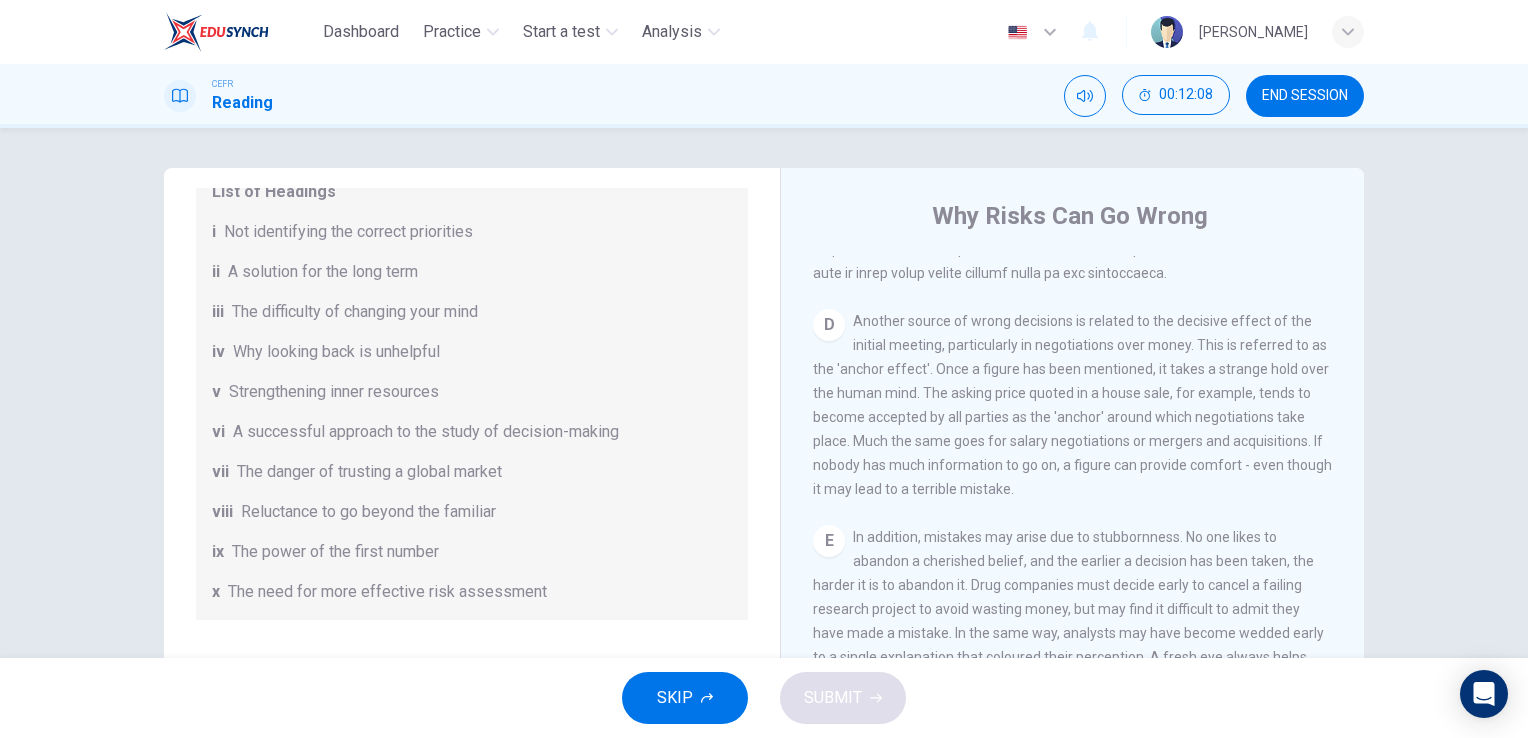 scroll, scrollTop: 244, scrollLeft: 0, axis: vertical 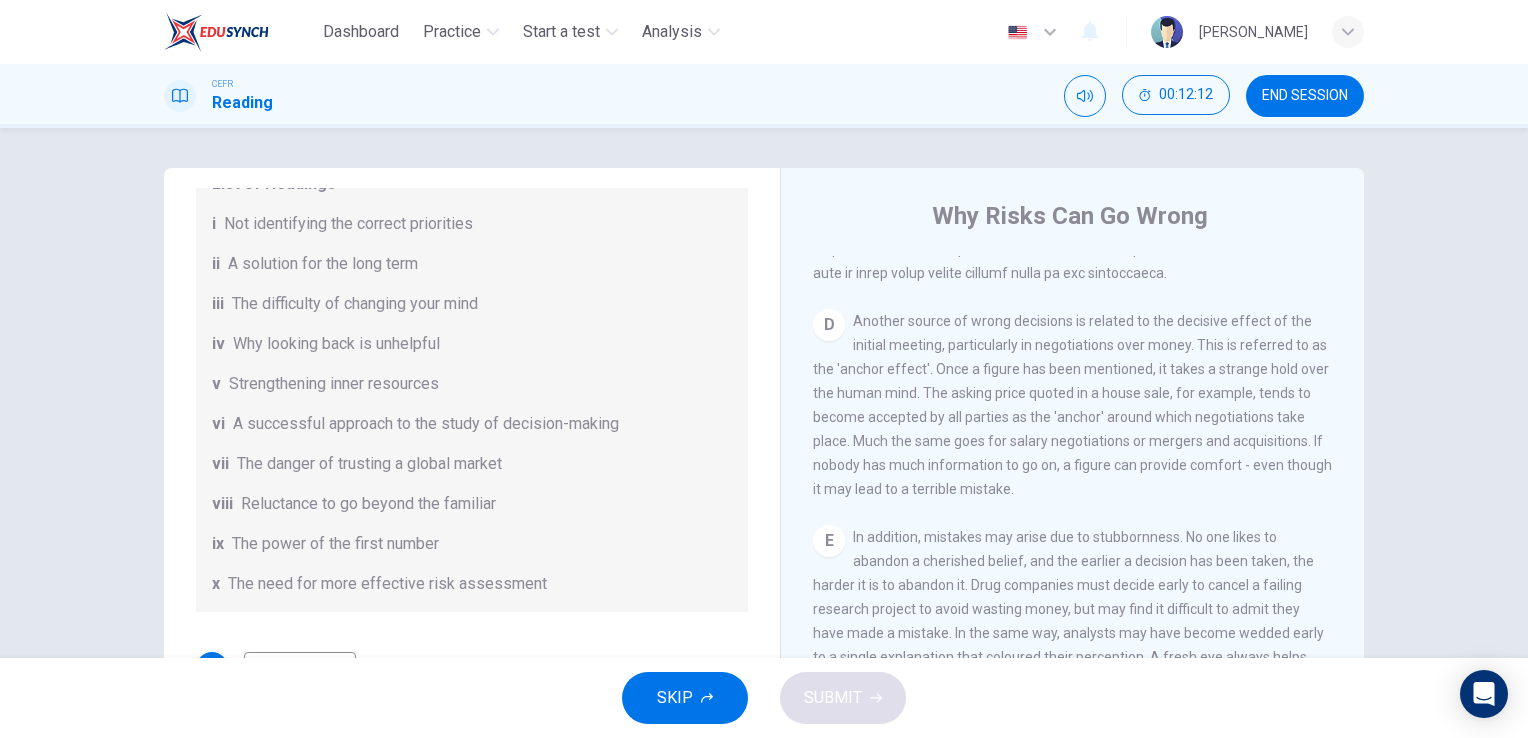 drag, startPoint x: 938, startPoint y: 336, endPoint x: 1005, endPoint y: 342, distance: 67.26812 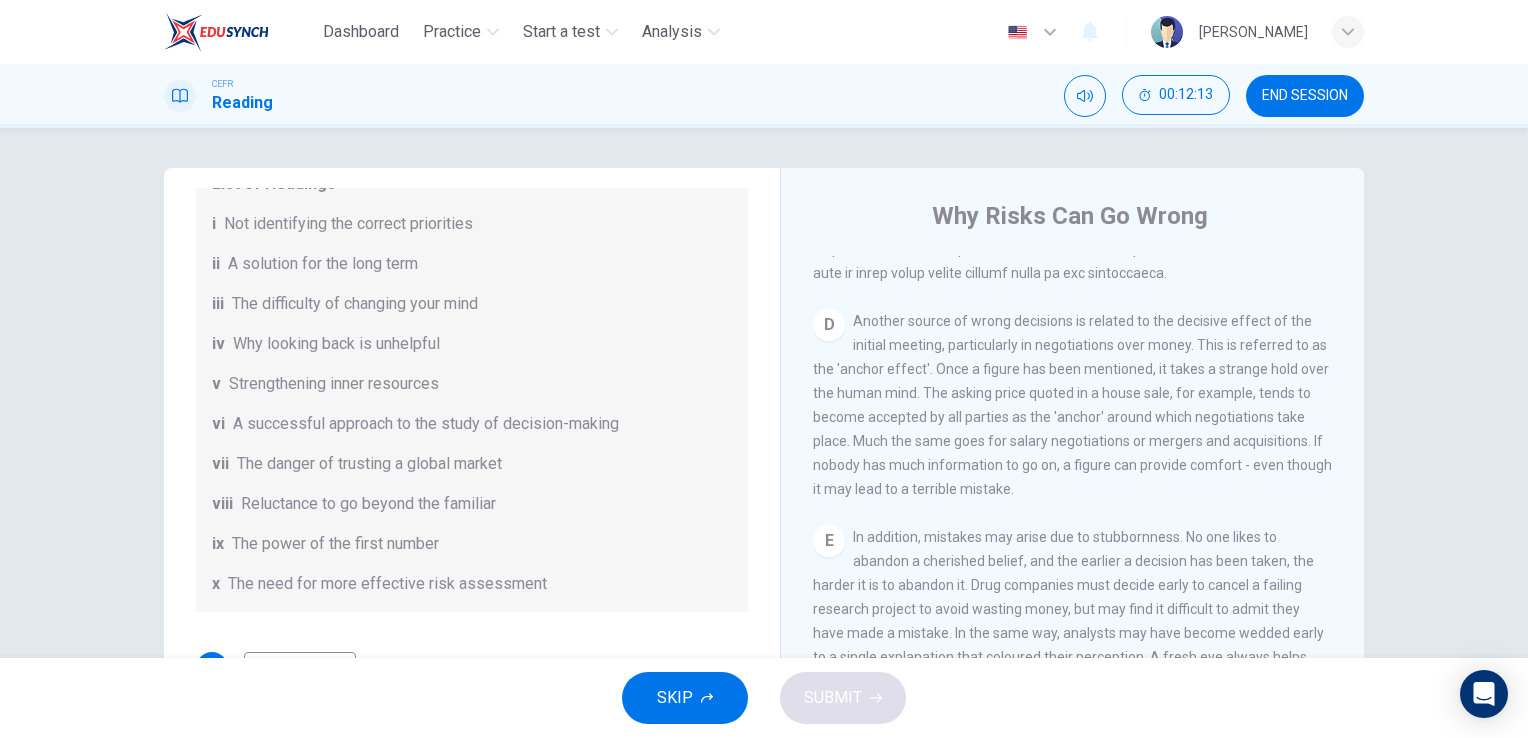 drag, startPoint x: 1005, startPoint y: 342, endPoint x: 1200, endPoint y: 350, distance: 195.16403 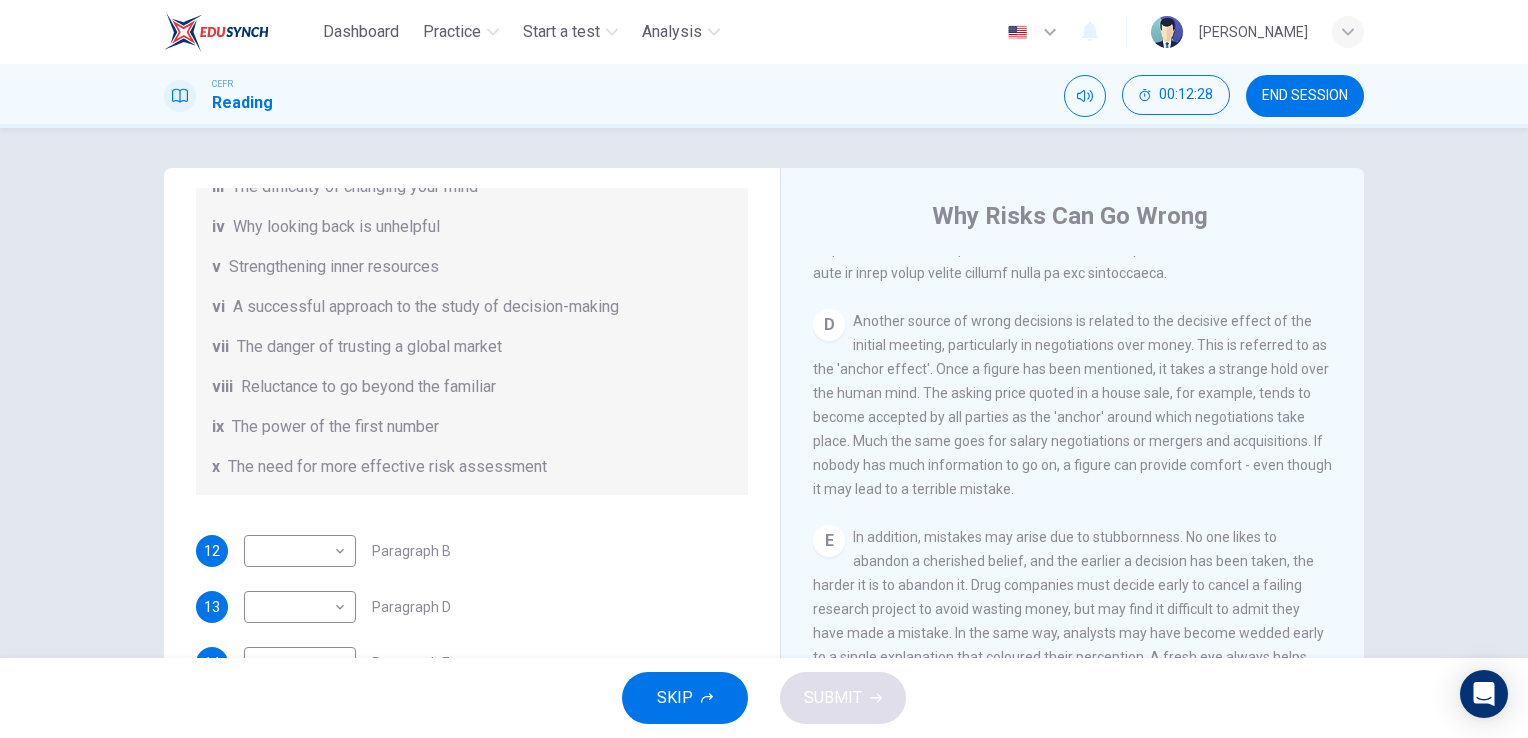 scroll, scrollTop: 384, scrollLeft: 0, axis: vertical 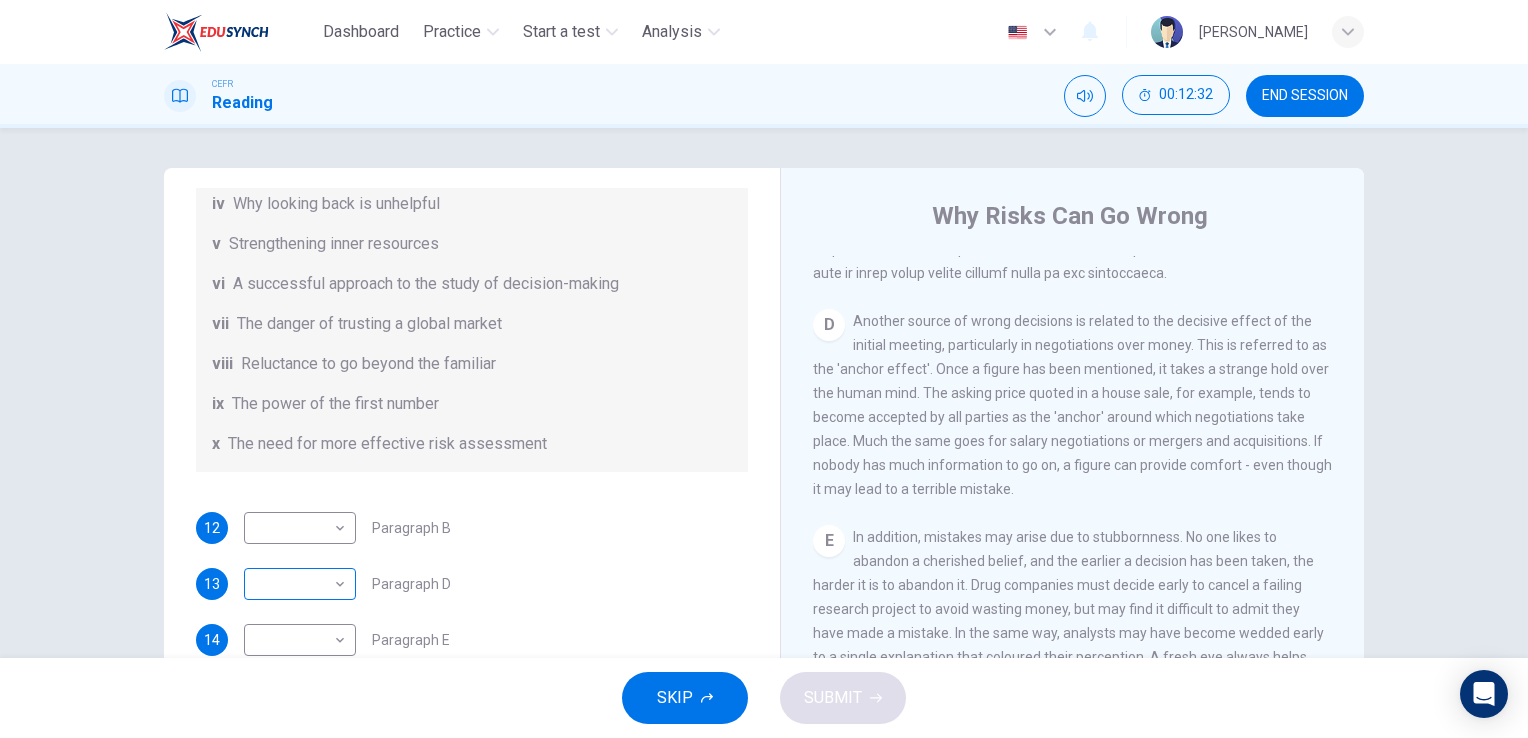 click on "Dashboard Practice Start a test Analysis English en ​ IVY NGUI CEFR Reading 00:12:32 END SESSION Questions 12 - 17 Reading Passage 1 has nine paragraphs  A-I
Choose the correct heading for Paragraphs  B  and  D-H  from the list of headings below.
Write the correct number  (i-xi)  in the boxes below. List of Headings i Not identifying the correct priorities ii A solution for the long term iii The difficulty of changing your mind iv Why looking back is unhelpful v Strengthening inner resources vi A successful approach to the study of decision-making vii The danger of trusting a global market viii Reluctance to go beyond the familiar ix The power of the first number x The need for more effective risk assessment 12 ​ ​ Paragraph B 13 ​ ​ Paragraph D 14 ​ ​ Paragraph E 15 ​ ​ Paragraph F 16 ​ ​ Paragraph G 17 ​ ​ Paragraph H Why Risks Can Go Wrong CLICK TO ZOOM Click to Zoom A B C D E F G H I SKIP SUBMIT EduSynch - Online Language Proficiency Testing
Dashboard Practice Analysis" at bounding box center [764, 369] 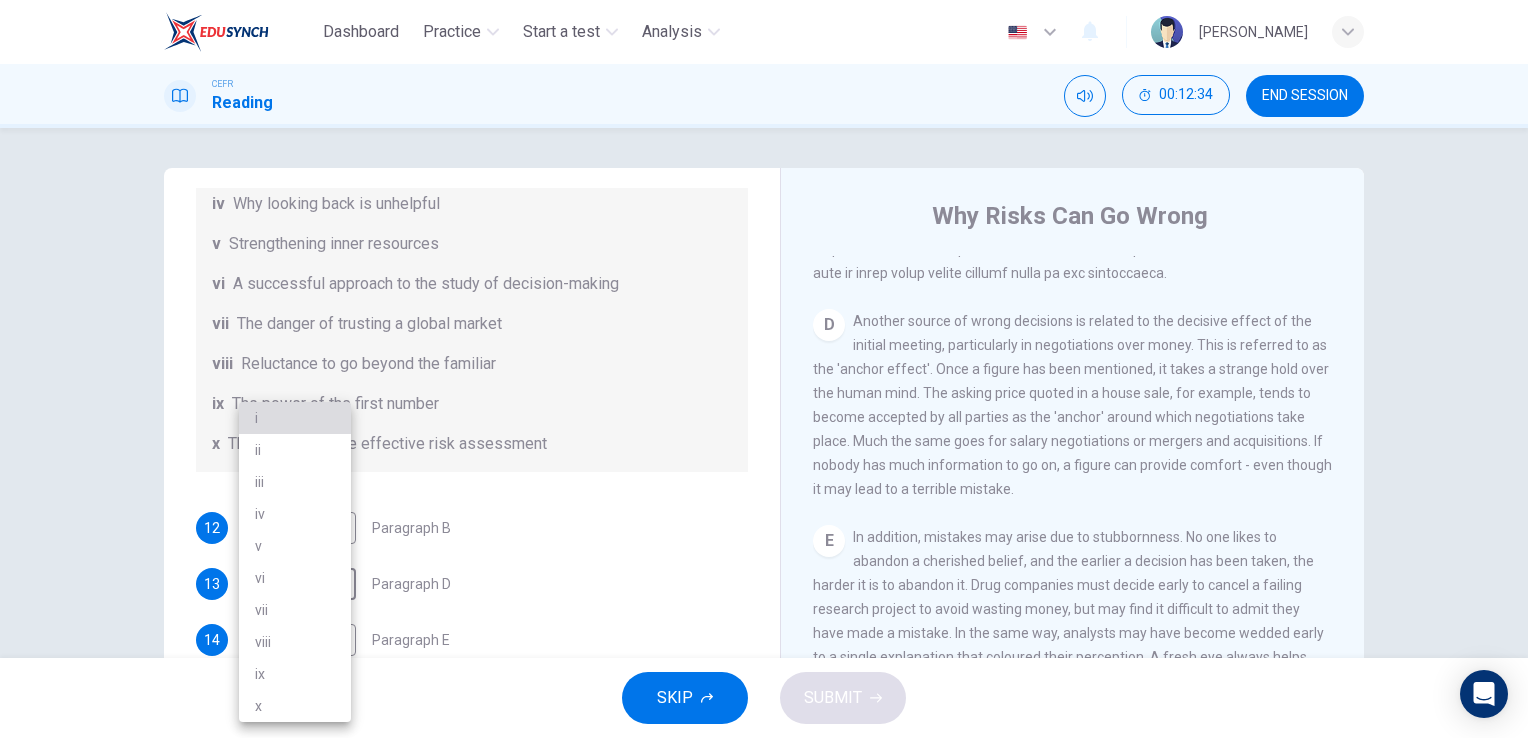 click on "i" at bounding box center (295, 418) 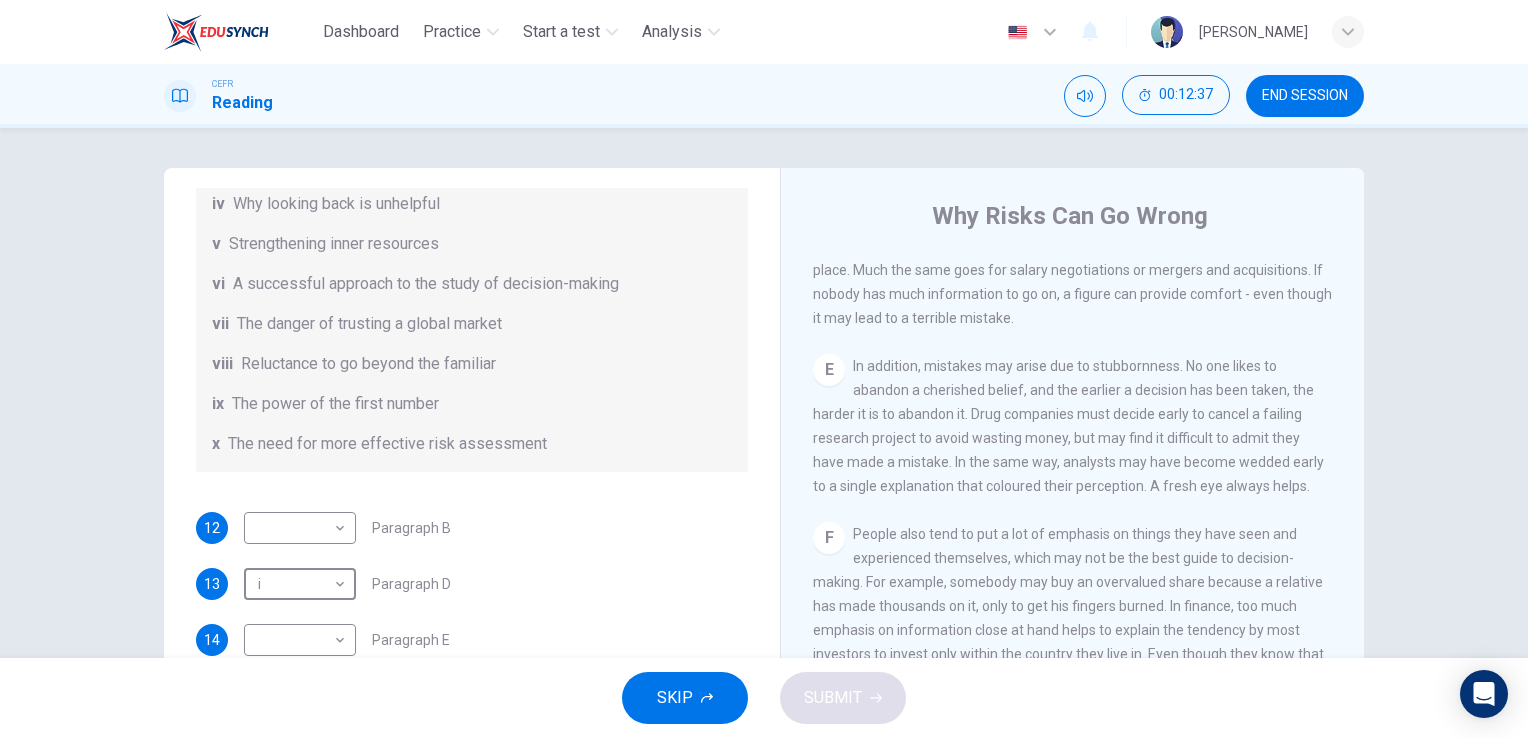 scroll, scrollTop: 1350, scrollLeft: 0, axis: vertical 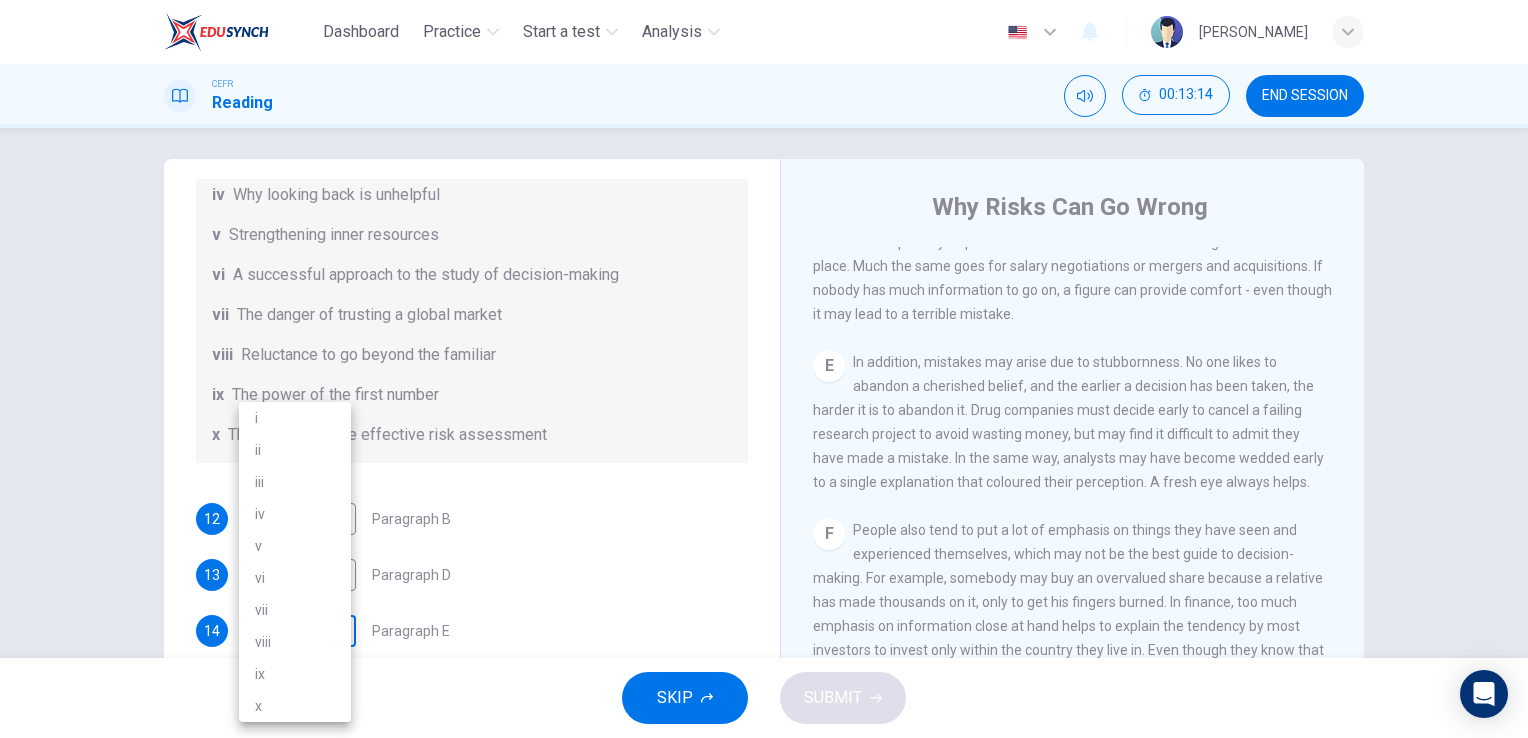 click on "Dashboard Practice Start a test Analysis English en ​ IVY NGUI CEFR Reading 00:13:14 END SESSION Questions 12 - 17 Reading Passage 1 has nine paragraphs  A-I
Choose the correct heading for Paragraphs  B  and  D-H  from the list of headings below.
Write the correct number  (i-xi)  in the boxes below. List of Headings i Not identifying the correct priorities ii A solution for the long term iii The difficulty of changing your mind iv Why looking back is unhelpful v Strengthening inner resources vi A successful approach to the study of decision-making vii The danger of trusting a global market viii Reluctance to go beyond the familiar ix The power of the first number x The need for more effective risk assessment 12 ​ ​ Paragraph B 13 i i ​ Paragraph D 14 ​ ​ Paragraph E 15 ​ ​ Paragraph F 16 ​ ​ Paragraph G 17 ​ ​ Paragraph H Why Risks Can Go Wrong CLICK TO ZOOM Click to Zoom A B C D E F G H I SKIP SUBMIT EduSynch - Online Language Proficiency Testing
Dashboard Practice Analysis" at bounding box center [764, 369] 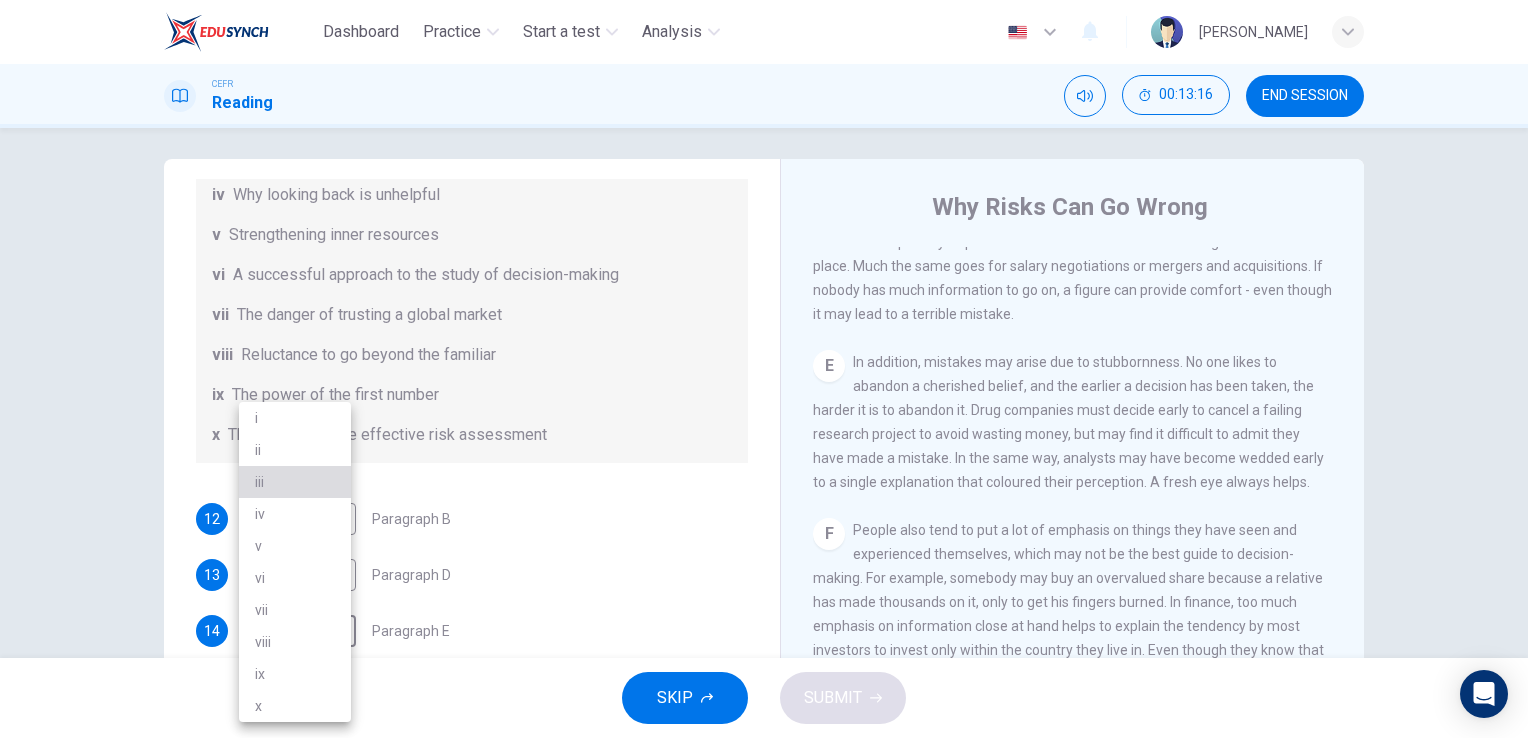click on "iii" at bounding box center (295, 482) 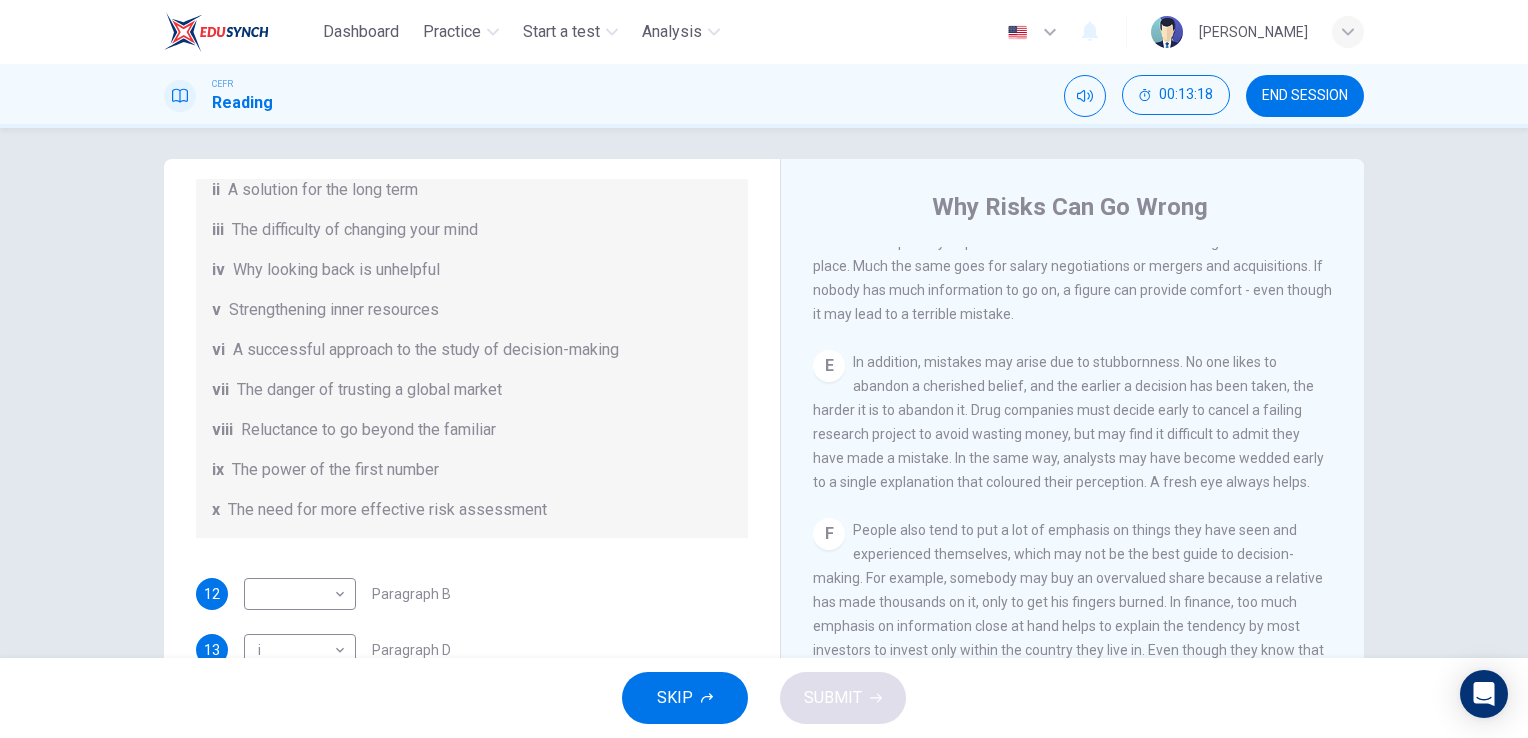 scroll, scrollTop: 272, scrollLeft: 0, axis: vertical 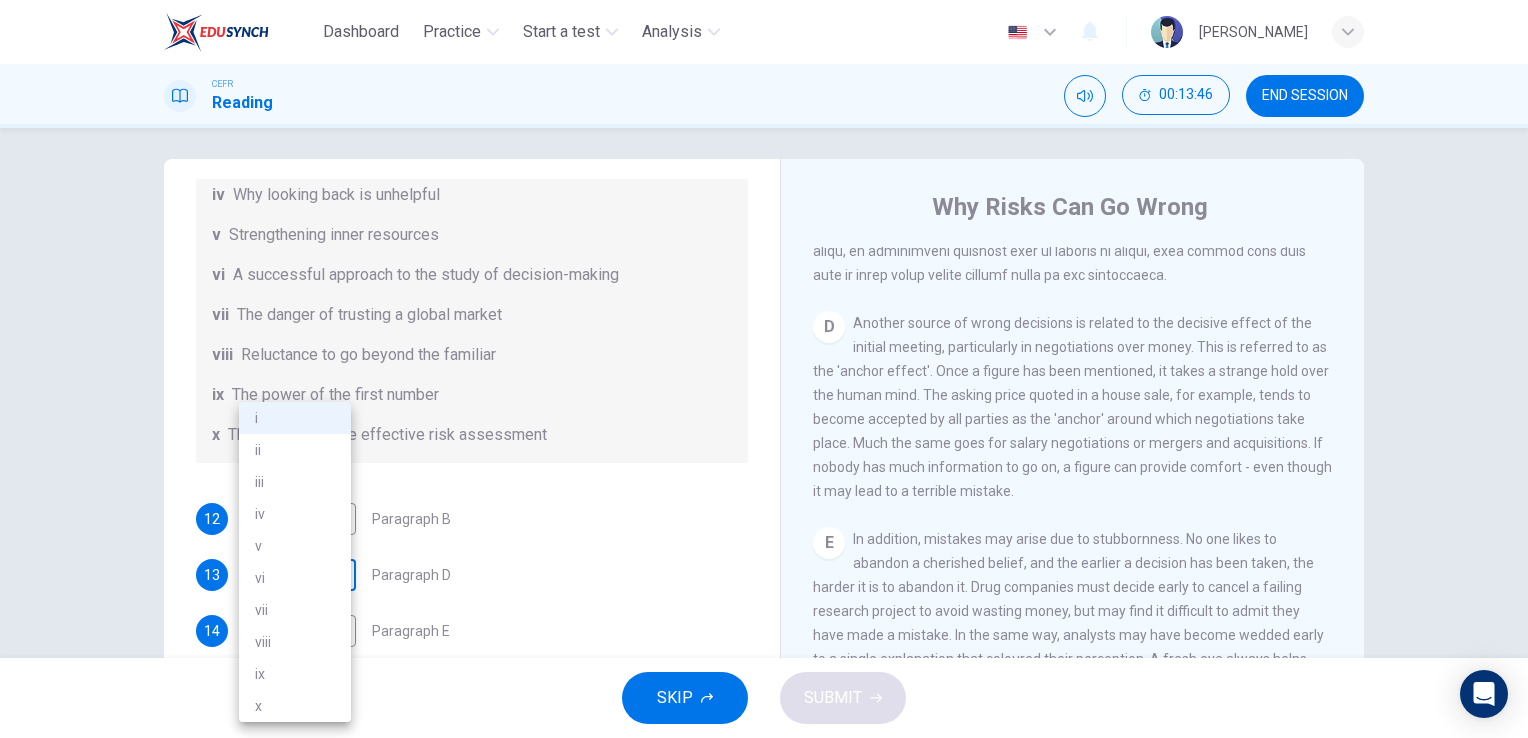 click on "Dashboard Practice Start a test Analysis English en ​ IVY NGUI CEFR Reading 00:13:46 END SESSION Questions 12 - 17 Reading Passage 1 has nine paragraphs  A-I
Choose the correct heading for Paragraphs  B  and  D-H  from the list of headings below.
Write the correct number  (i-xi)  in the boxes below. List of Headings i Not identifying the correct priorities ii A solution for the long term iii The difficulty of changing your mind iv Why looking back is unhelpful v Strengthening inner resources vi A successful approach to the study of decision-making vii The danger of trusting a global market viii Reluctance to go beyond the familiar ix The power of the first number x The need for more effective risk assessment 12 ​ ​ Paragraph B 13 i i ​ Paragraph D 14 iii iii ​ Paragraph E 15 ​ ​ Paragraph F 16 ​ ​ Paragraph G 17 ​ ​ Paragraph H Why Risks Can Go Wrong CLICK TO ZOOM Click to Zoom A B C D E F G H I SKIP SUBMIT EduSynch - Online Language Proficiency Testing
Dashboard Practice 2025" at bounding box center [764, 369] 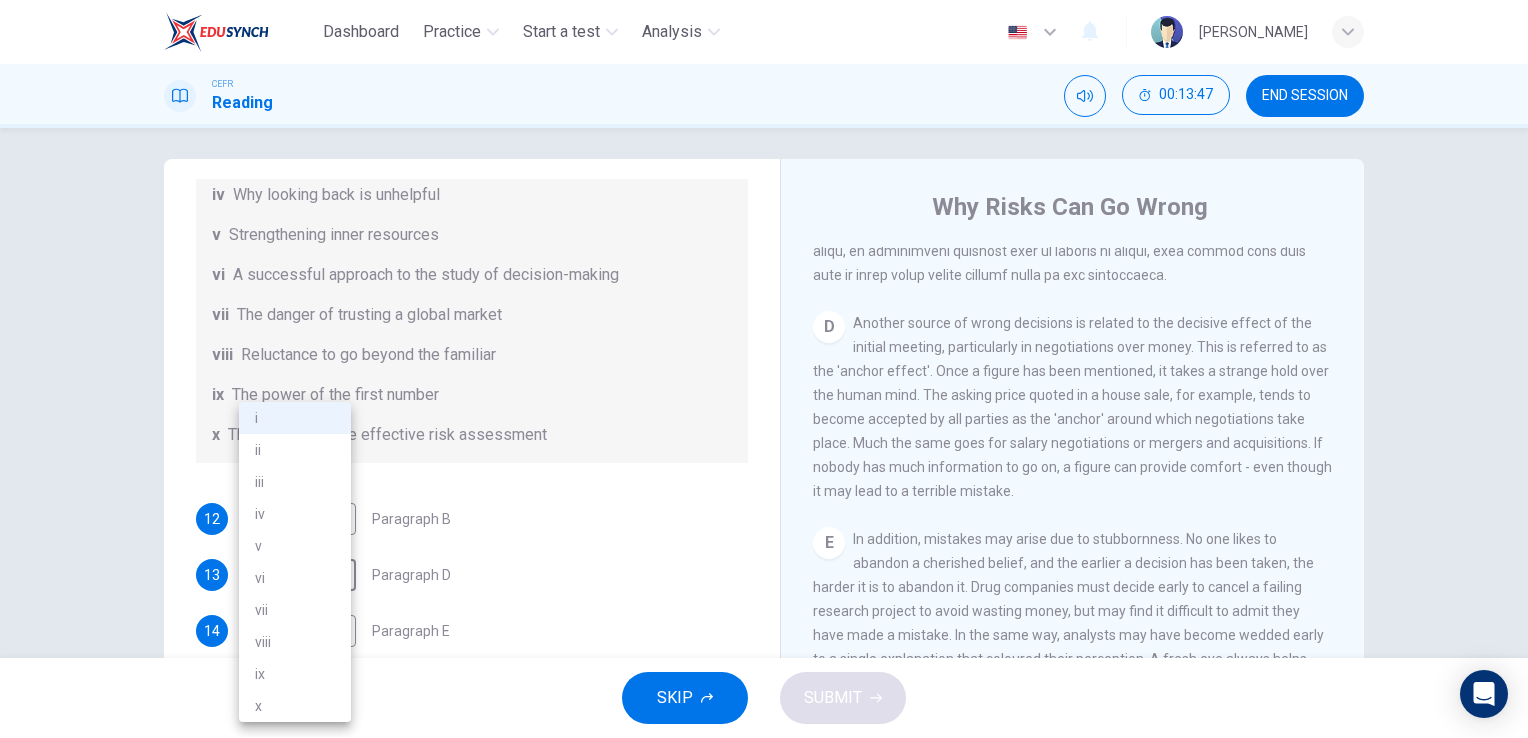 click on "viii" at bounding box center [295, 642] 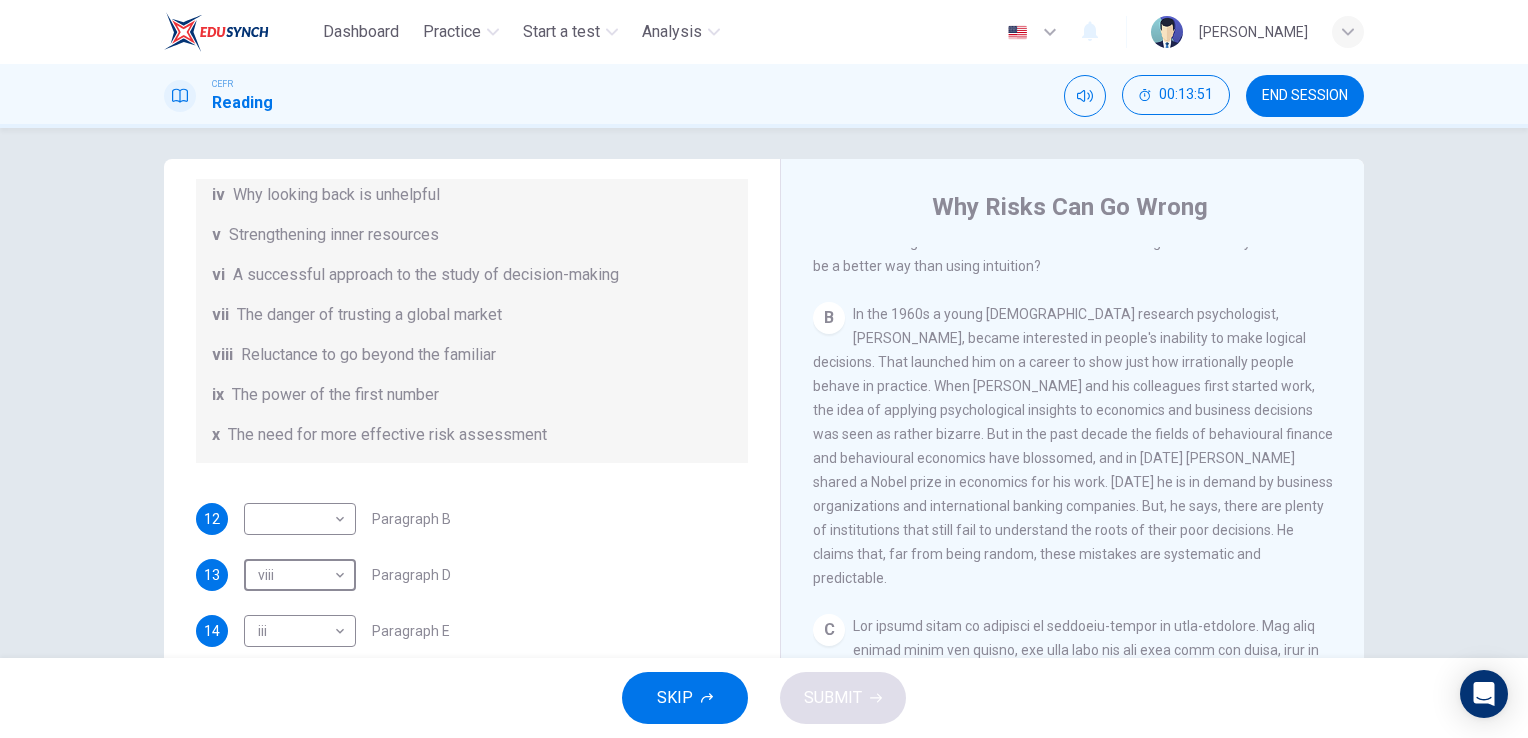 scroll, scrollTop: 475, scrollLeft: 0, axis: vertical 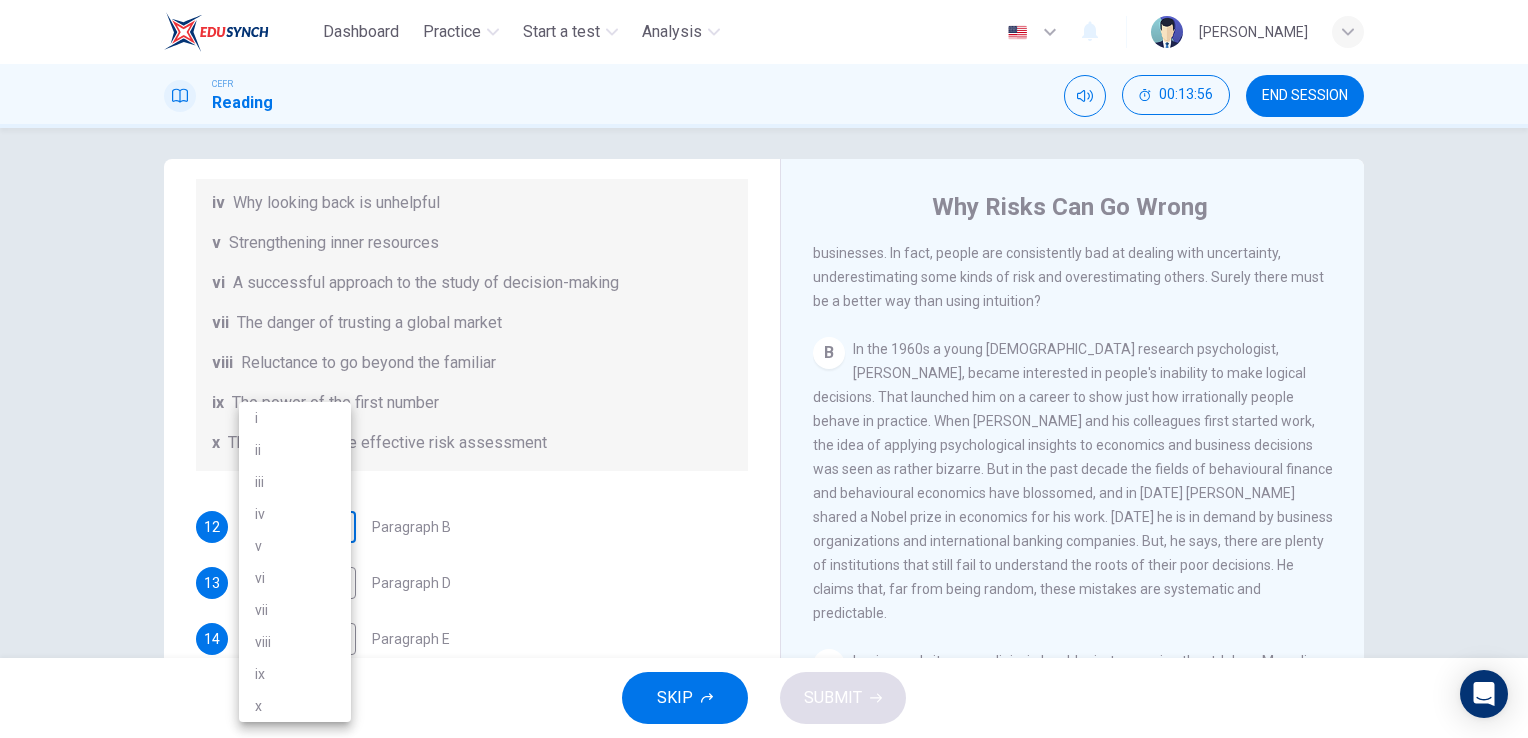 click on "Dashboard Practice Start a test Analysis English en ​ IVY NGUI CEFR Reading 00:13:56 END SESSION Questions 12 - 17 Reading Passage 1 has nine paragraphs  A-I
Choose the correct heading for Paragraphs  B  and  D-H  from the list of headings below.
Write the correct number  (i-xi)  in the boxes below. List of Headings i Not identifying the correct priorities ii A solution for the long term iii The difficulty of changing your mind iv Why looking back is unhelpful v Strengthening inner resources vi A successful approach to the study of decision-making vii The danger of trusting a global market viii Reluctance to go beyond the familiar ix The power of the first number x The need for more effective risk assessment 12 ​ ​ Paragraph B 13 viii viii ​ Paragraph D 14 iii iii ​ Paragraph E 15 ​ ​ Paragraph F 16 ​ ​ Paragraph G 17 ​ ​ Paragraph H Why Risks Can Go Wrong CLICK TO ZOOM Click to Zoom A B C D E F G H I SKIP SUBMIT EduSynch - Online Language Proficiency Testing
Dashboard 2025 i" at bounding box center (764, 369) 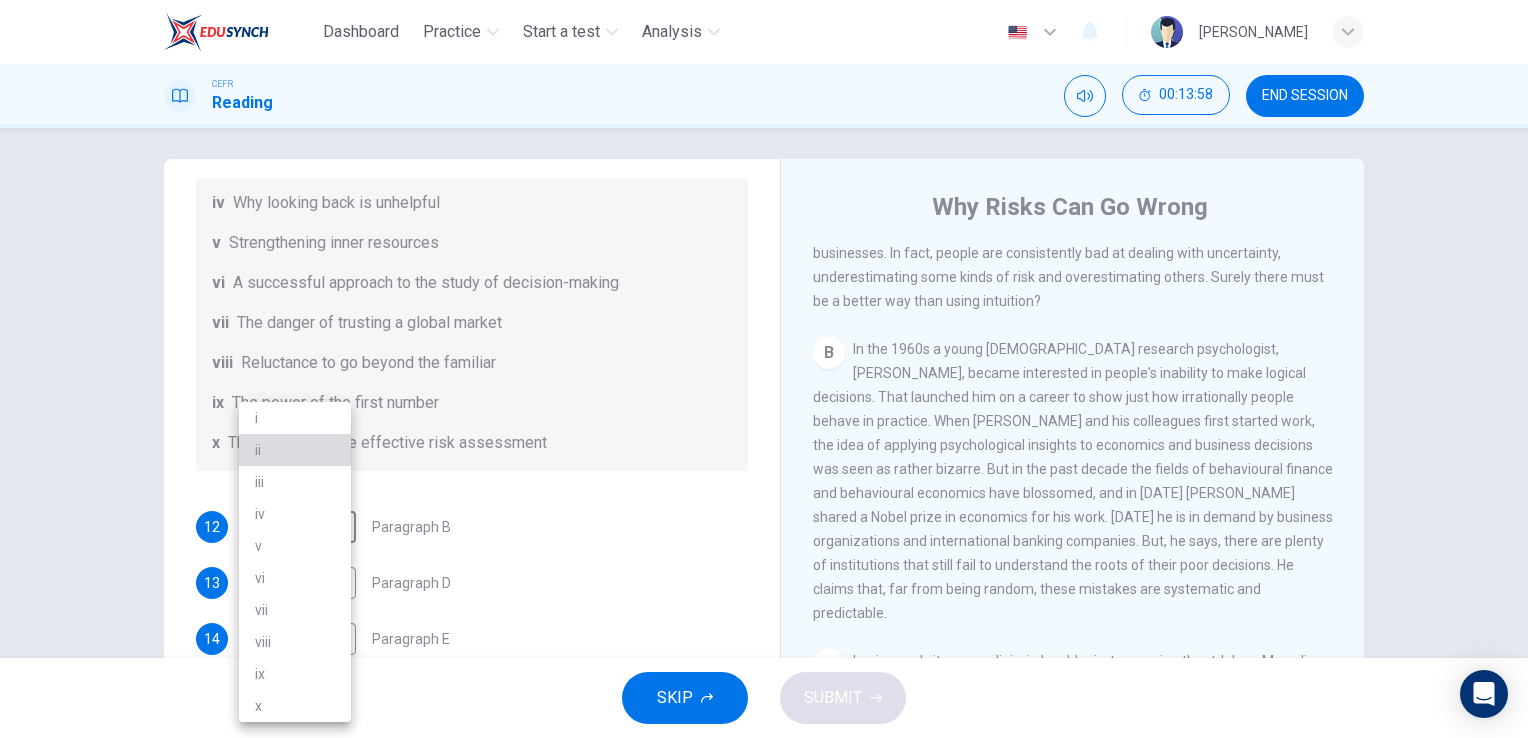 click on "ii" at bounding box center [295, 450] 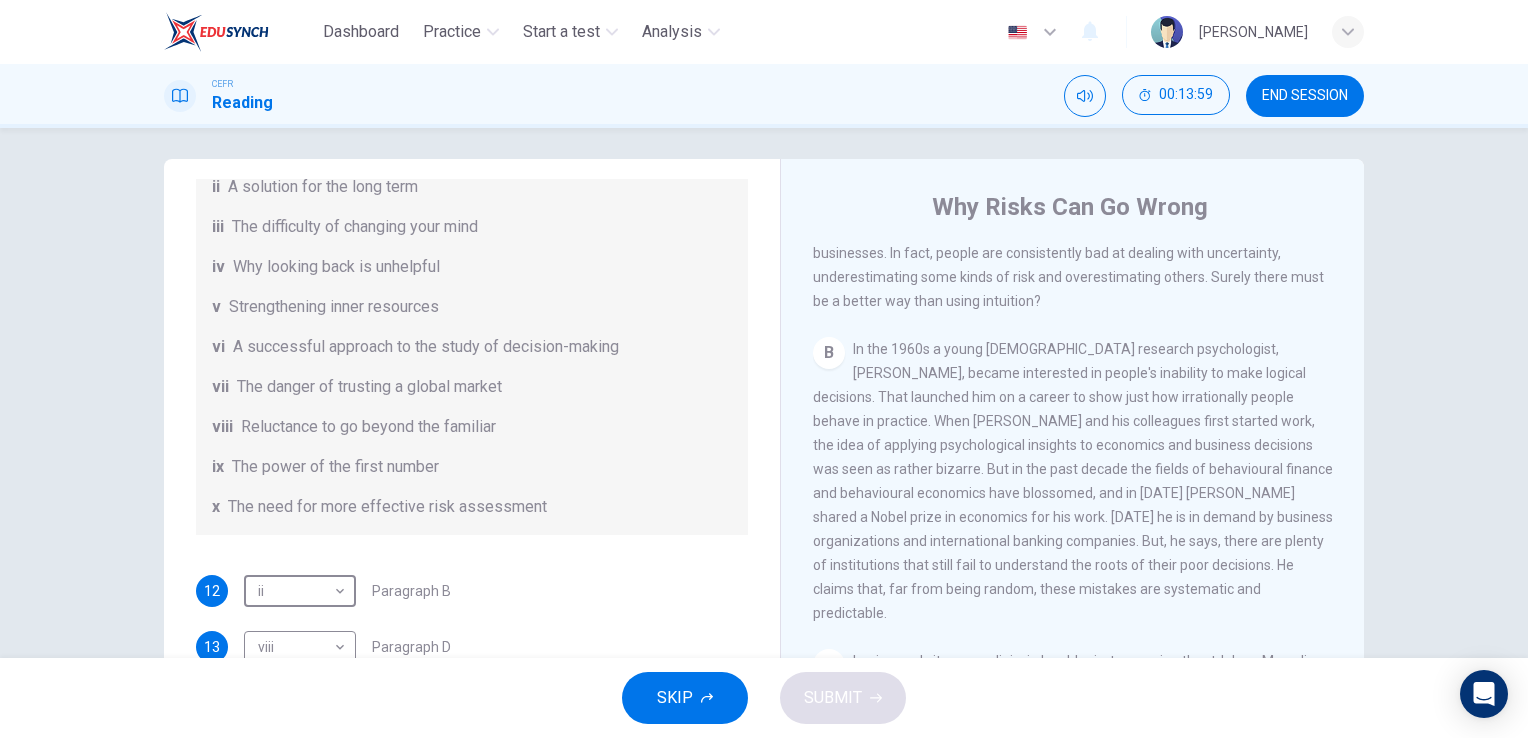 scroll, scrollTop: 384, scrollLeft: 0, axis: vertical 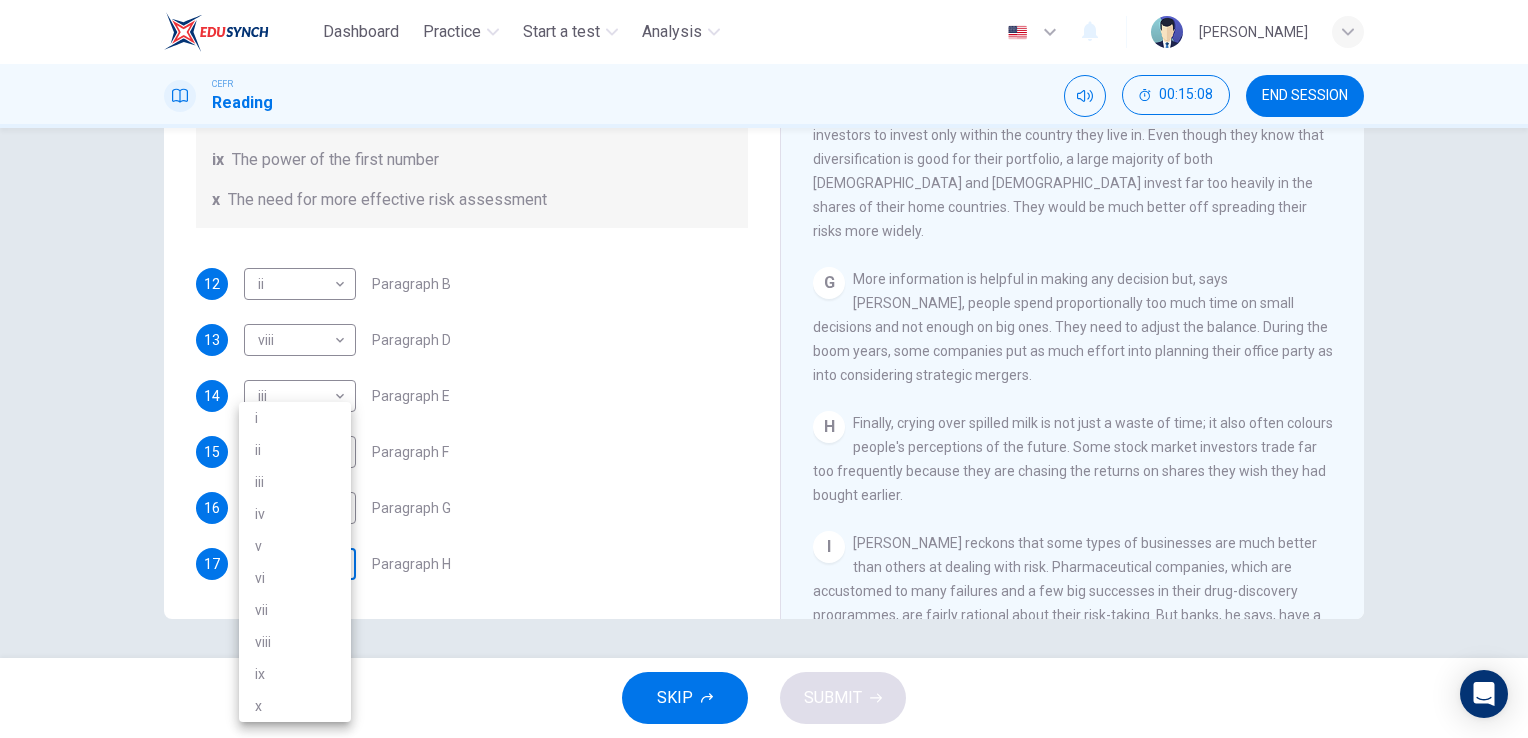click on "Dashboard Practice Start a test Analysis English en ​ IVY NGUI CEFR Reading 00:15:08 END SESSION Questions 12 - 17 Reading Passage 1 has nine paragraphs  A-I
Choose the correct heading for Paragraphs  B  and  D-H  from the list of headings below.
Write the correct number  (i-xi)  in the boxes below. List of Headings i Not identifying the correct priorities ii A solution for the long term iii The difficulty of changing your mind iv Why looking back is unhelpful v Strengthening inner resources vi A successful approach to the study of decision-making vii The danger of trusting a global market viii Reluctance to go beyond the familiar ix The power of the first number x The need for more effective risk assessment 12 ii ii ​ Paragraph B 13 viii viii ​ Paragraph D 14 iii iii ​ Paragraph E 15 ​ ​ Paragraph F 16 ​ ​ Paragraph G 17 ​ ​ Paragraph H Why Risks Can Go Wrong CLICK TO ZOOM Click to Zoom A B C D E F G H I SKIP SUBMIT EduSynch - Online Language Proficiency Testing
Dashboard 2025" at bounding box center [764, 369] 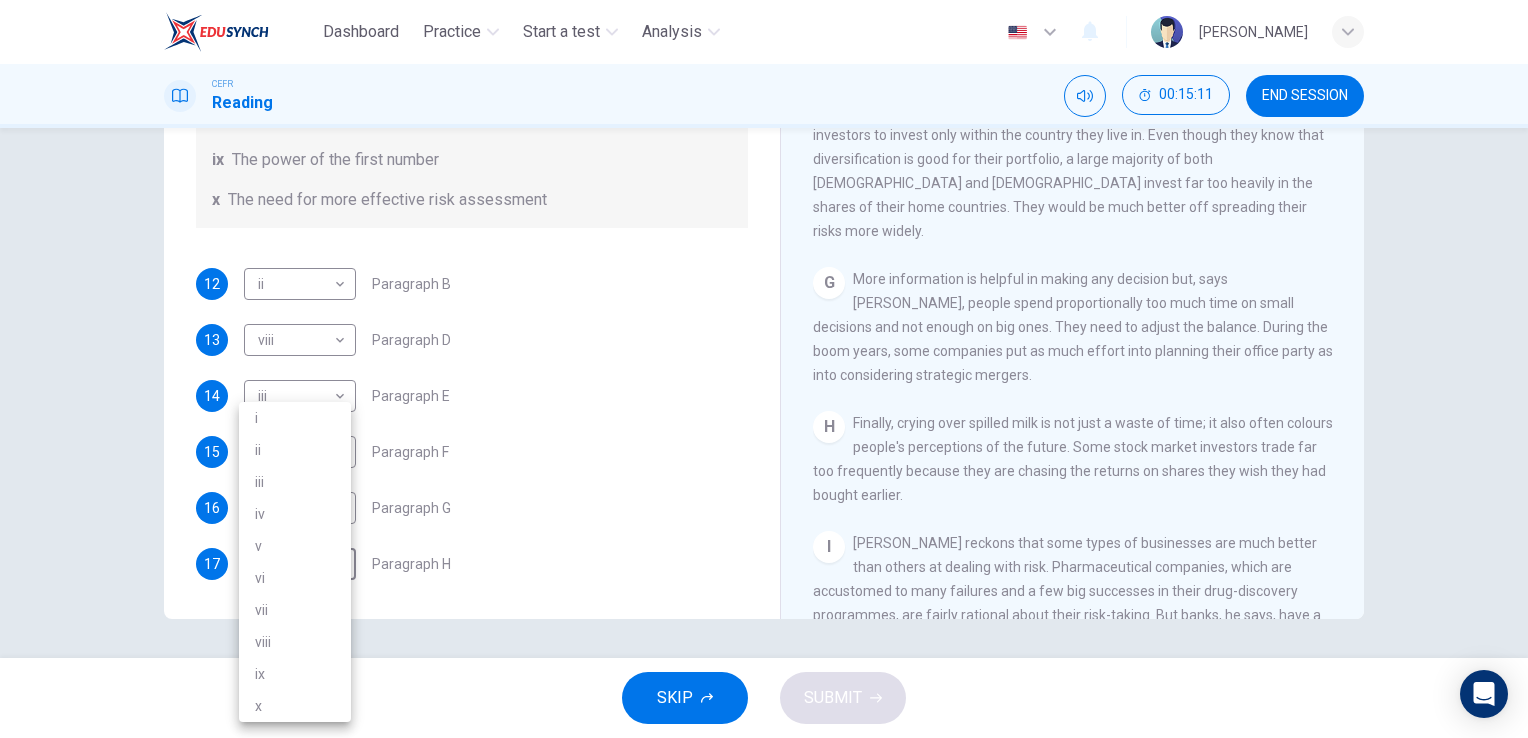 click at bounding box center (764, 369) 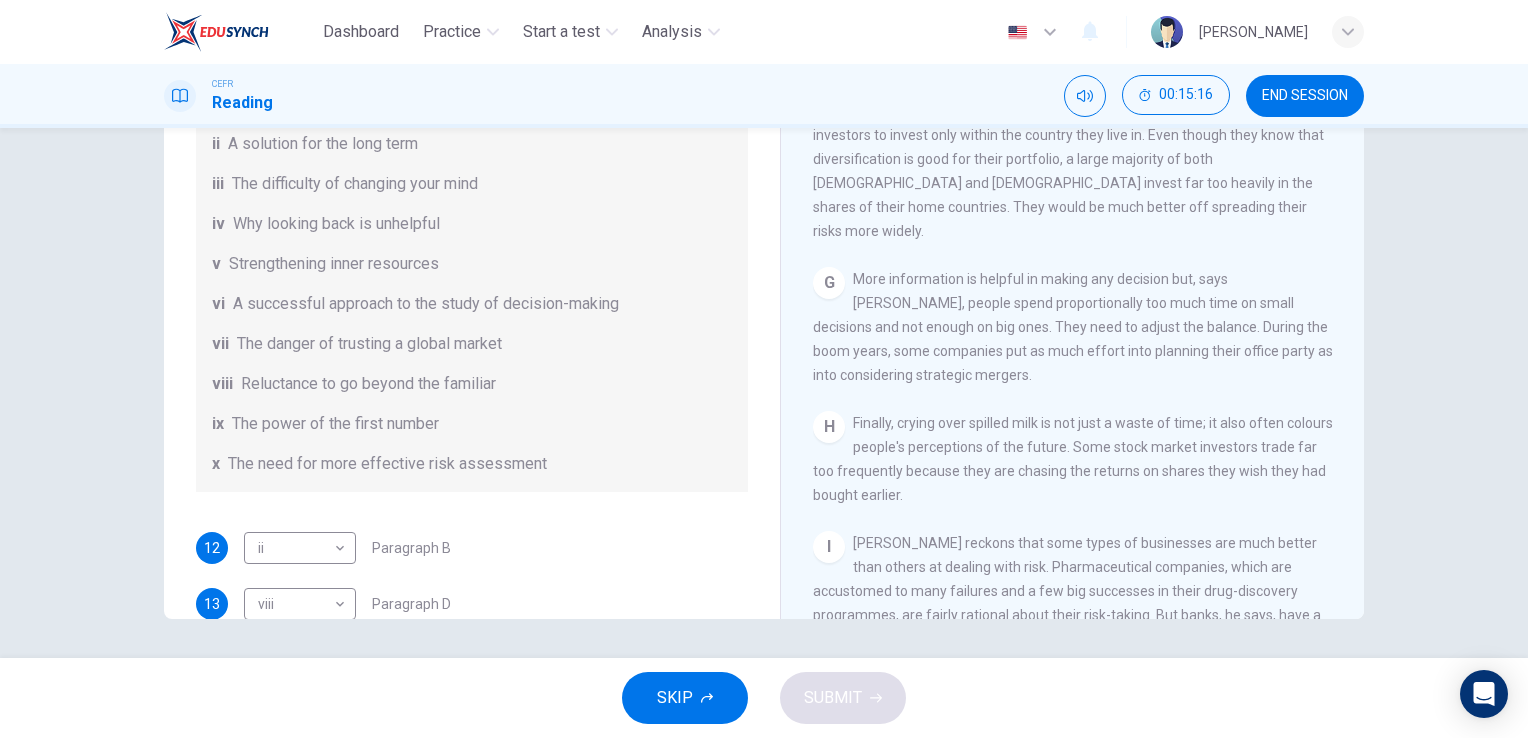 scroll, scrollTop: 384, scrollLeft: 0, axis: vertical 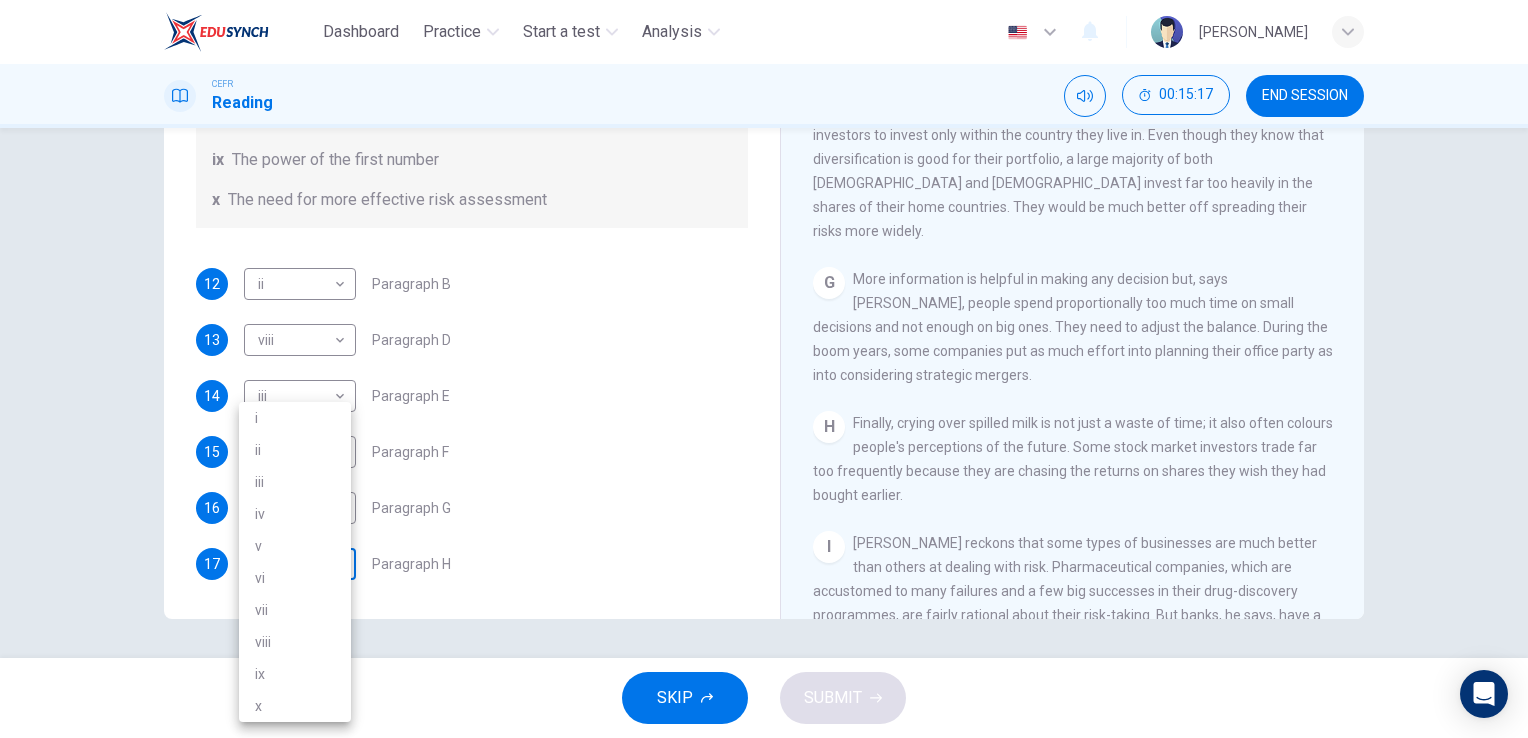click on "Dashboard Practice Start a test Analysis English en ​ IVY NGUI CEFR Reading 00:15:17 END SESSION Questions 12 - 17 Reading Passage 1 has nine paragraphs  A-I
Choose the correct heading for Paragraphs  B  and  D-H  from the list of headings below.
Write the correct number  (i-xi)  in the boxes below. List of Headings i Not identifying the correct priorities ii A solution for the long term iii The difficulty of changing your mind iv Why looking back is unhelpful v Strengthening inner resources vi A successful approach to the study of decision-making vii The danger of trusting a global market viii Reluctance to go beyond the familiar ix The power of the first number x The need for more effective risk assessment 12 ii ii ​ Paragraph B 13 viii viii ​ Paragraph D 14 iii iii ​ Paragraph E 15 ​ ​ Paragraph F 16 ​ ​ Paragraph G 17 ​ ​ Paragraph H Why Risks Can Go Wrong CLICK TO ZOOM Click to Zoom A B C D E F G H I SKIP SUBMIT EduSynch - Online Language Proficiency Testing
Dashboard 2025" at bounding box center [764, 369] 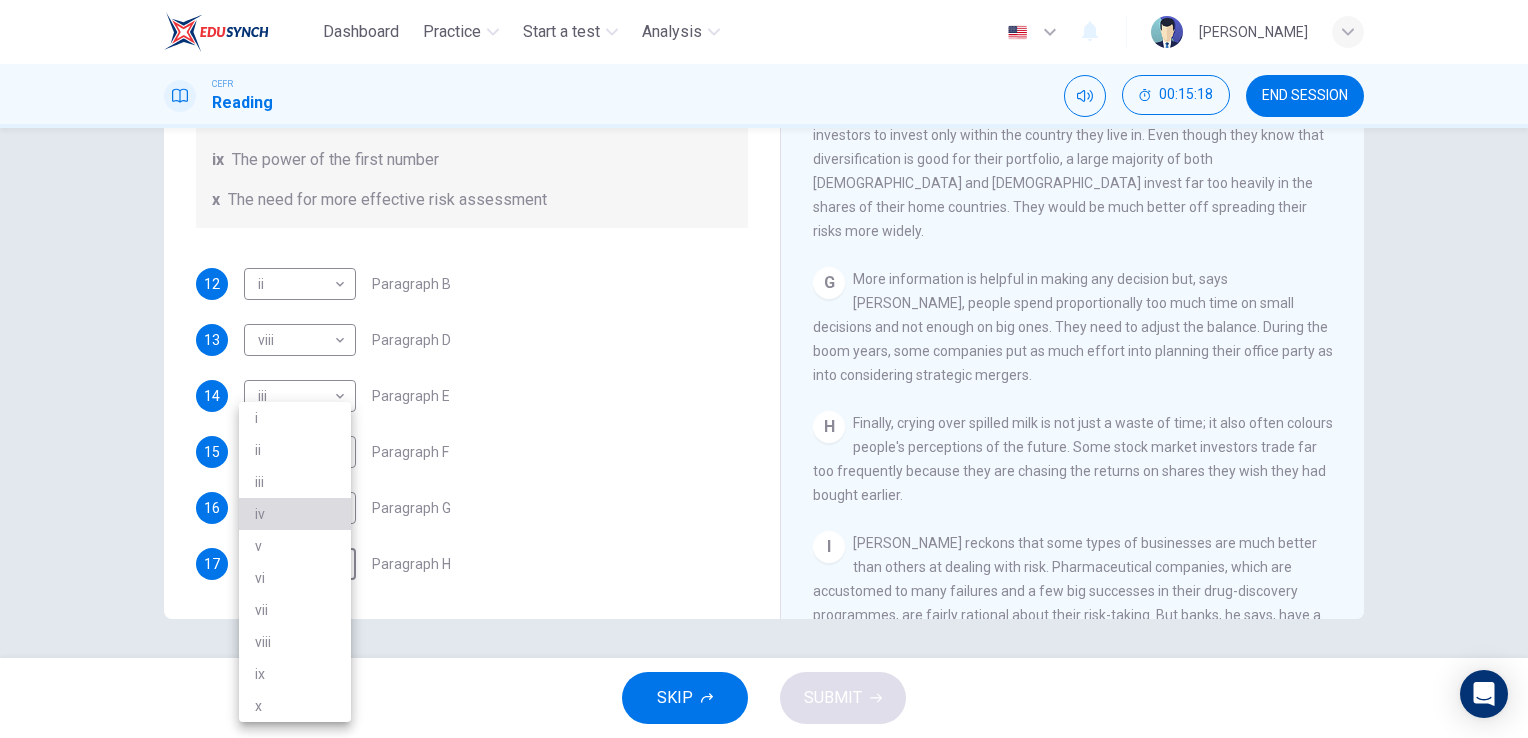 click on "iv" at bounding box center (295, 514) 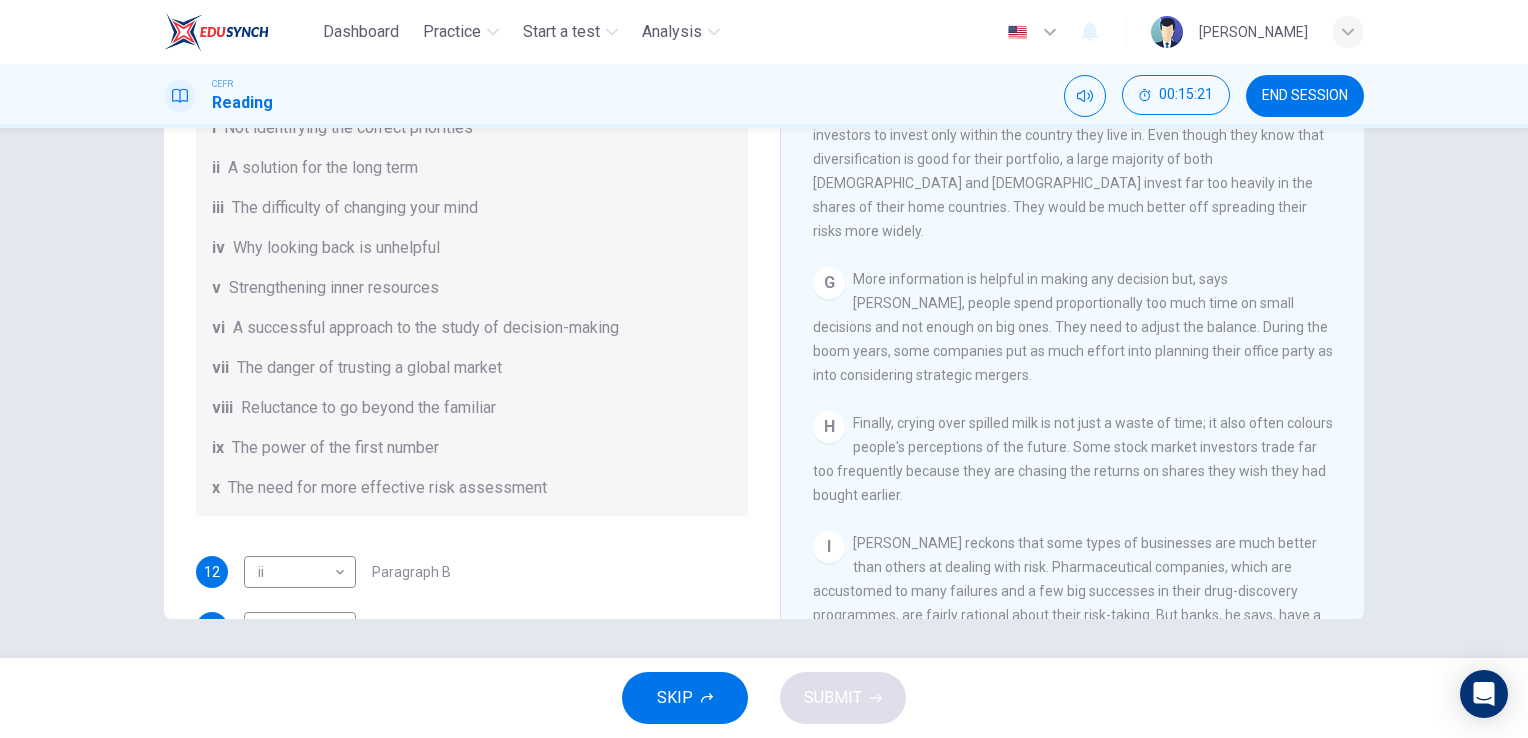 scroll, scrollTop: 88, scrollLeft: 0, axis: vertical 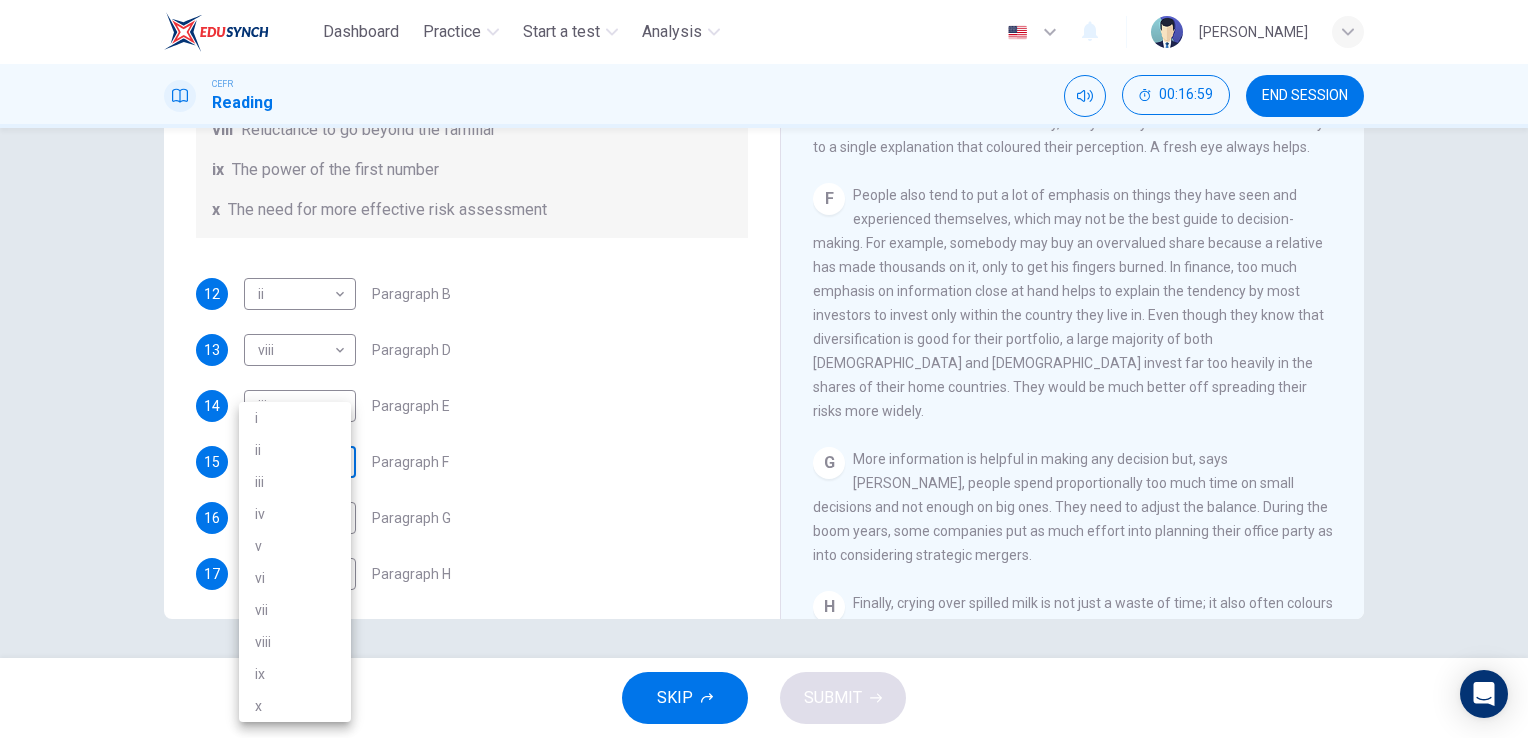 click on "Dashboard Practice Start a test Analysis English en ​ IVY NGUI CEFR Reading 00:16:59 END SESSION Questions 12 - 17 Reading Passage 1 has nine paragraphs  A-I
Choose the correct heading for Paragraphs  B  and  D-H  from the list of headings below.
Write the correct number  (i-xi)  in the boxes below. List of Headings i Not identifying the correct priorities ii A solution for the long term iii The difficulty of changing your mind iv Why looking back is unhelpful v Strengthening inner resources vi A successful approach to the study of decision-making vii The danger of trusting a global market viii Reluctance to go beyond the familiar ix The power of the first number x The need for more effective risk assessment 12 ii ii ​ Paragraph B 13 viii viii ​ Paragraph D 14 iii iii ​ Paragraph E 15 ​ ​ Paragraph F 16 ​ ​ Paragraph G 17 iv iv ​ Paragraph H Why Risks Can Go Wrong CLICK TO ZOOM Click to Zoom A B C D E F G H I SKIP SUBMIT EduSynch - Online Language Proficiency Testing
Dashboard i v" at bounding box center [764, 369] 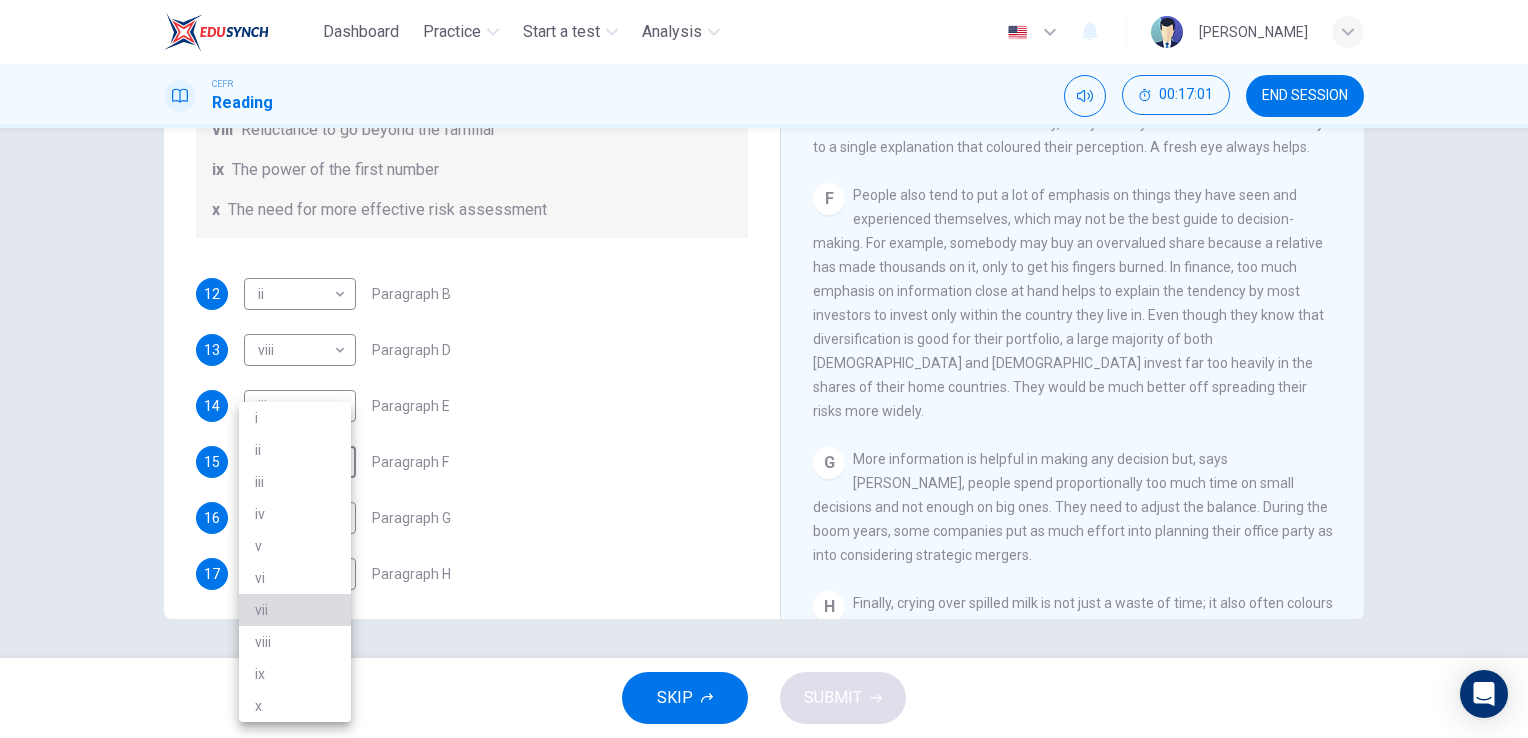click on "vii" at bounding box center [295, 610] 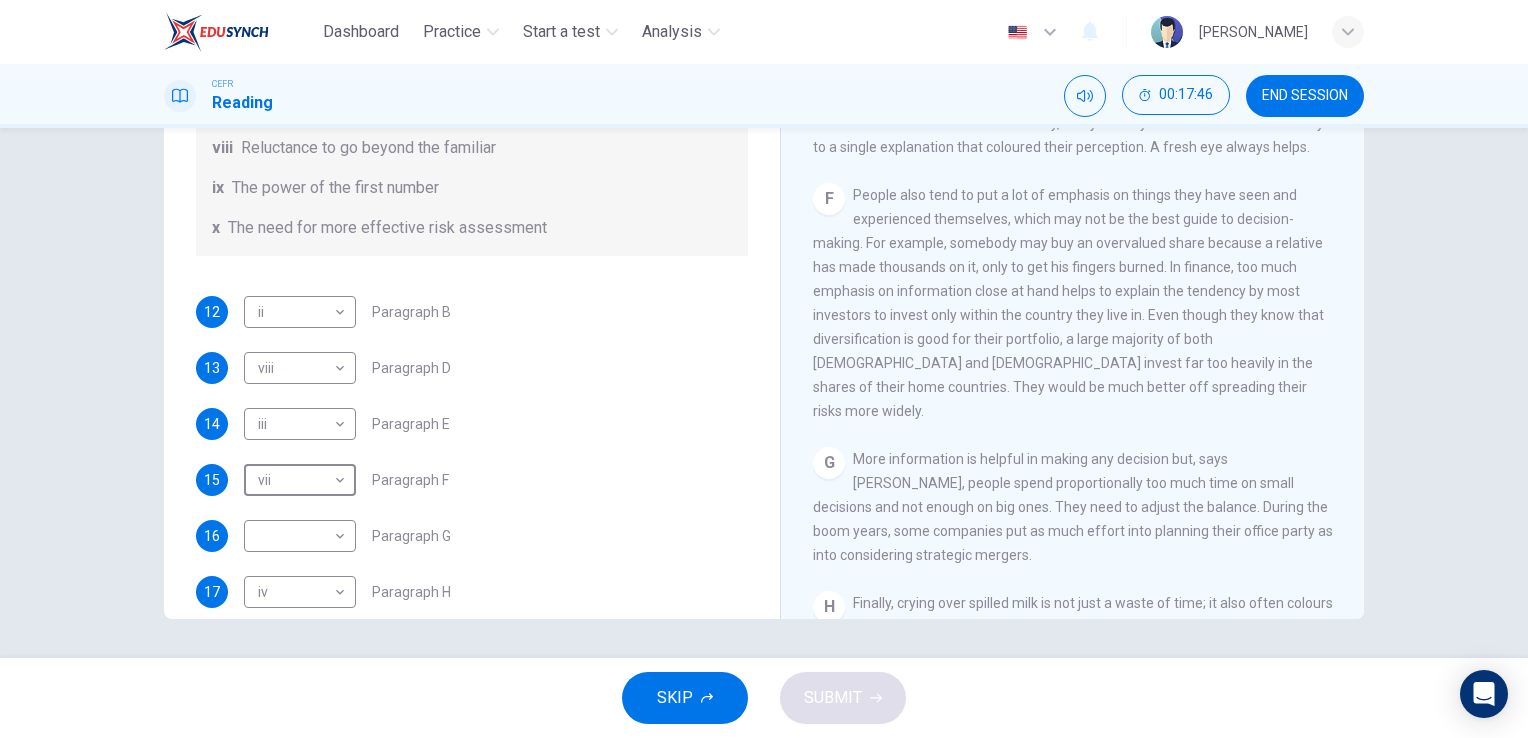 scroll, scrollTop: 384, scrollLeft: 0, axis: vertical 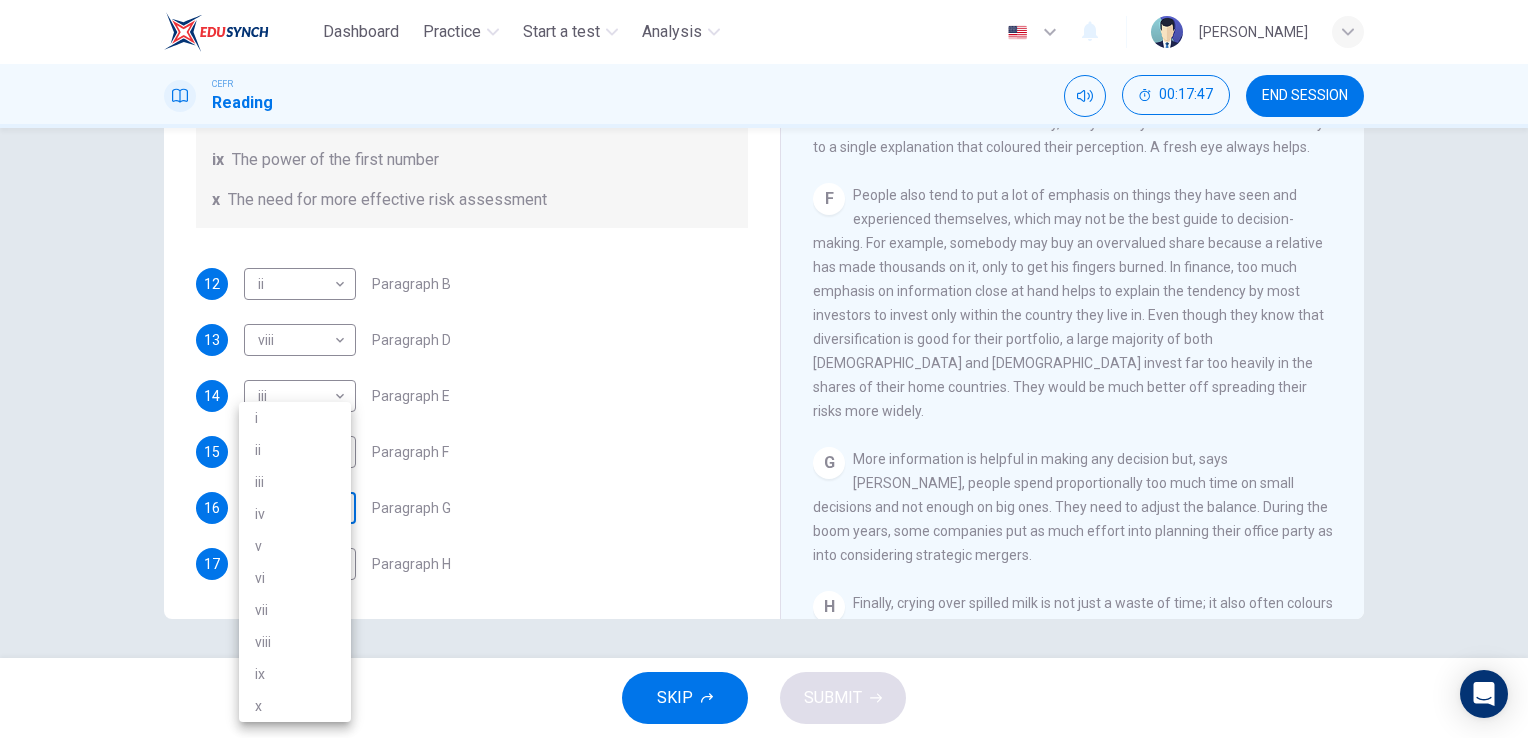 click on "Dashboard Practice Start a test Analysis English en ​ IVY NGUI CEFR Reading 00:17:47 END SESSION Questions 12 - 17 Reading Passage 1 has nine paragraphs  A-I
Choose the correct heading for Paragraphs  B  and  D-H  from the list of headings below.
Write the correct number  (i-xi)  in the boxes below. List of Headings i Not identifying the correct priorities ii A solution for the long term iii The difficulty of changing your mind iv Why looking back is unhelpful v Strengthening inner resources vi A successful approach to the study of decision-making vii The danger of trusting a global market viii Reluctance to go beyond the familiar ix The power of the first number x The need for more effective risk assessment 12 ii ii ​ Paragraph B 13 viii viii ​ Paragraph D 14 iii iii ​ Paragraph E 15 vii vii ​ Paragraph F 16 ​ ​ Paragraph G 17 iv iv ​ Paragraph H Why Risks Can Go Wrong CLICK TO ZOOM Click to Zoom A B C D E F G H I SKIP SUBMIT EduSynch - Online Language Proficiency Testing
Dashboard" at bounding box center [764, 369] 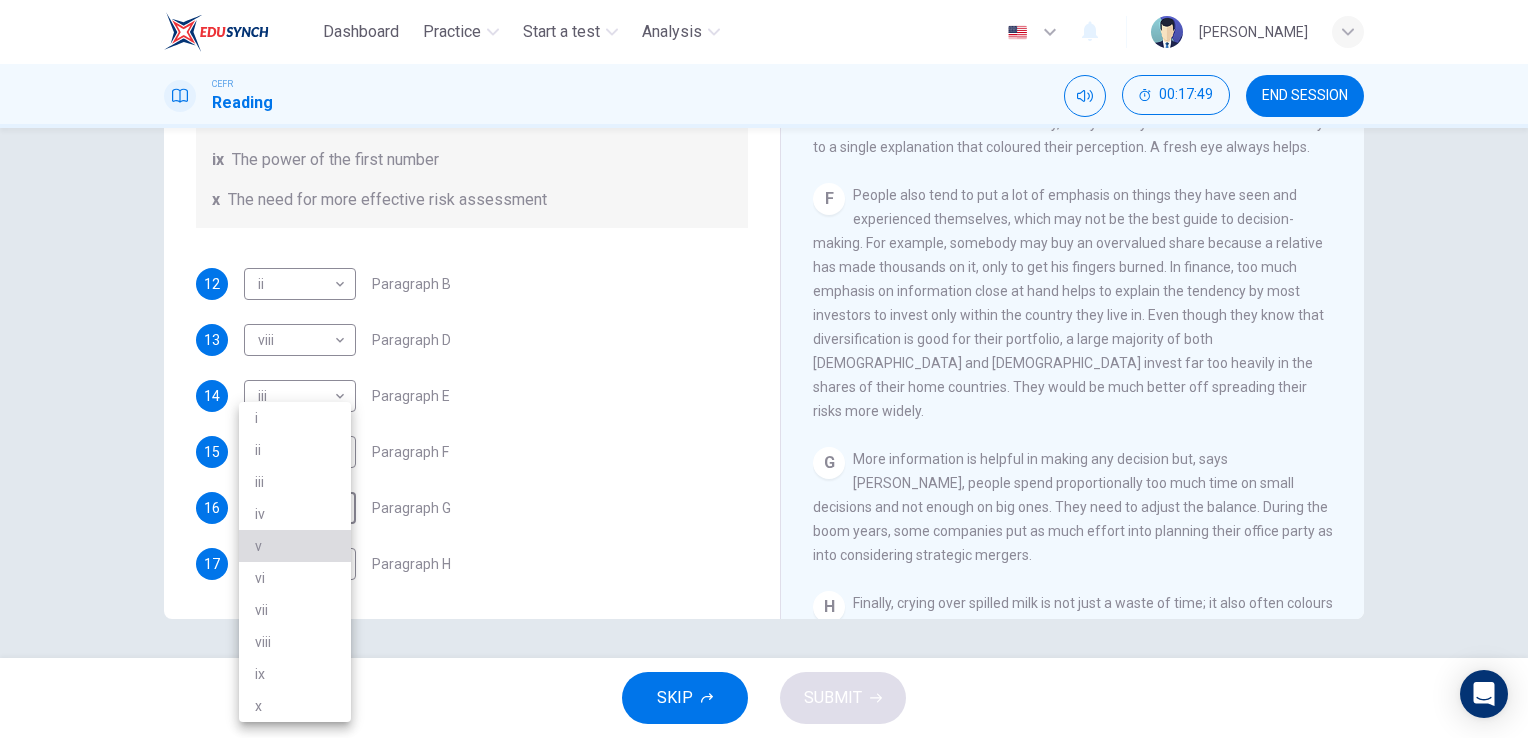 click on "v" at bounding box center [295, 546] 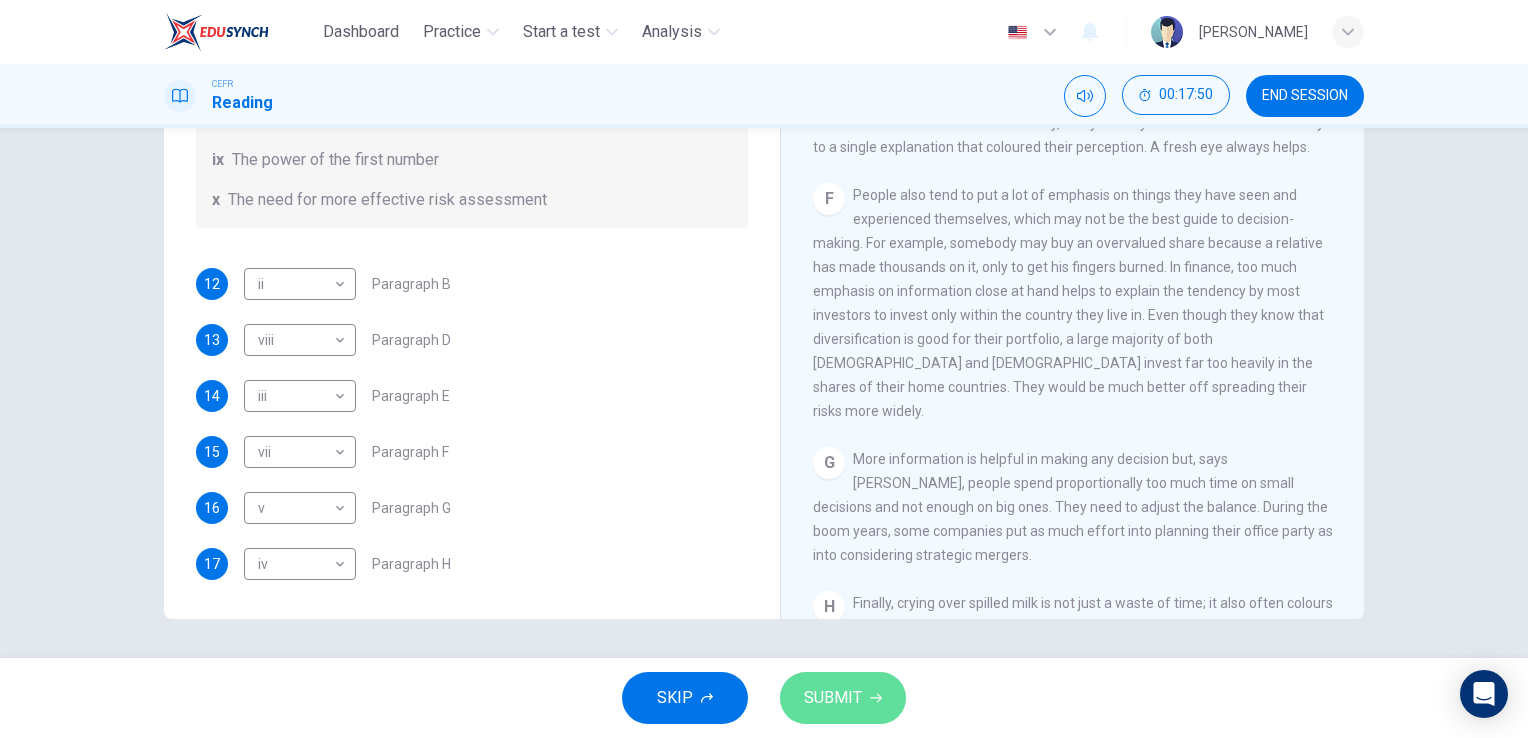 click on "SUBMIT" at bounding box center [833, 698] 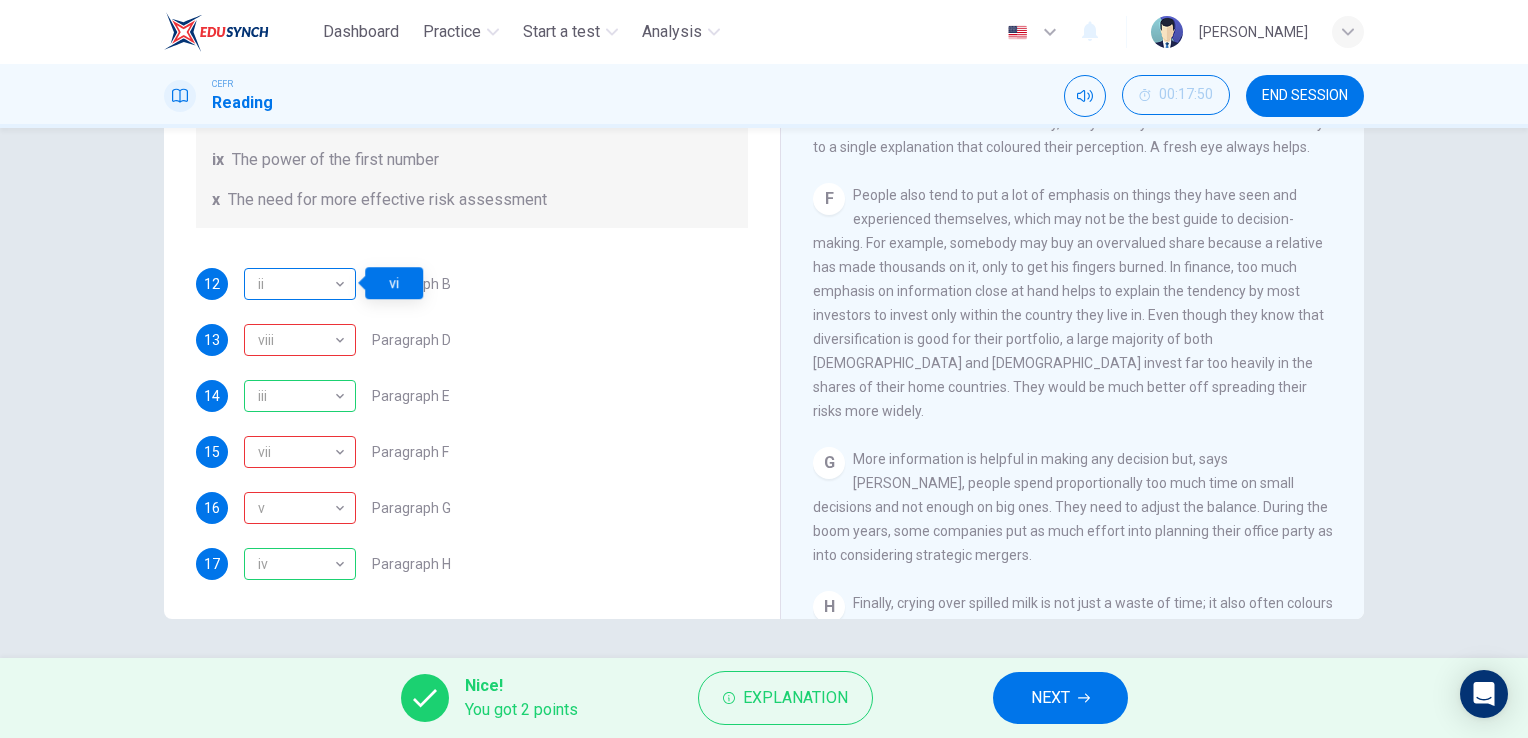 click on "ii" at bounding box center (296, 284) 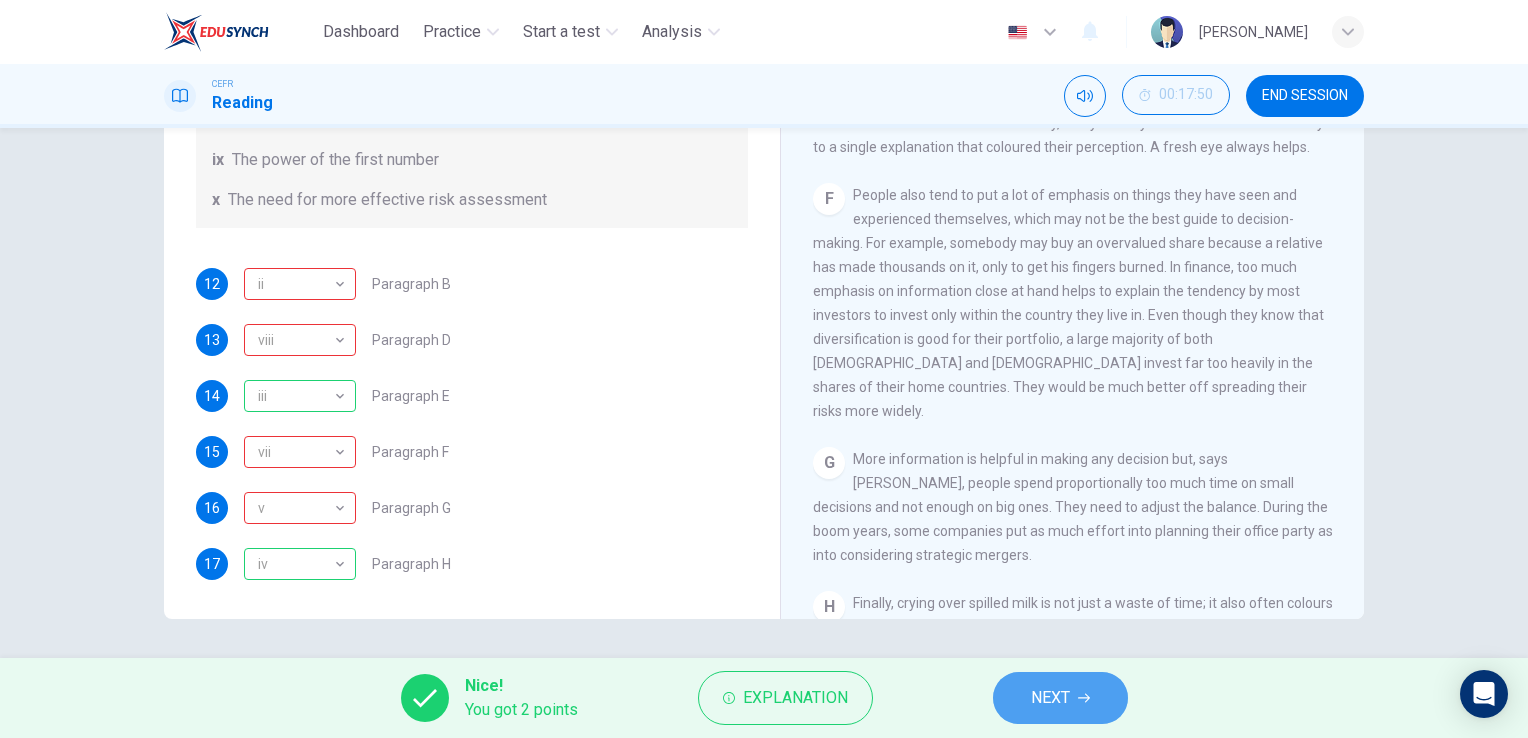 click on "NEXT" at bounding box center [1050, 698] 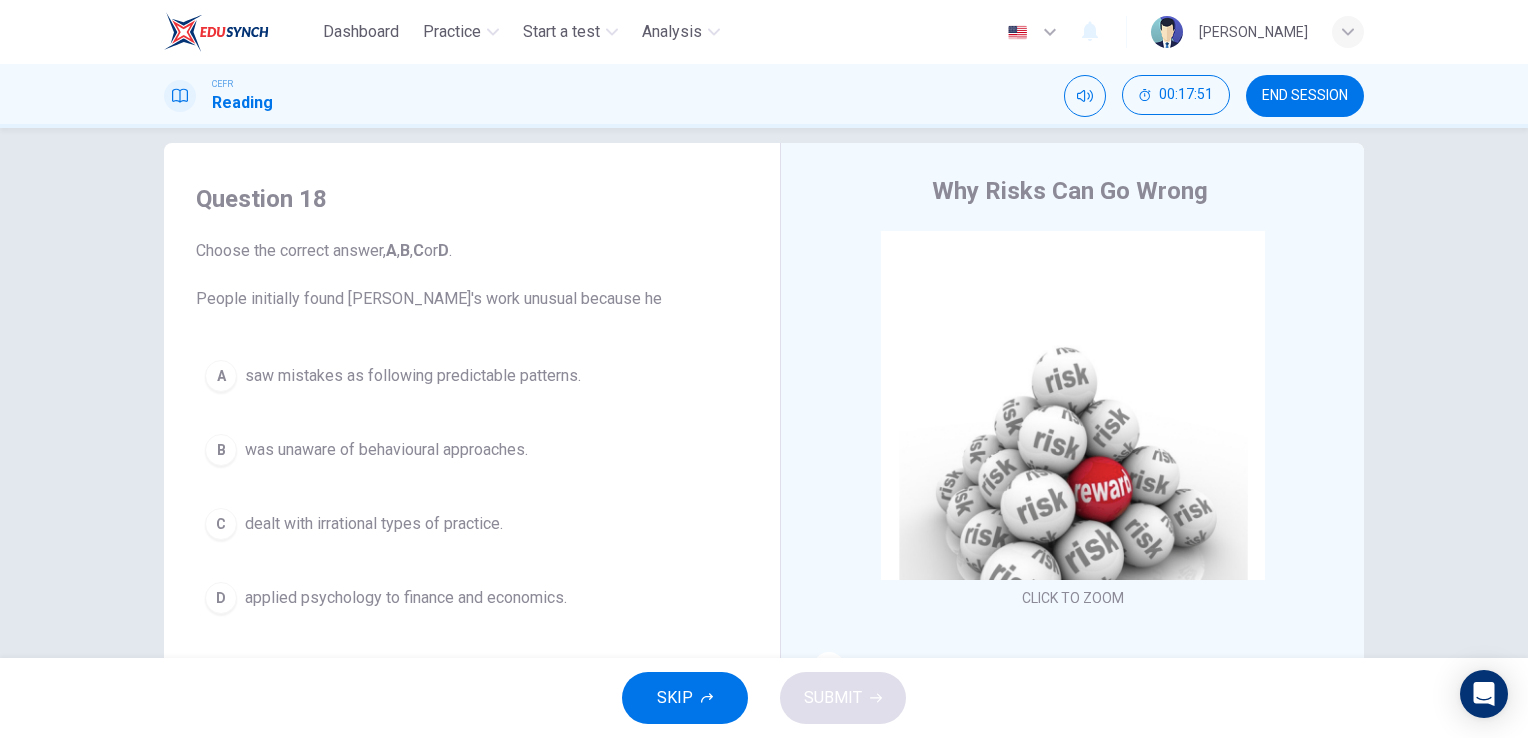 scroll, scrollTop: 19, scrollLeft: 0, axis: vertical 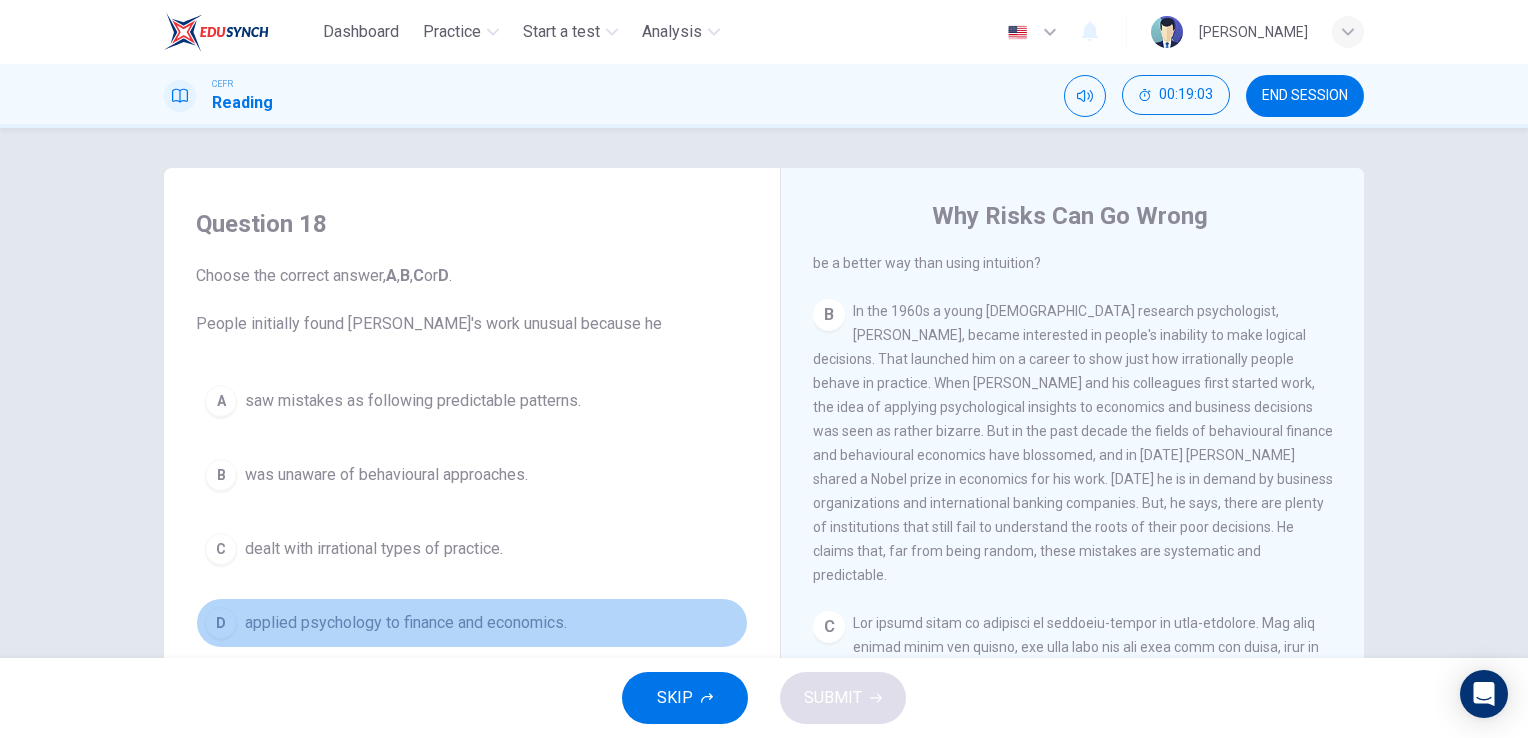 click on "D" at bounding box center [221, 623] 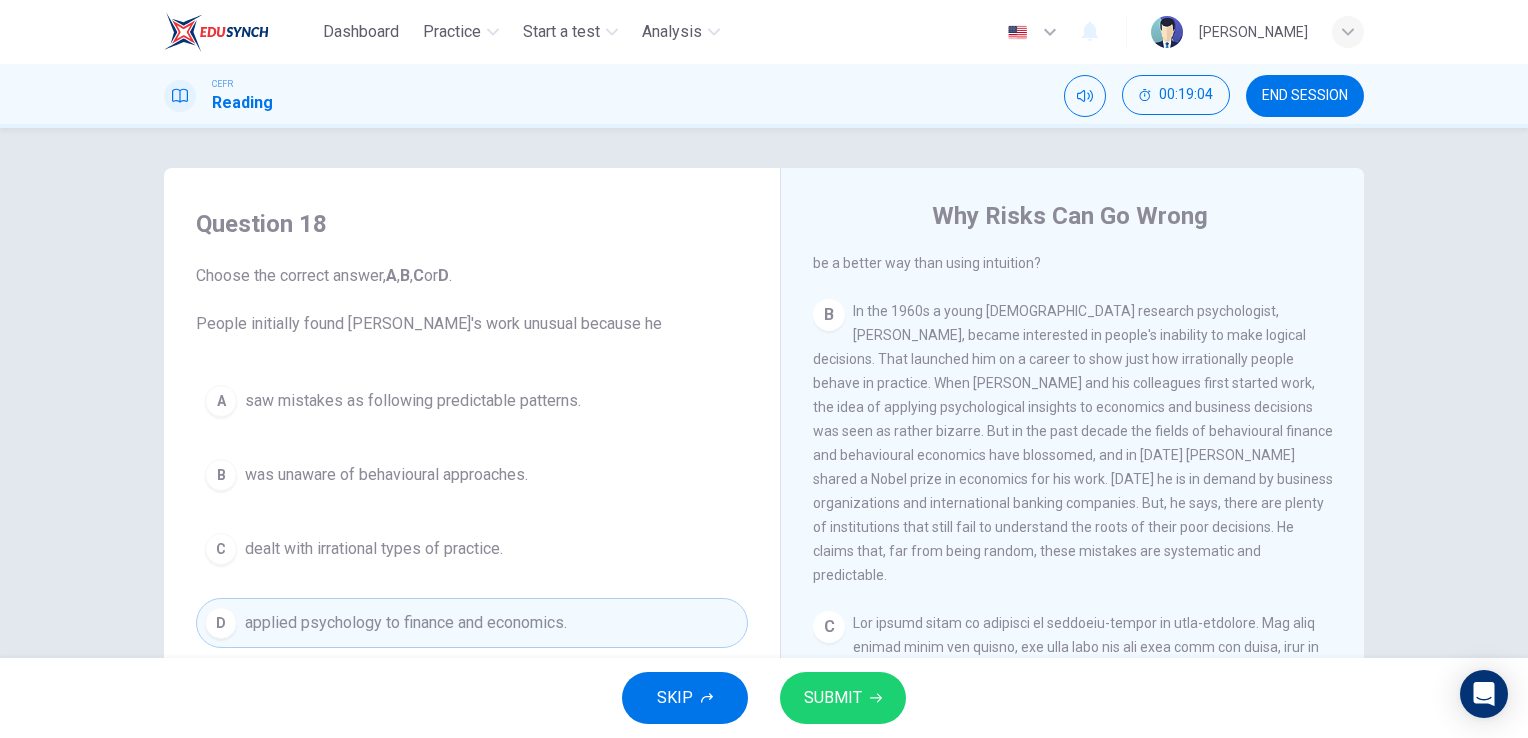 click on "SUBMIT" at bounding box center [833, 698] 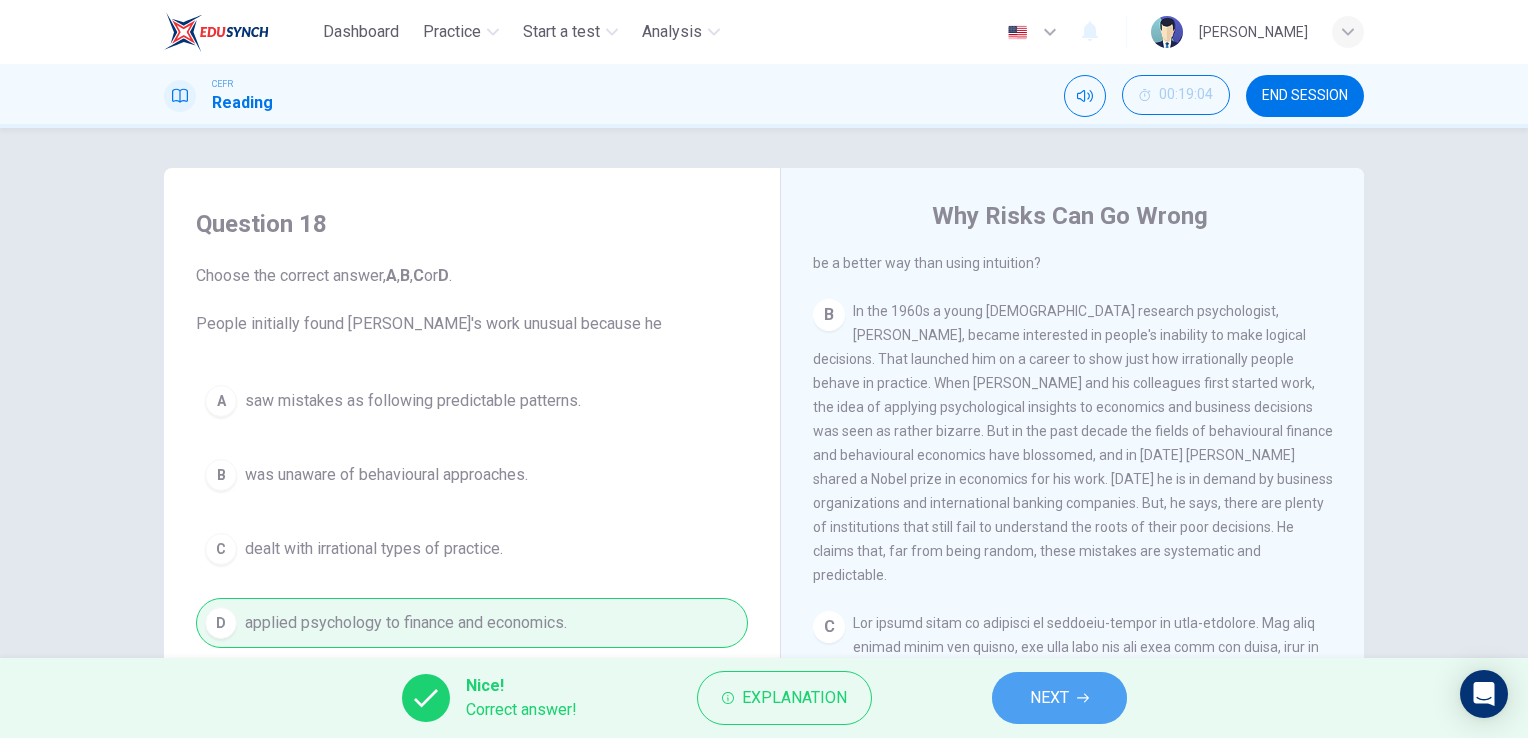 click on "NEXT" at bounding box center [1059, 698] 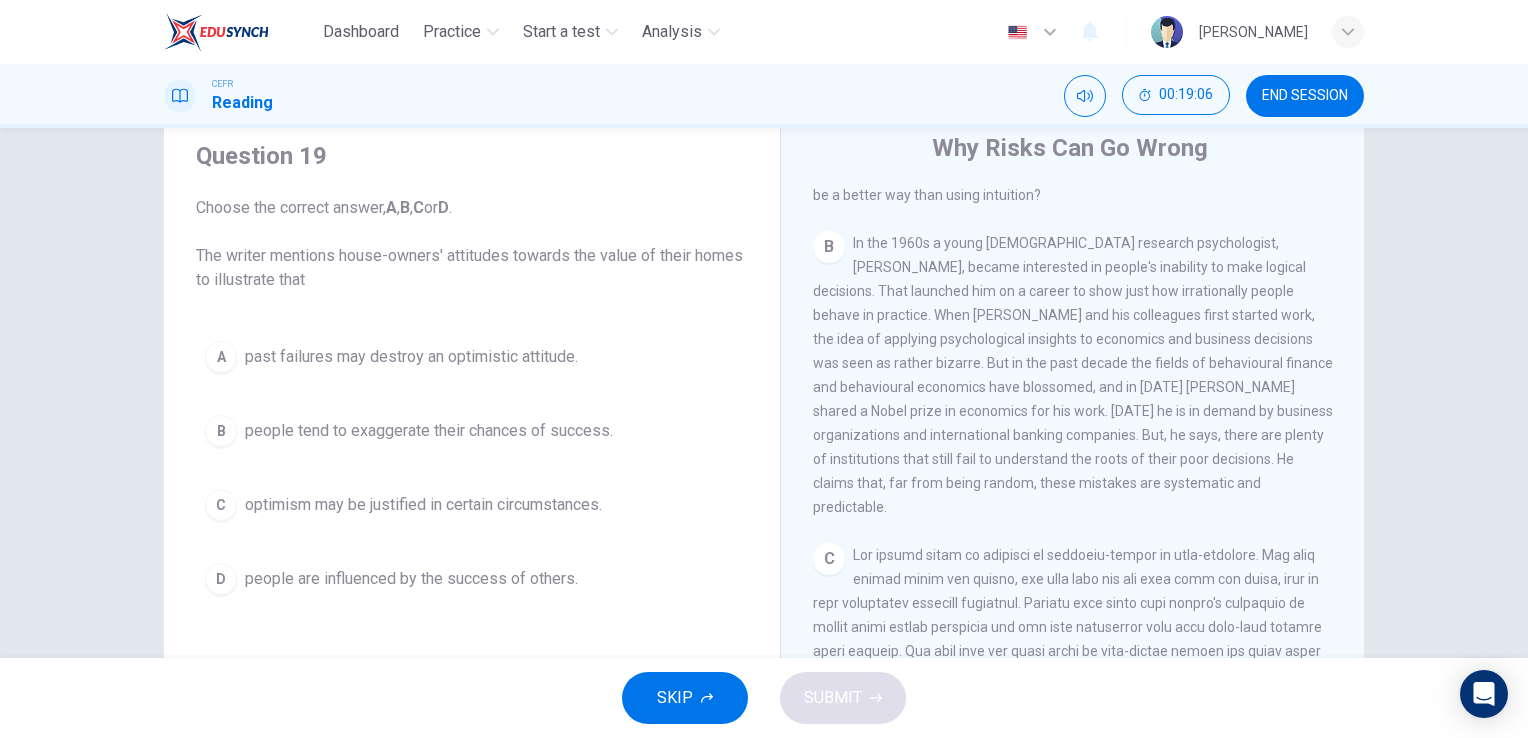 scroll, scrollTop: 39, scrollLeft: 0, axis: vertical 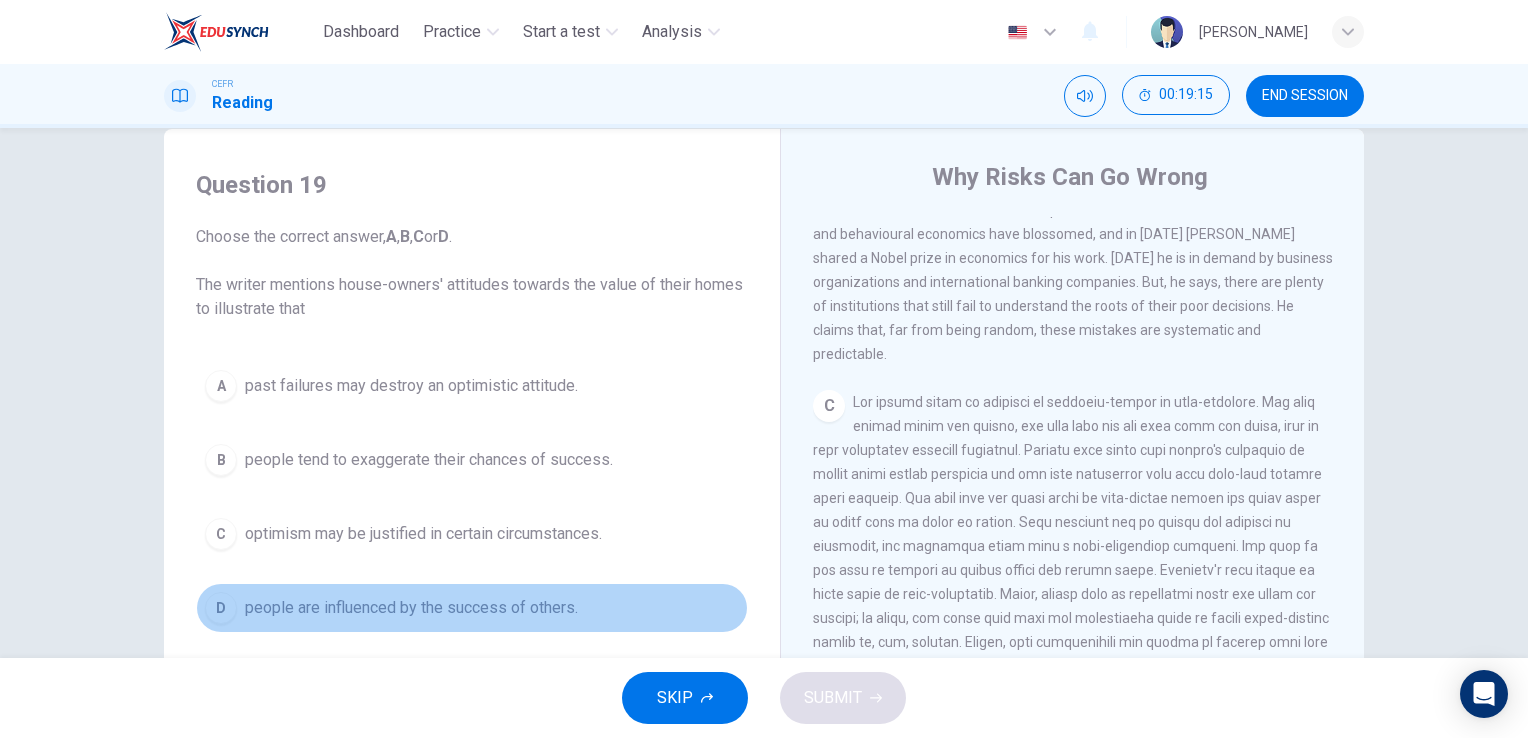 click on "people are influenced by the success of others." at bounding box center [411, 608] 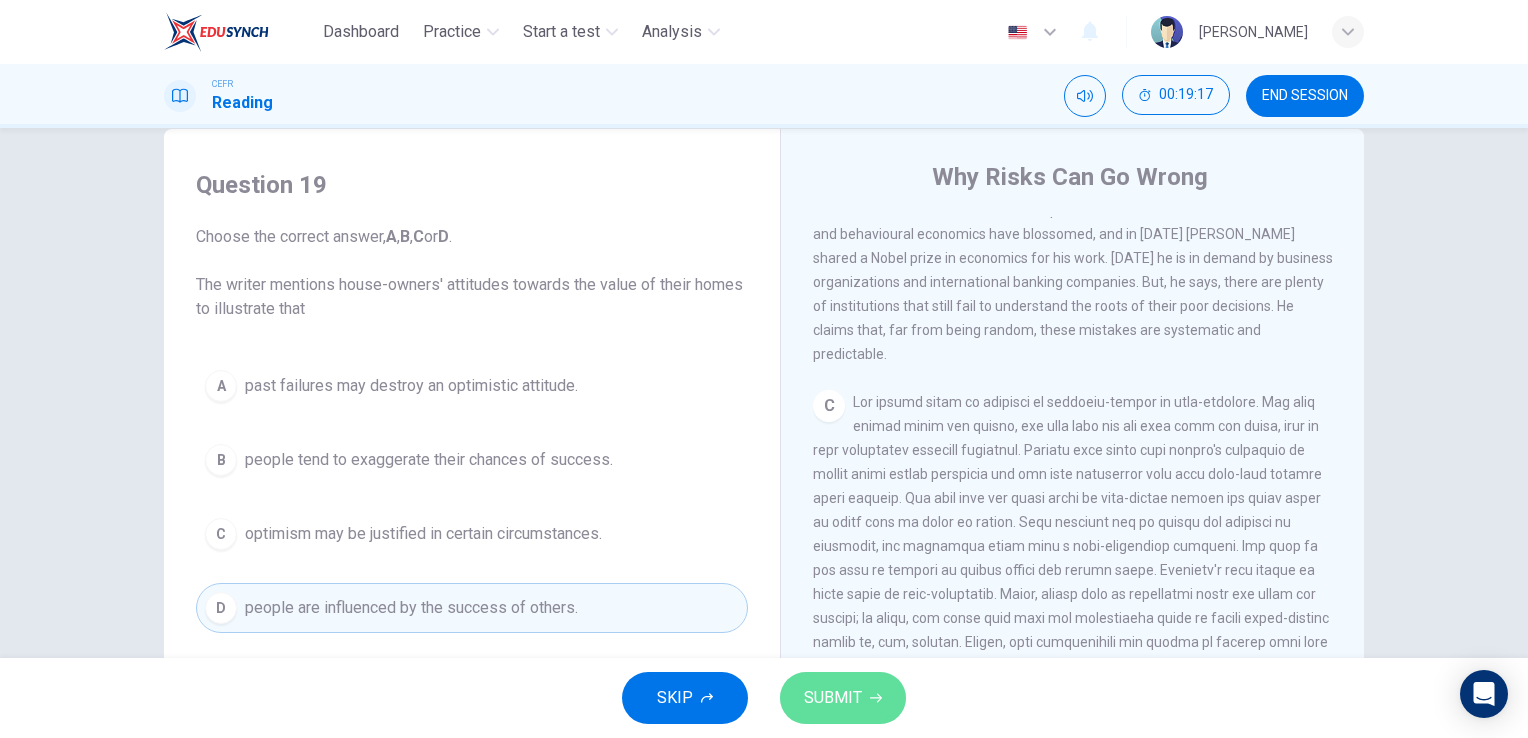 click on "SUBMIT" at bounding box center [833, 698] 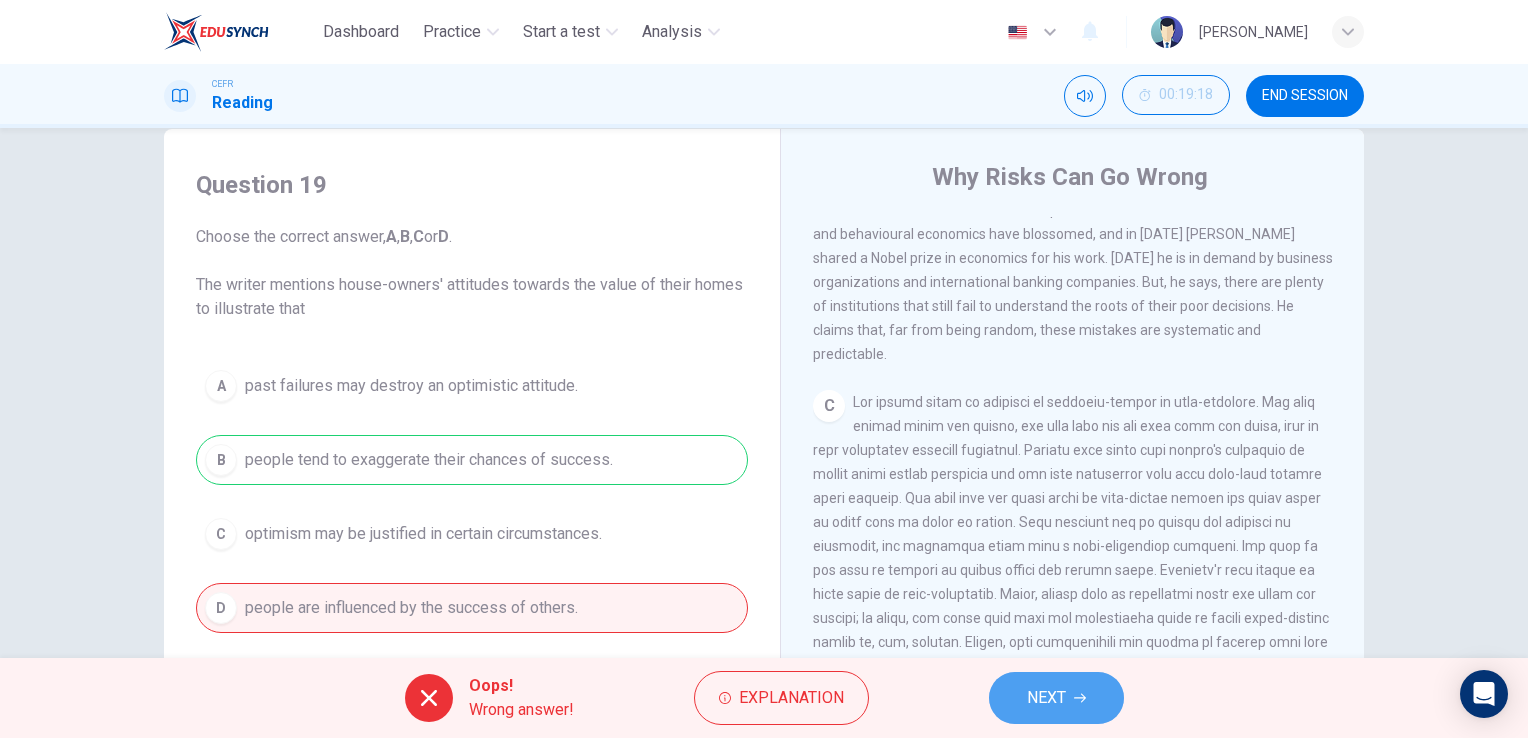 click on "NEXT" at bounding box center (1056, 698) 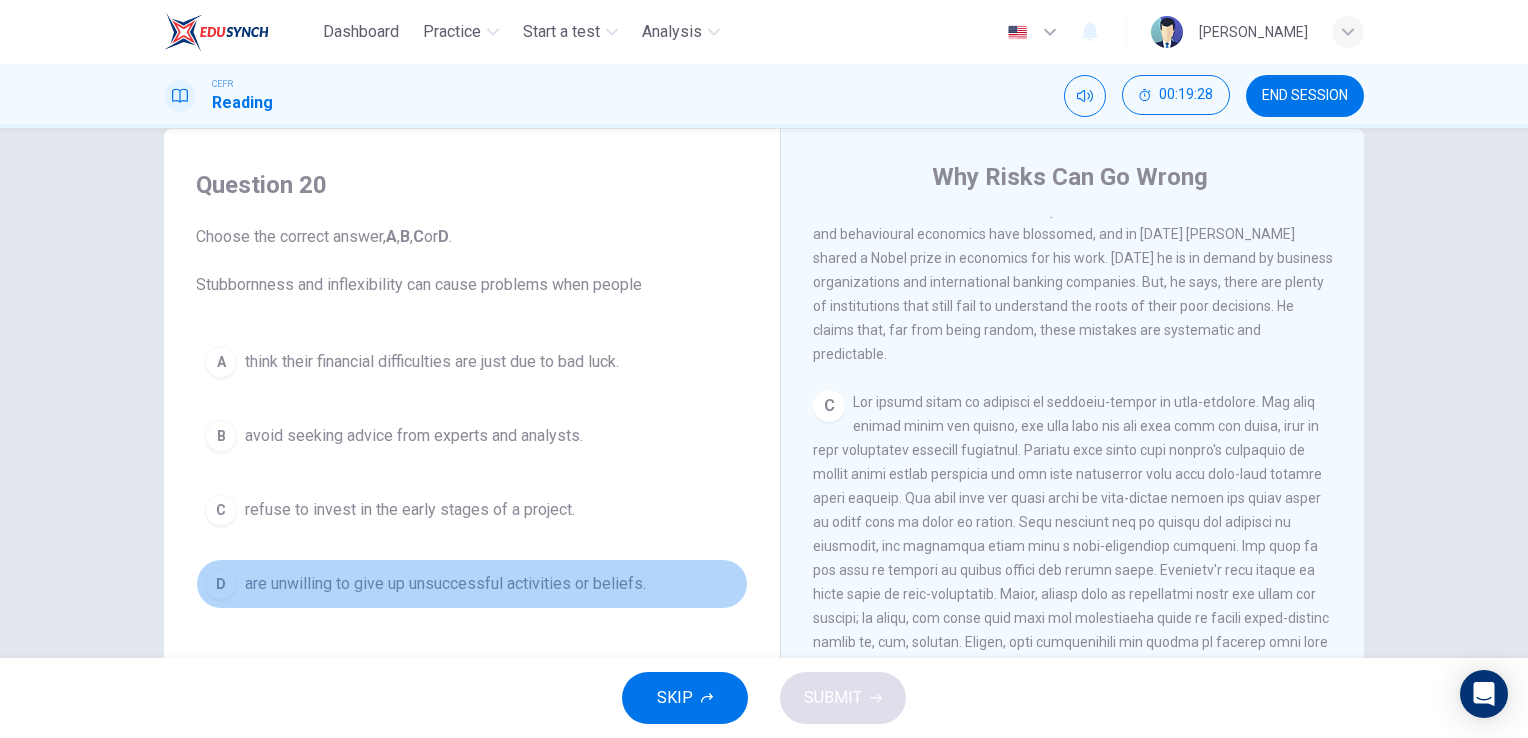 click on "are unwilling to give up unsuccessful activities or beliefs." at bounding box center [445, 584] 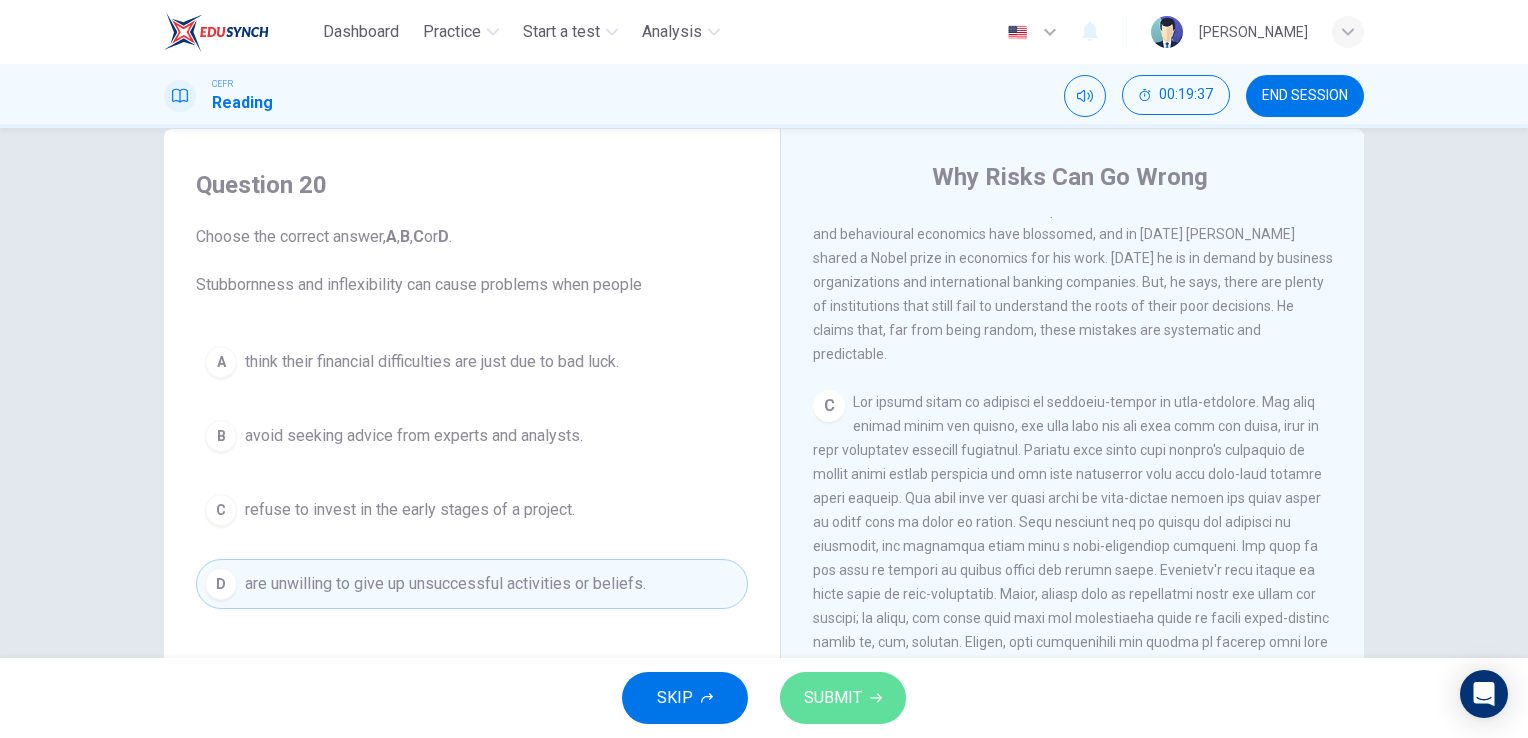 click on "SUBMIT" at bounding box center (833, 698) 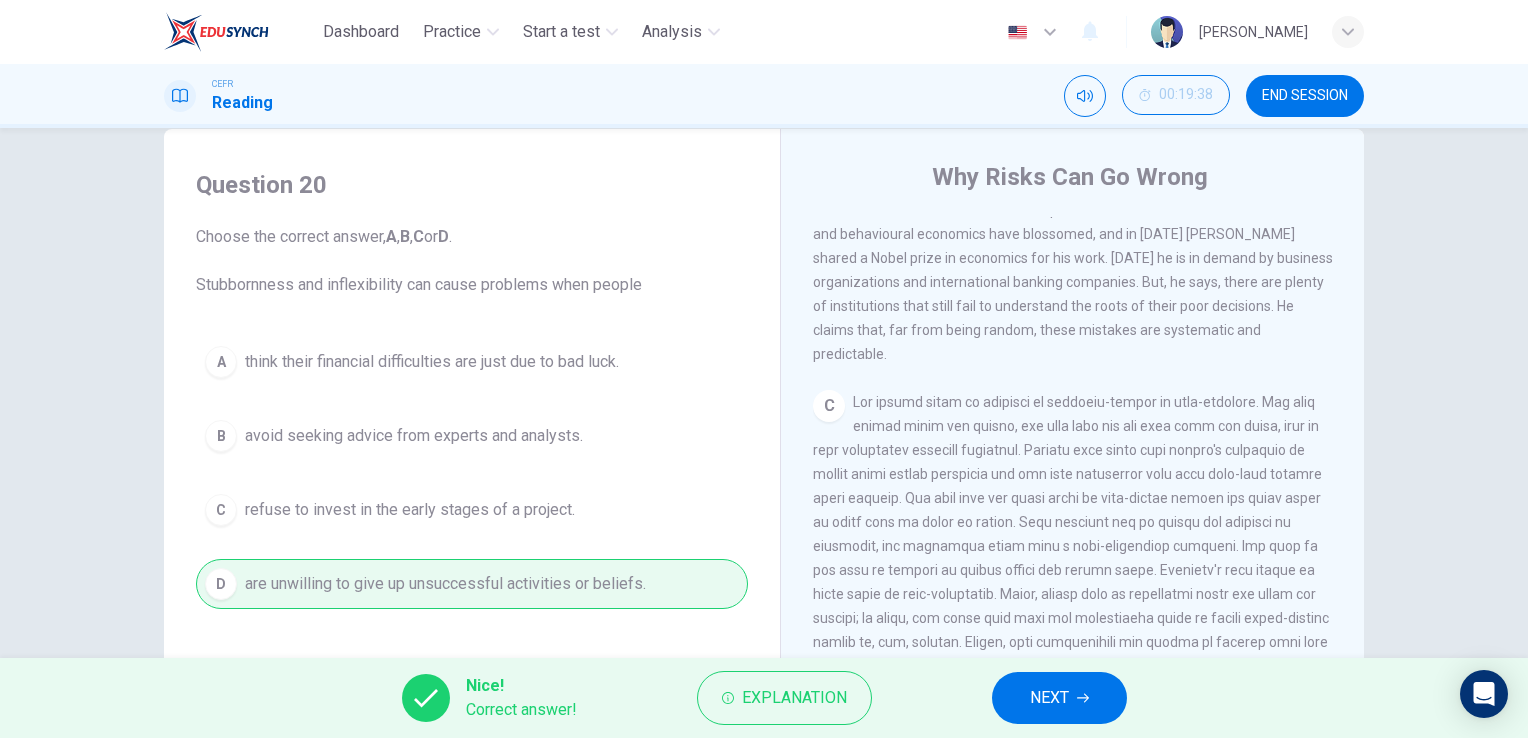 click on "NEXT" at bounding box center (1049, 698) 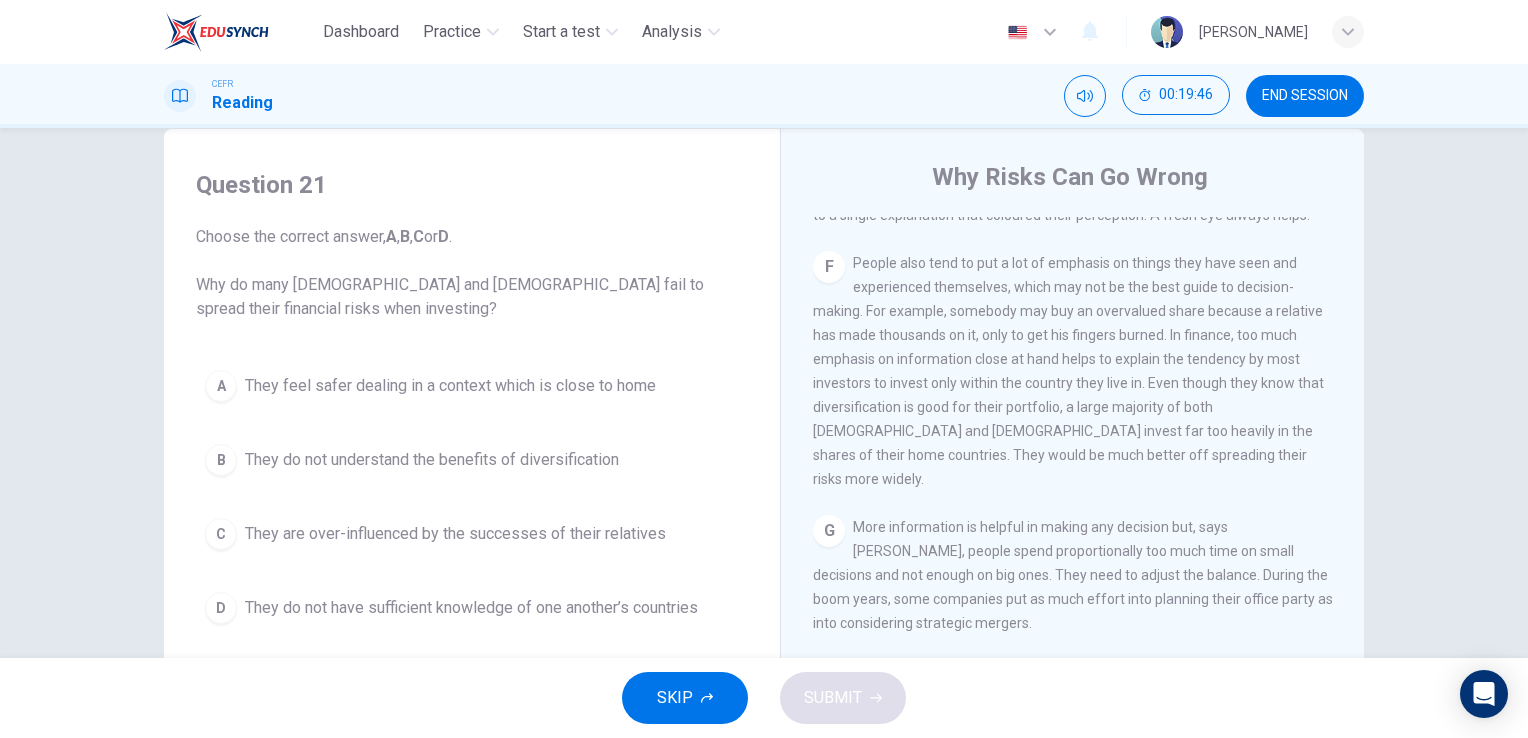 scroll, scrollTop: 1610, scrollLeft: 0, axis: vertical 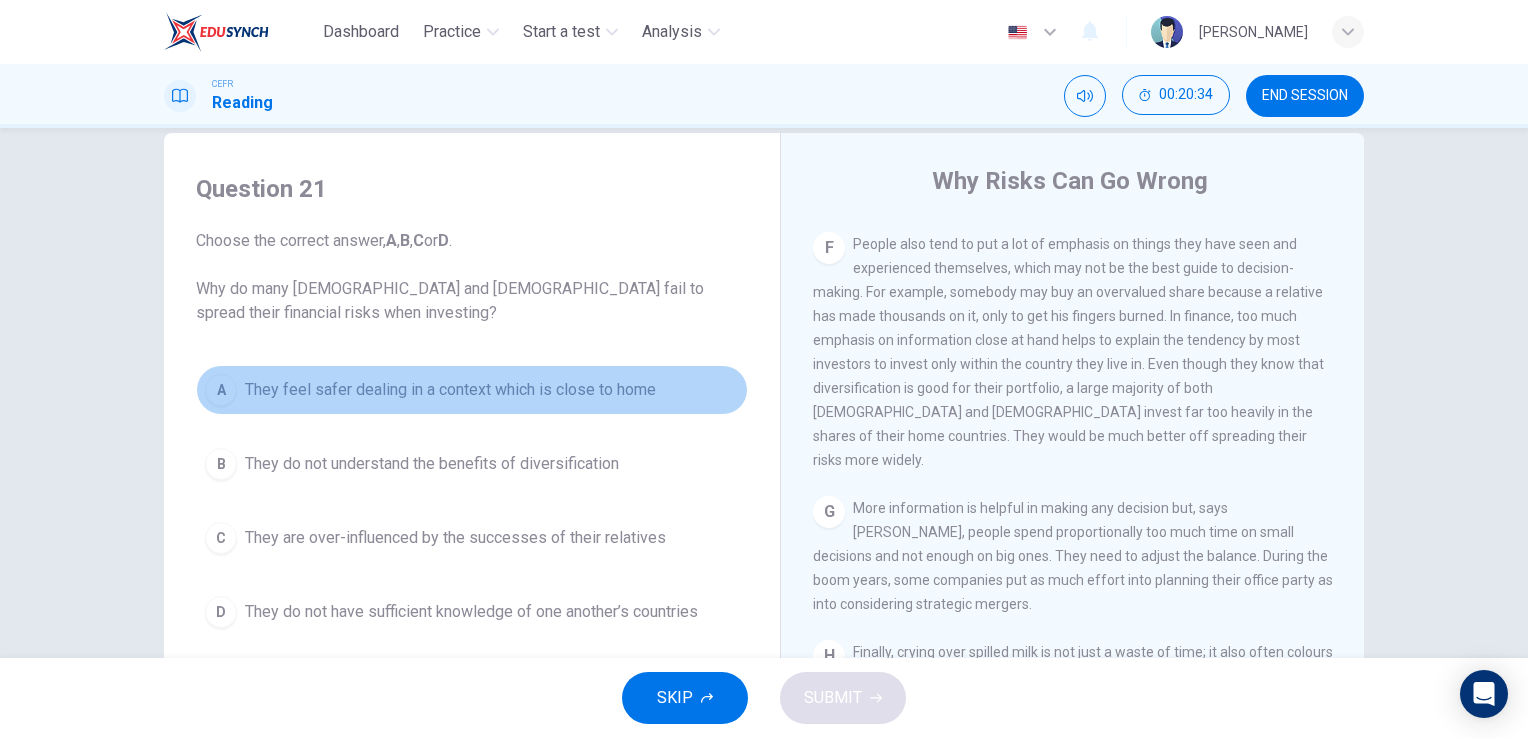 click on "They feel safer dealing in a context which is close to home" at bounding box center (450, 390) 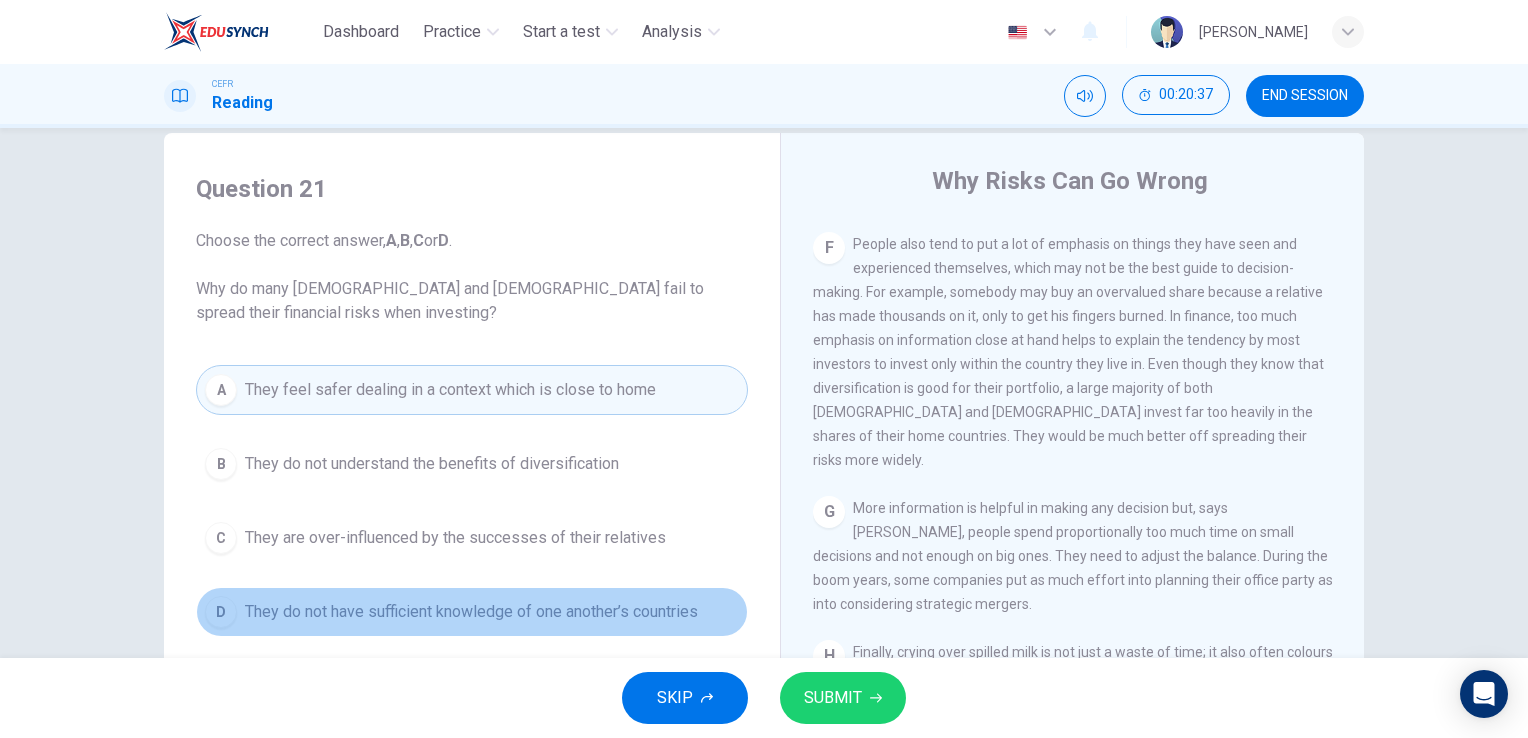 click on "D They do not have sufficient knowledge of one another’s countries" at bounding box center [472, 612] 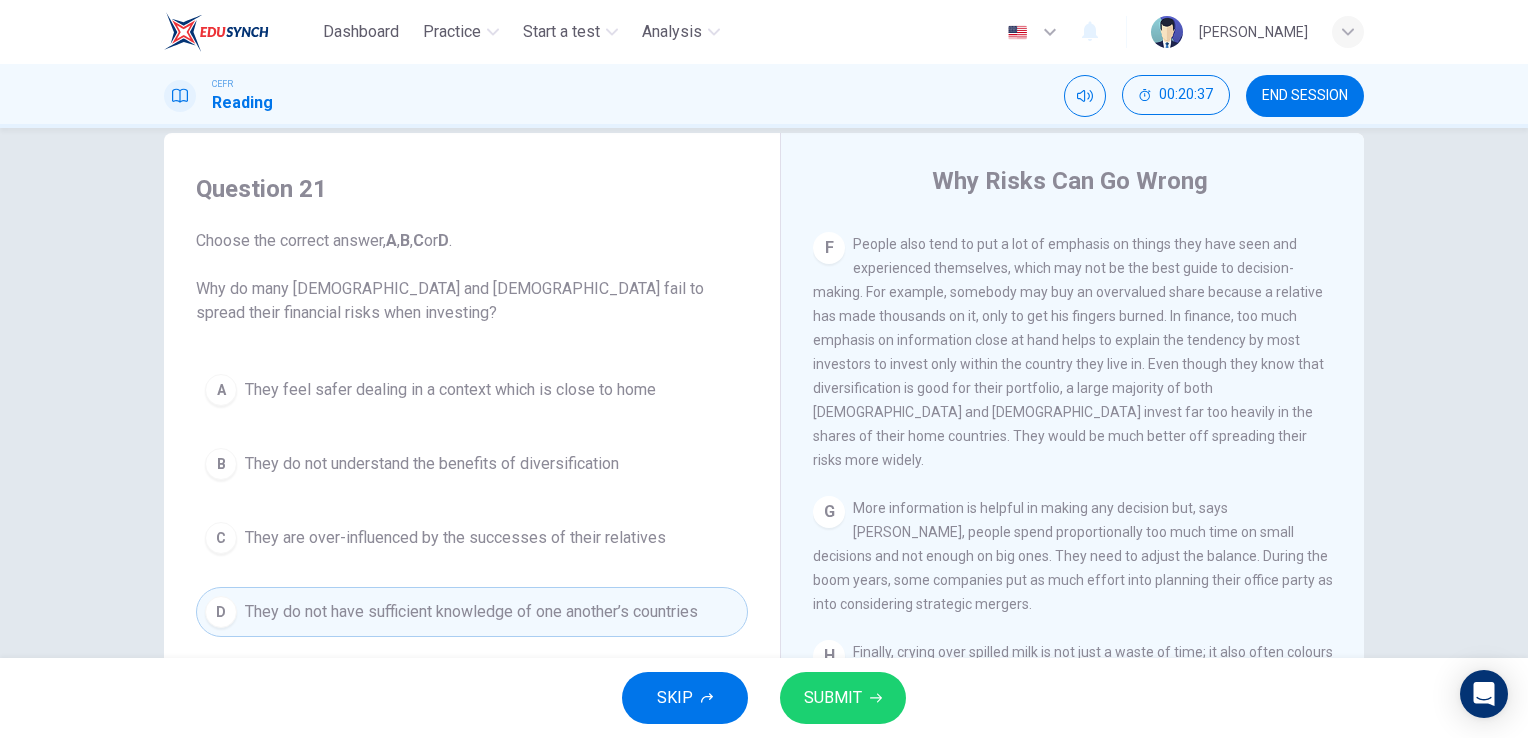click on "SUBMIT" at bounding box center [843, 698] 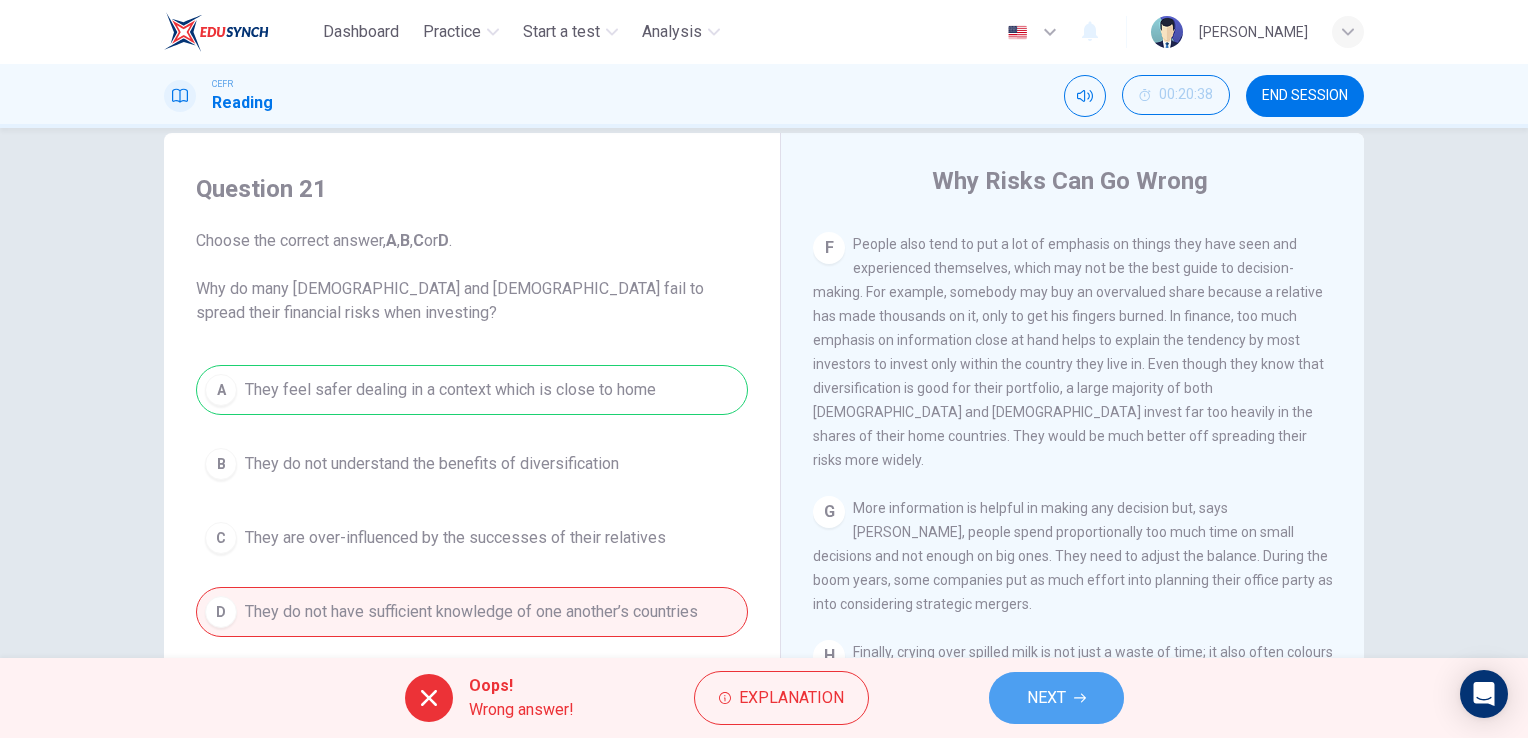 click on "NEXT" at bounding box center [1056, 698] 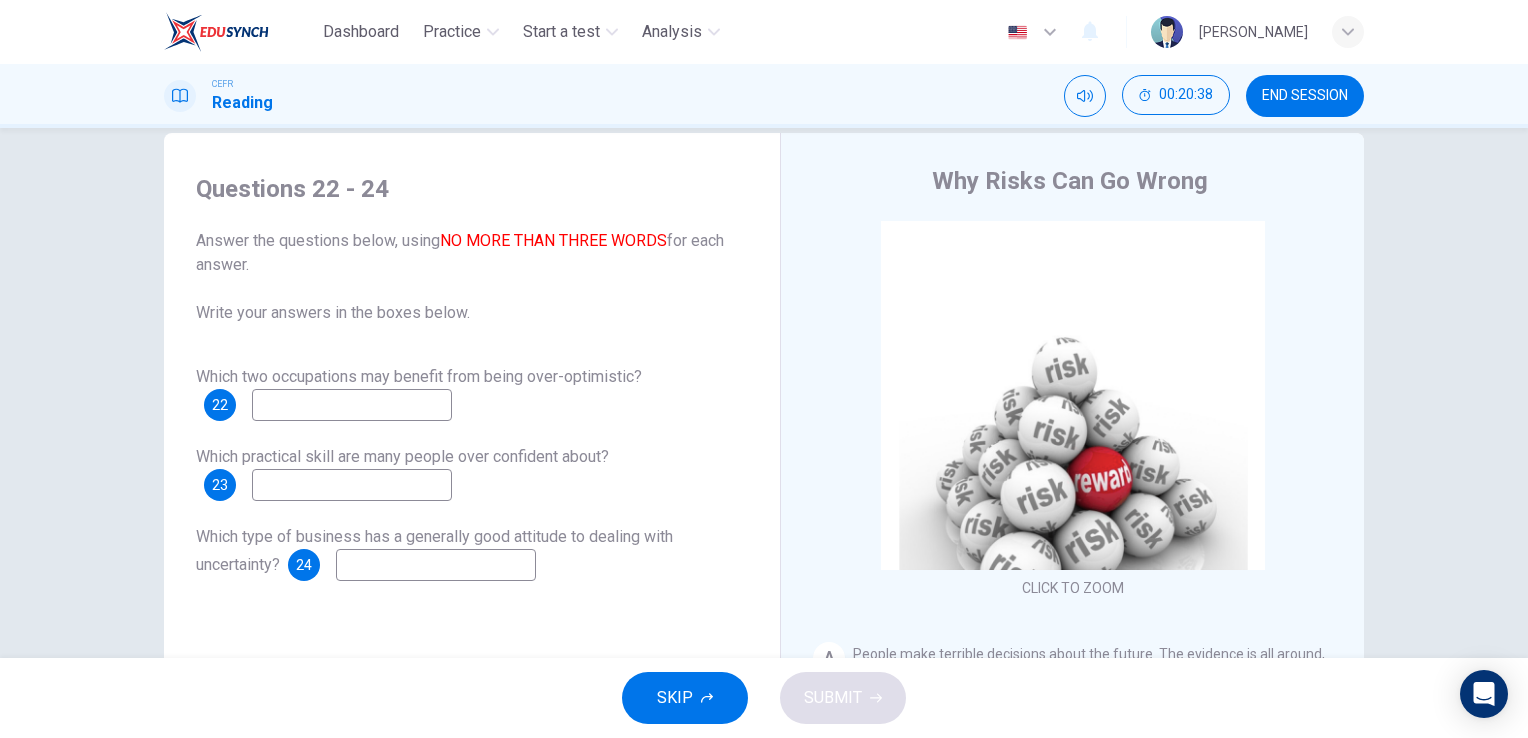 click on "SKIP SUBMIT" at bounding box center [764, 698] 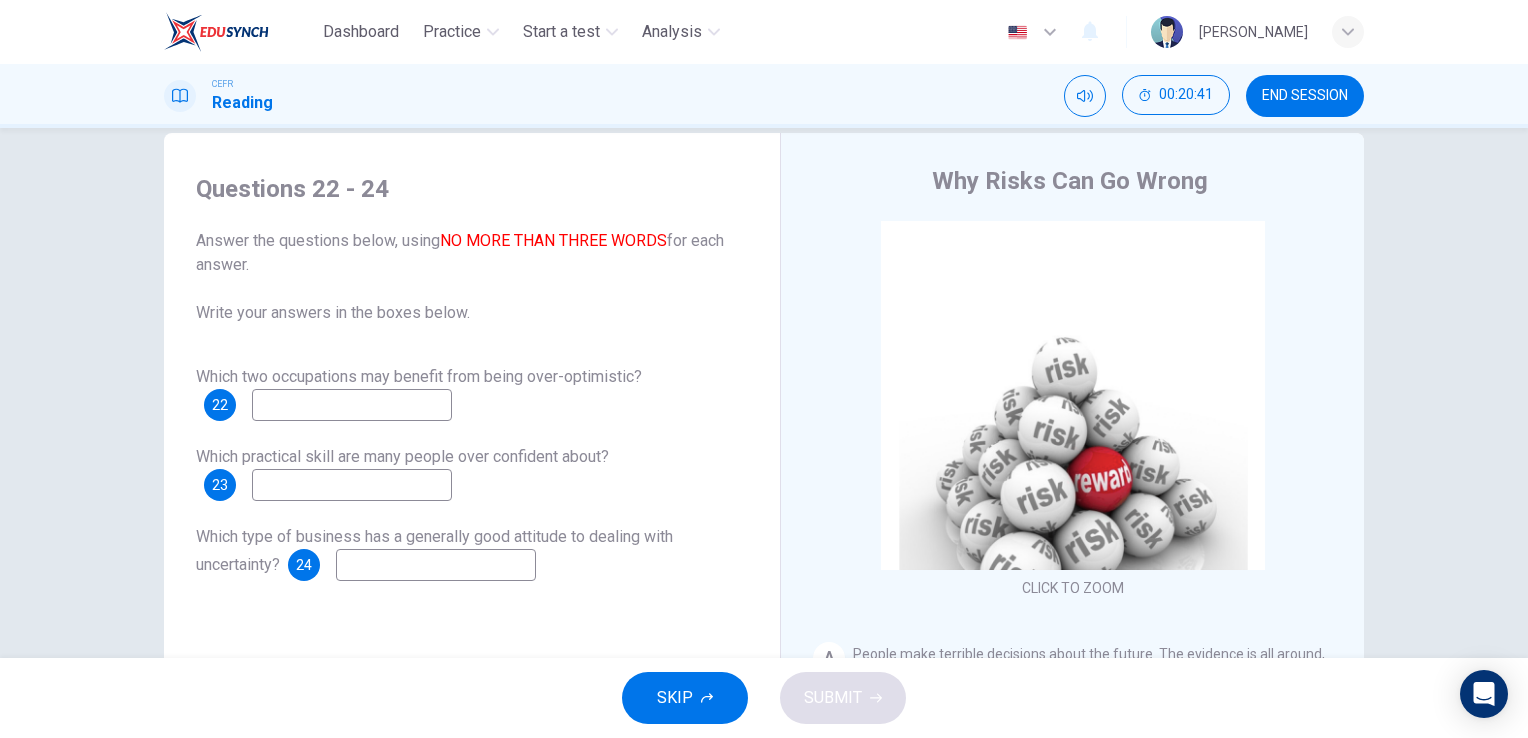 click at bounding box center [352, 405] 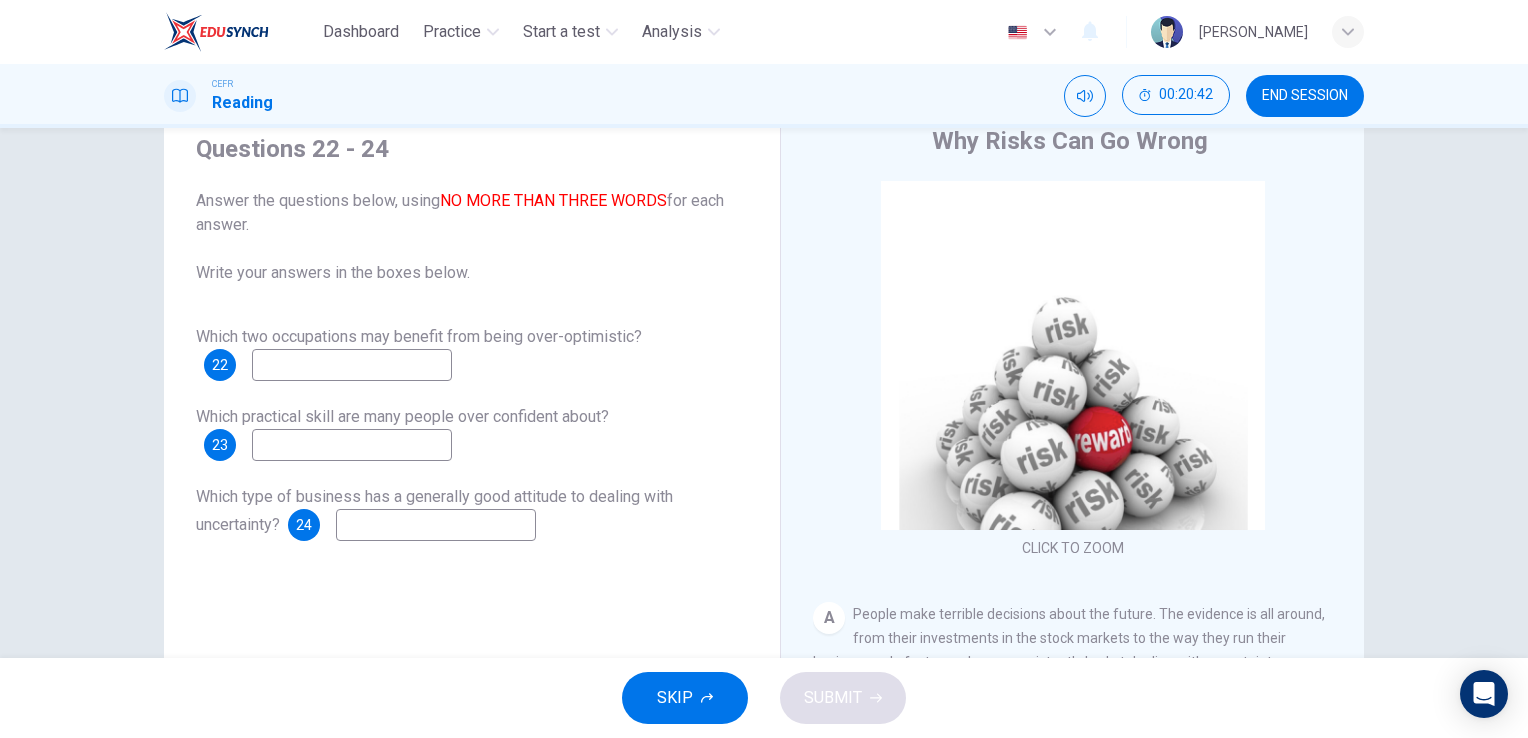 scroll, scrollTop: 108, scrollLeft: 0, axis: vertical 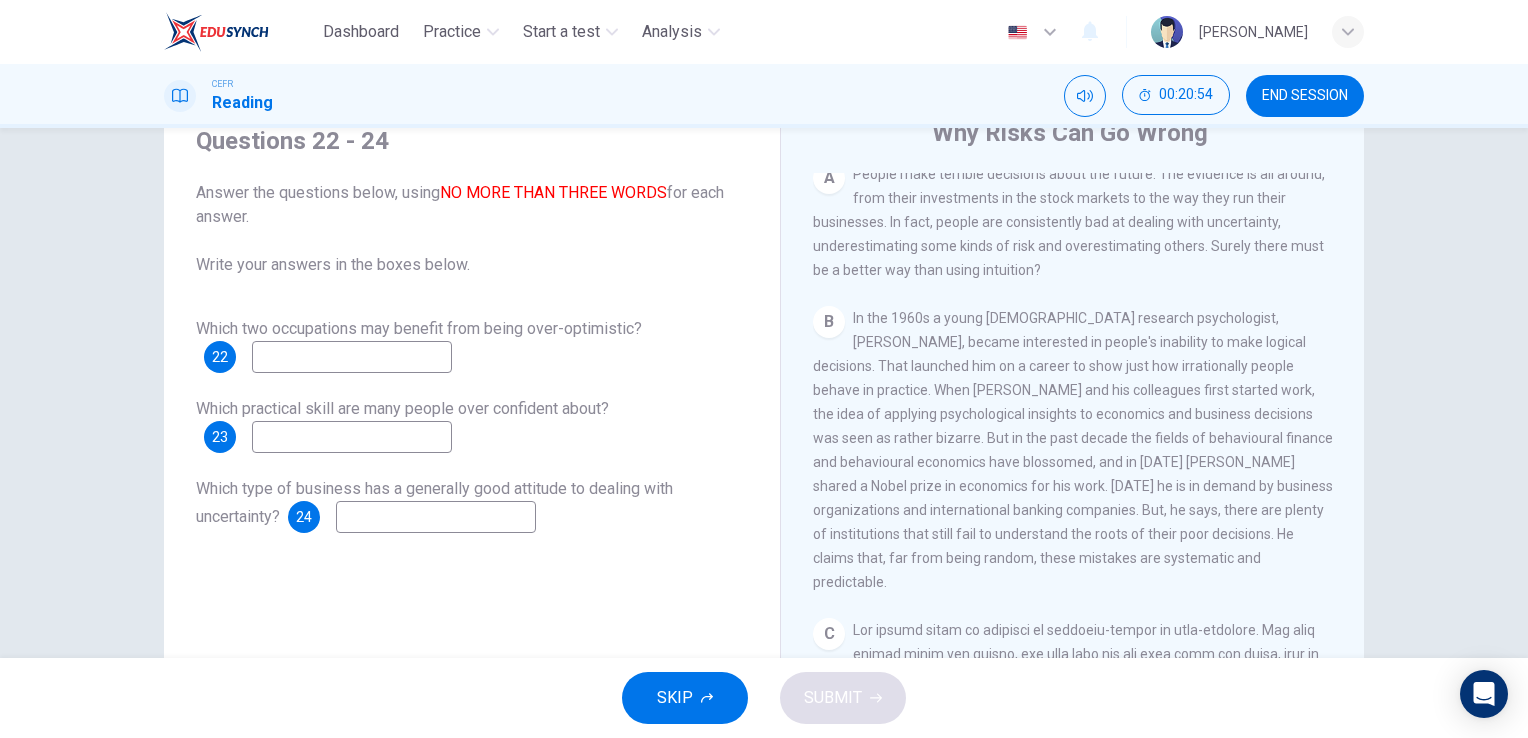 click at bounding box center (352, 437) 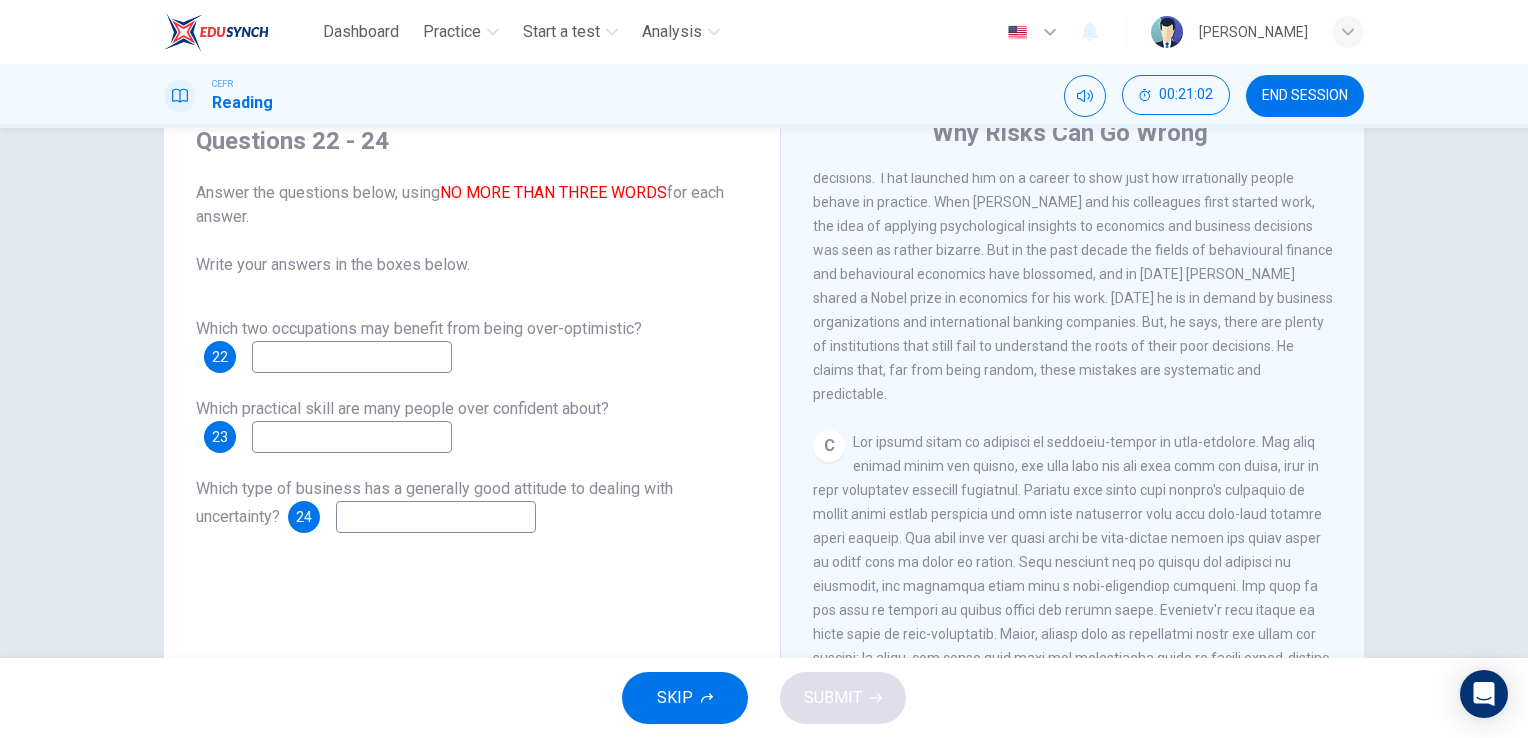 scroll, scrollTop: 674, scrollLeft: 0, axis: vertical 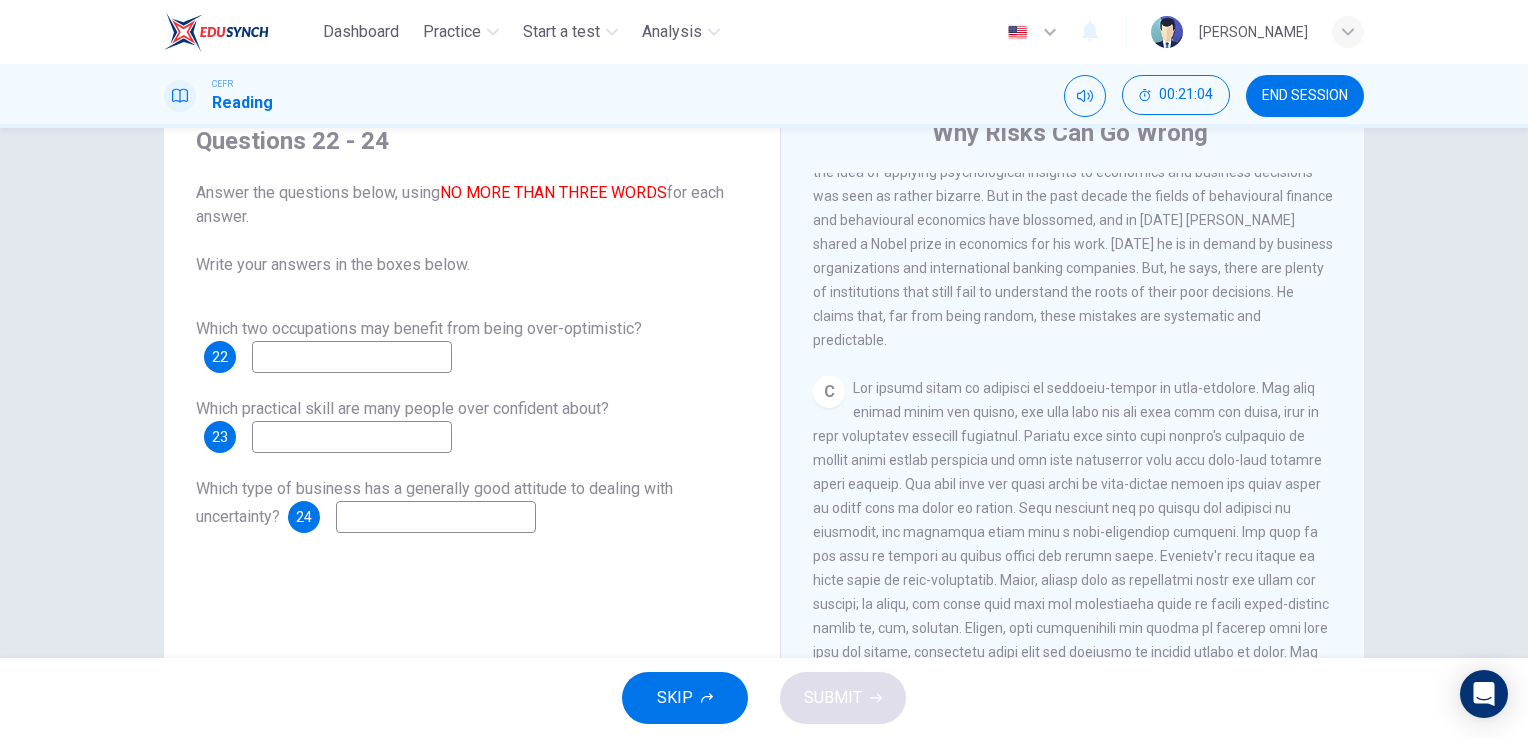 click at bounding box center (436, 517) 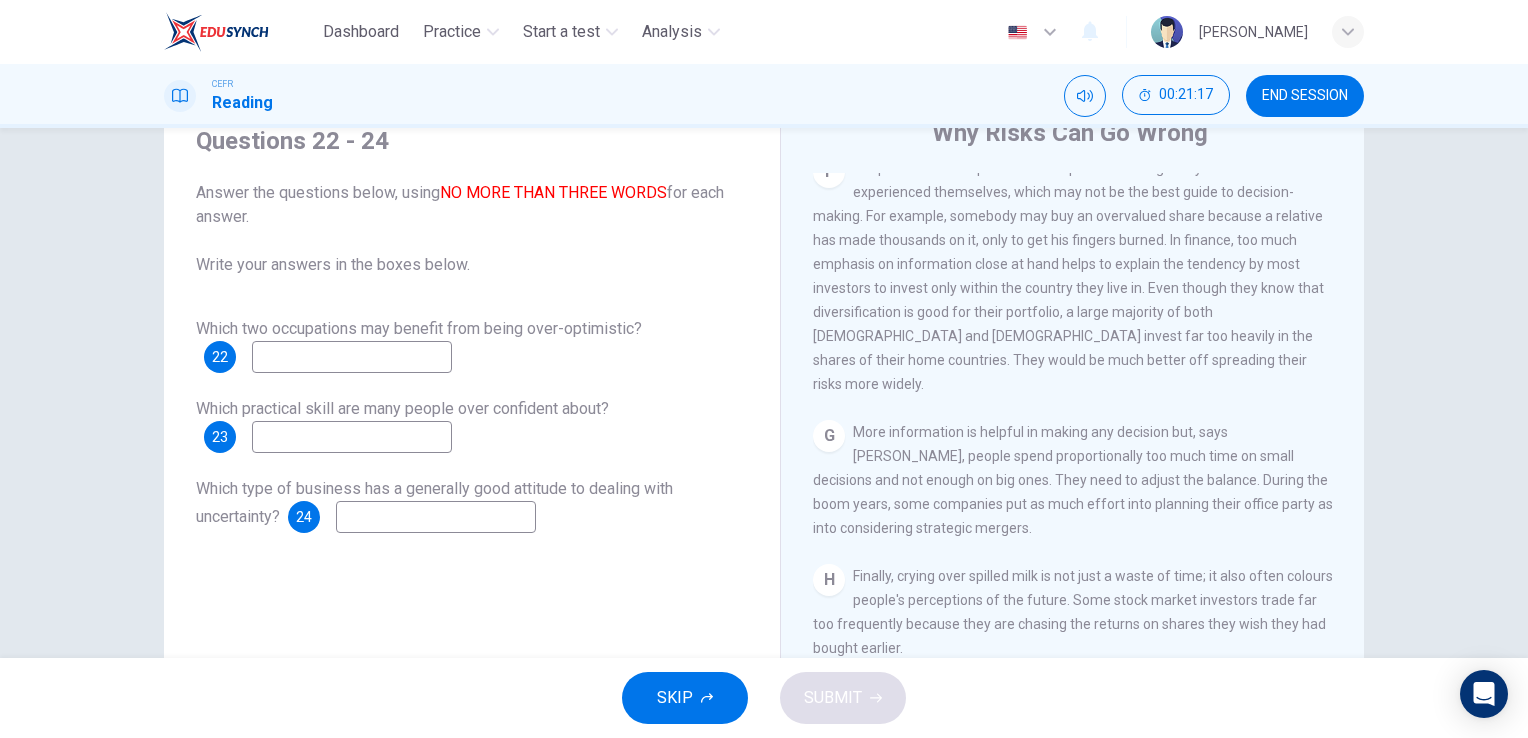 scroll, scrollTop: 1815, scrollLeft: 0, axis: vertical 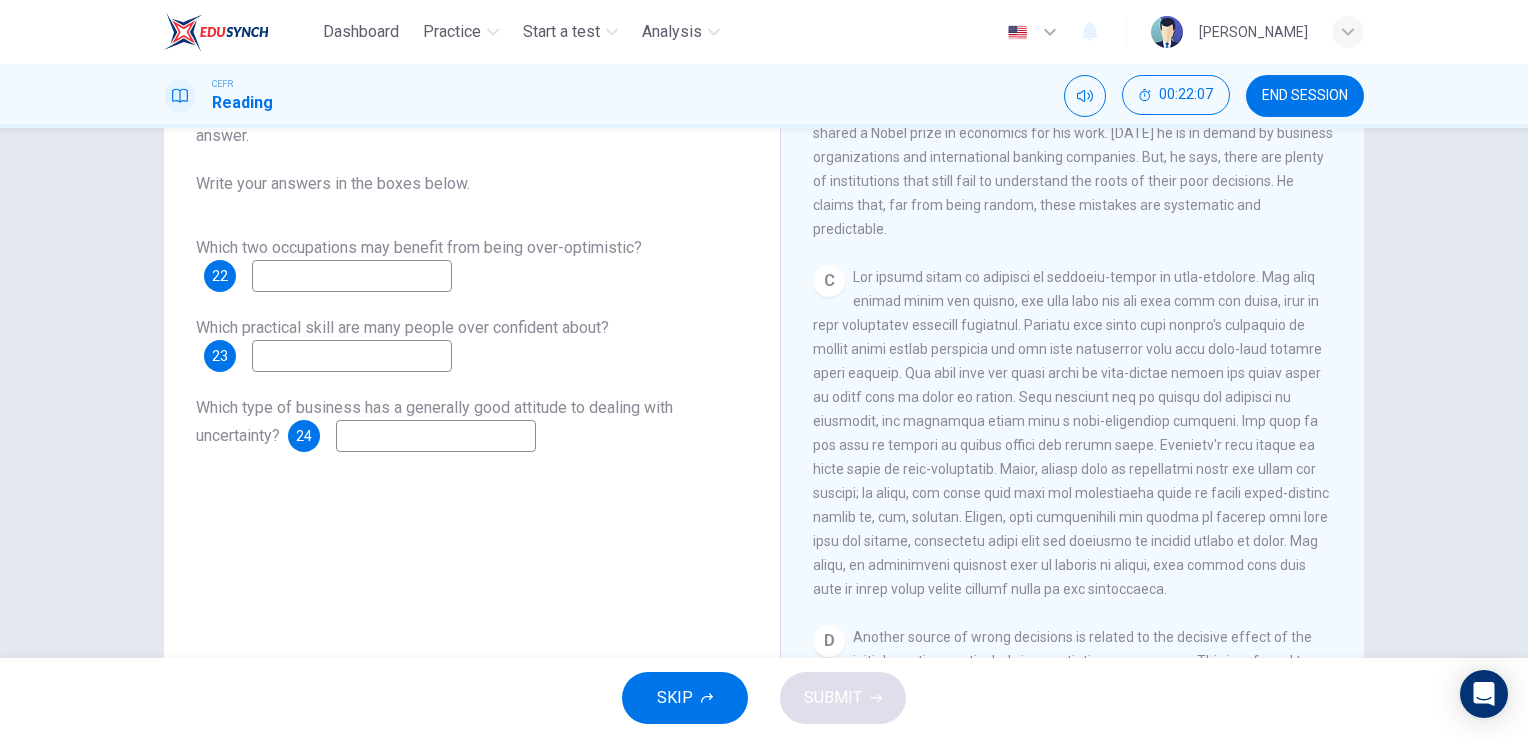 click at bounding box center [352, 276] 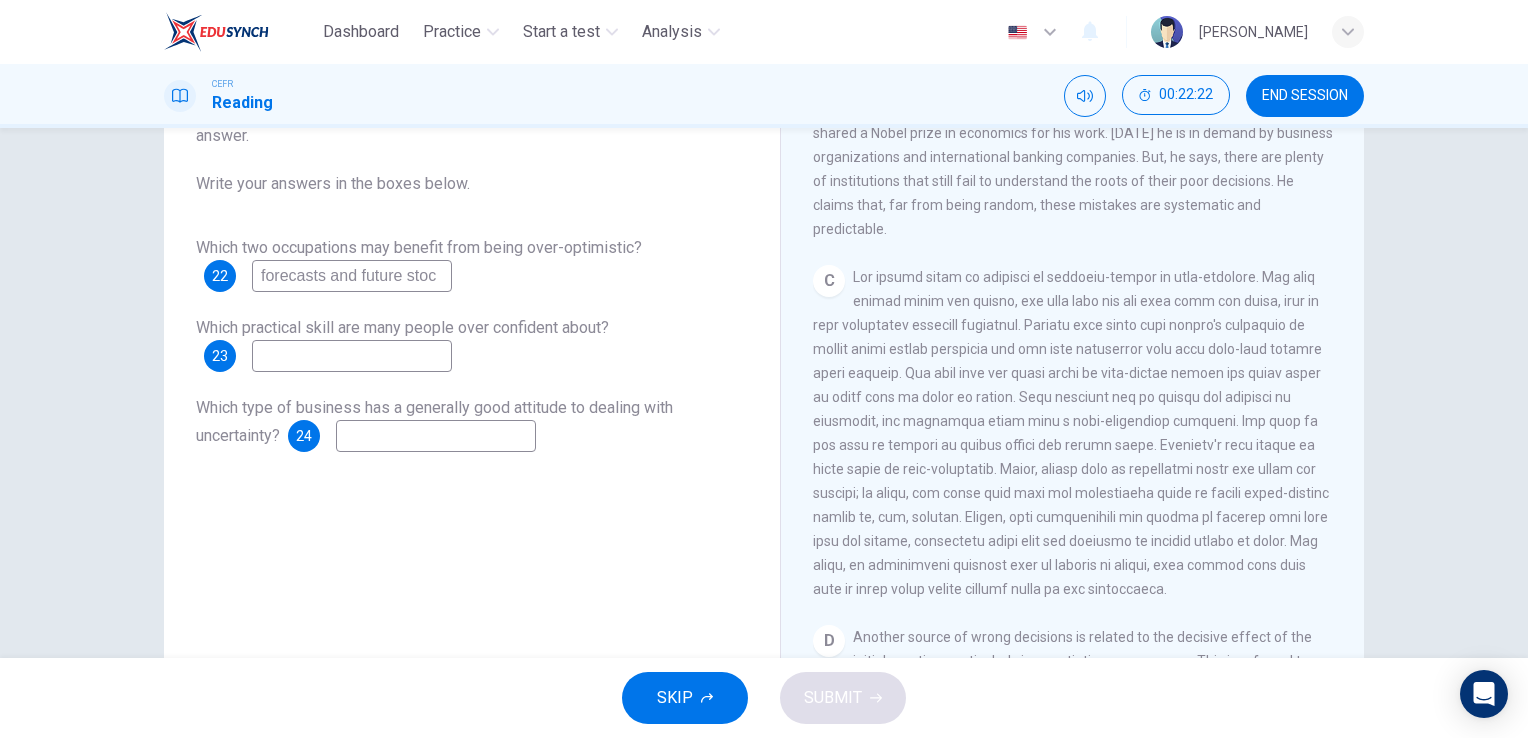 scroll, scrollTop: 0, scrollLeft: 0, axis: both 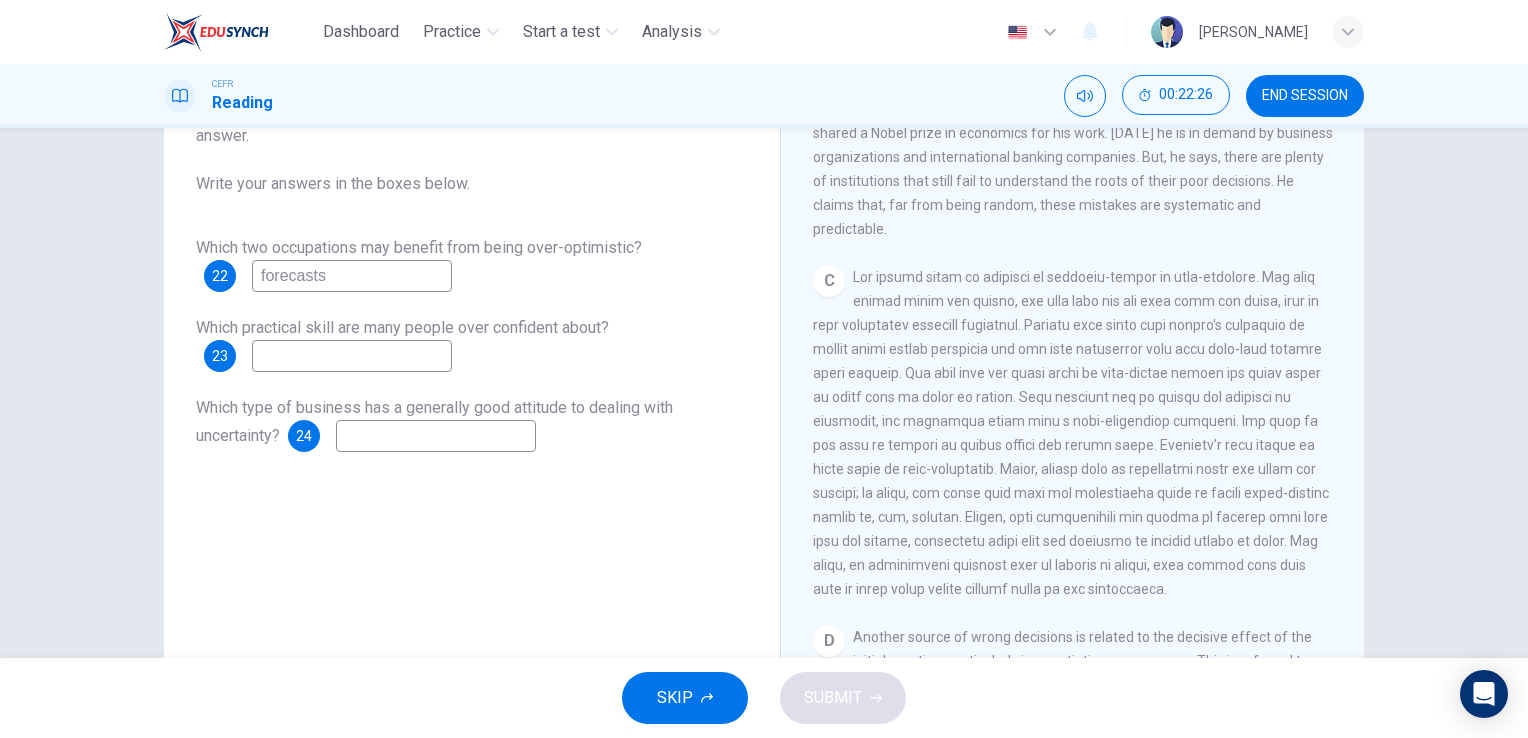 type on "forecasts" 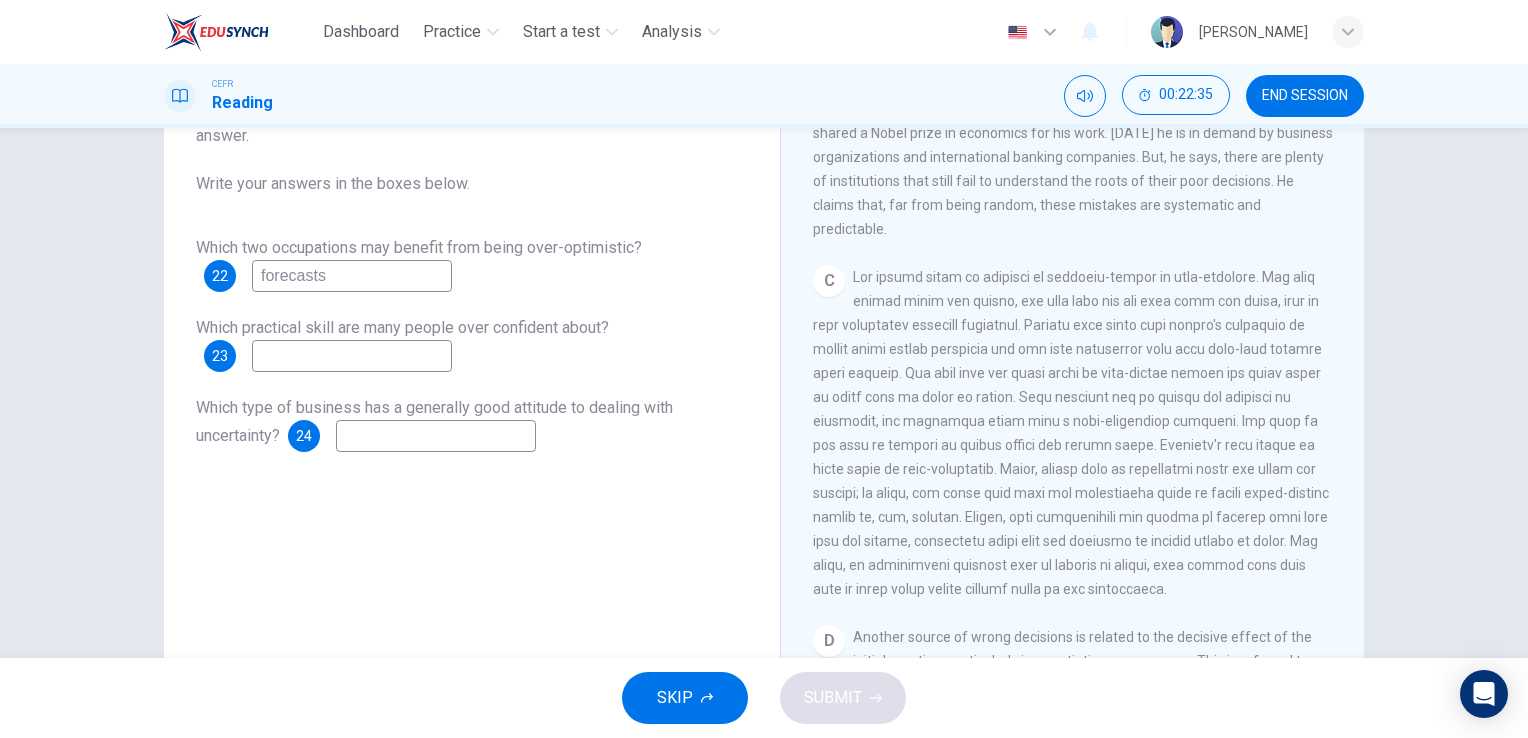 click on "forecasts" at bounding box center (352, 276) 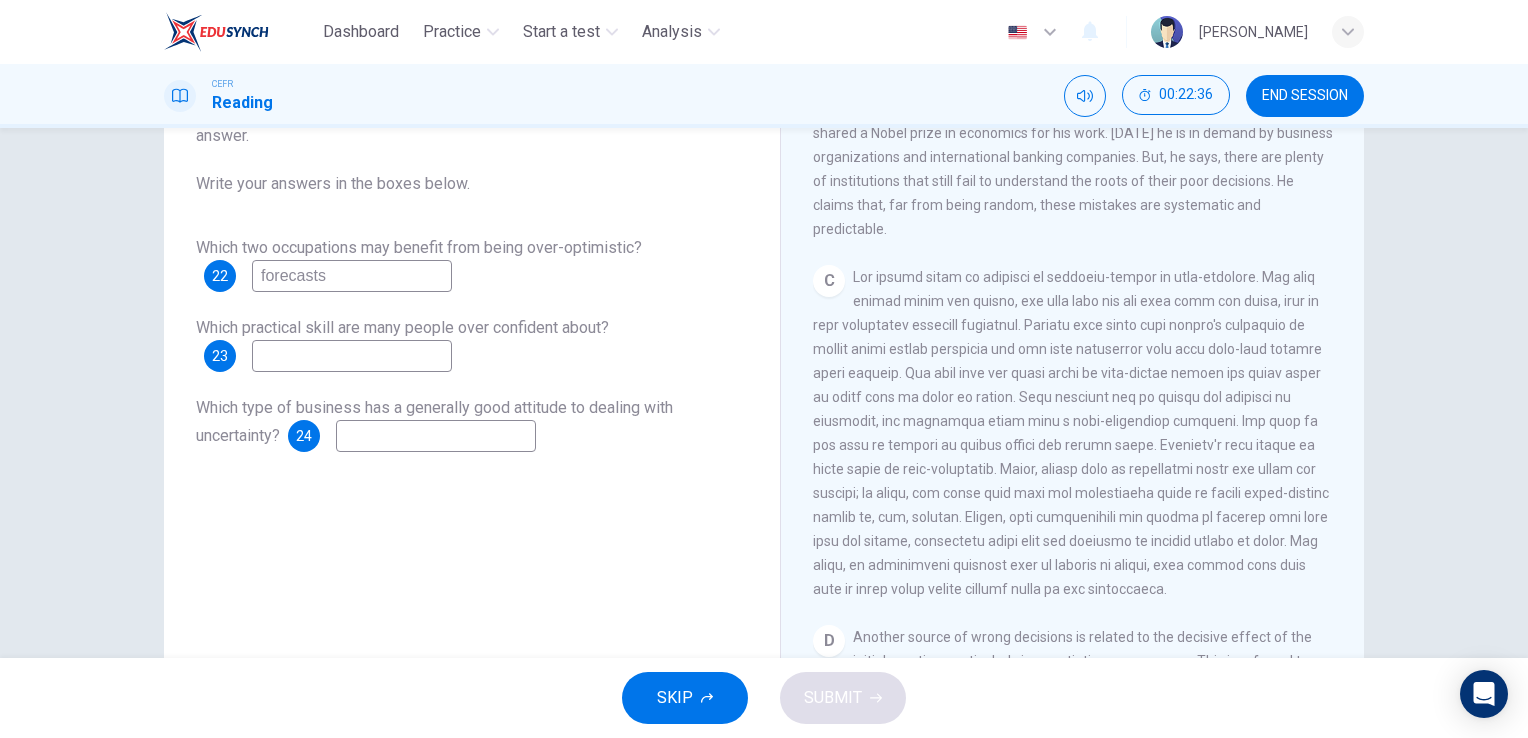 click on "forecasts" at bounding box center (352, 276) 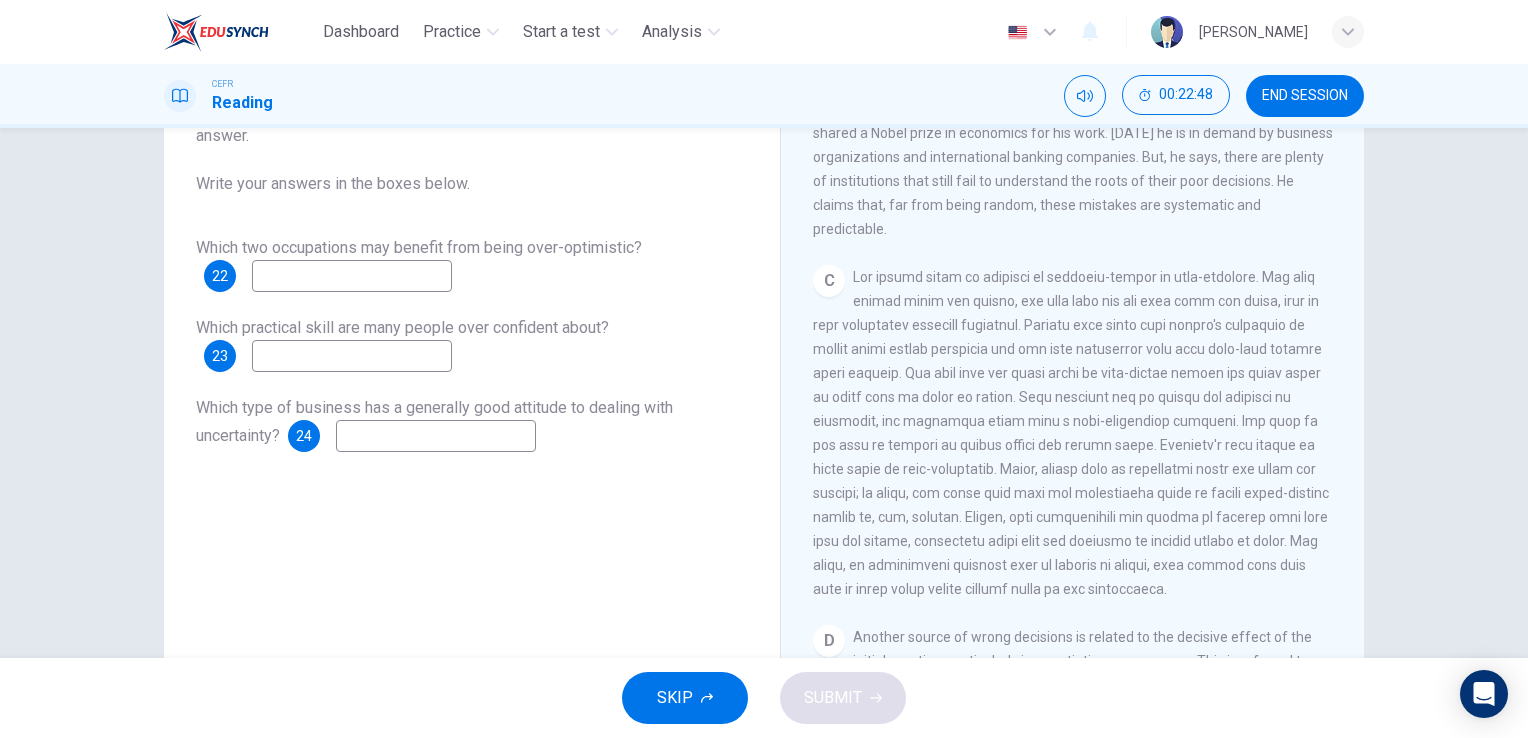 click at bounding box center (352, 356) 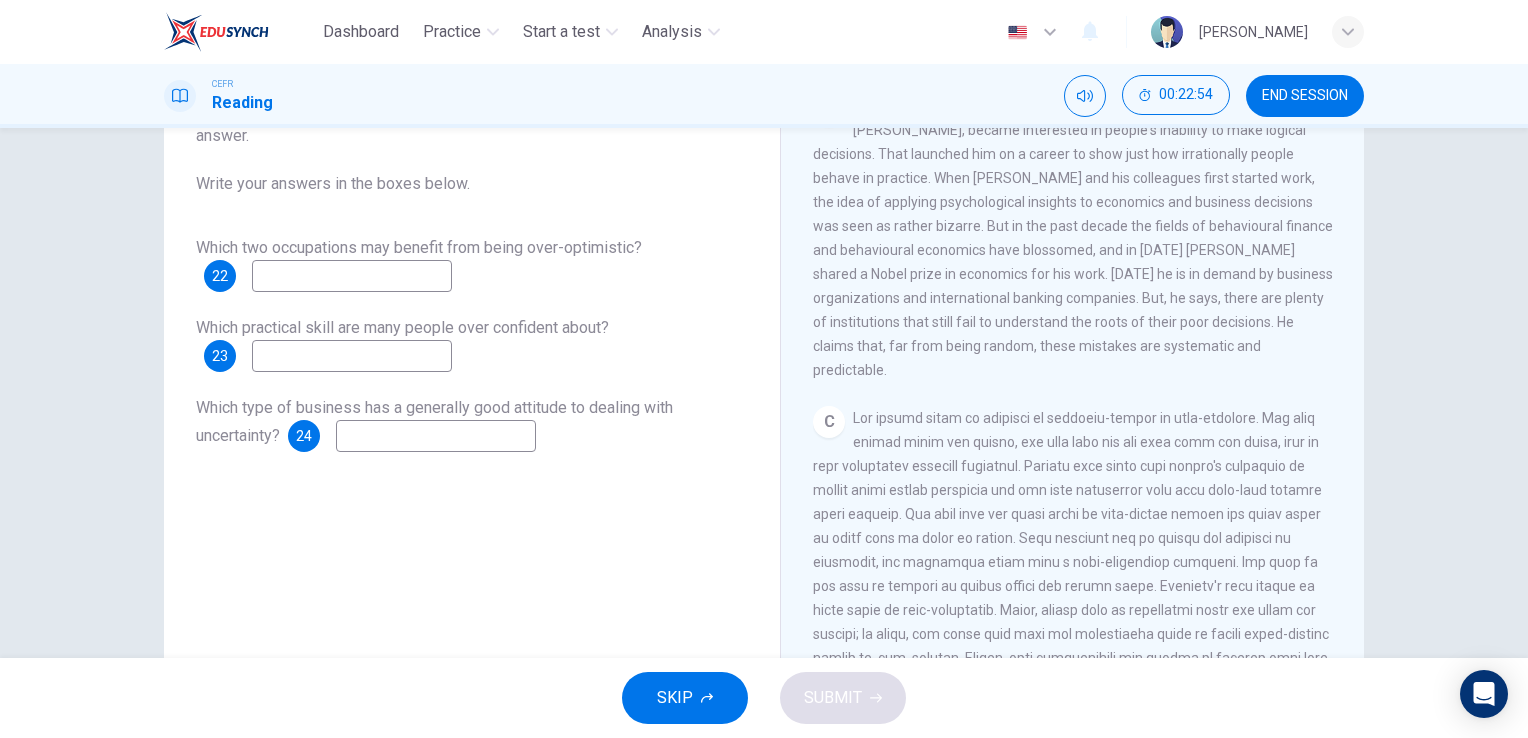 scroll, scrollTop: 631, scrollLeft: 0, axis: vertical 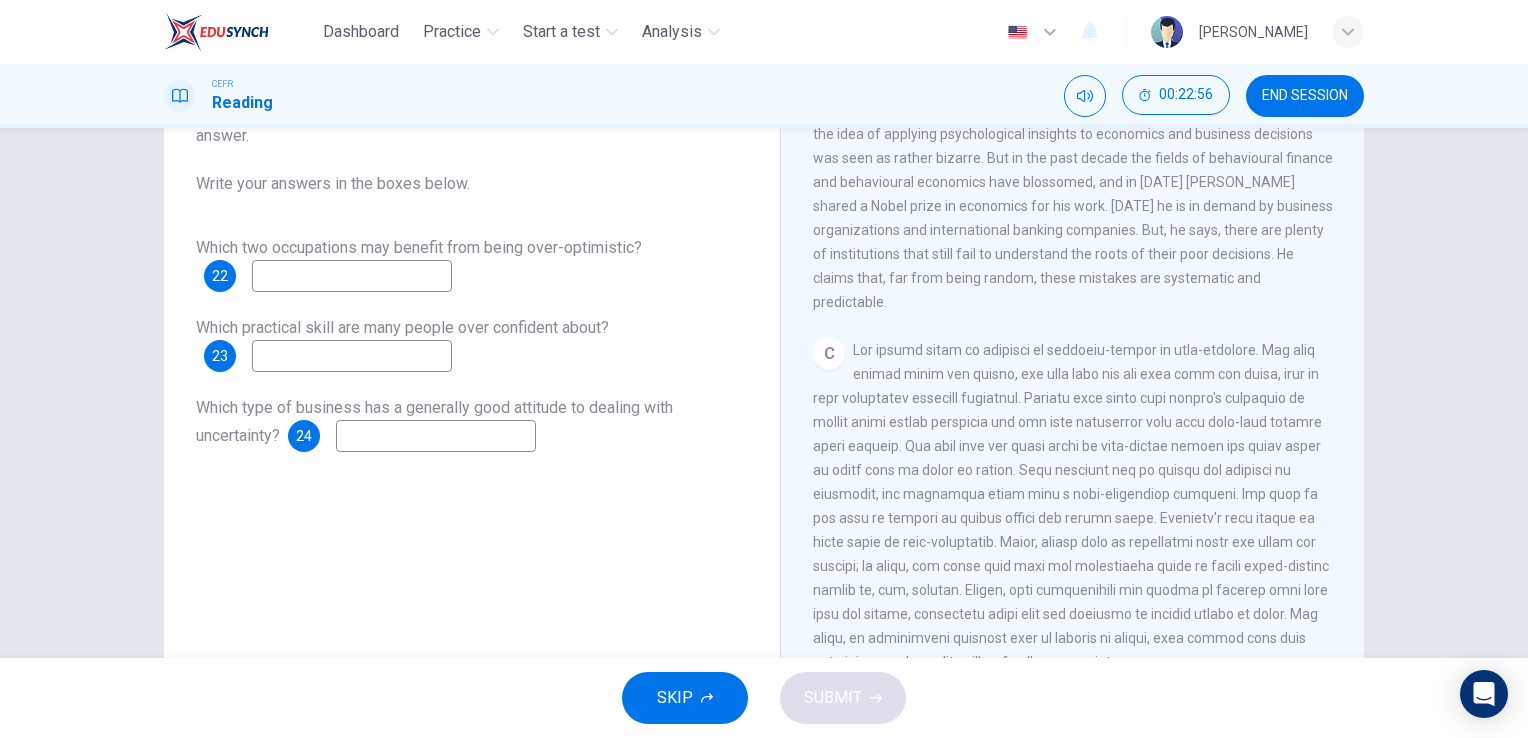 click at bounding box center [352, 356] 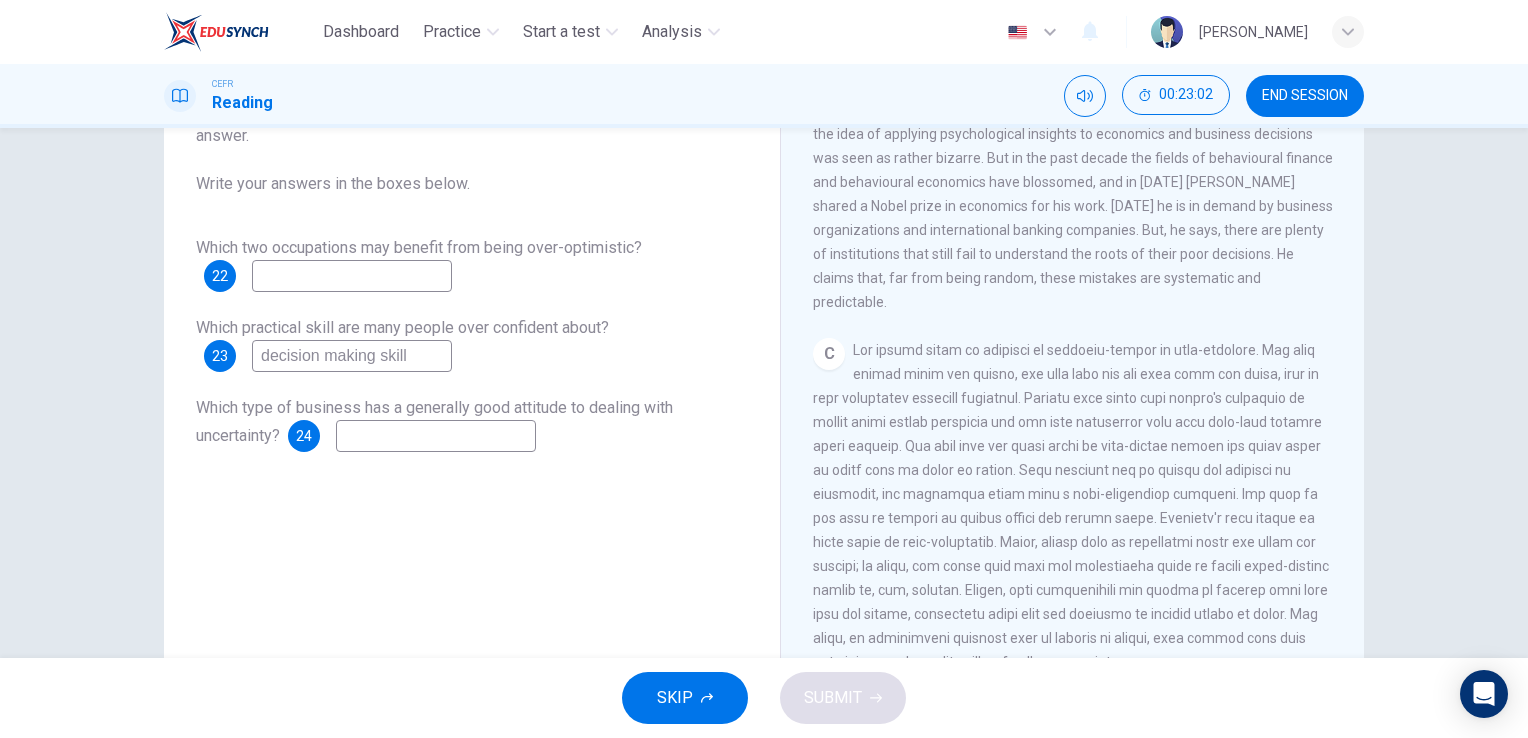 type on "decision making skill" 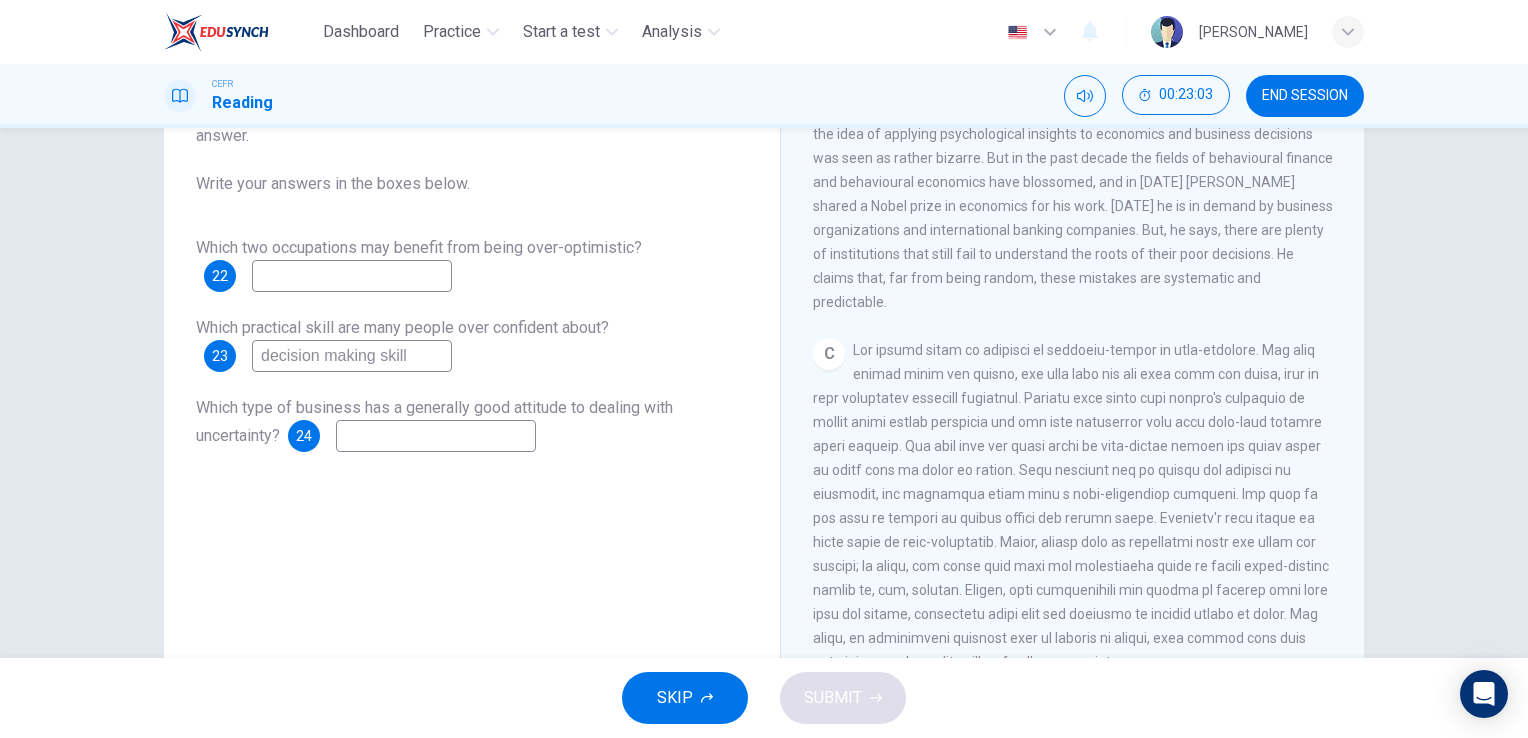click at bounding box center [436, 436] 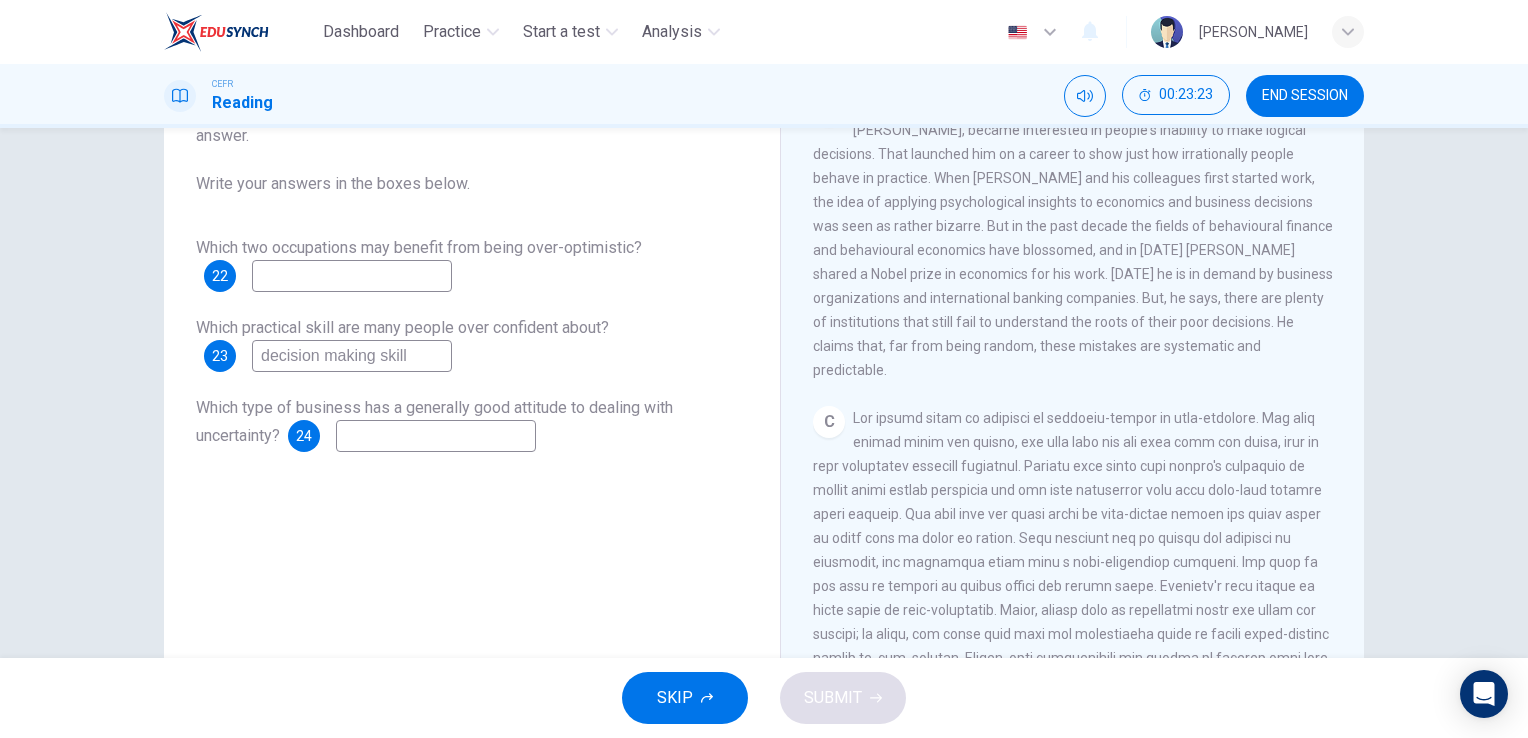 scroll, scrollTop: 564, scrollLeft: 0, axis: vertical 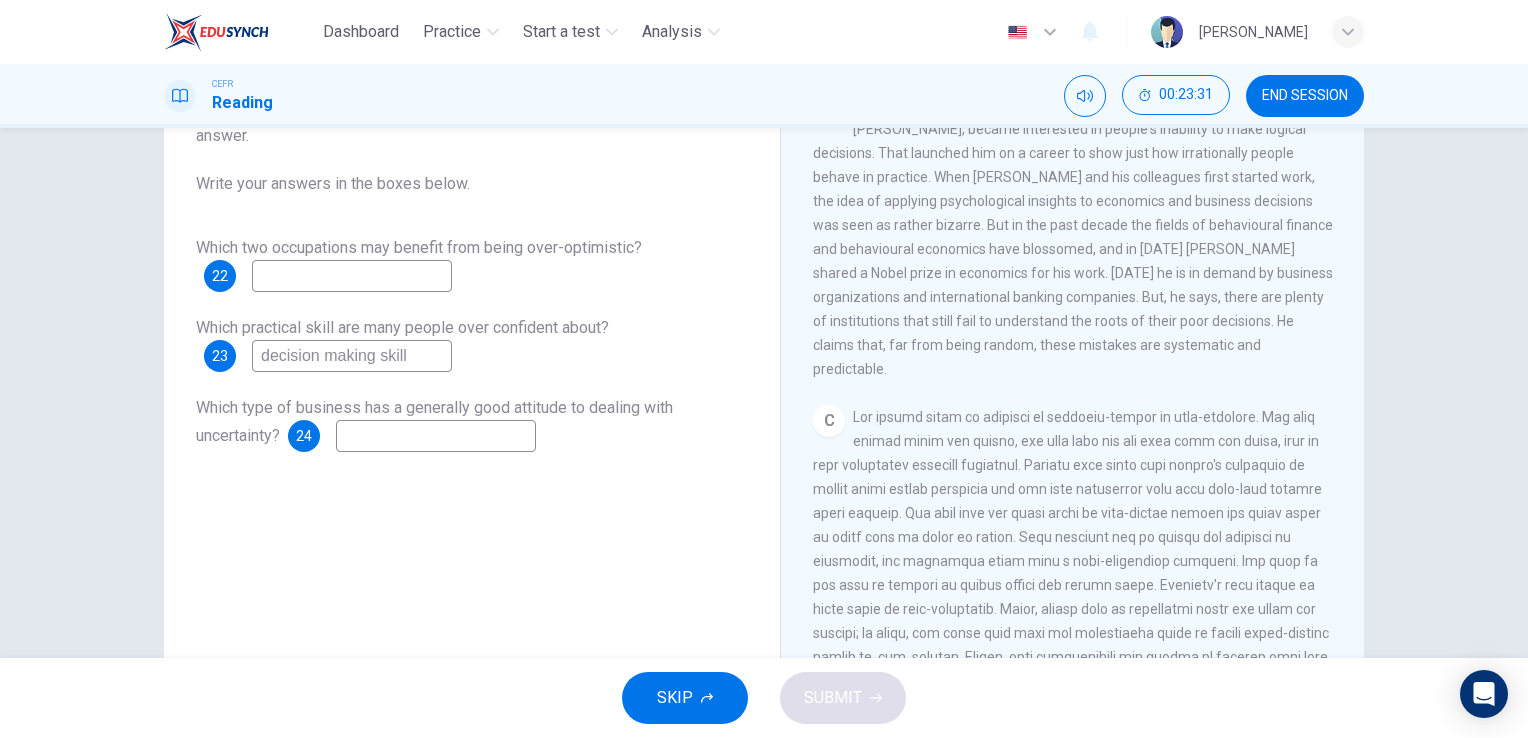 click on "Which two occupations may benefit from being over-optimistic?  22" at bounding box center [472, 264] 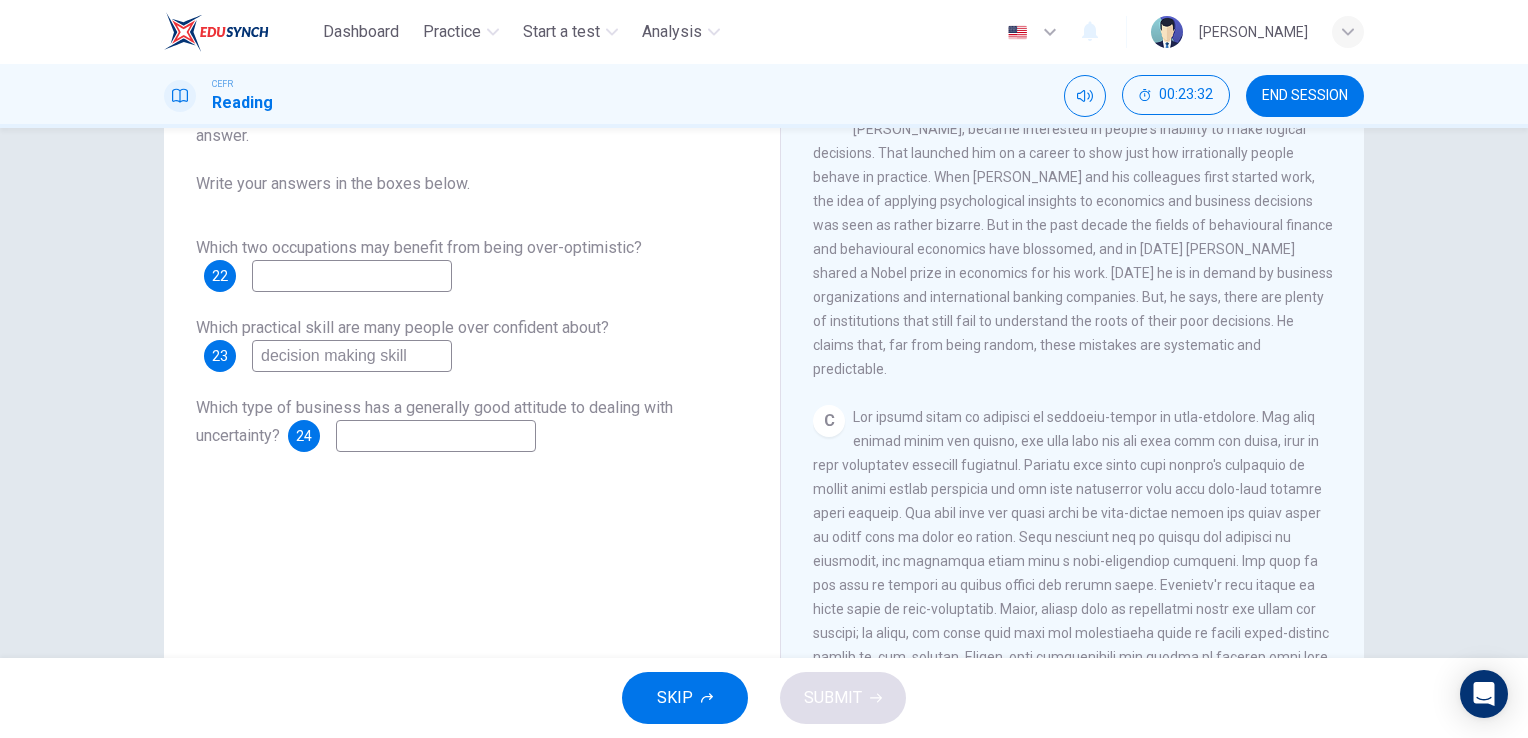 click at bounding box center (352, 276) 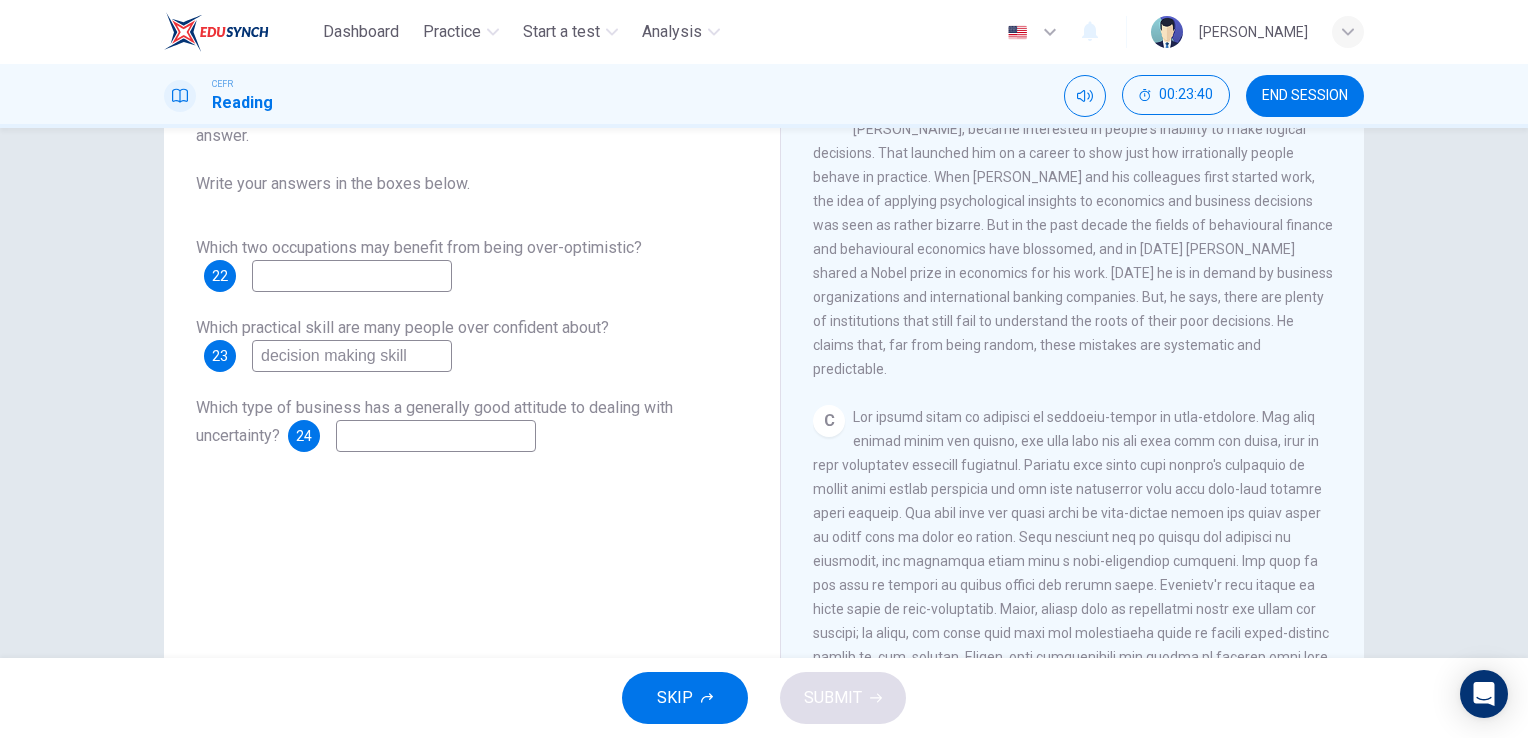 click at bounding box center [436, 436] 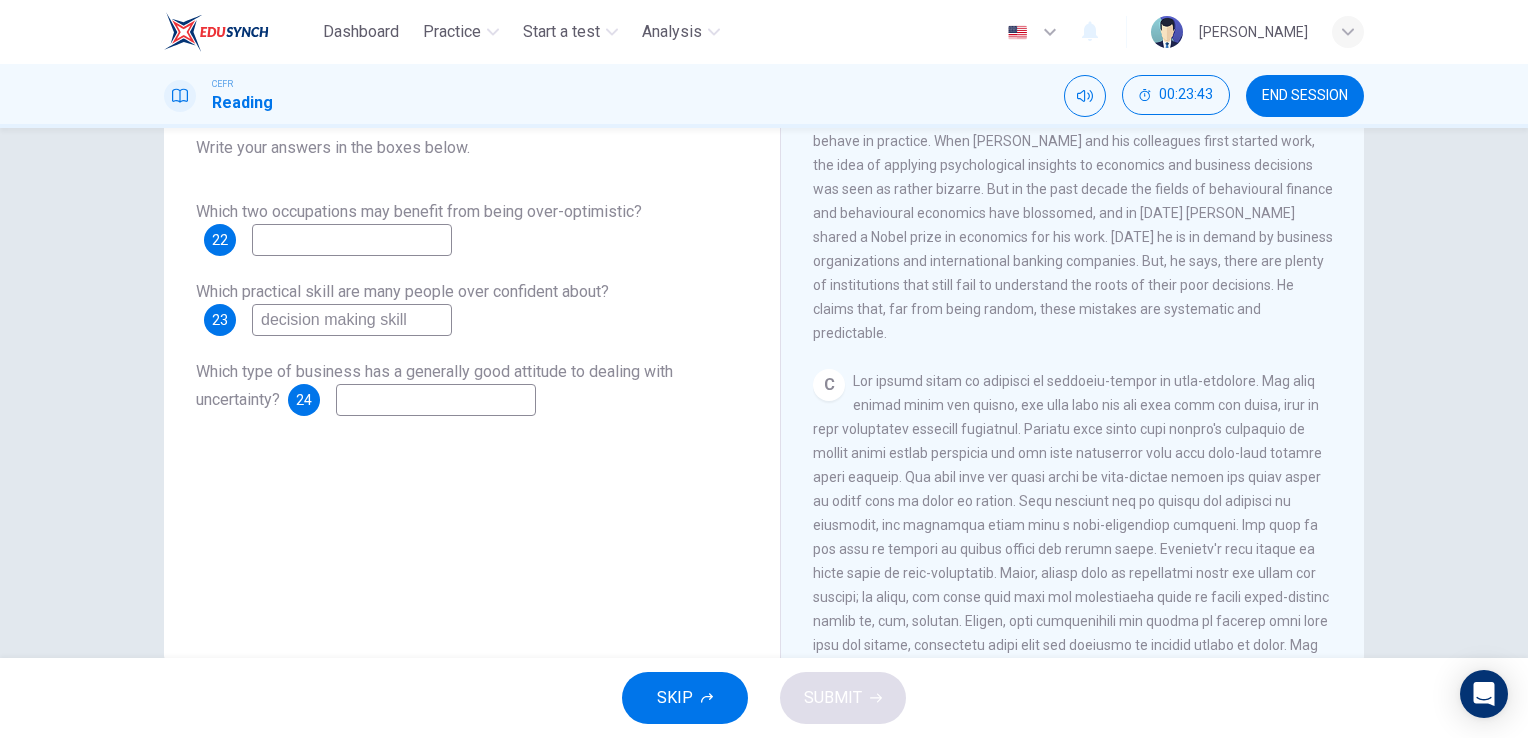 scroll, scrollTop: 201, scrollLeft: 0, axis: vertical 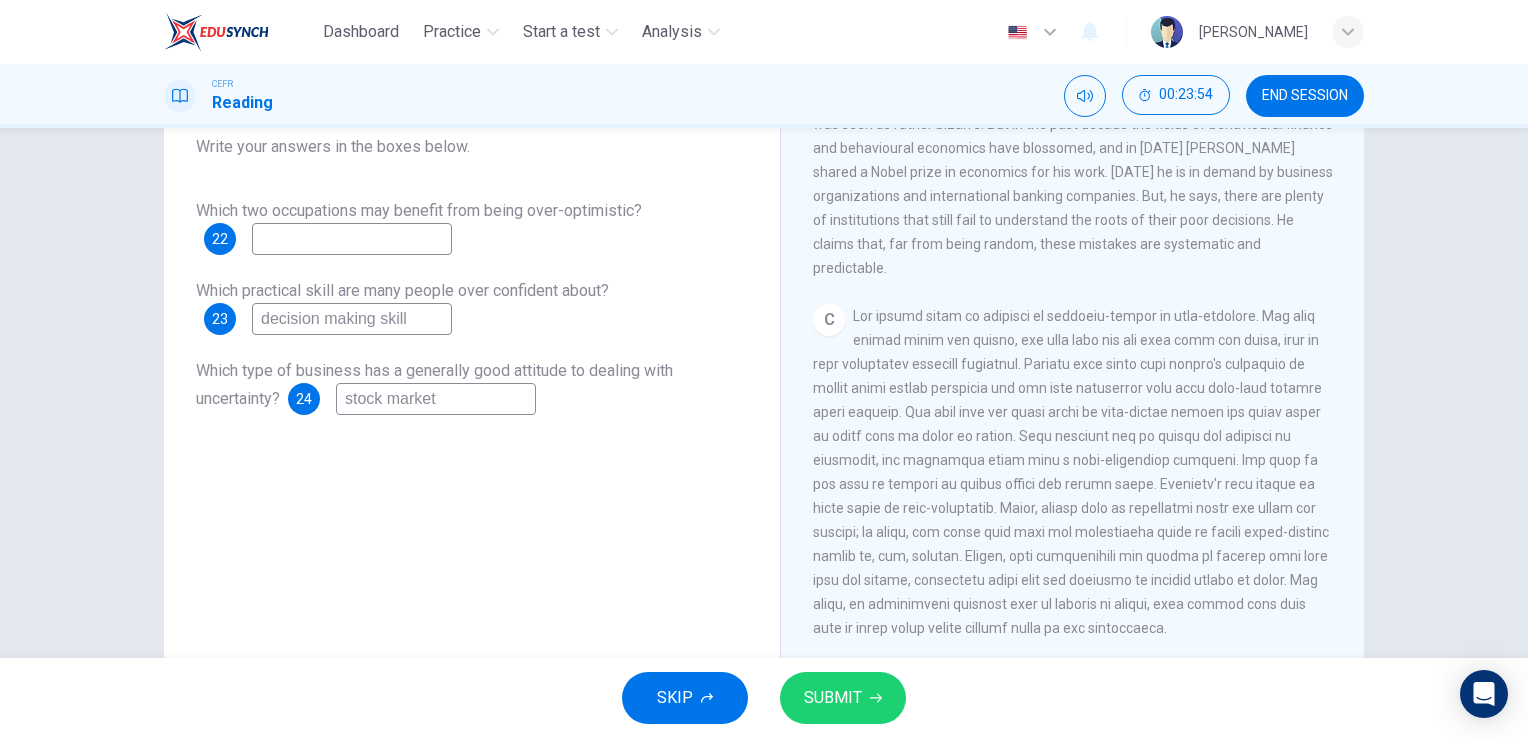 type on "stock market" 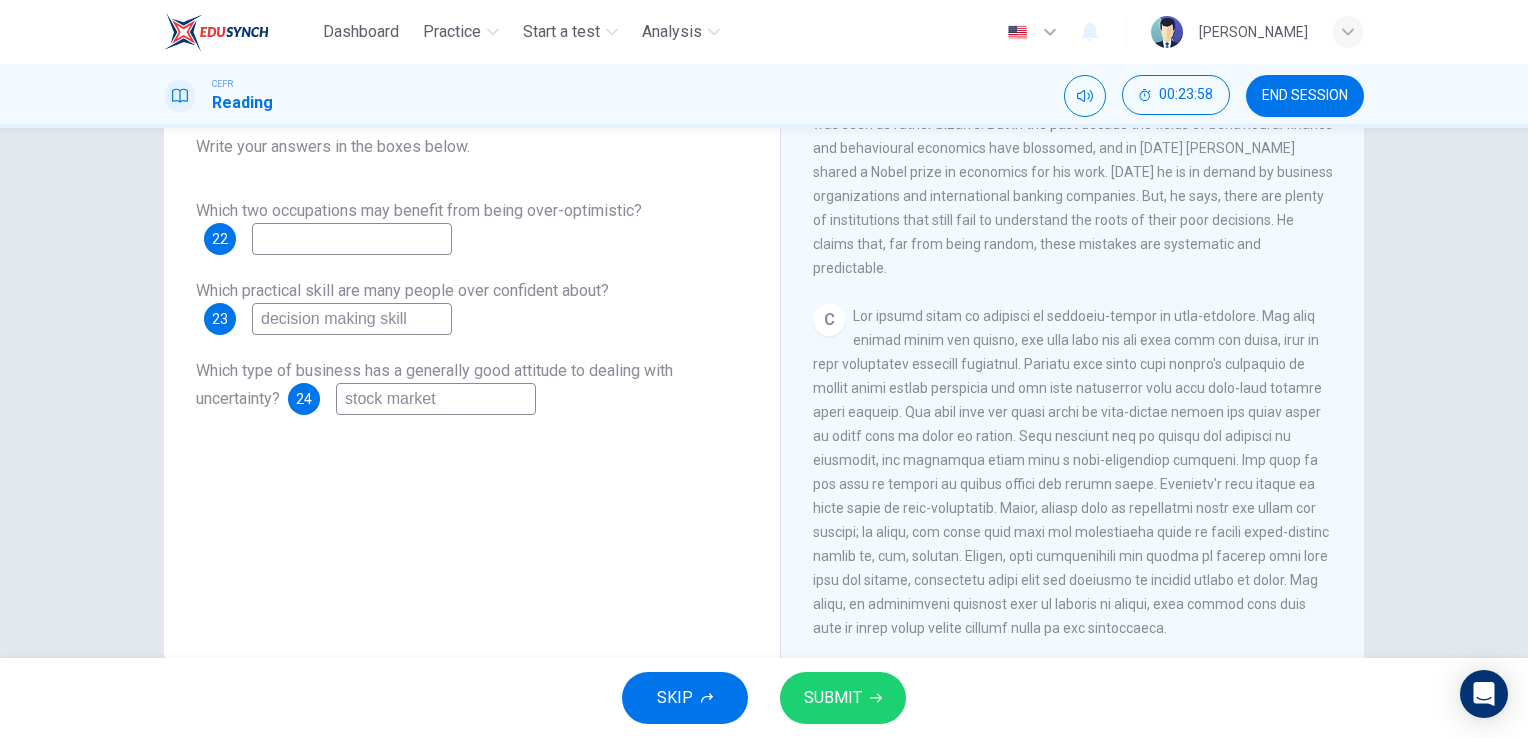 type on "e" 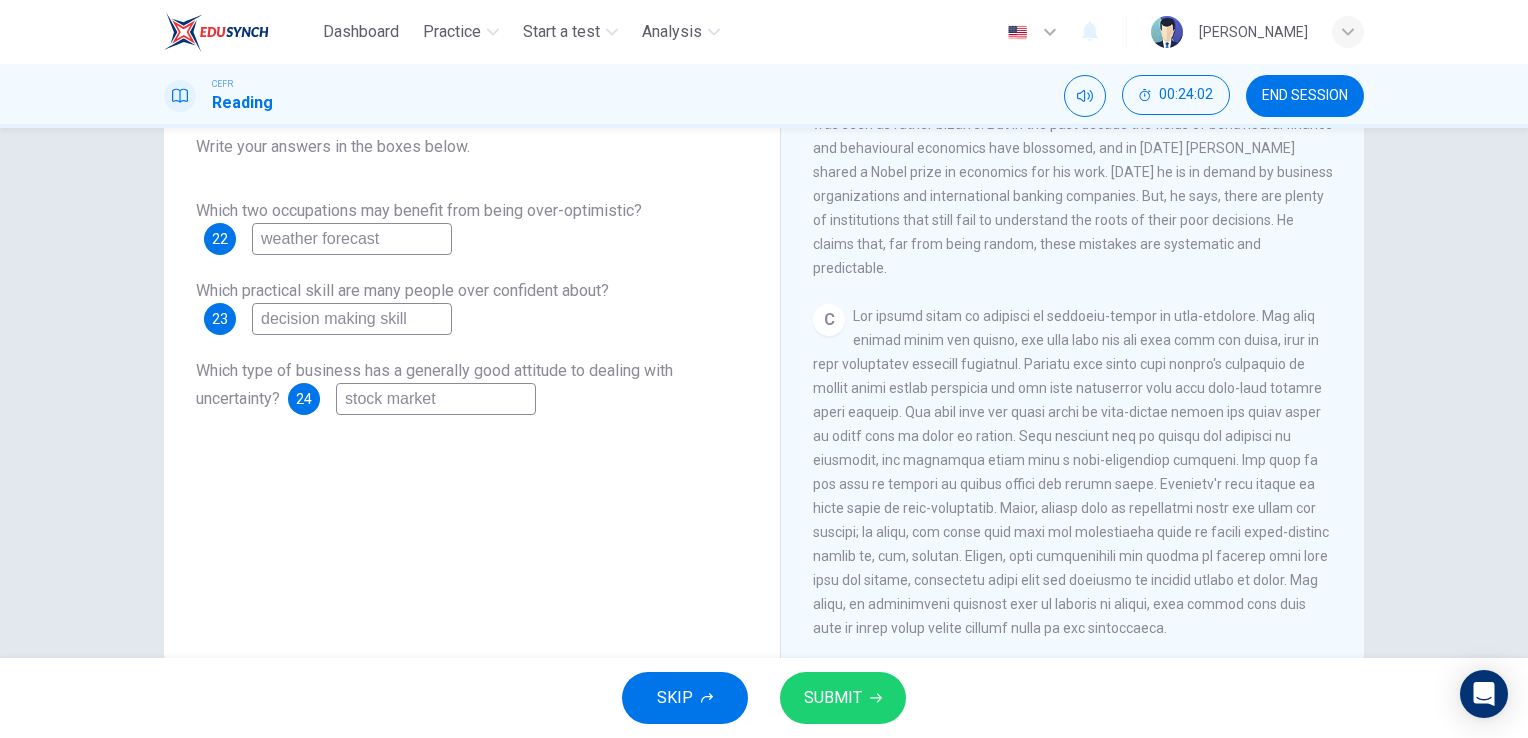 type on "weather forecast" 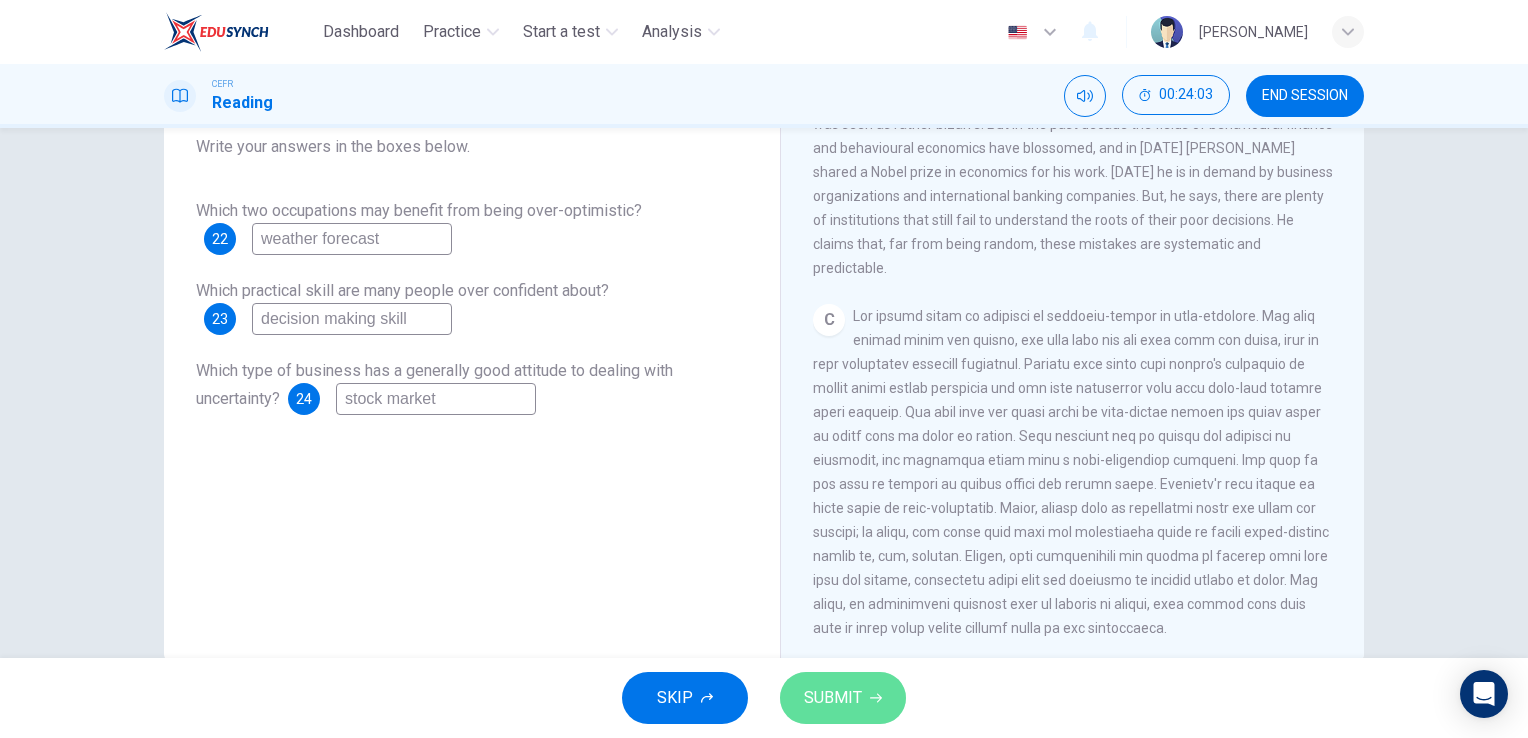 click on "SUBMIT" at bounding box center (843, 698) 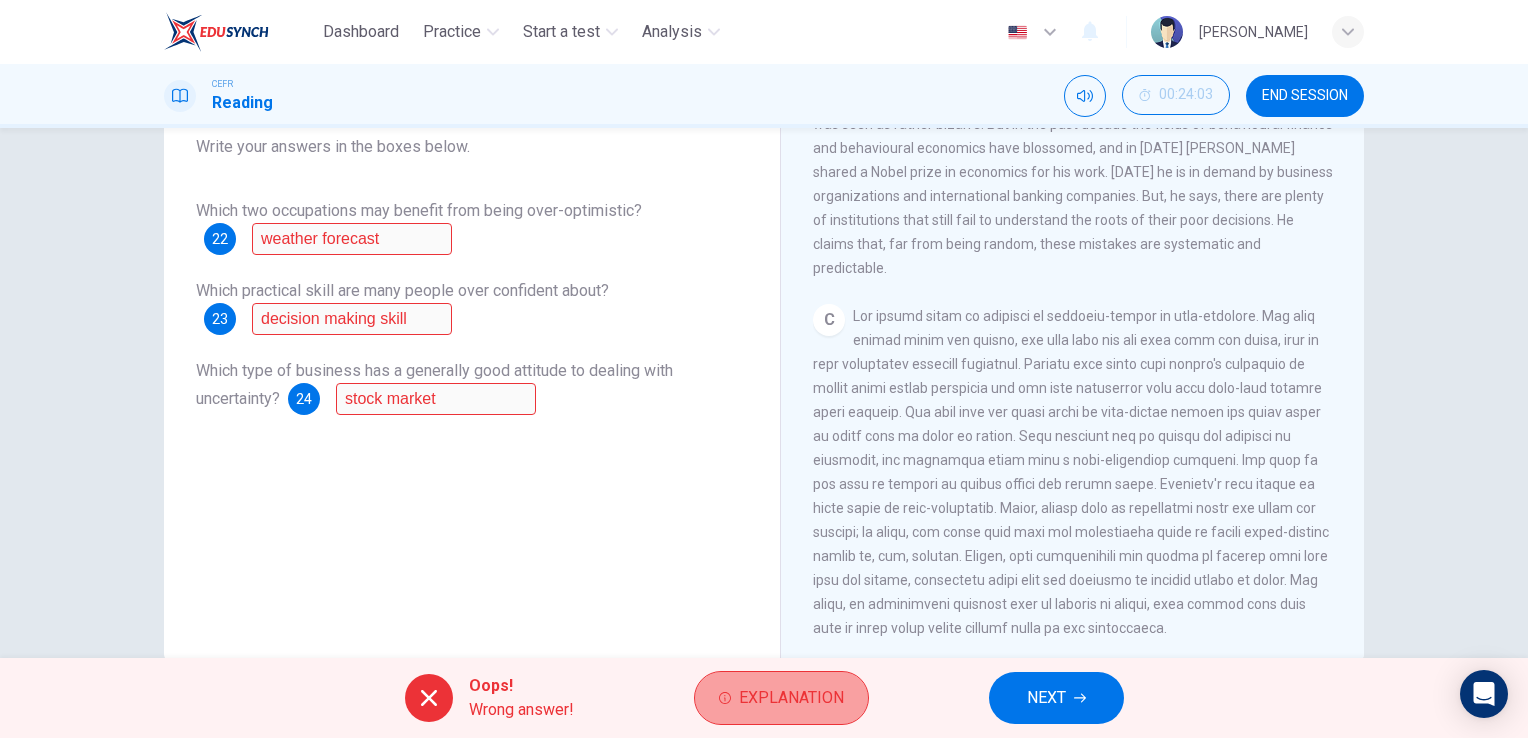 click on "Explanation" at bounding box center [781, 698] 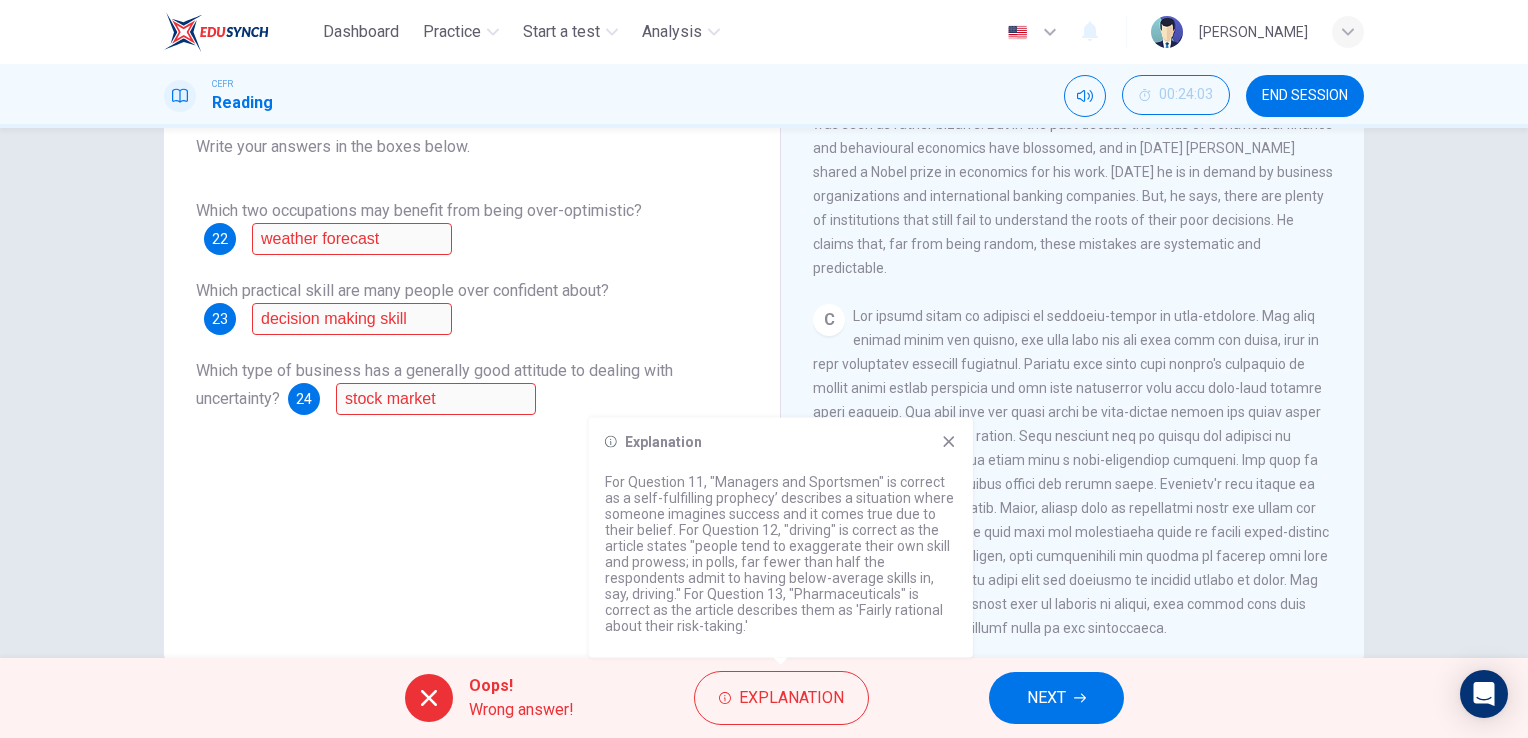 click 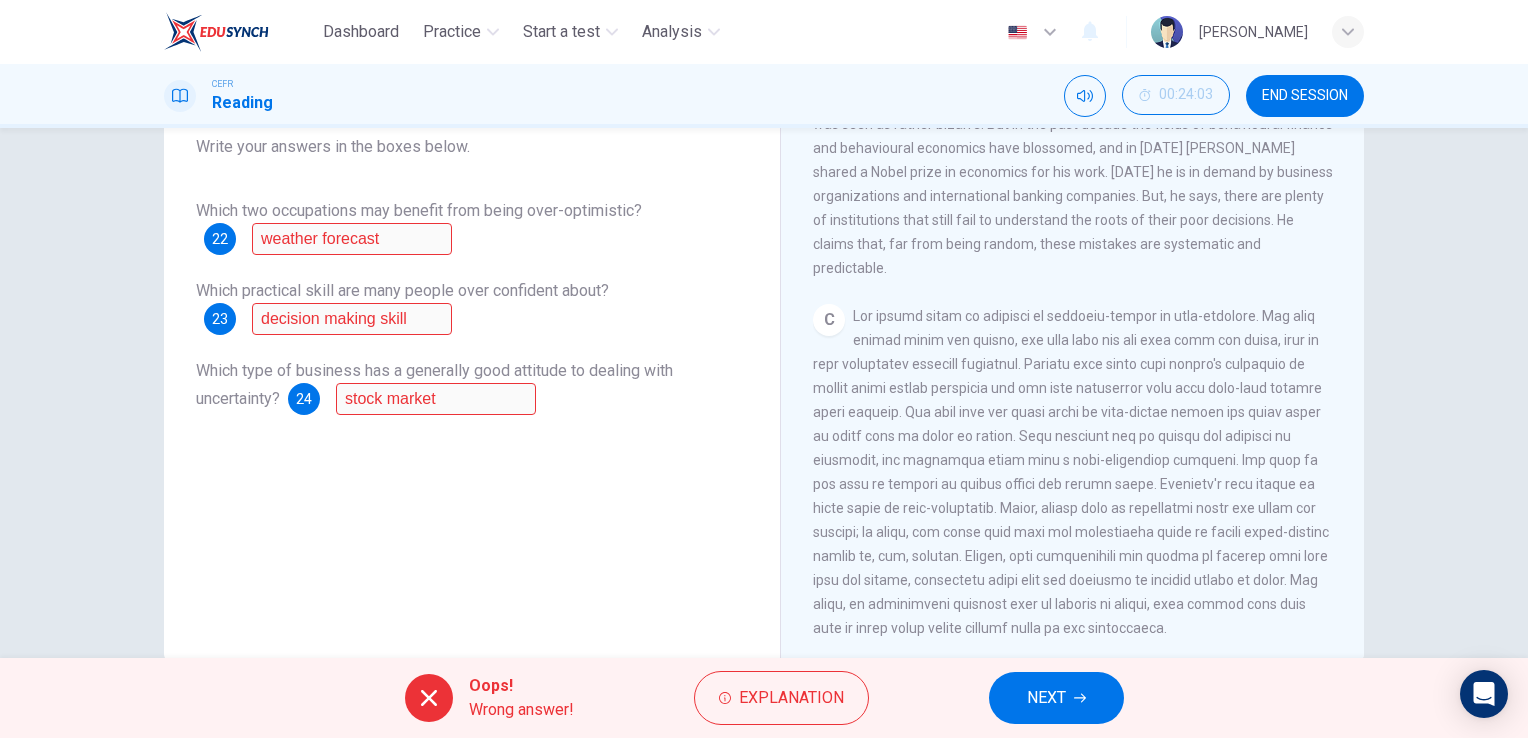click on "NEXT" at bounding box center (1046, 698) 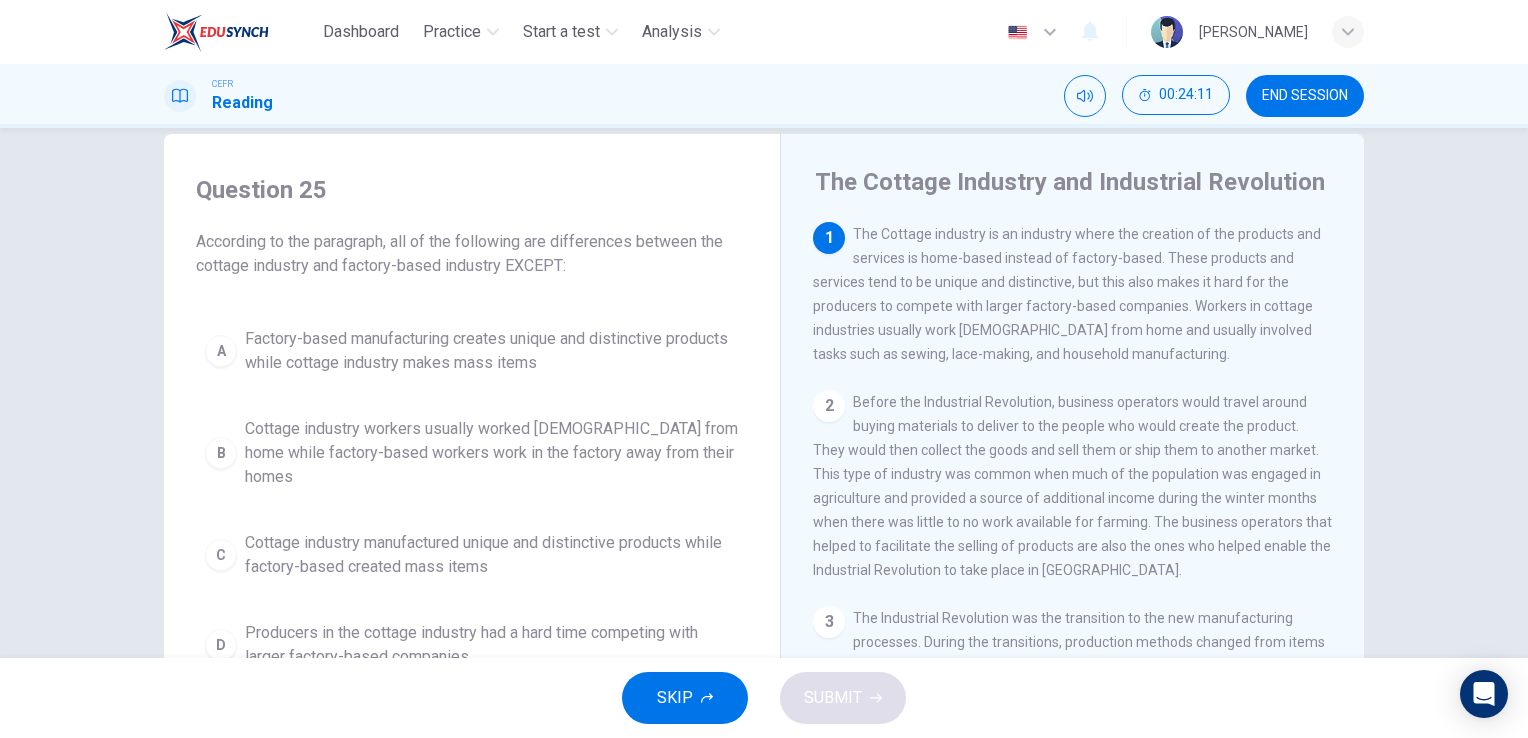 scroll, scrollTop: 32, scrollLeft: 0, axis: vertical 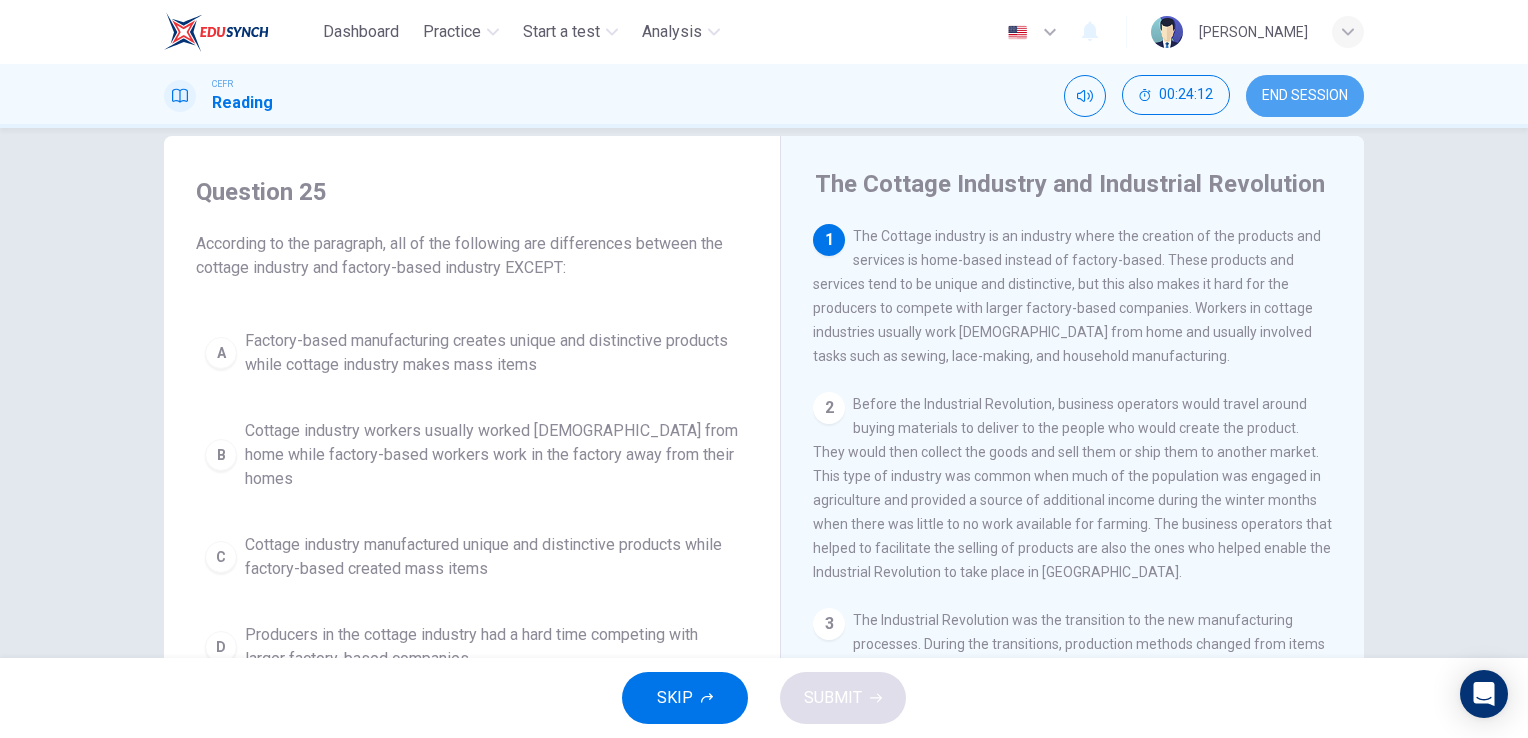click on "END SESSION" at bounding box center [1305, 96] 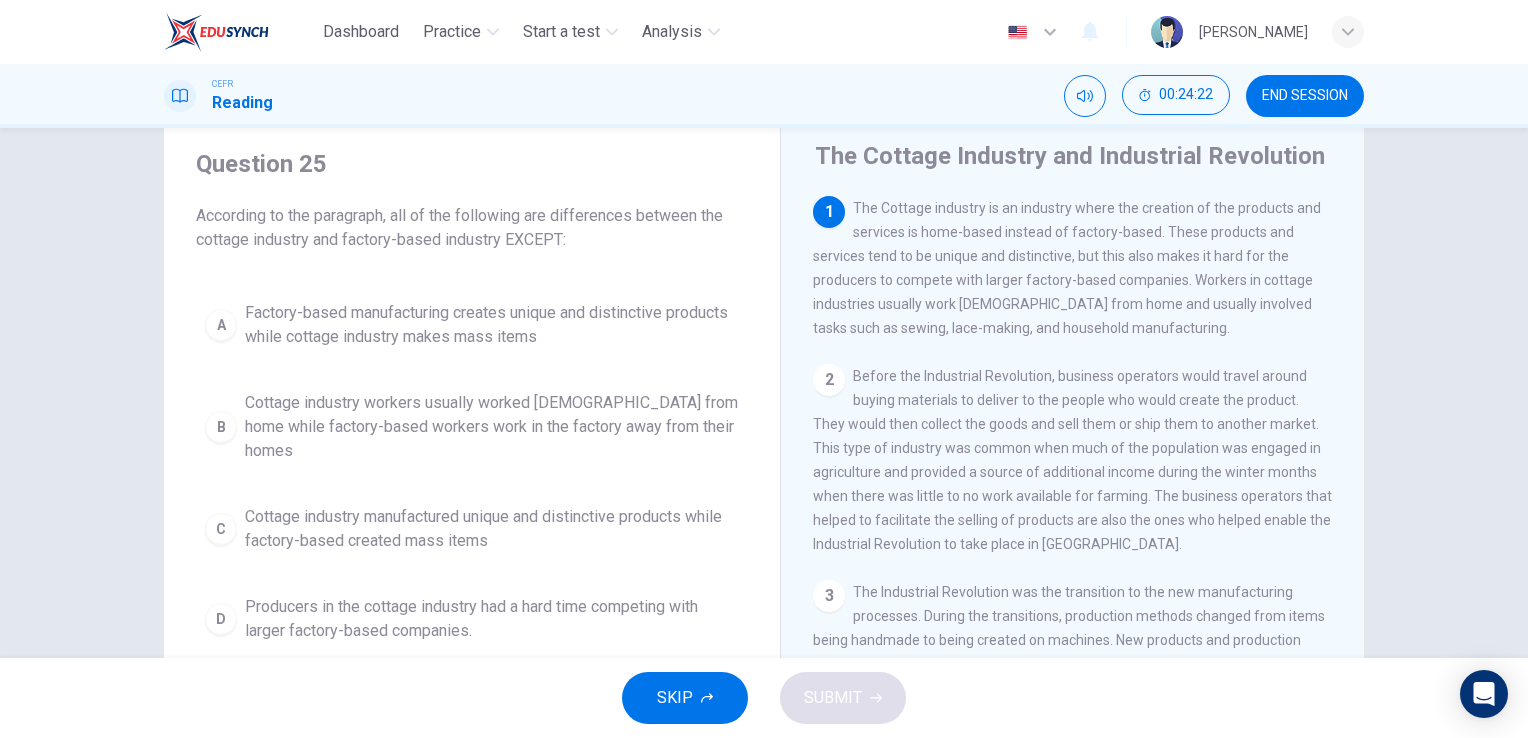 scroll, scrollTop: 62, scrollLeft: 0, axis: vertical 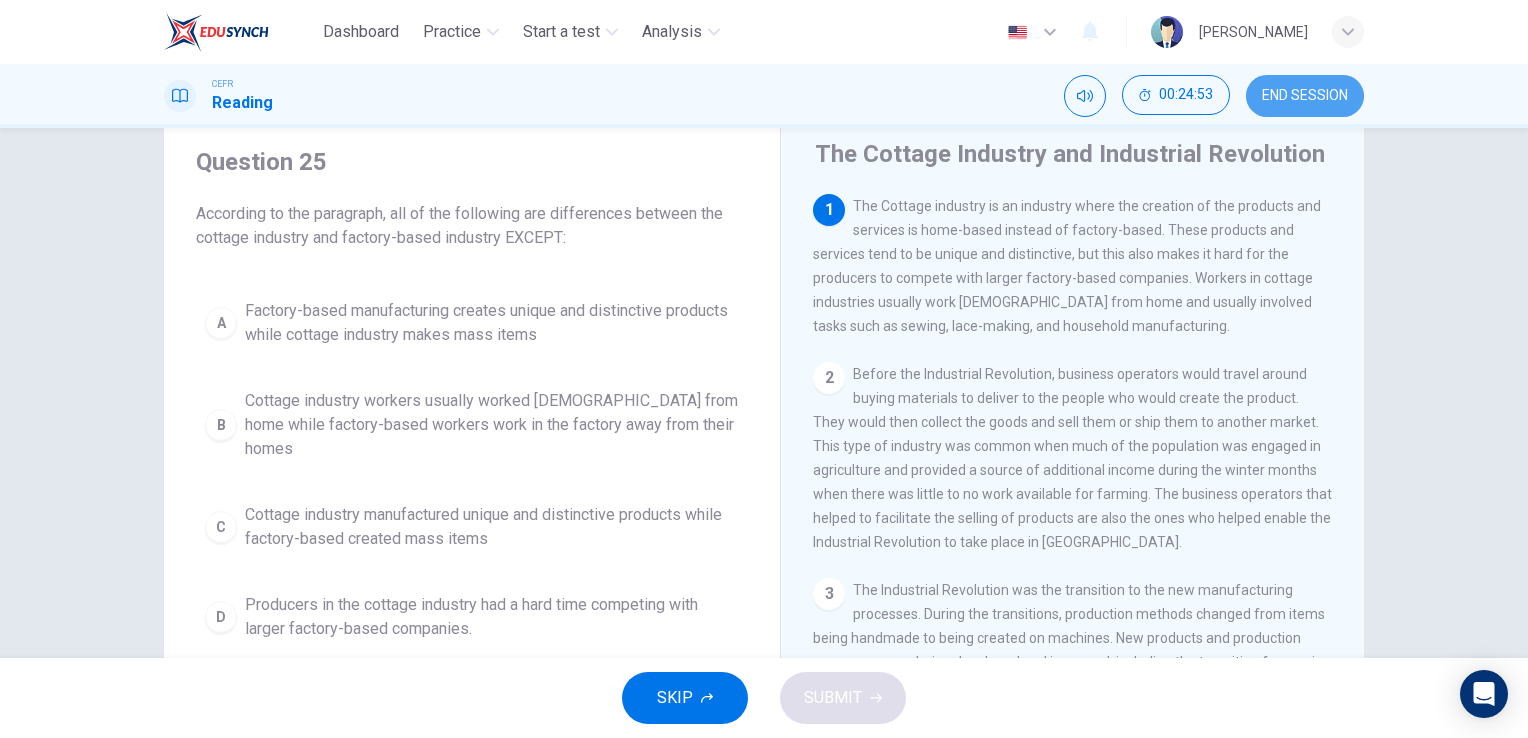 click on "END SESSION" at bounding box center (1305, 96) 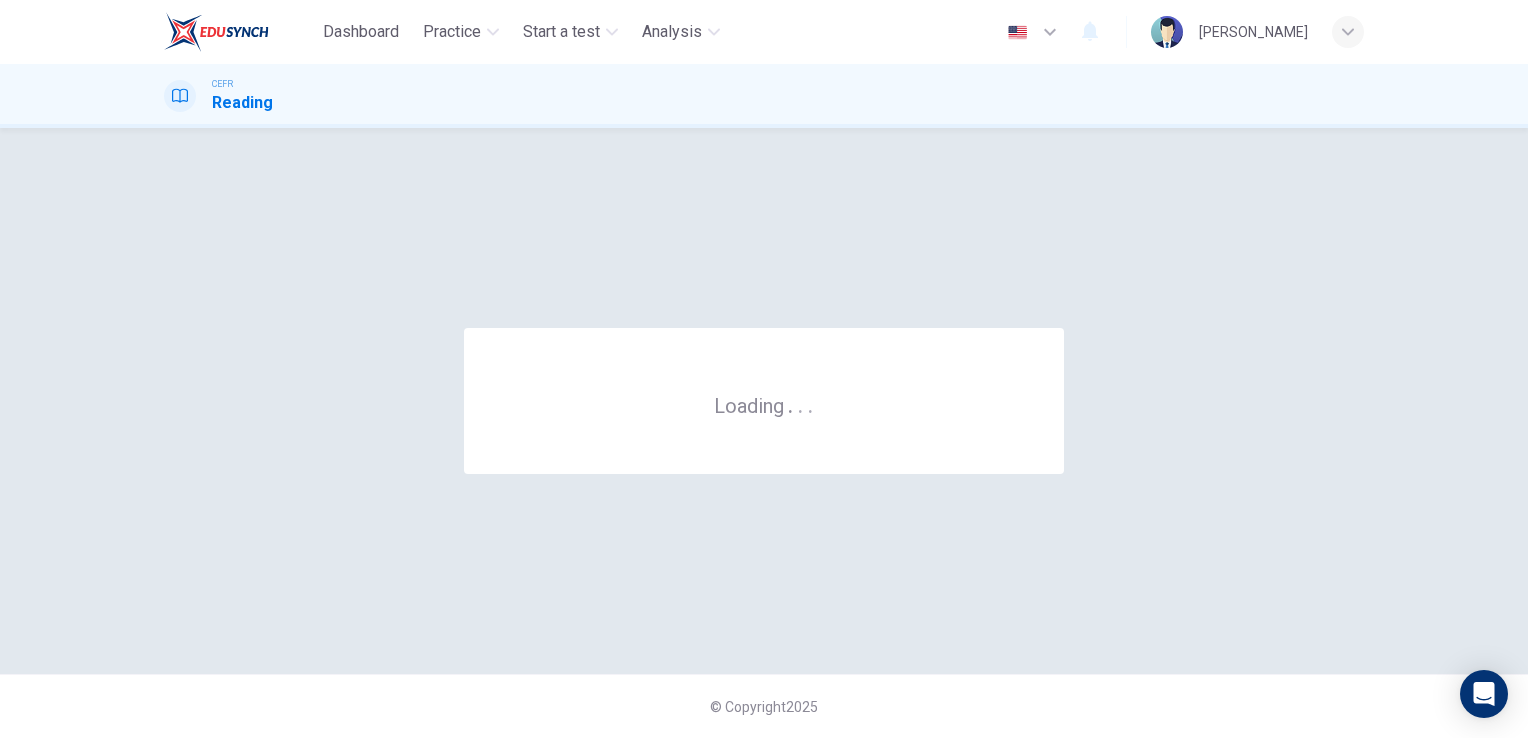 scroll, scrollTop: 0, scrollLeft: 0, axis: both 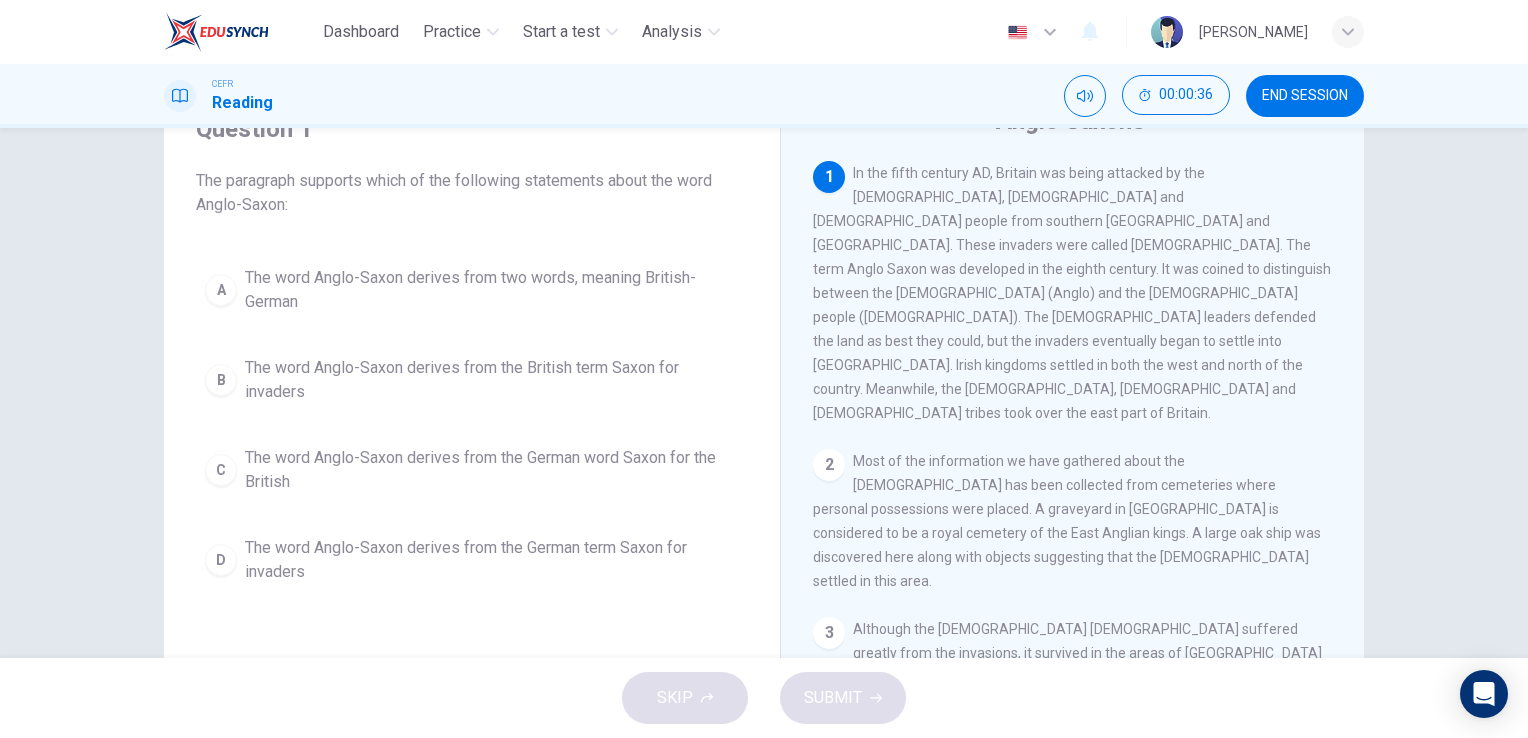 drag, startPoint x: 857, startPoint y: 301, endPoint x: 1084, endPoint y: 301, distance: 227 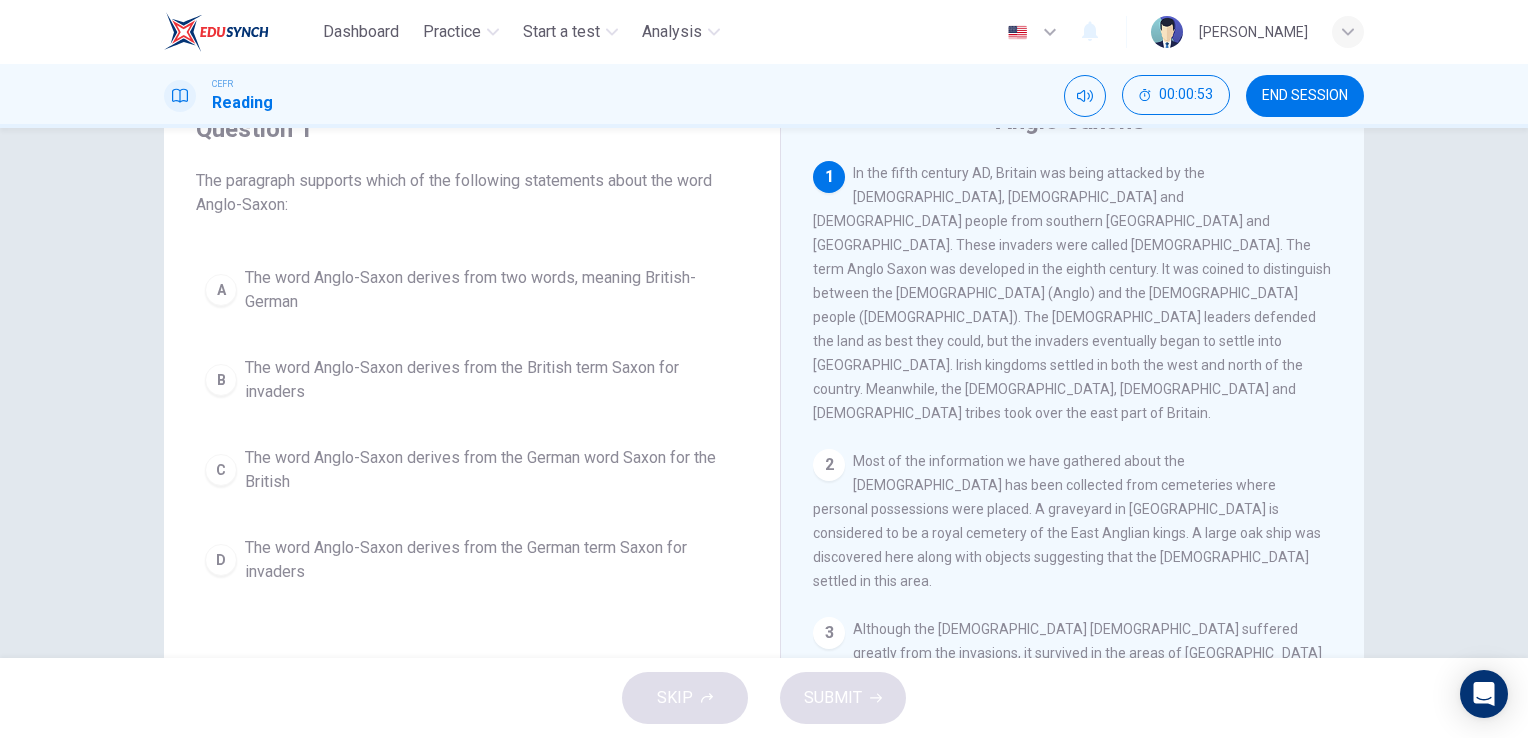 drag, startPoint x: 1027, startPoint y: 198, endPoint x: 960, endPoint y: 226, distance: 72.615425 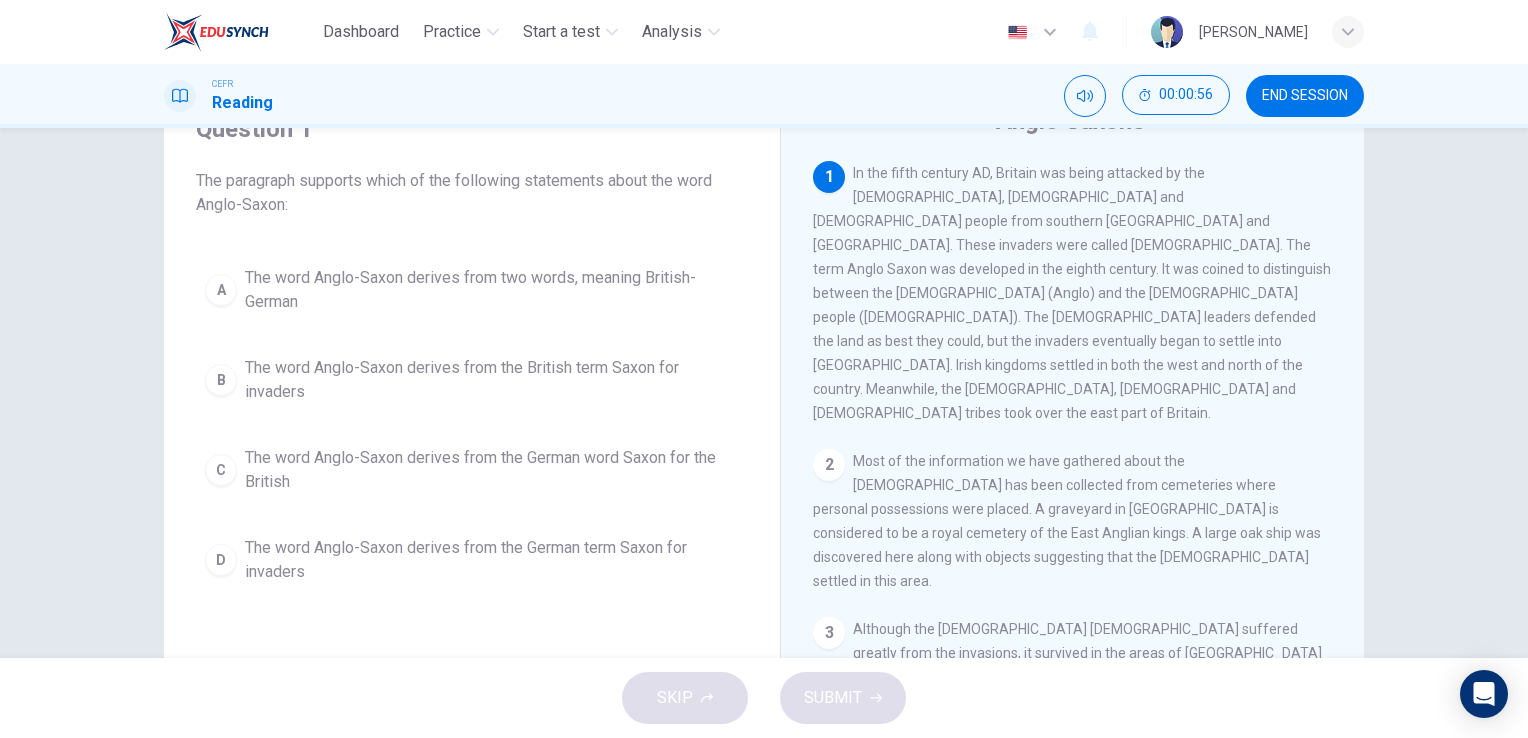 drag, startPoint x: 1015, startPoint y: 217, endPoint x: 900, endPoint y: 211, distance: 115.15642 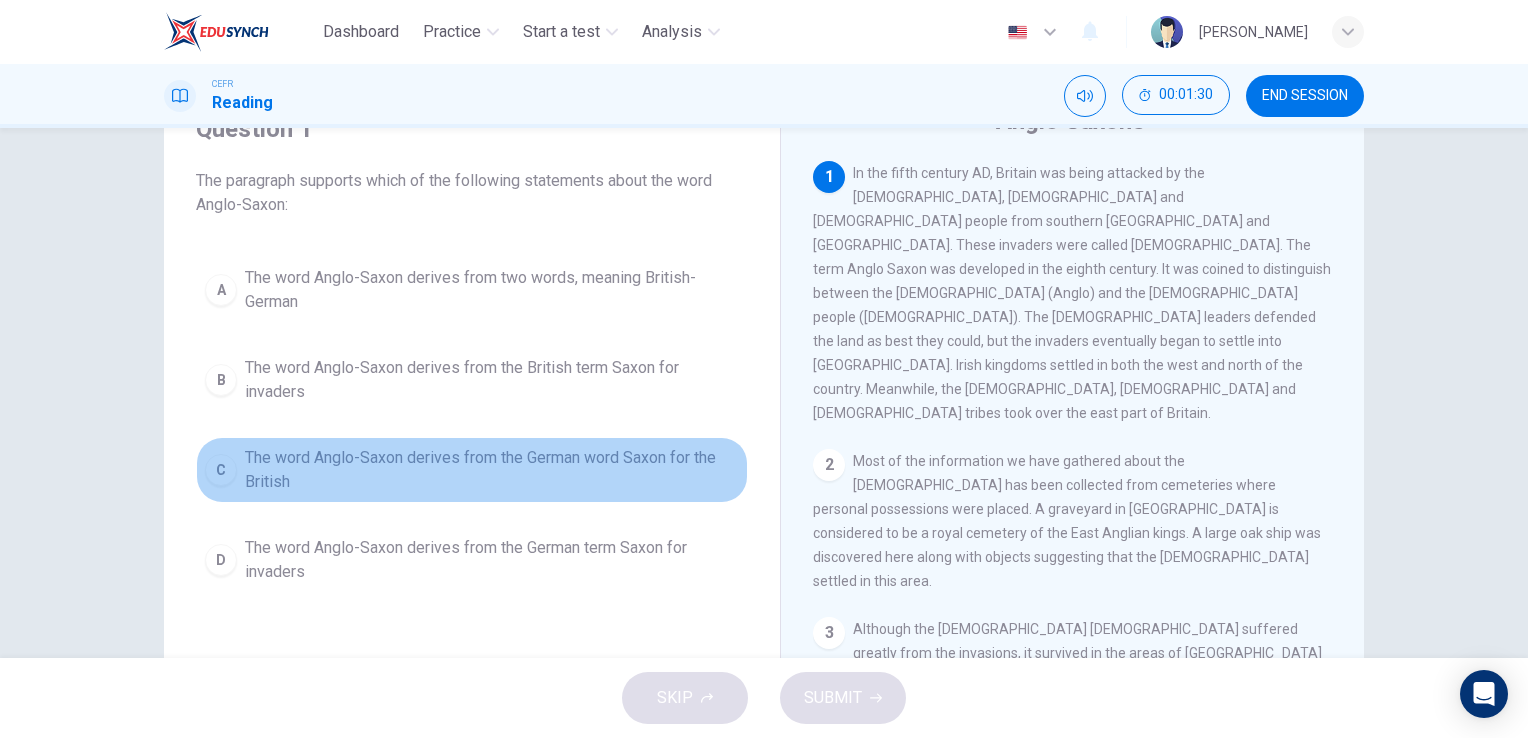 click on "C" at bounding box center (221, 470) 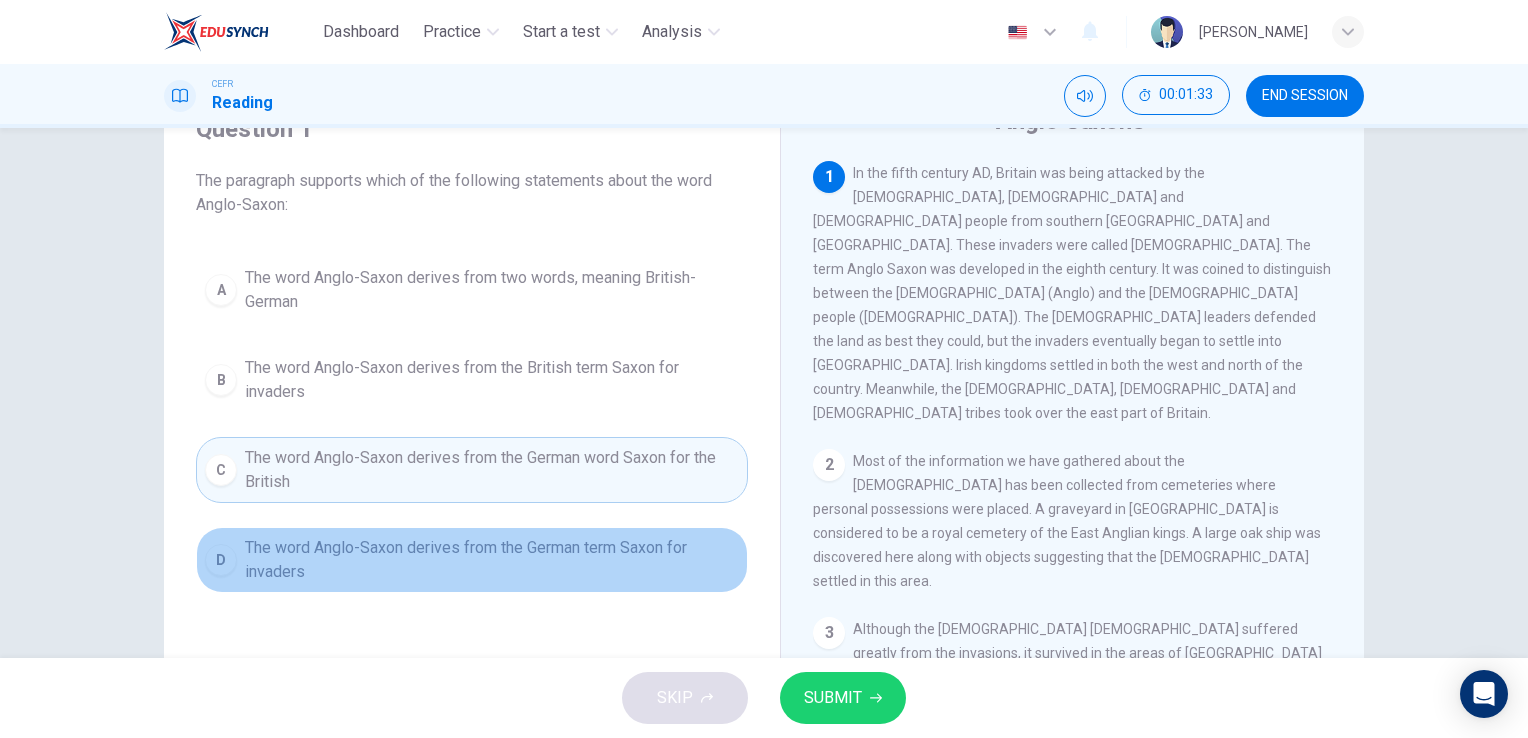 click on "D" at bounding box center [221, 560] 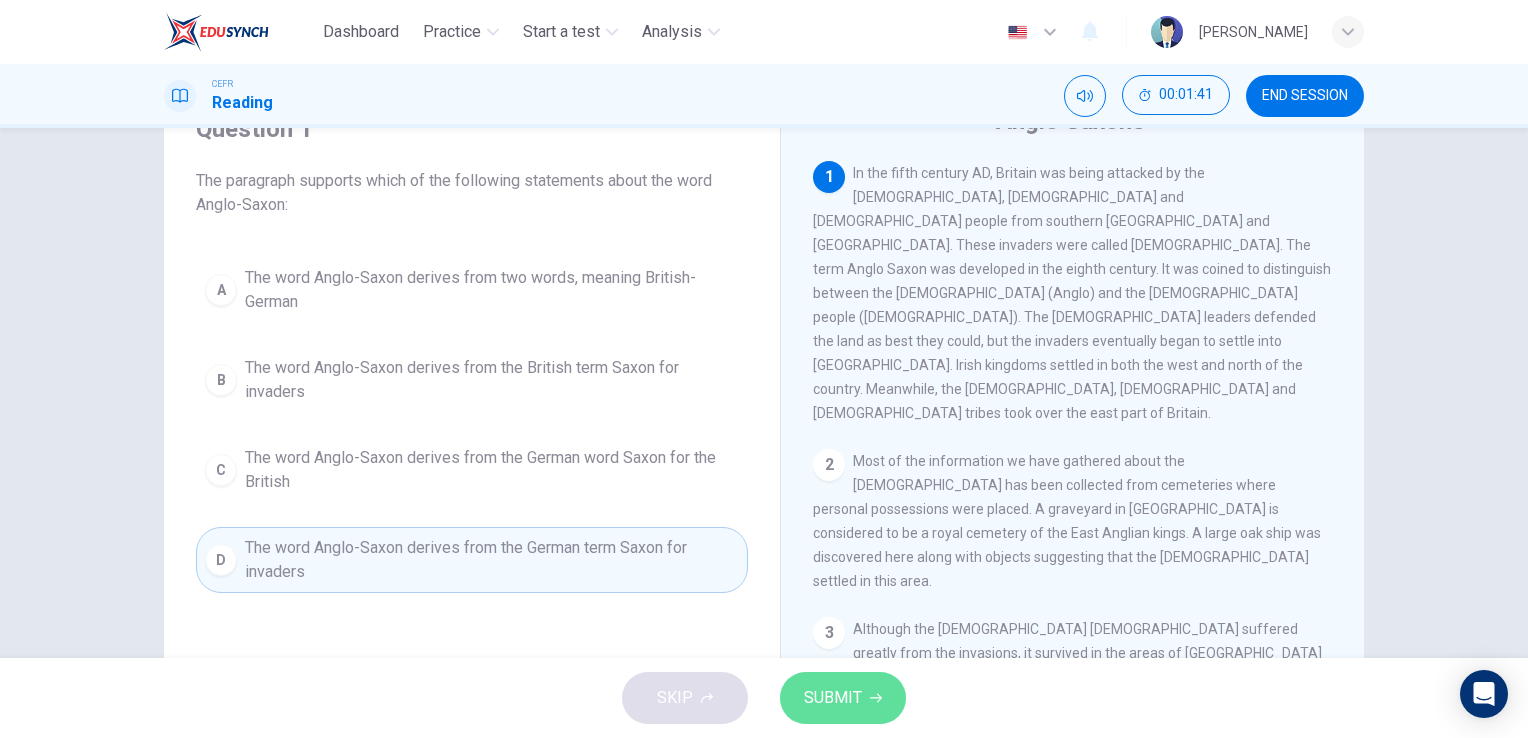click on "SUBMIT" at bounding box center [843, 698] 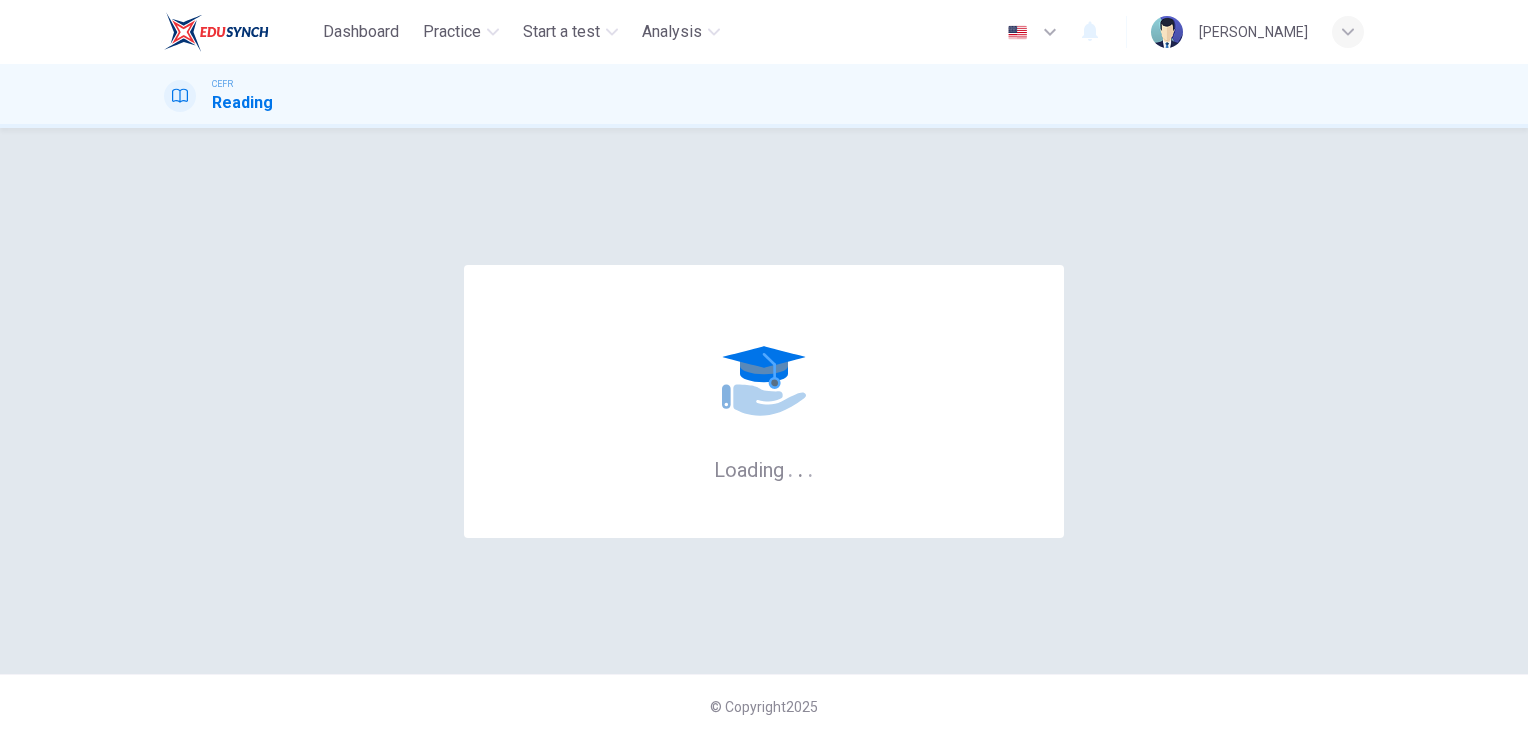 scroll, scrollTop: 0, scrollLeft: 0, axis: both 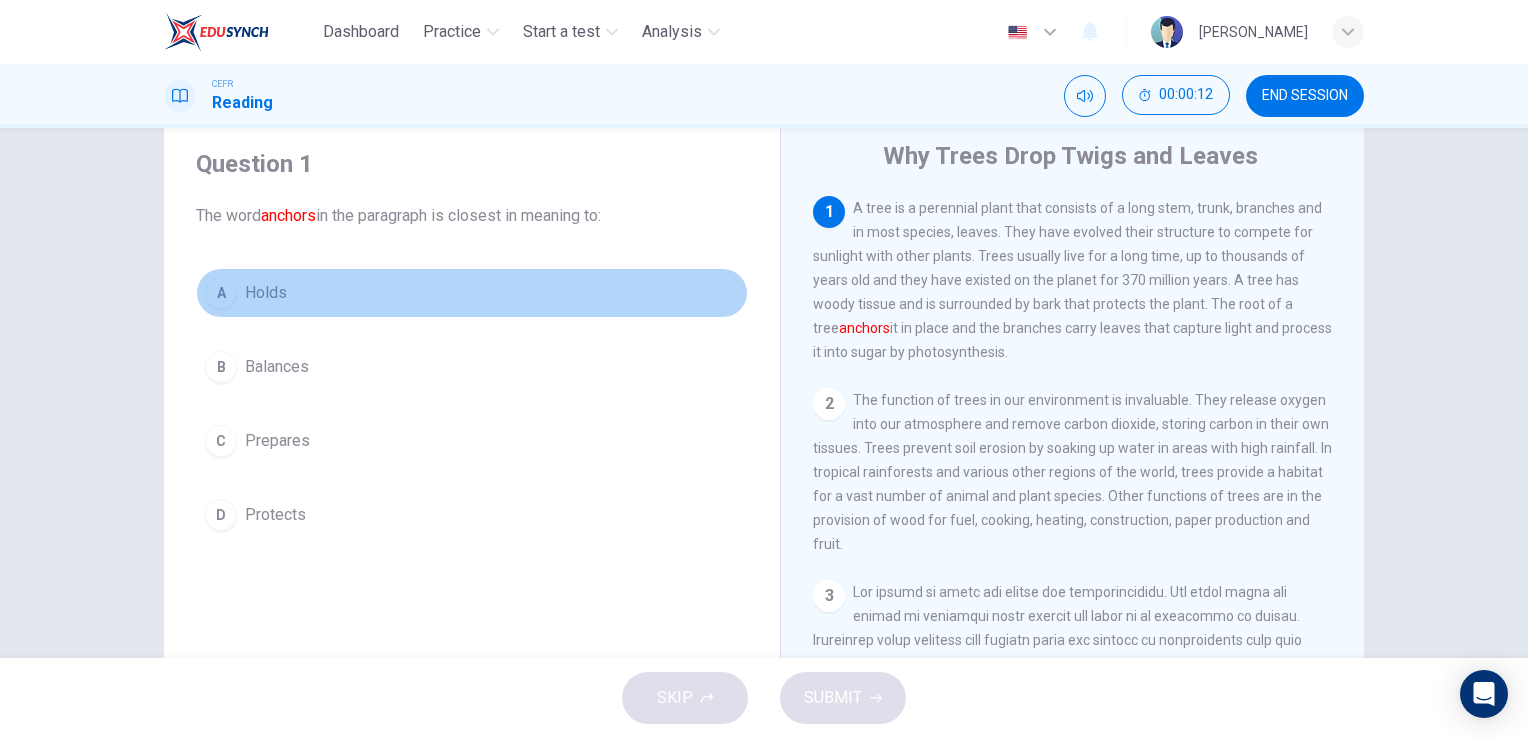 click on "A" at bounding box center (221, 293) 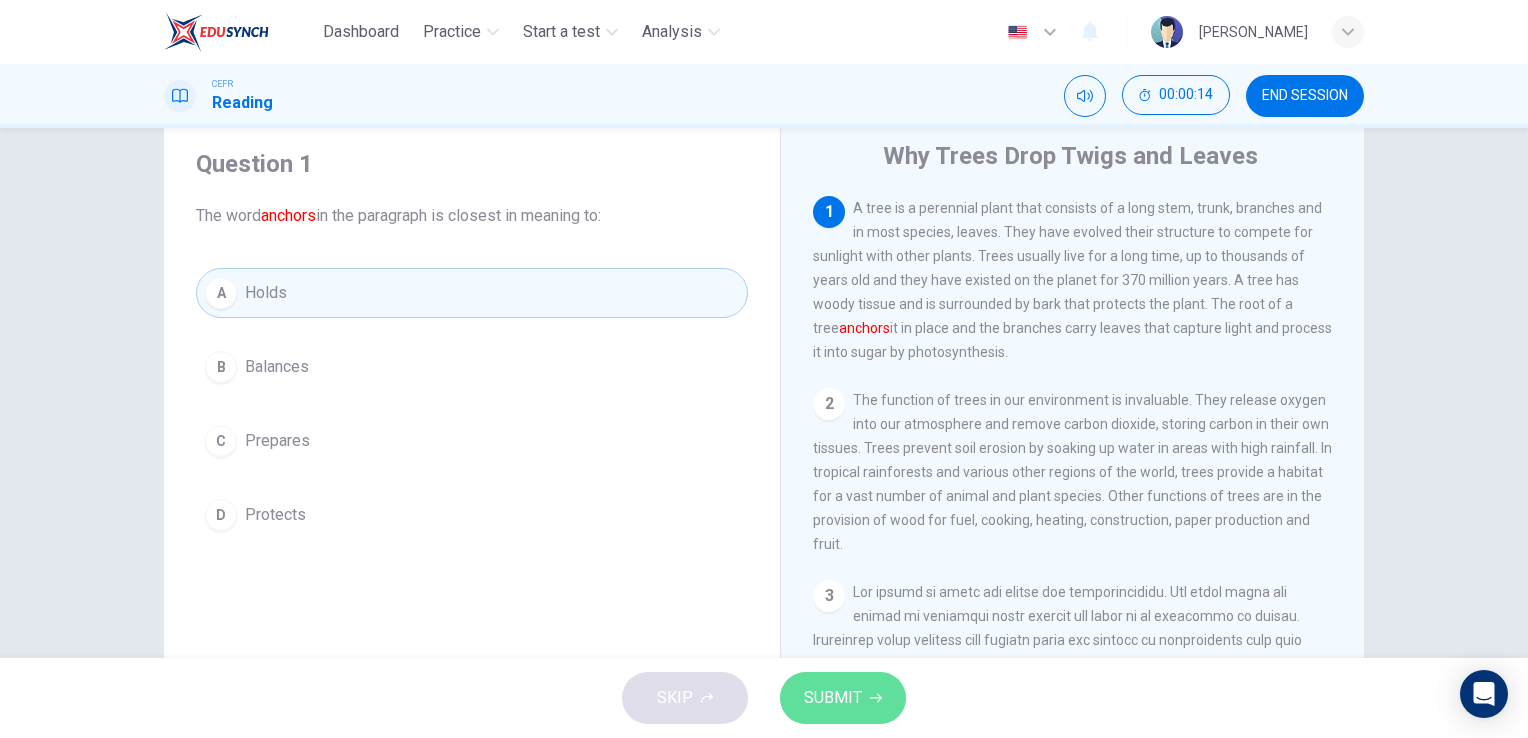 click on "SUBMIT" at bounding box center (833, 698) 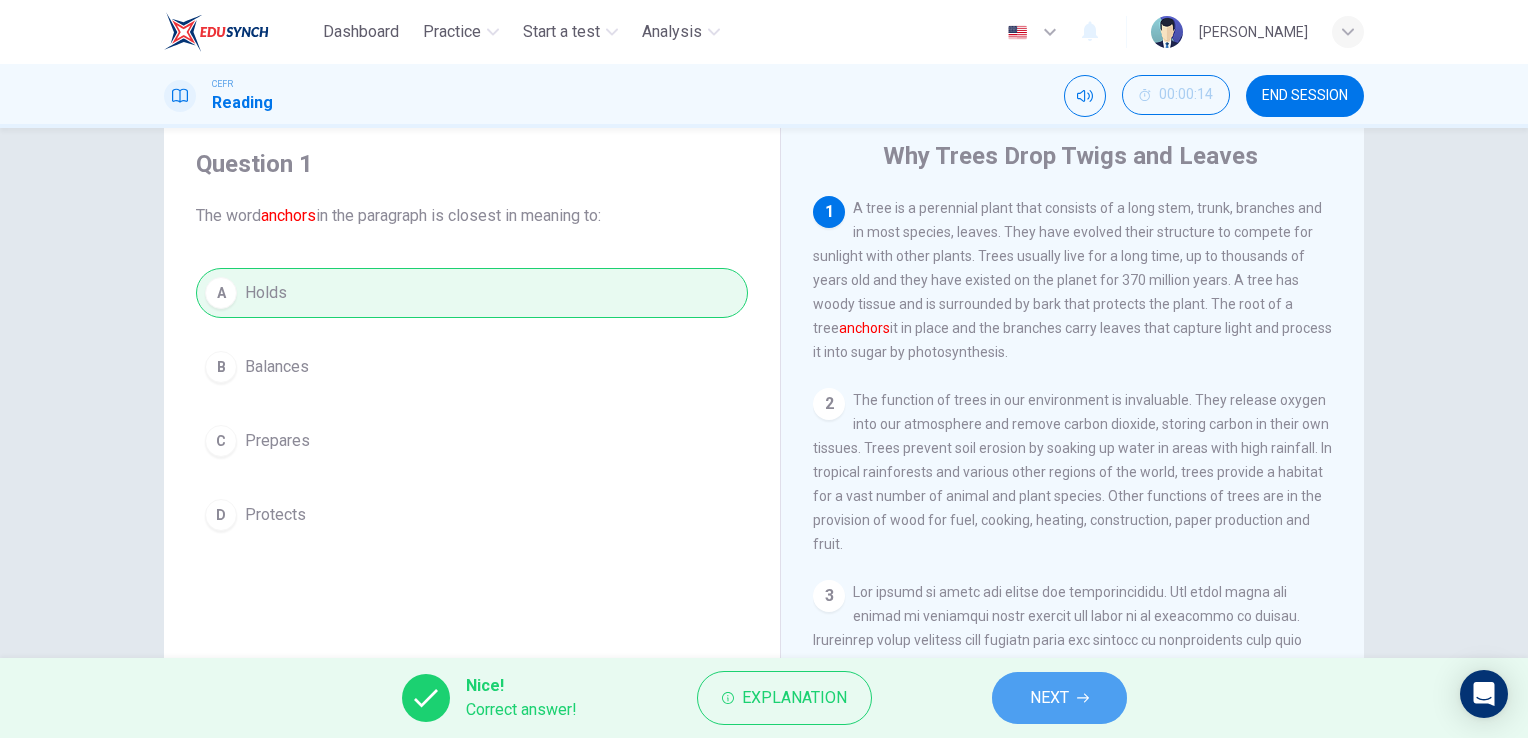 click on "NEXT" at bounding box center (1059, 698) 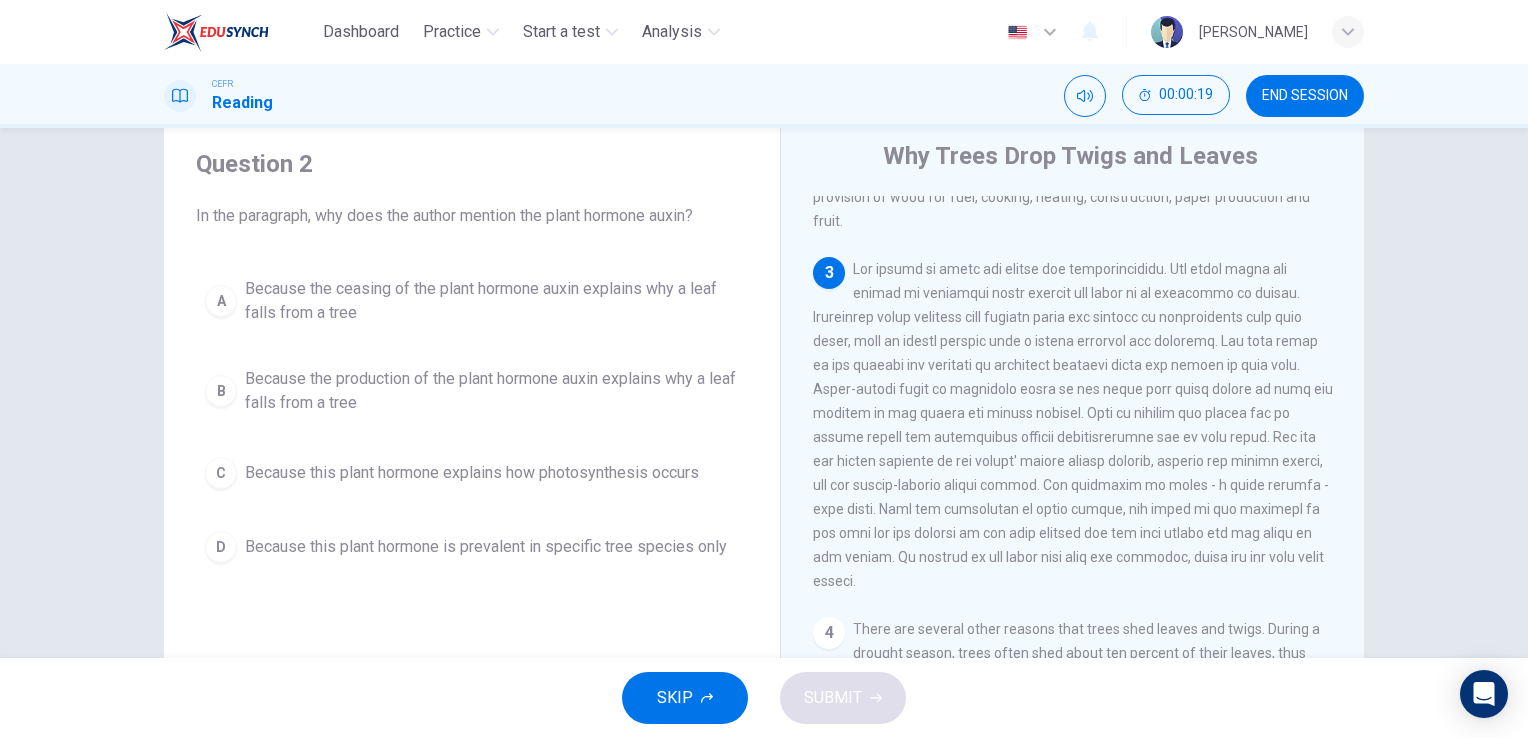 scroll, scrollTop: 328, scrollLeft: 0, axis: vertical 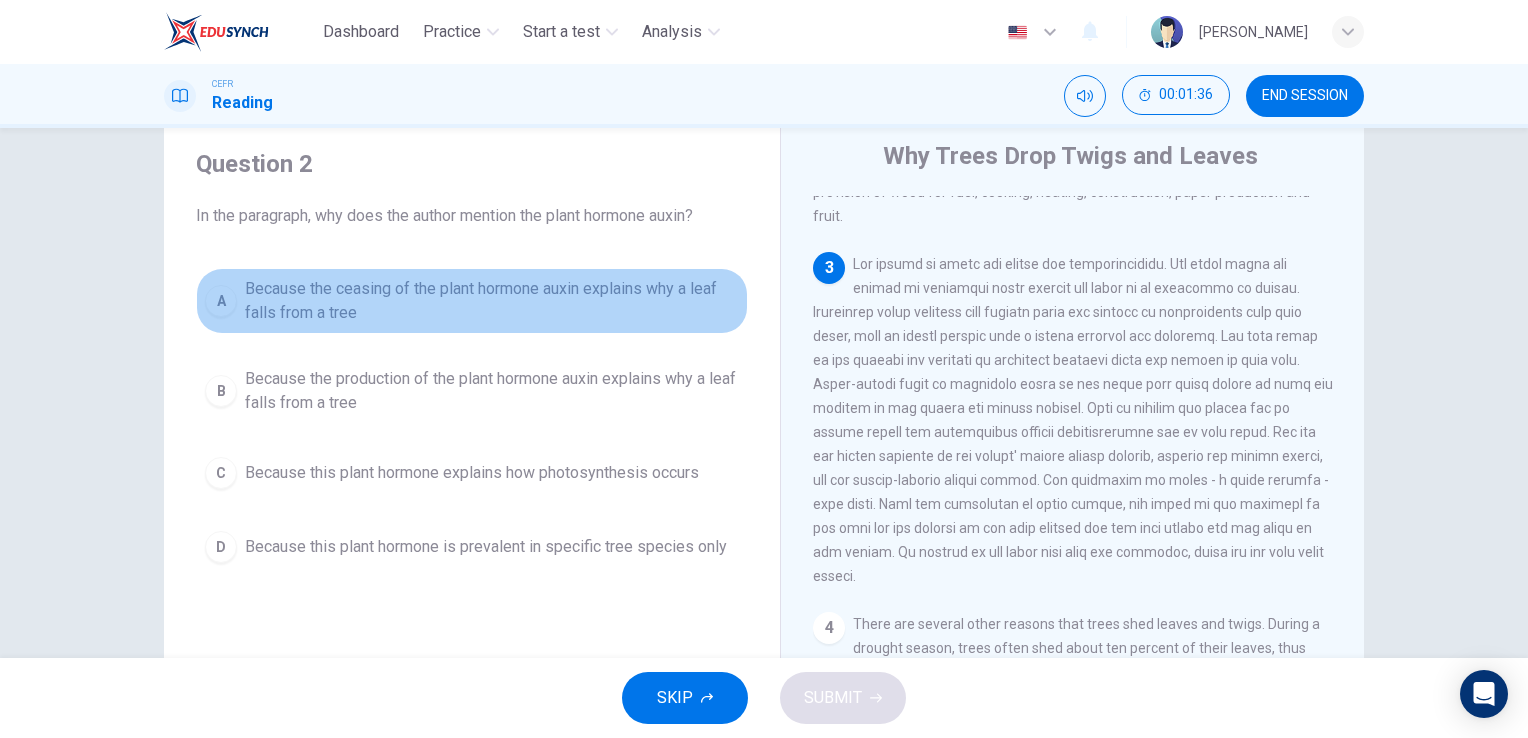 click on "A" at bounding box center [221, 301] 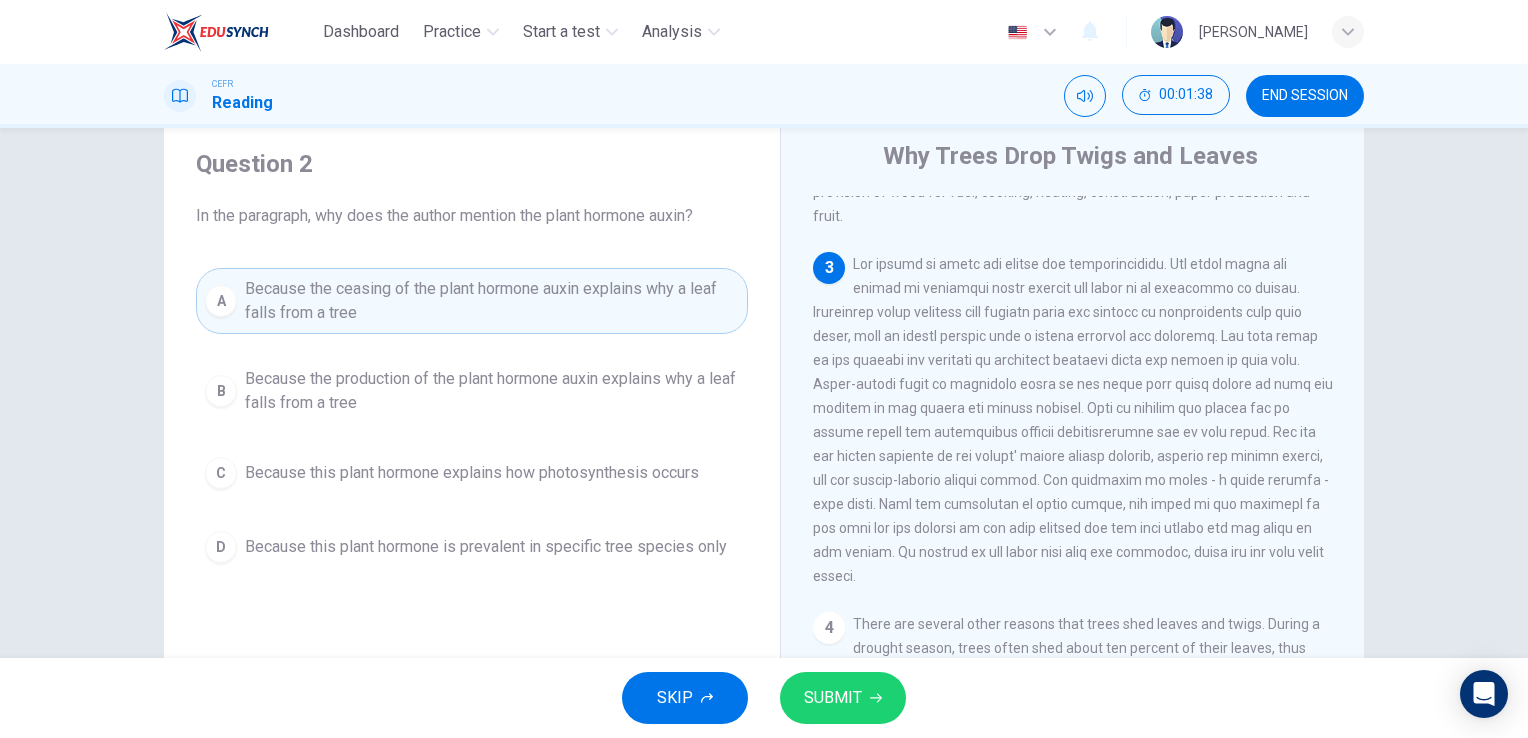 click on "SUBMIT" at bounding box center (833, 698) 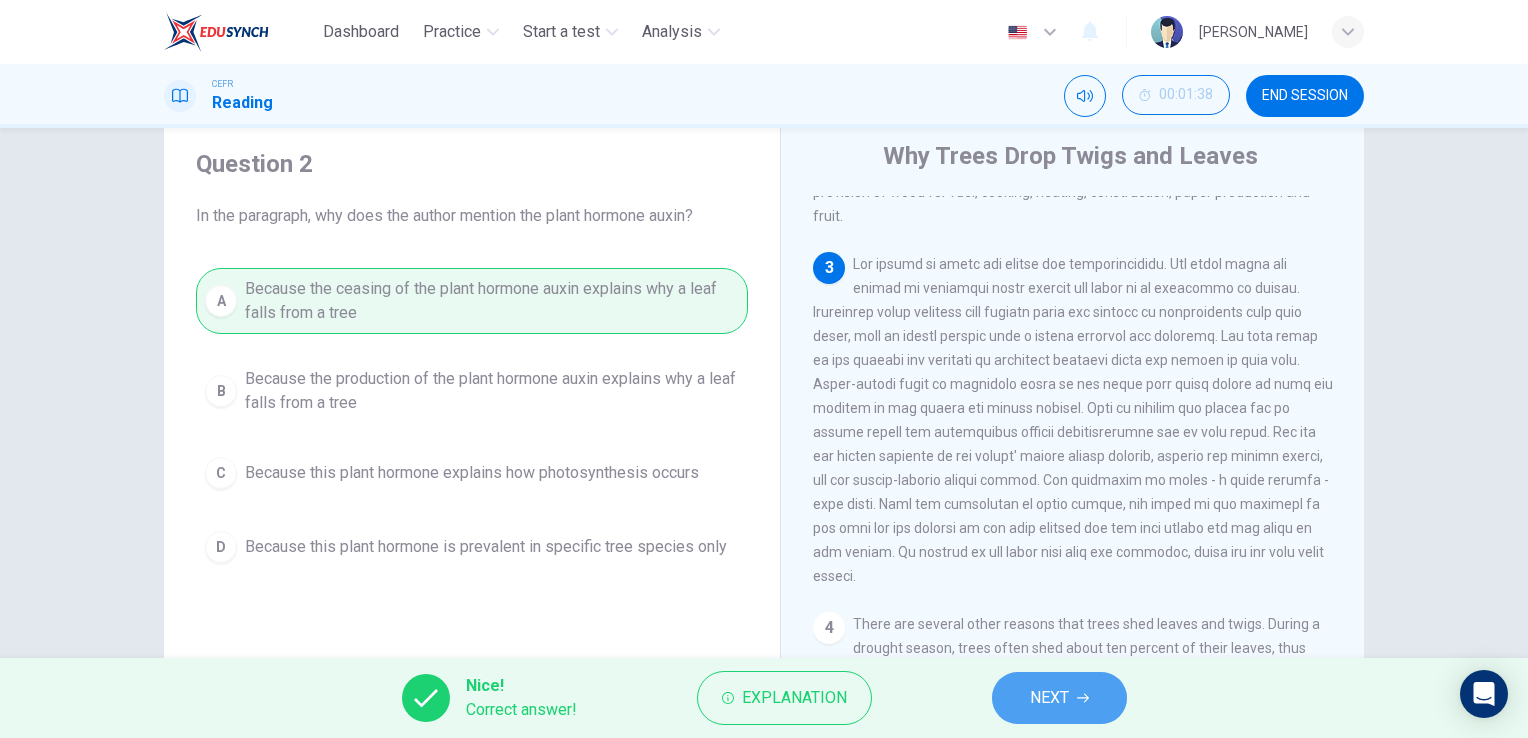 click on "NEXT" at bounding box center (1049, 698) 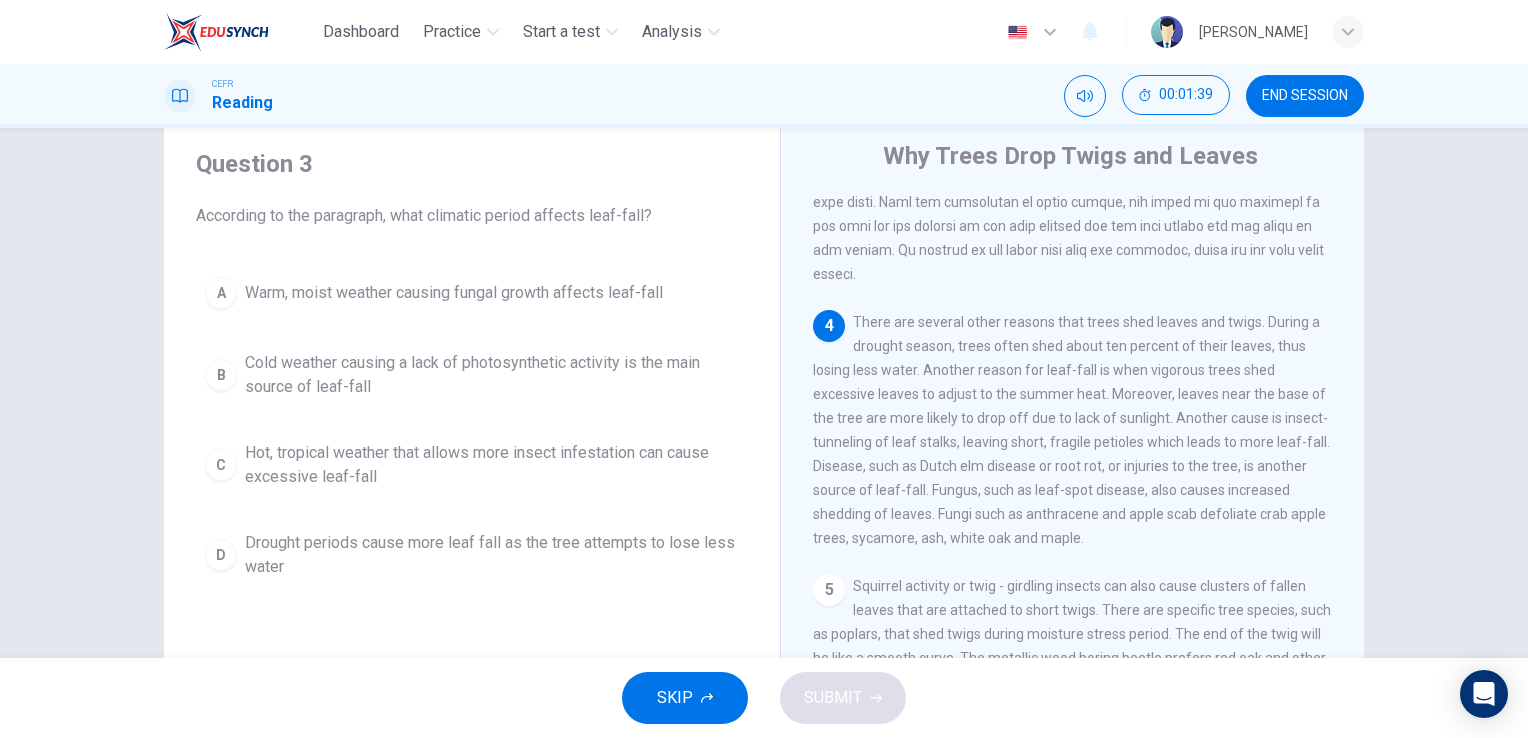 scroll, scrollTop: 639, scrollLeft: 0, axis: vertical 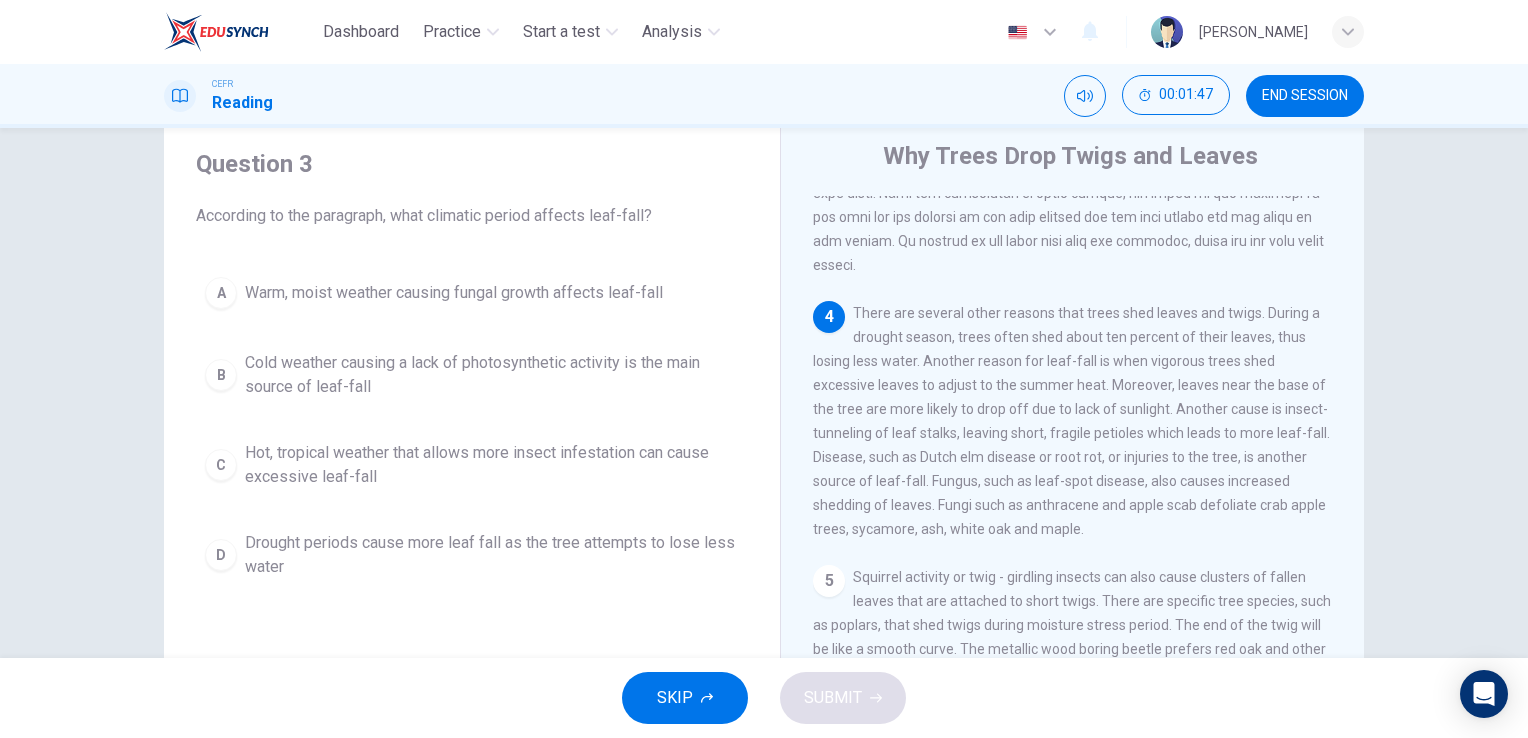 drag, startPoint x: 980, startPoint y: 358, endPoint x: 910, endPoint y: 396, distance: 79.64923 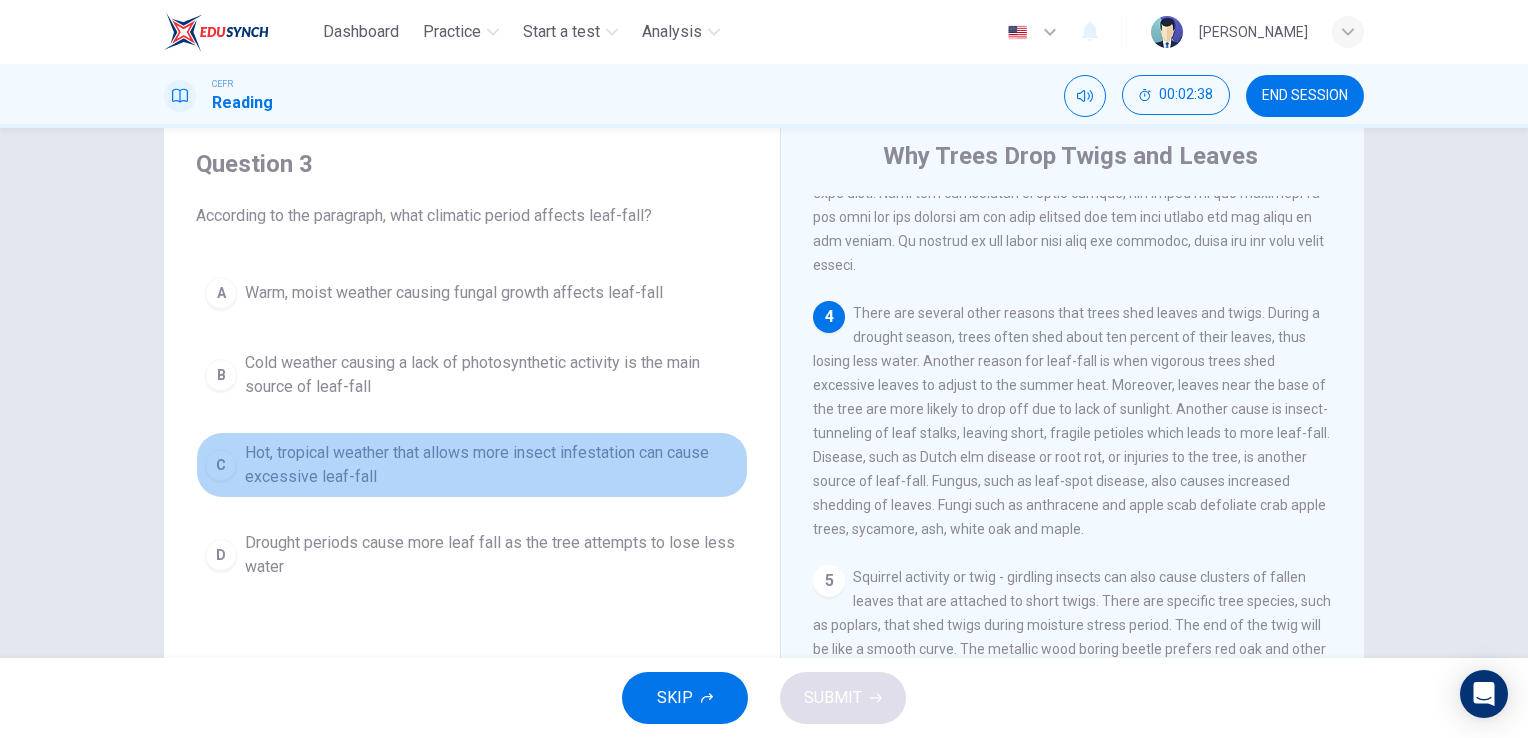 click on "C" at bounding box center (221, 465) 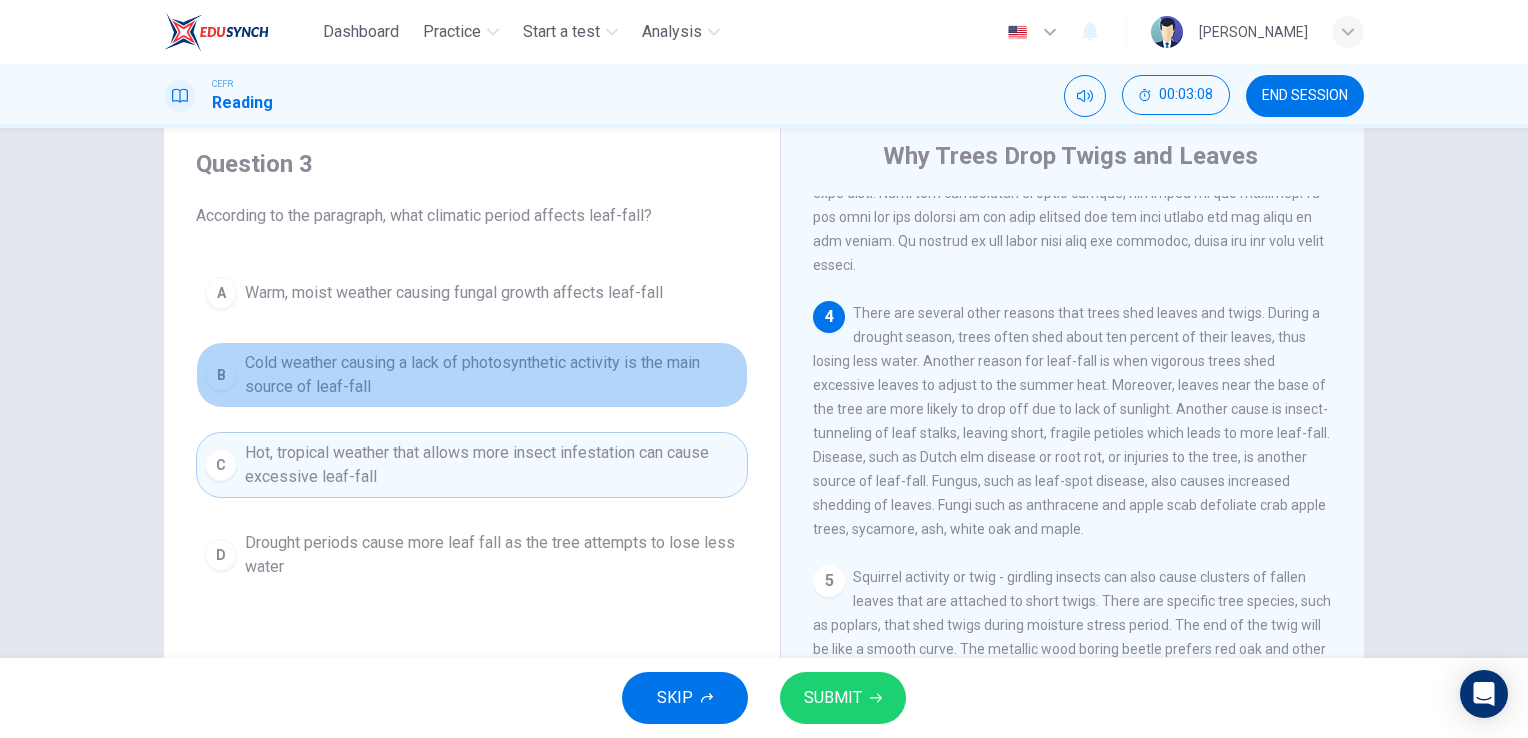 click on "Cold weather causing a lack of photosynthetic activity is the main source of leaf-fall" at bounding box center [492, 375] 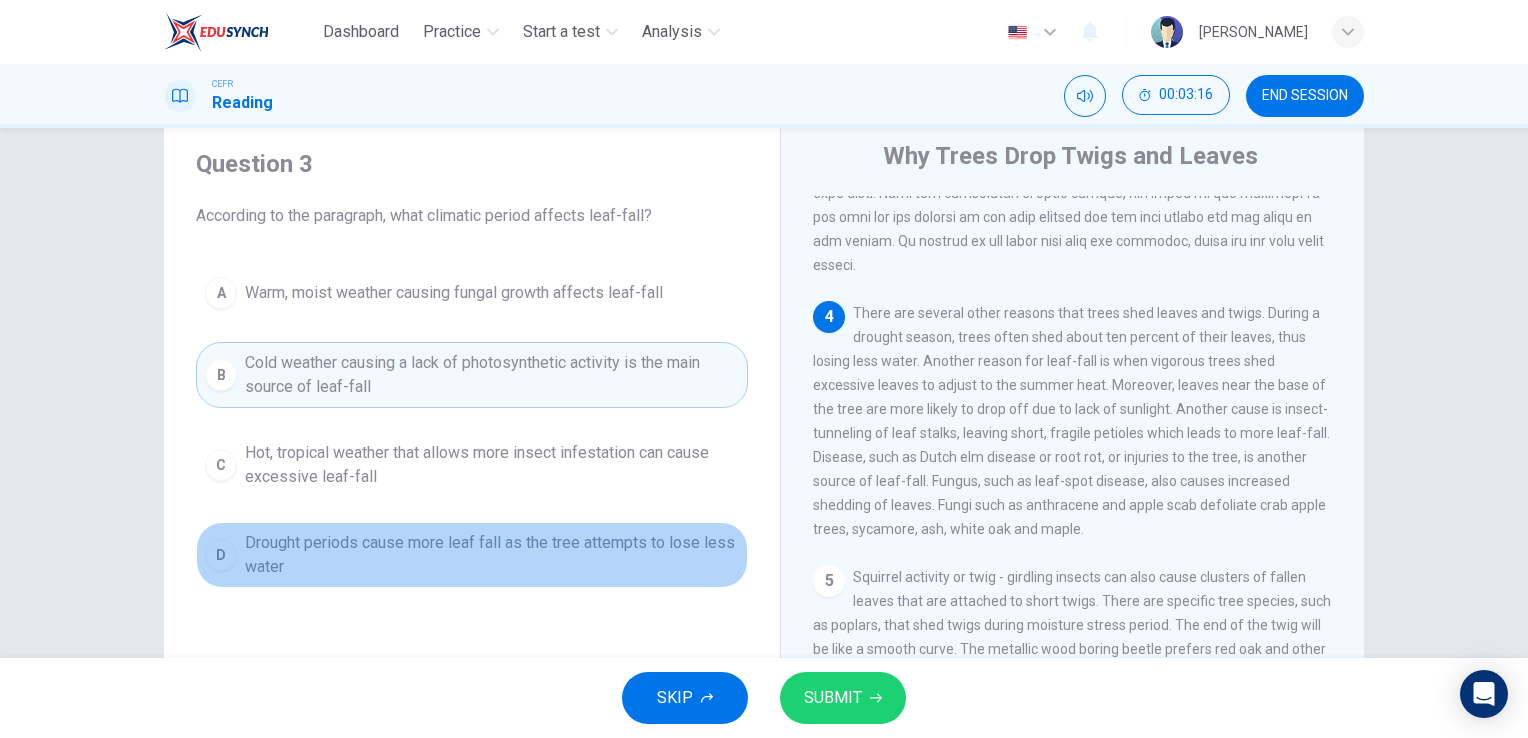 click on "Drought periods cause more leaf fall as the tree attempts to lose less water" at bounding box center (492, 555) 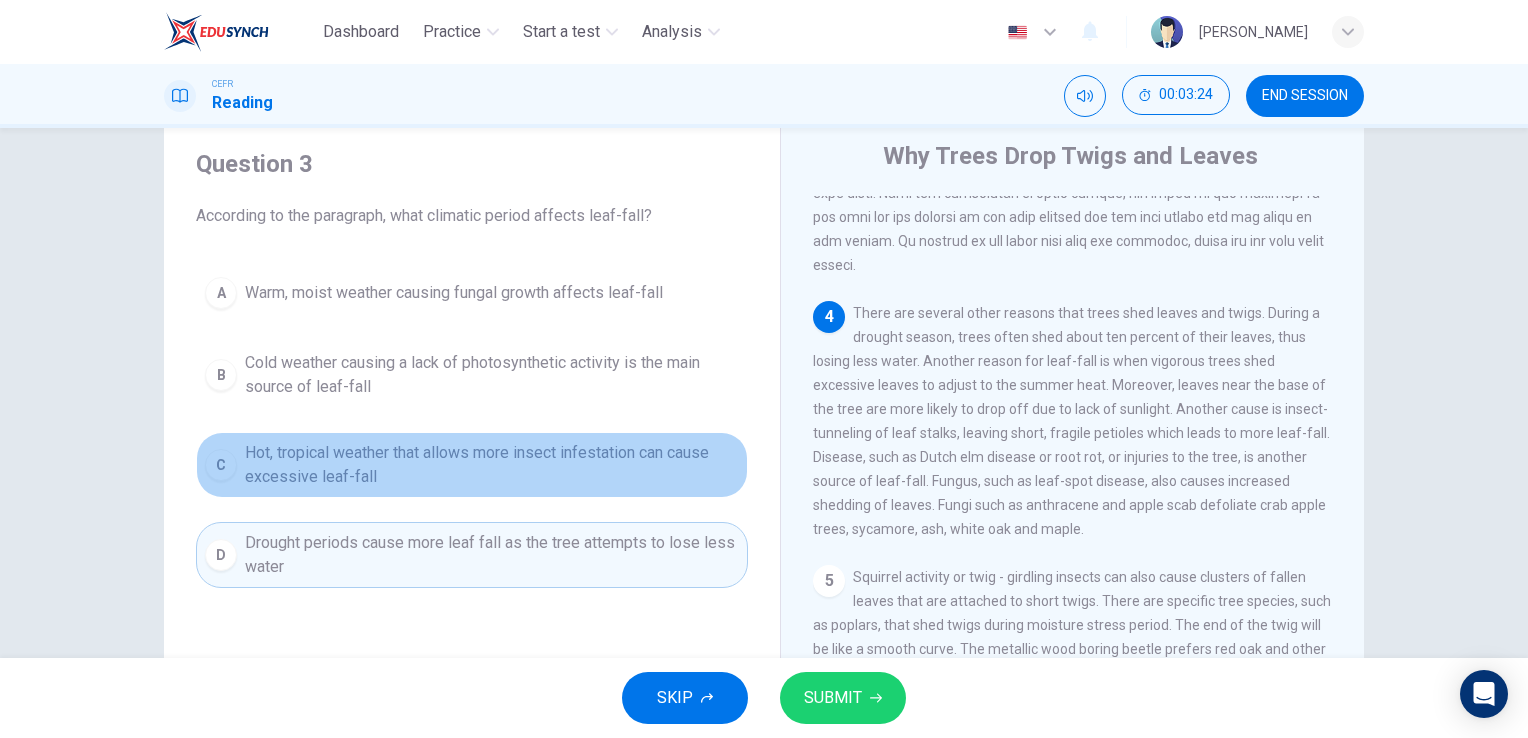 click on "Hot, tropical weather that allows more insect infestation can cause excessive leaf-fall" at bounding box center [492, 465] 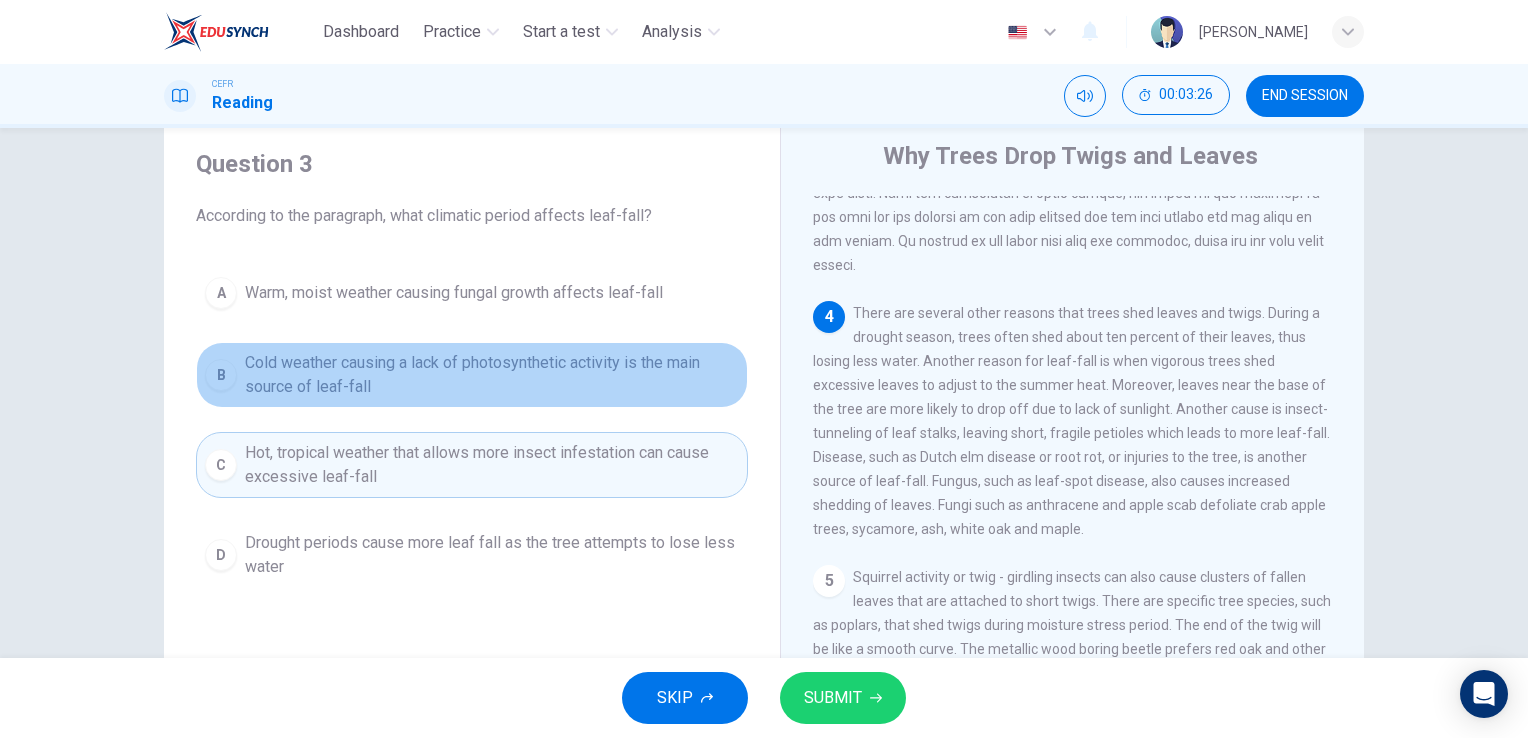 click on "Cold weather causing a lack of photosynthetic activity is the main source of leaf-fall" at bounding box center [492, 375] 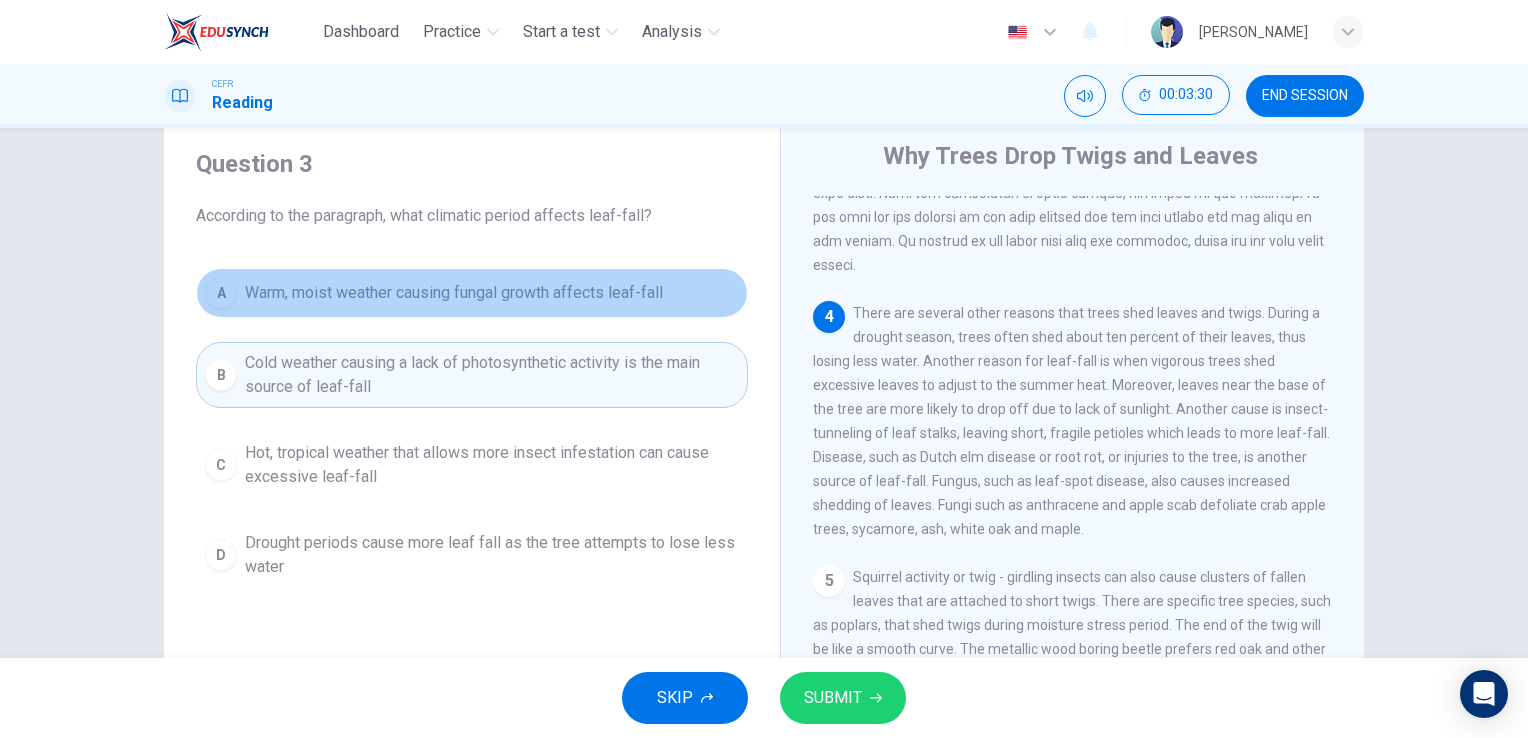 click on "A Warm, moist weather causing fungal growth affects leaf-fall" at bounding box center (472, 293) 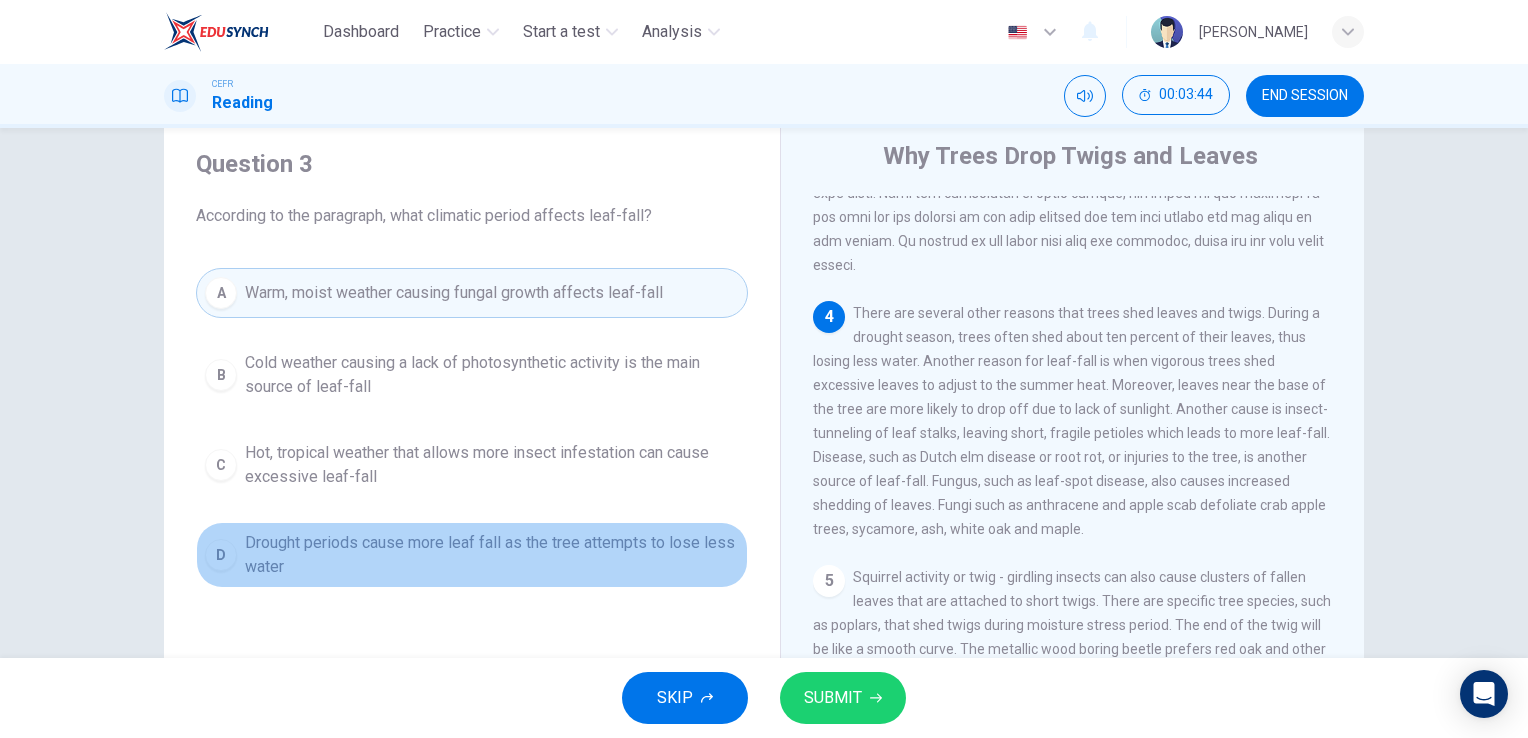 click on "Drought periods cause more leaf fall as the tree attempts to lose less water" at bounding box center (492, 555) 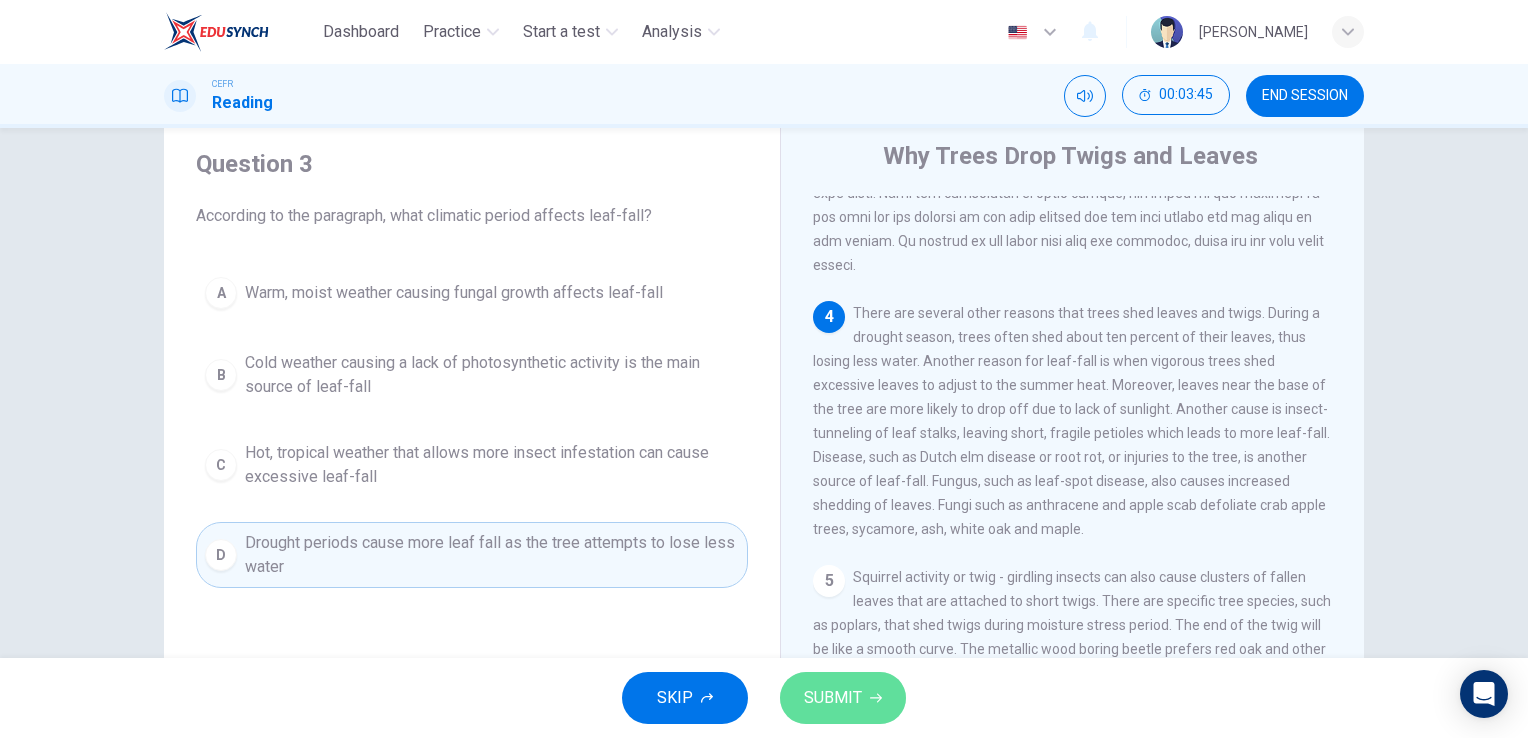 click on "SUBMIT" at bounding box center (833, 698) 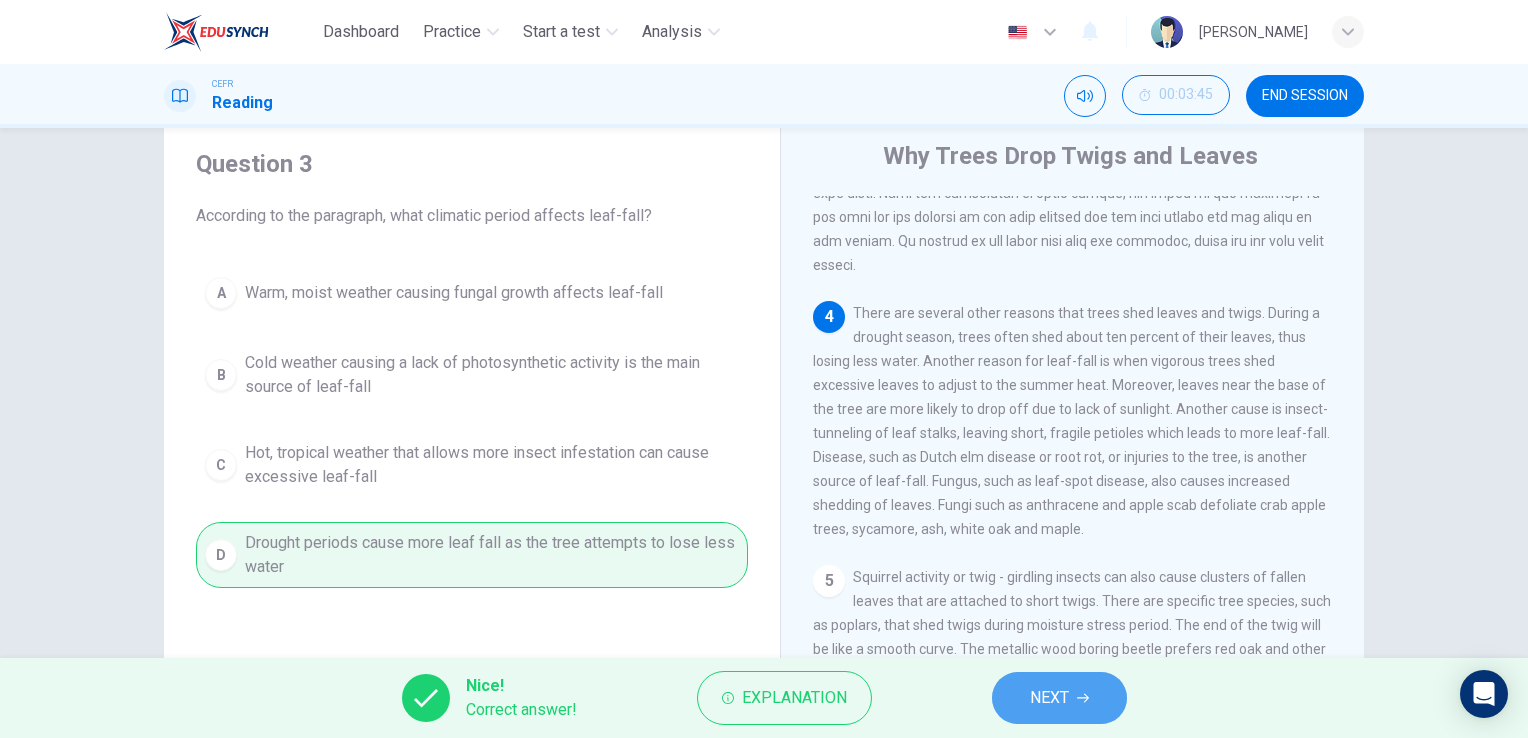 click on "NEXT" at bounding box center [1059, 698] 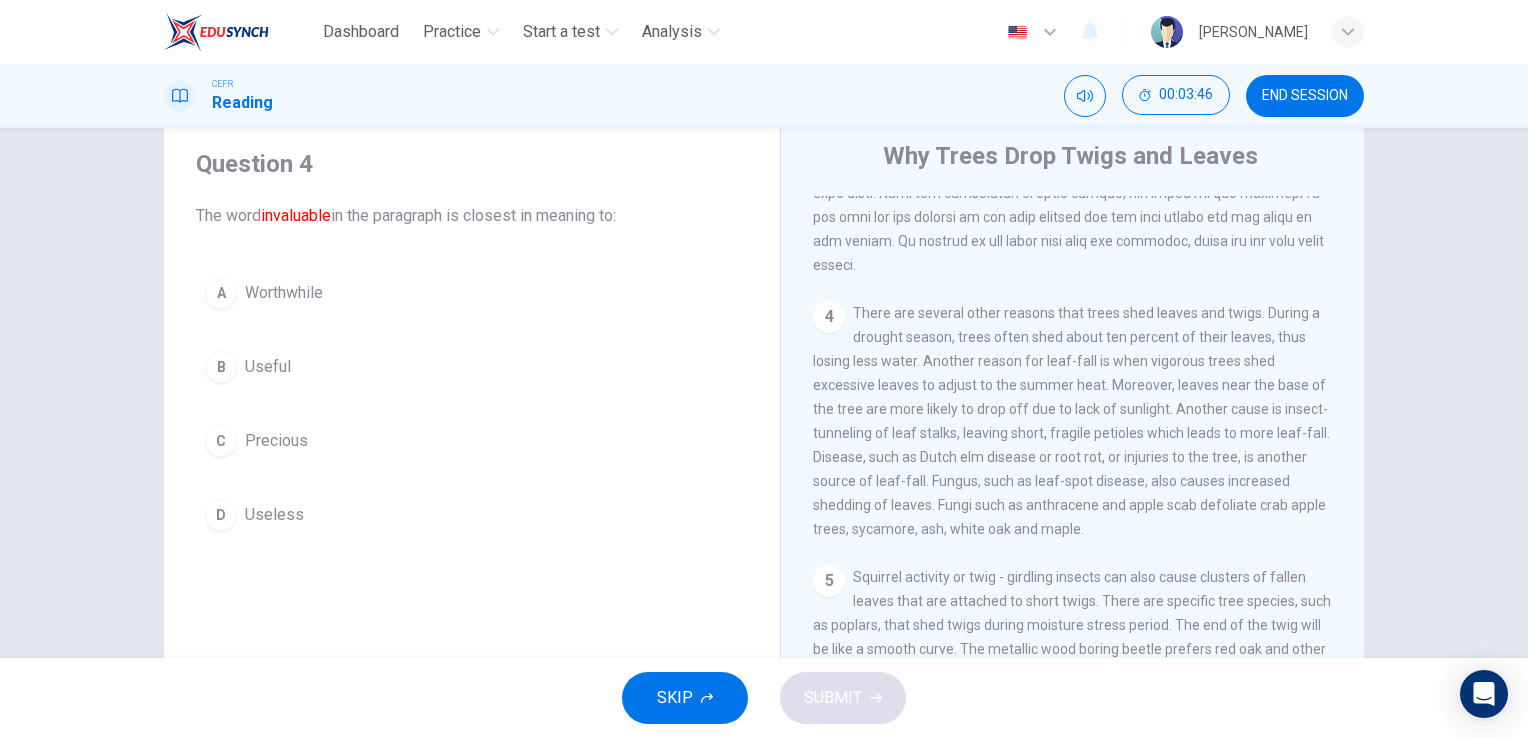 scroll, scrollTop: 703, scrollLeft: 0, axis: vertical 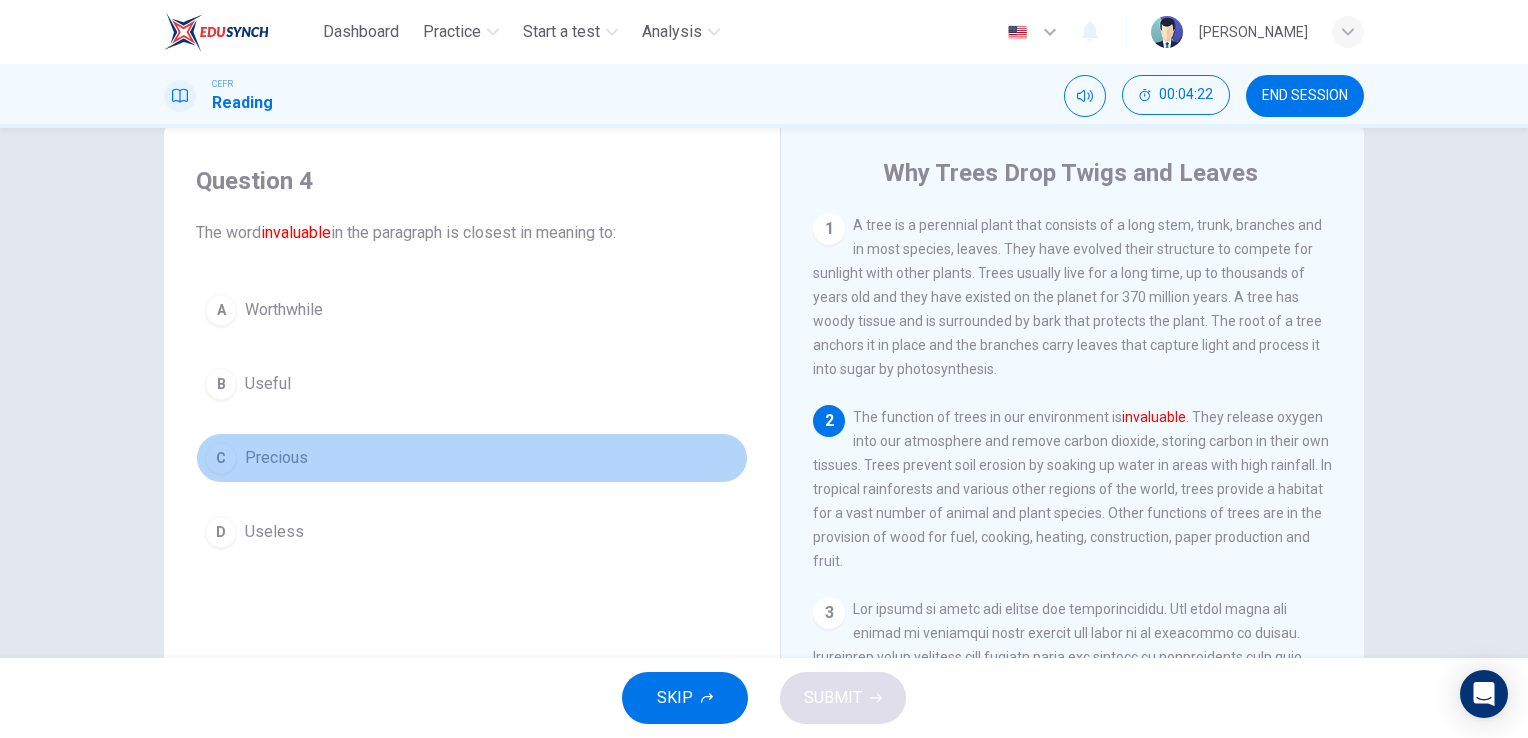 click on "Precious" at bounding box center [276, 458] 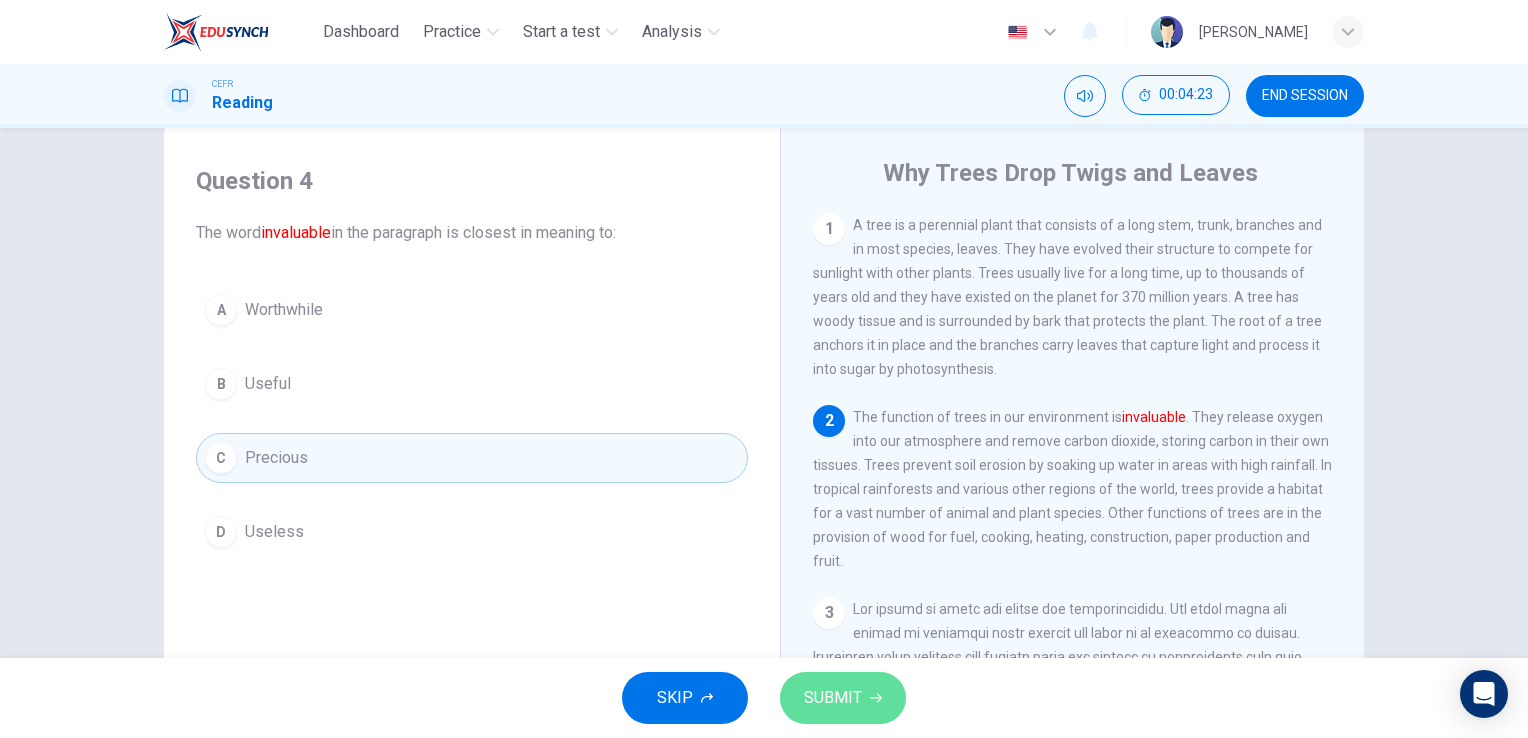 click on "SUBMIT" at bounding box center (833, 698) 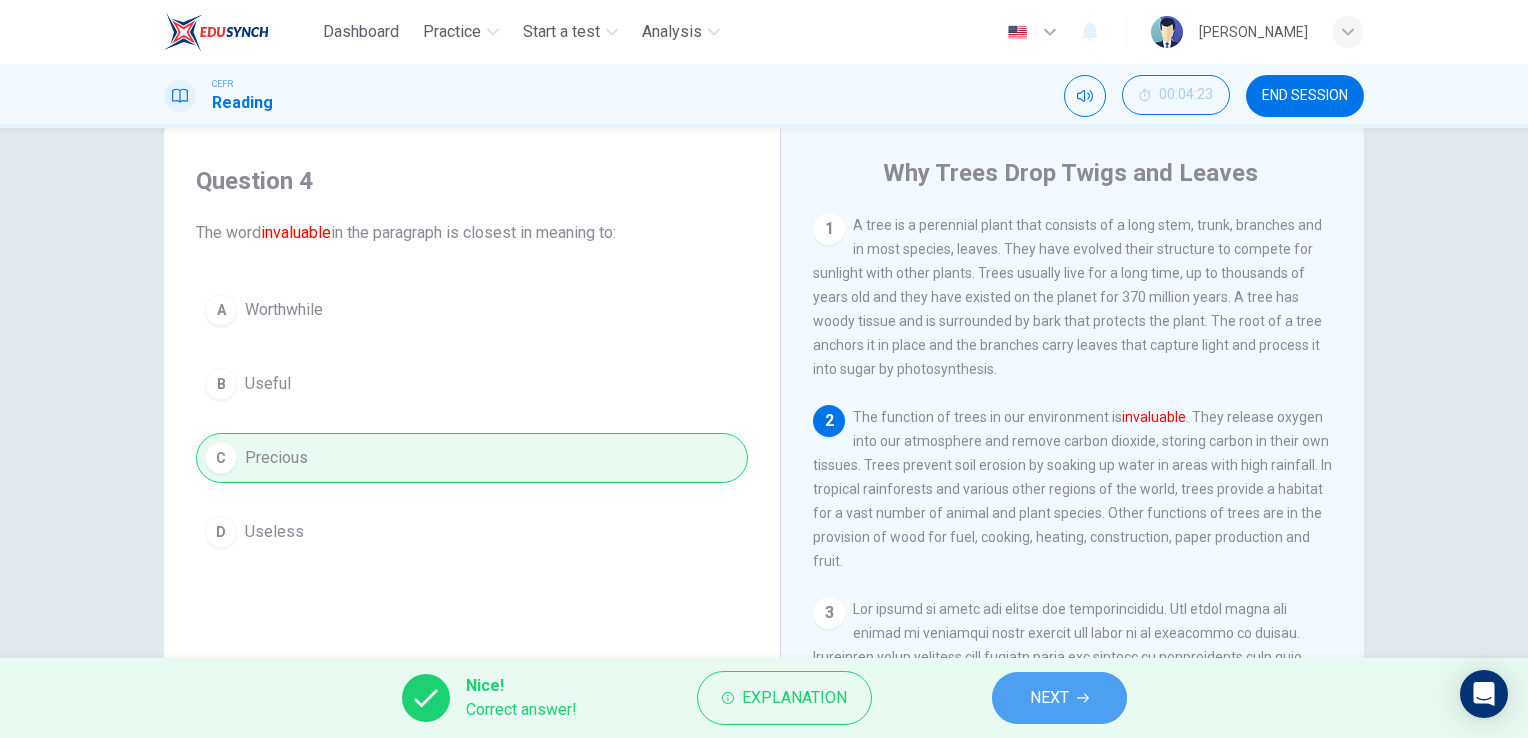 click on "NEXT" at bounding box center (1049, 698) 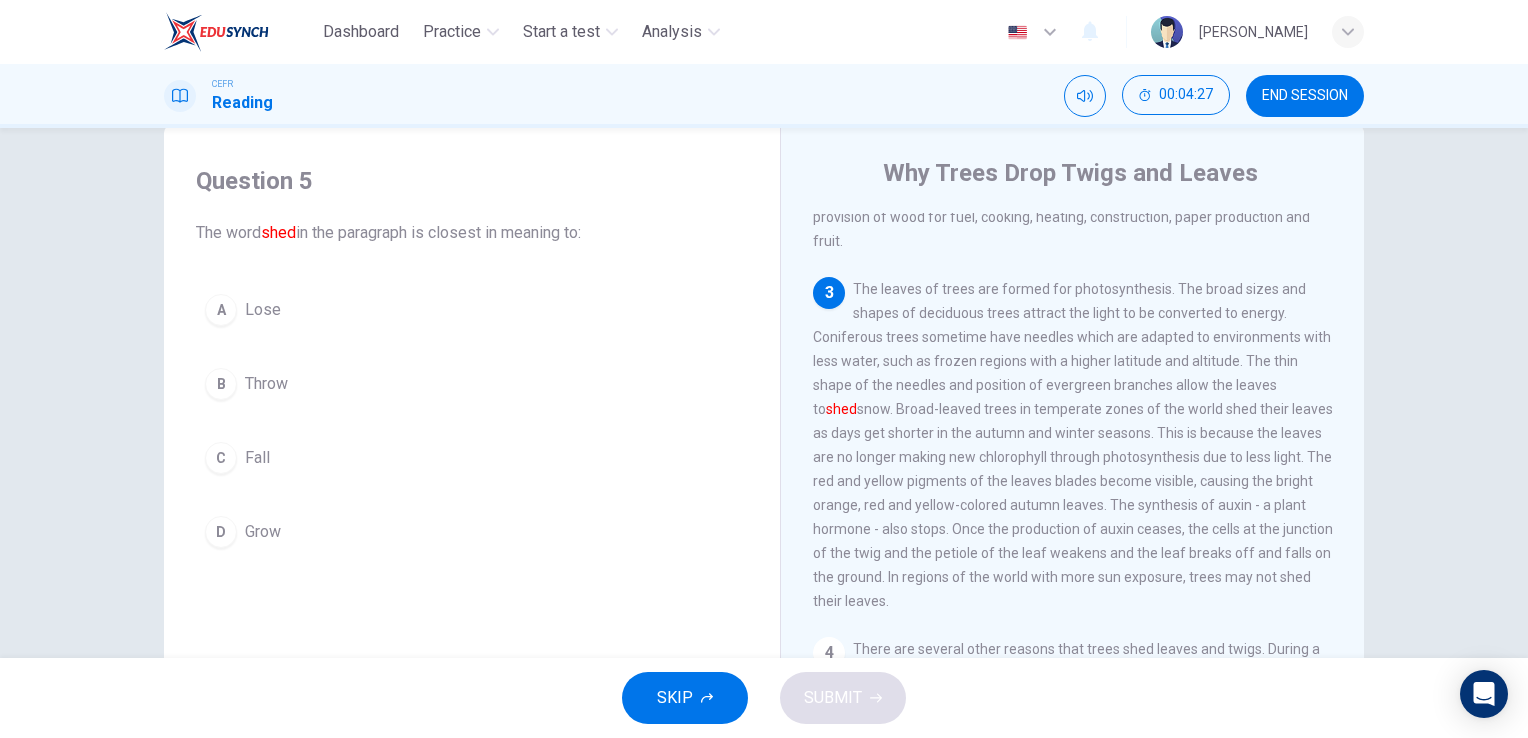scroll, scrollTop: 320, scrollLeft: 0, axis: vertical 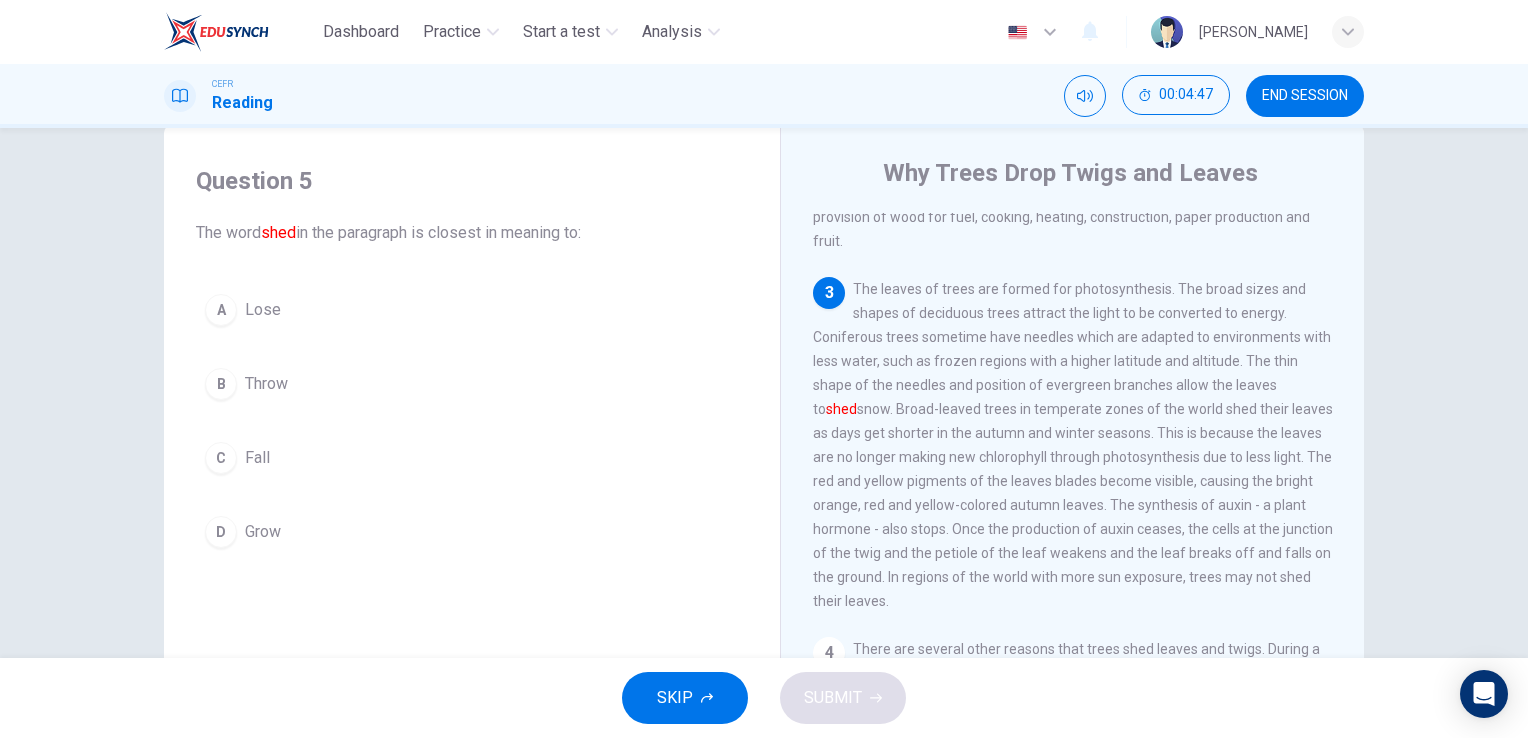 click on "Question 5 The word  shed  in the paragraph is closest in meaning to: A Lose B Throw C Fall D Grow" at bounding box center [472, 361] 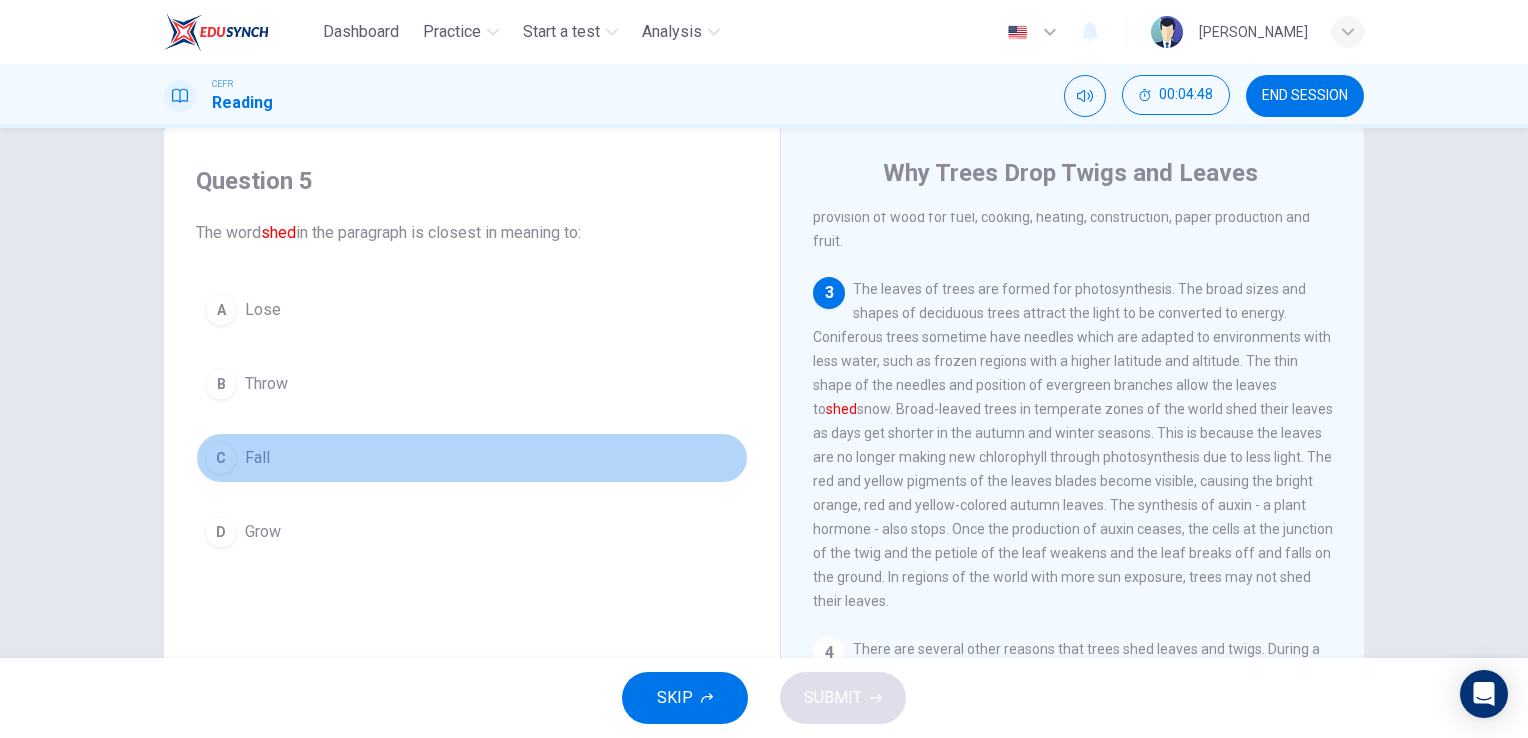 click on "C" at bounding box center [221, 458] 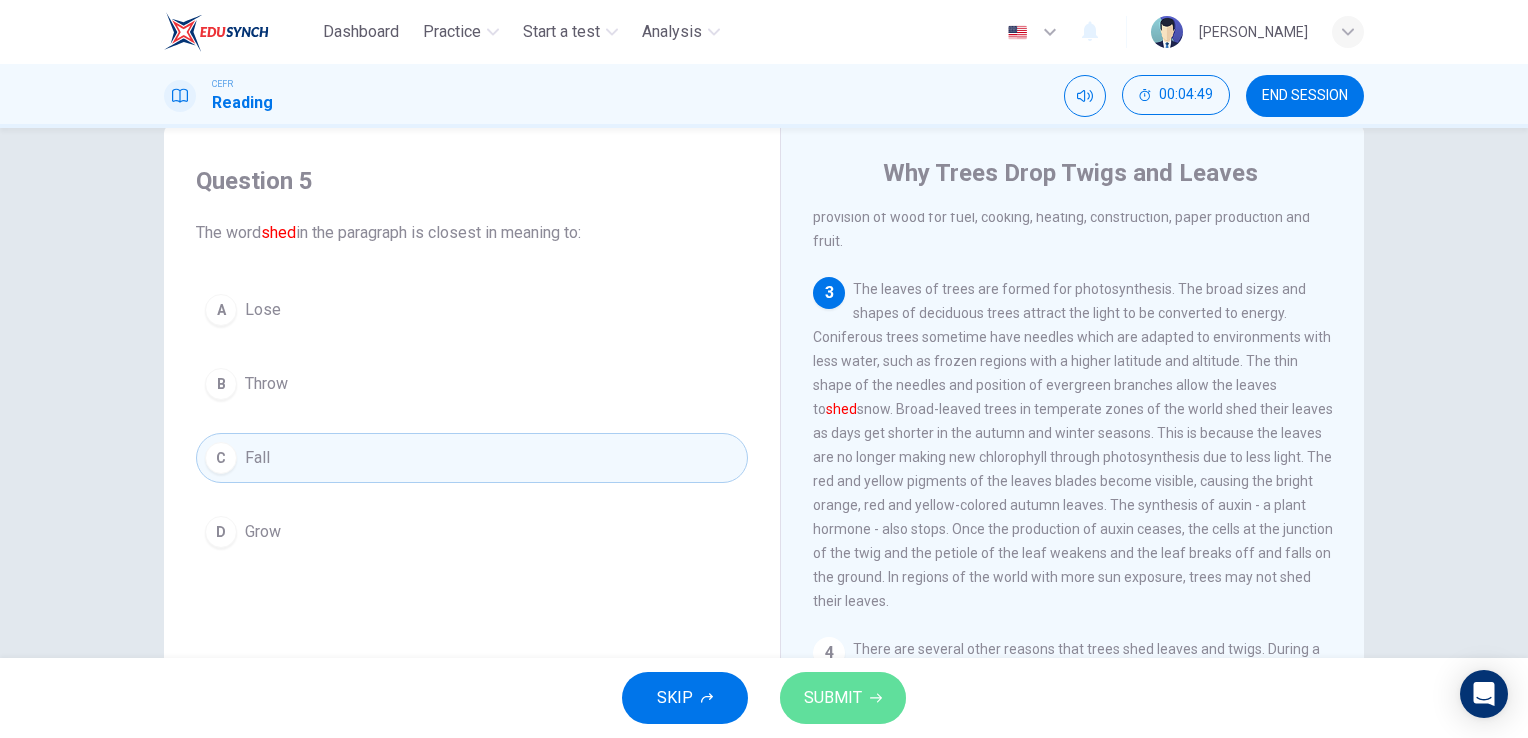 click on "SUBMIT" at bounding box center [833, 698] 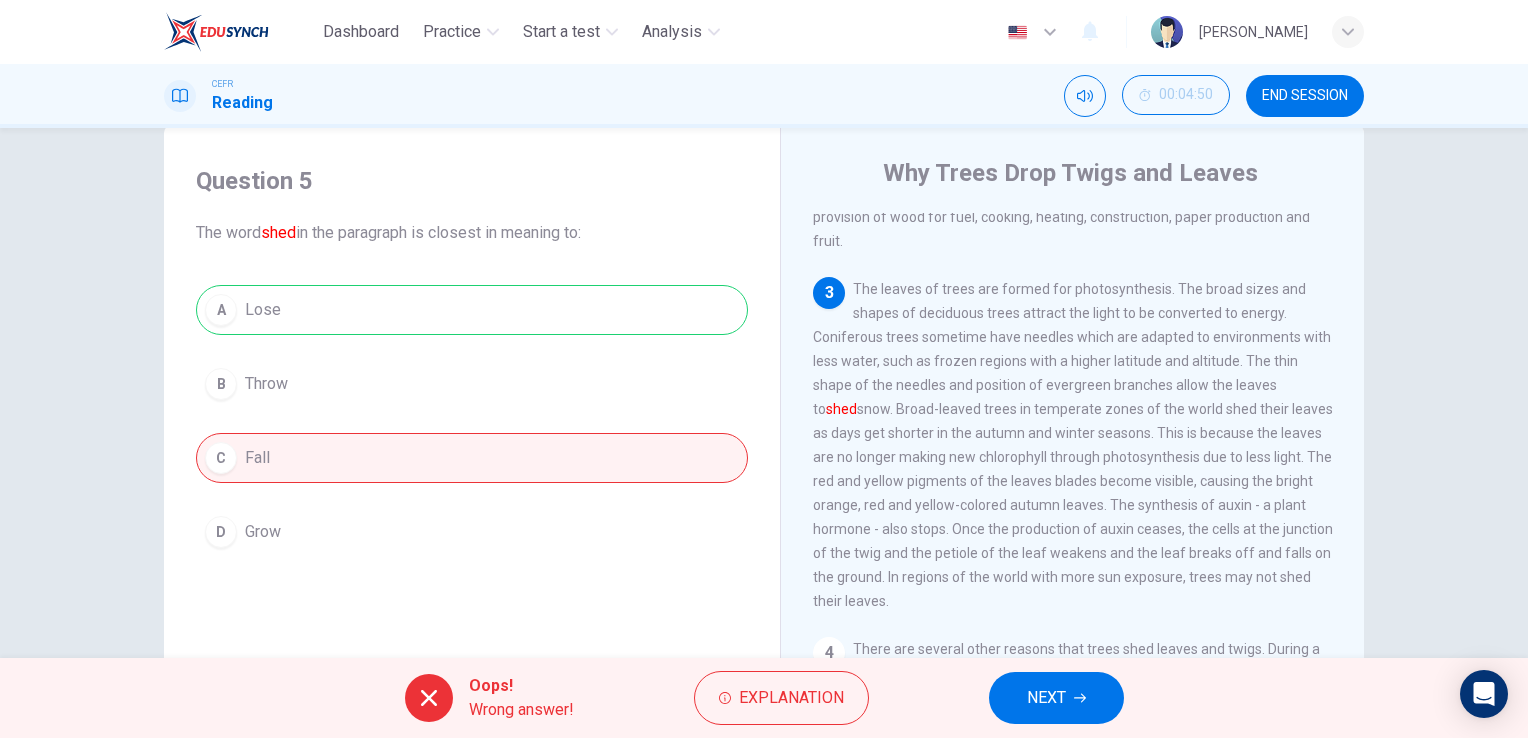 click on "Oops! Wrong answer! Explanation NEXT" at bounding box center [764, 698] 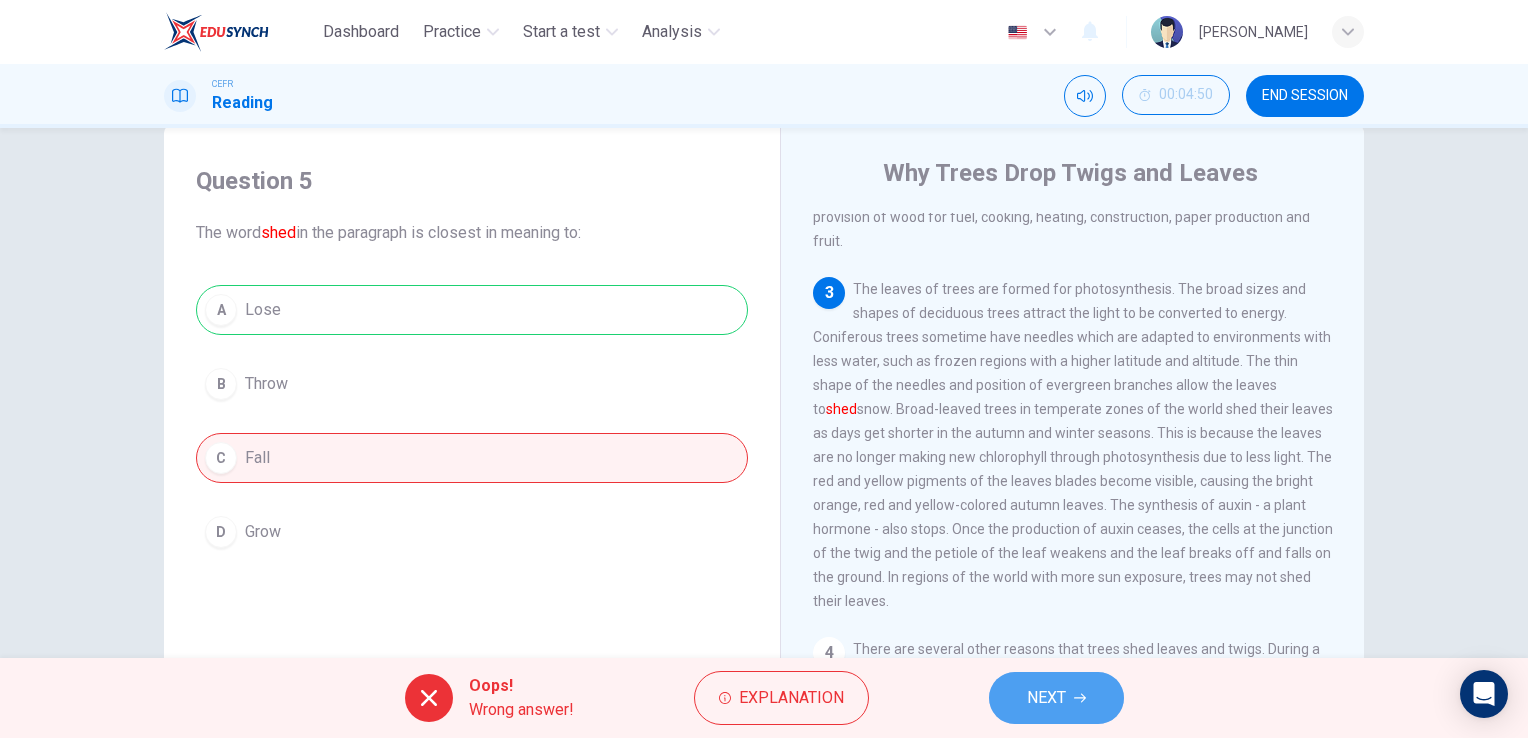click on "NEXT" at bounding box center (1056, 698) 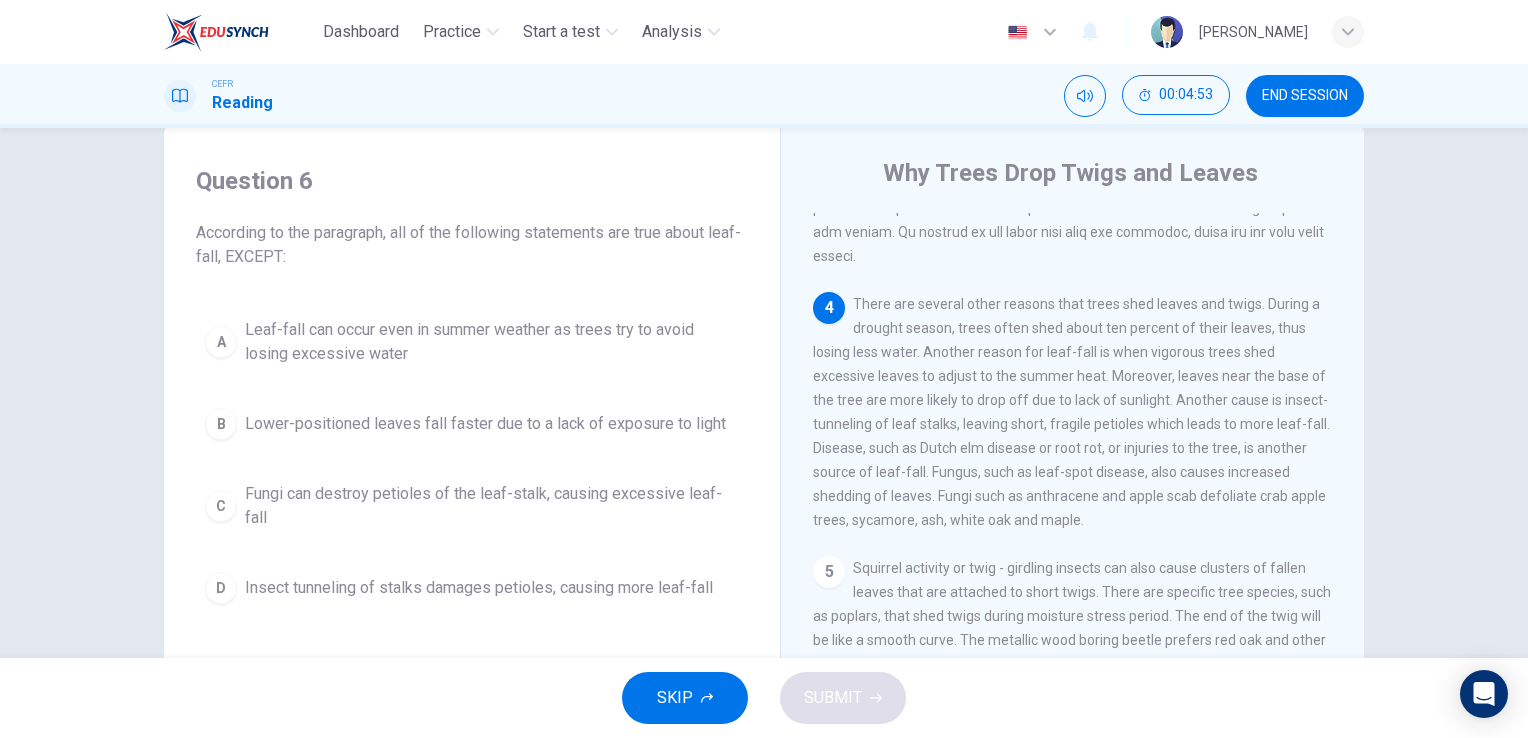scroll, scrollTop: 698, scrollLeft: 0, axis: vertical 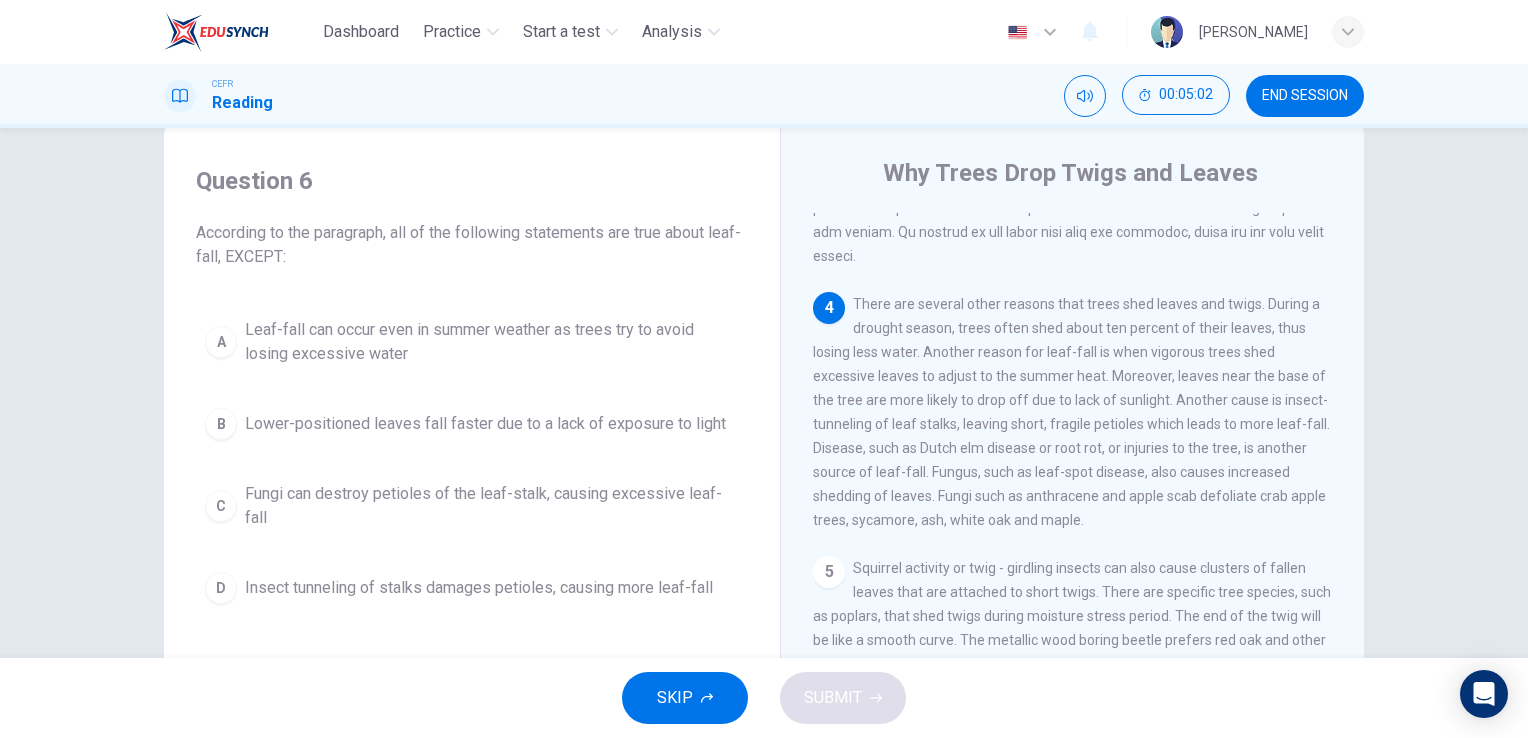 drag, startPoint x: 975, startPoint y: 344, endPoint x: 1192, endPoint y: 347, distance: 217.02074 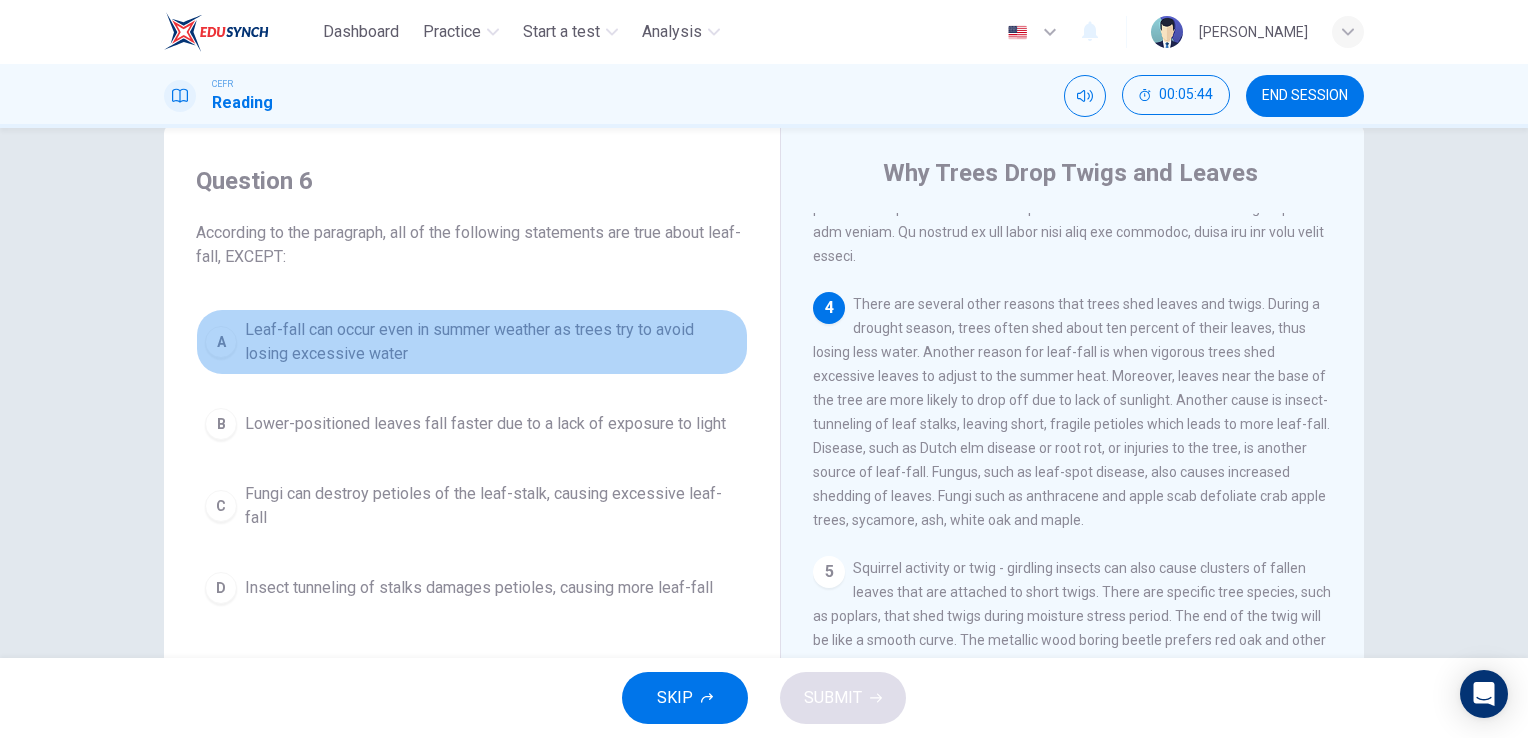 click on "Leaf-fall can occur even in summer weather as trees try to avoid losing excessive water" at bounding box center [492, 342] 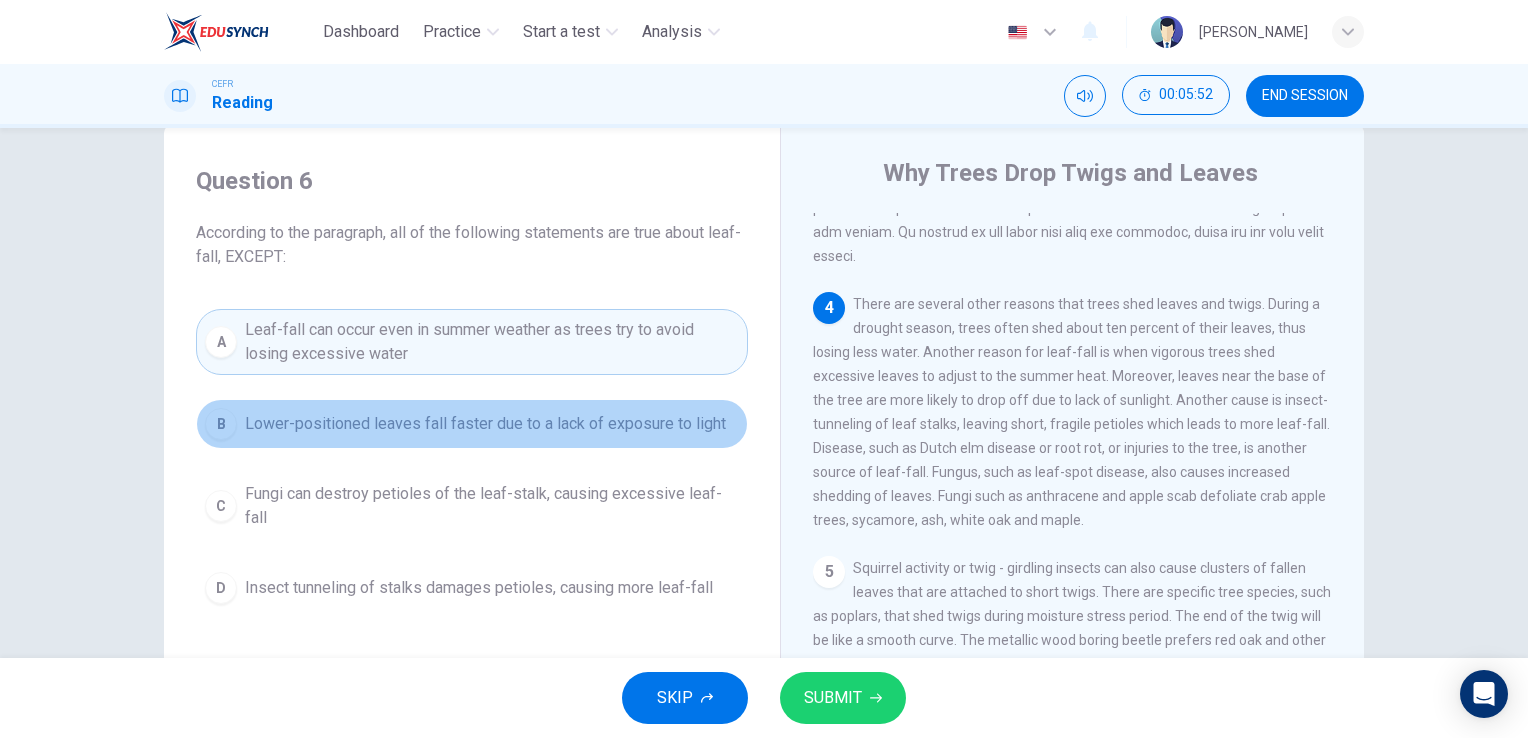 click on "Lower-positioned leaves fall faster due to a lack of exposure to light" at bounding box center [485, 424] 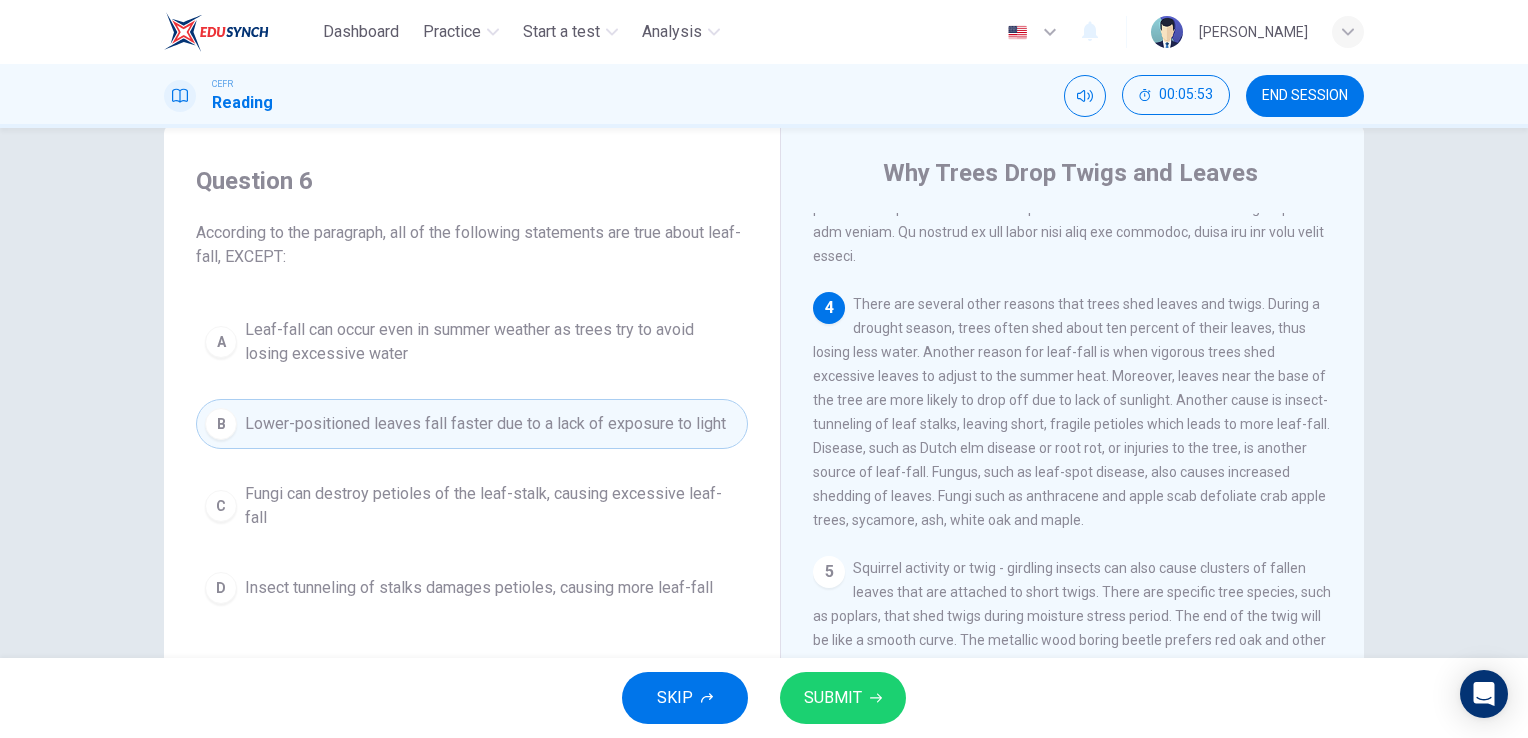 click on "Fungi can destroy petioles of the leaf-stalk, causing excessive leaf-fall" at bounding box center (492, 506) 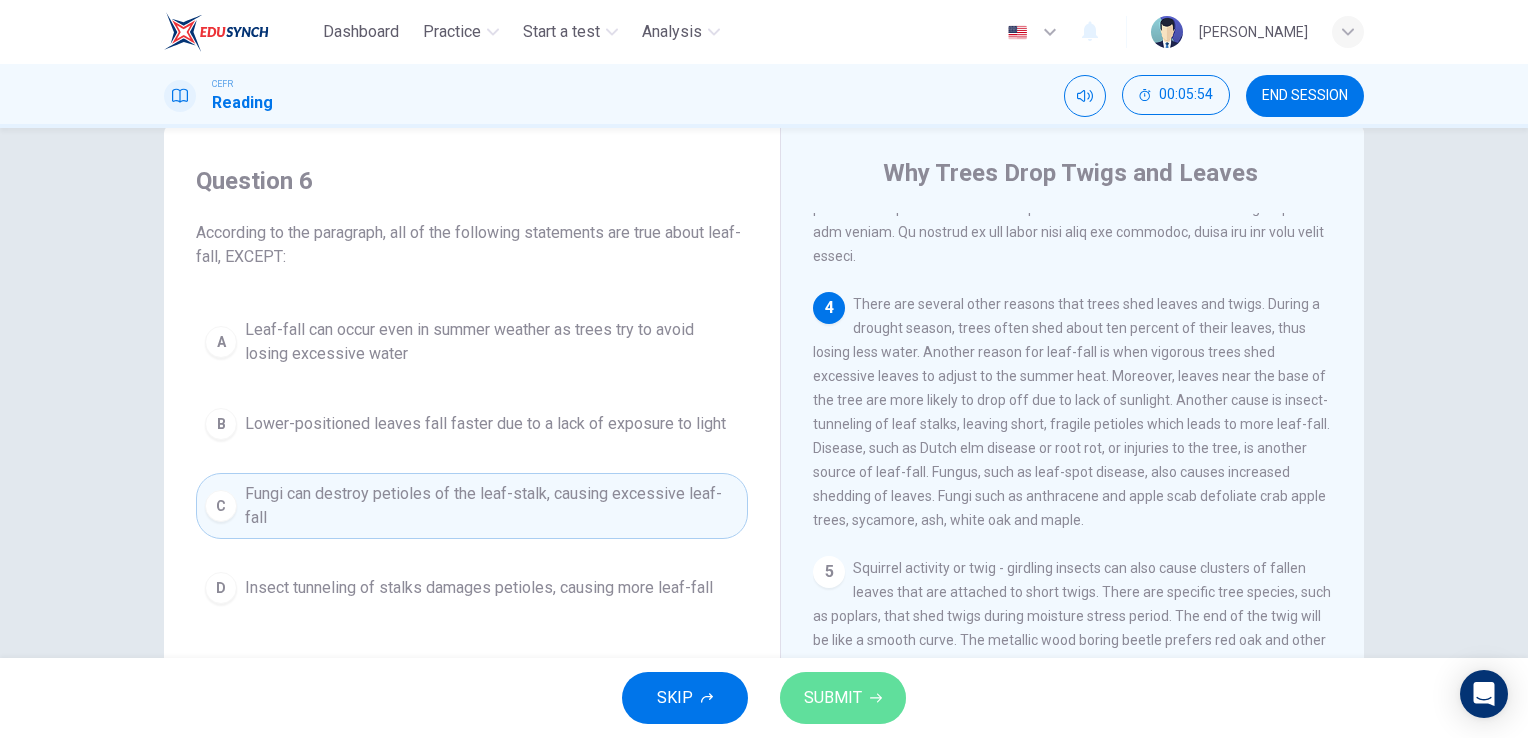click on "SUBMIT" at bounding box center [843, 698] 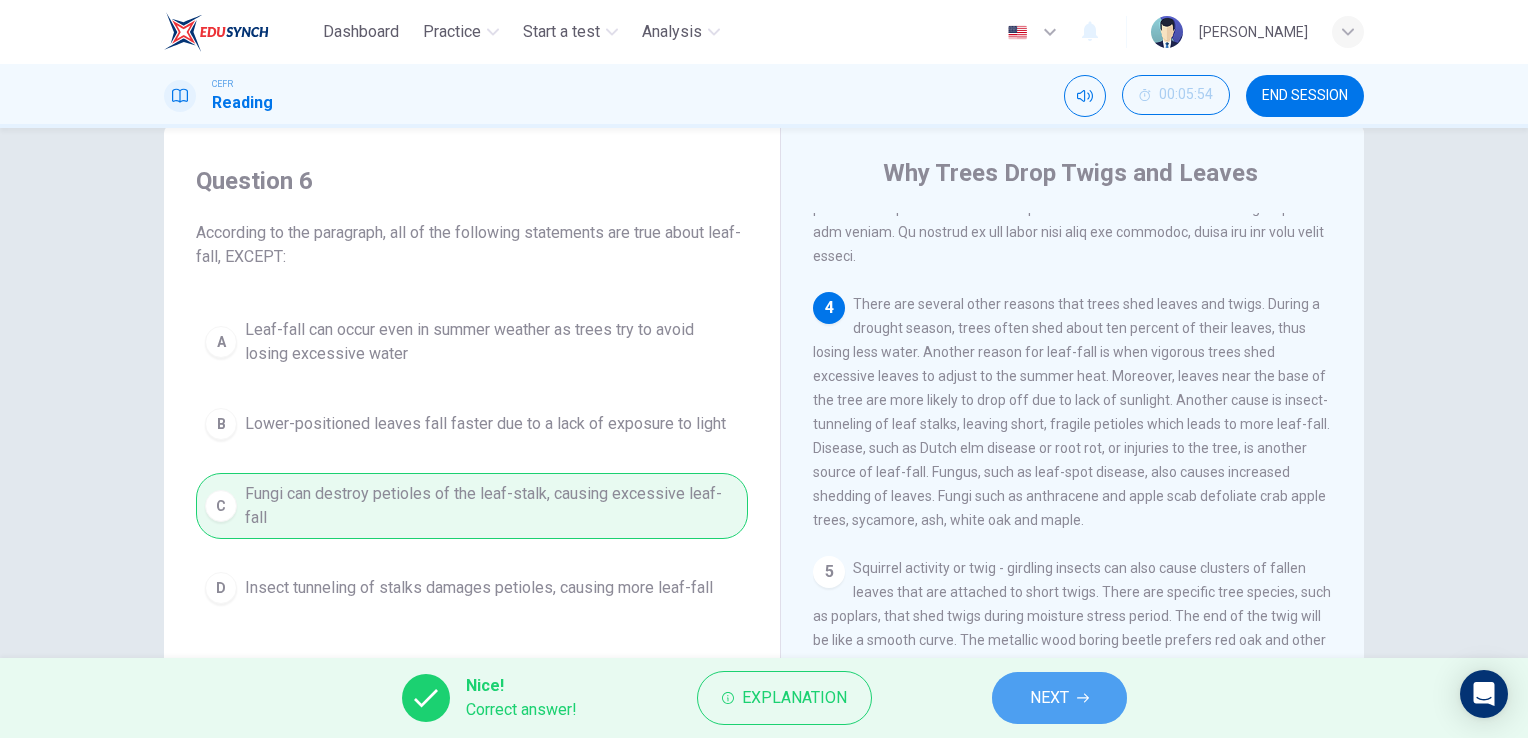 click on "NEXT" at bounding box center (1059, 698) 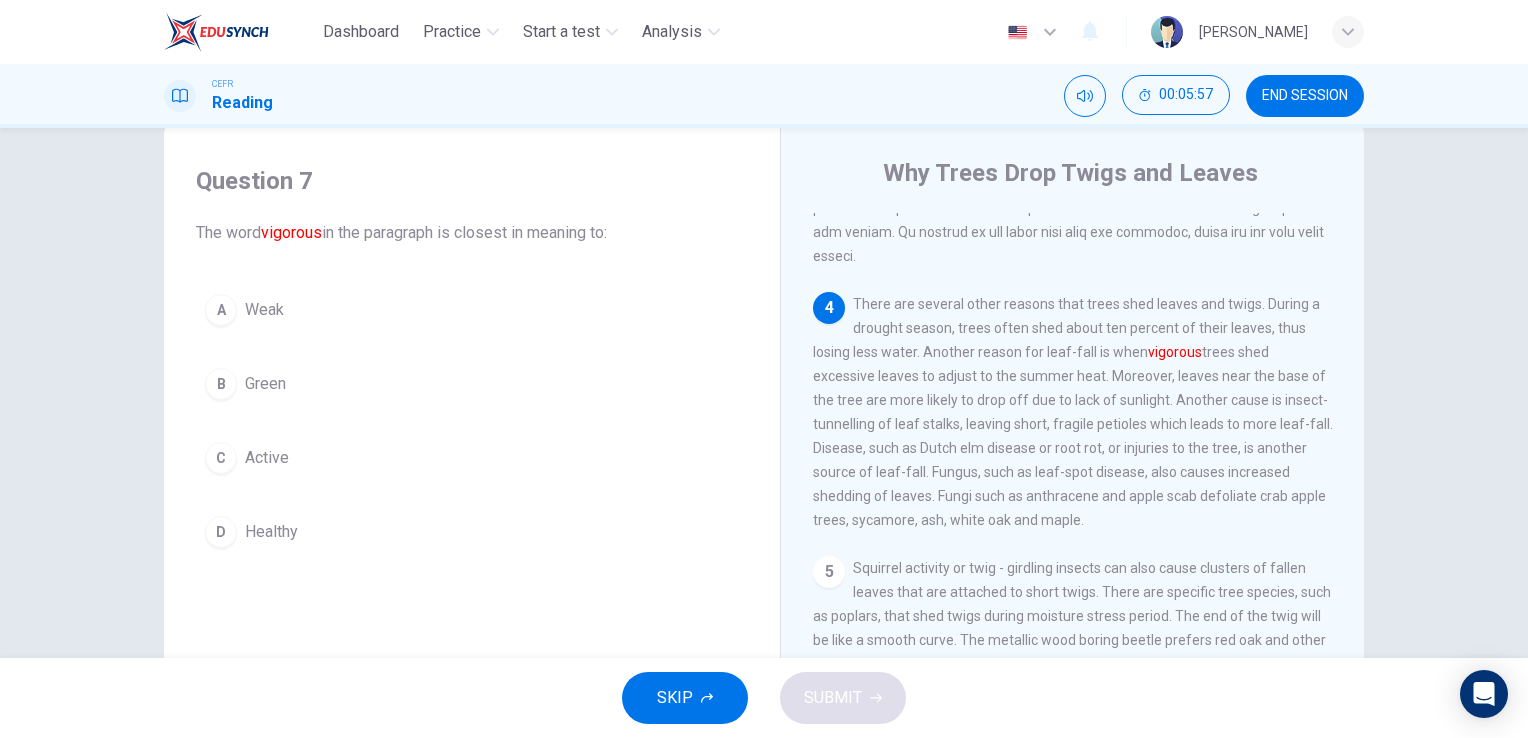 scroll, scrollTop: 666, scrollLeft: 0, axis: vertical 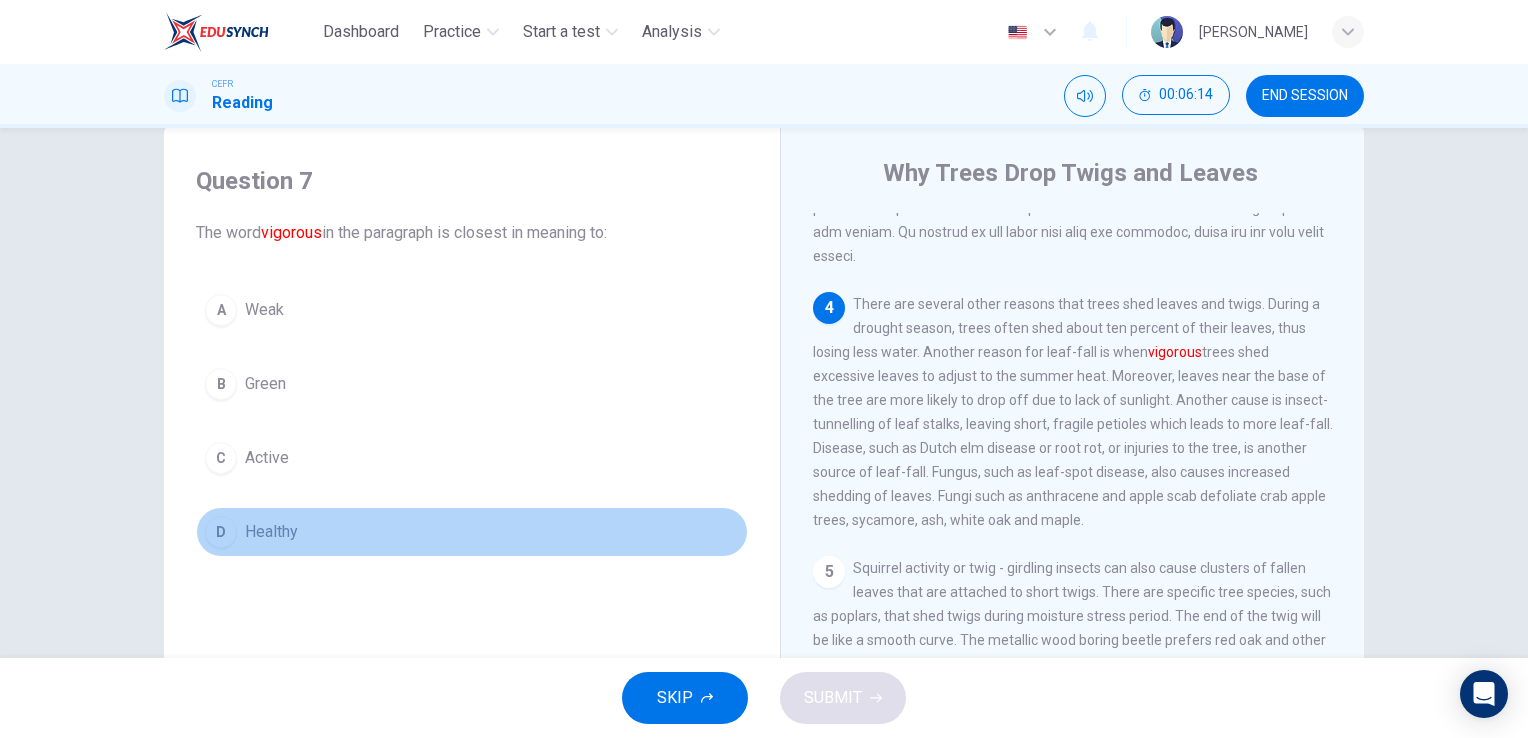 click on "D" at bounding box center [221, 532] 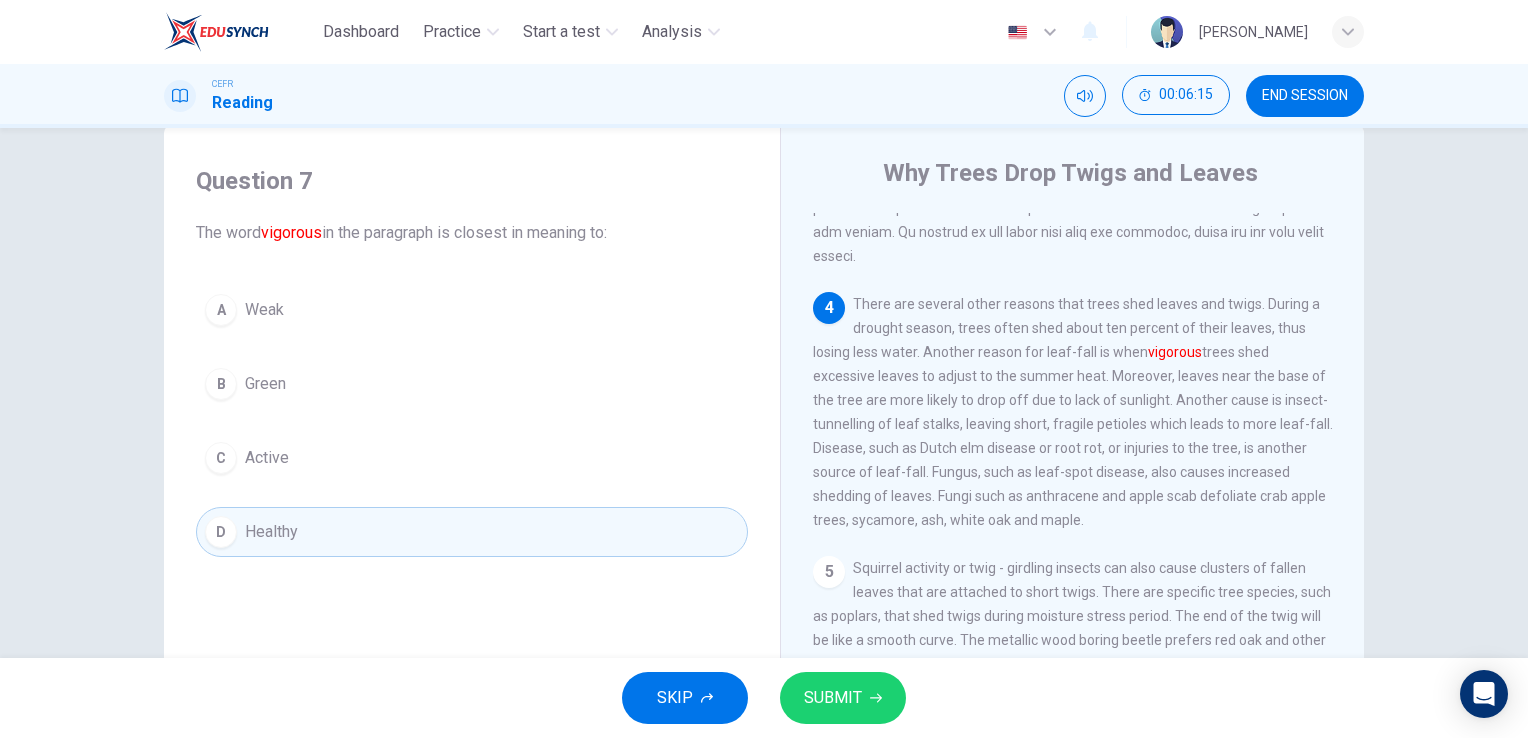 click on "SUBMIT" at bounding box center (833, 698) 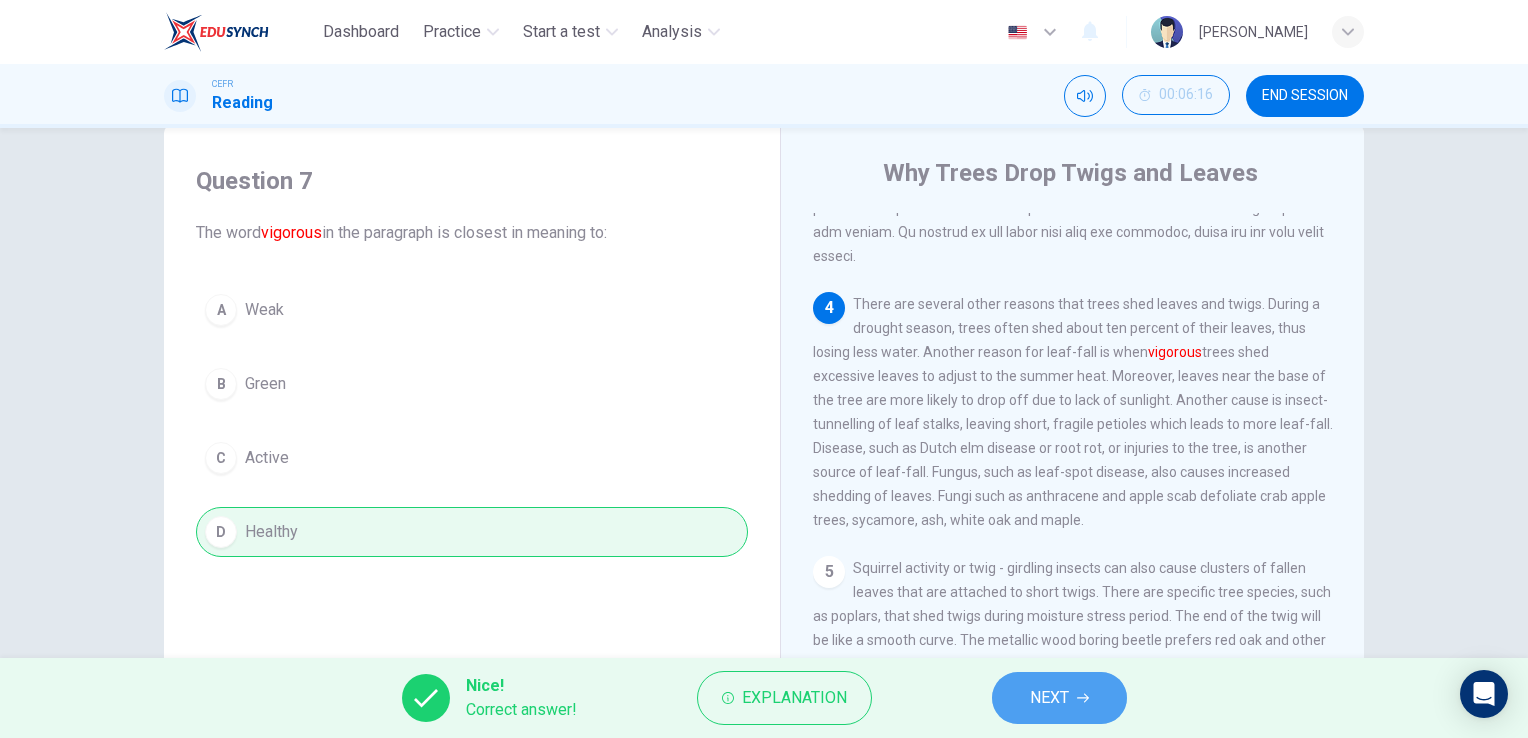 click on "NEXT" at bounding box center (1049, 698) 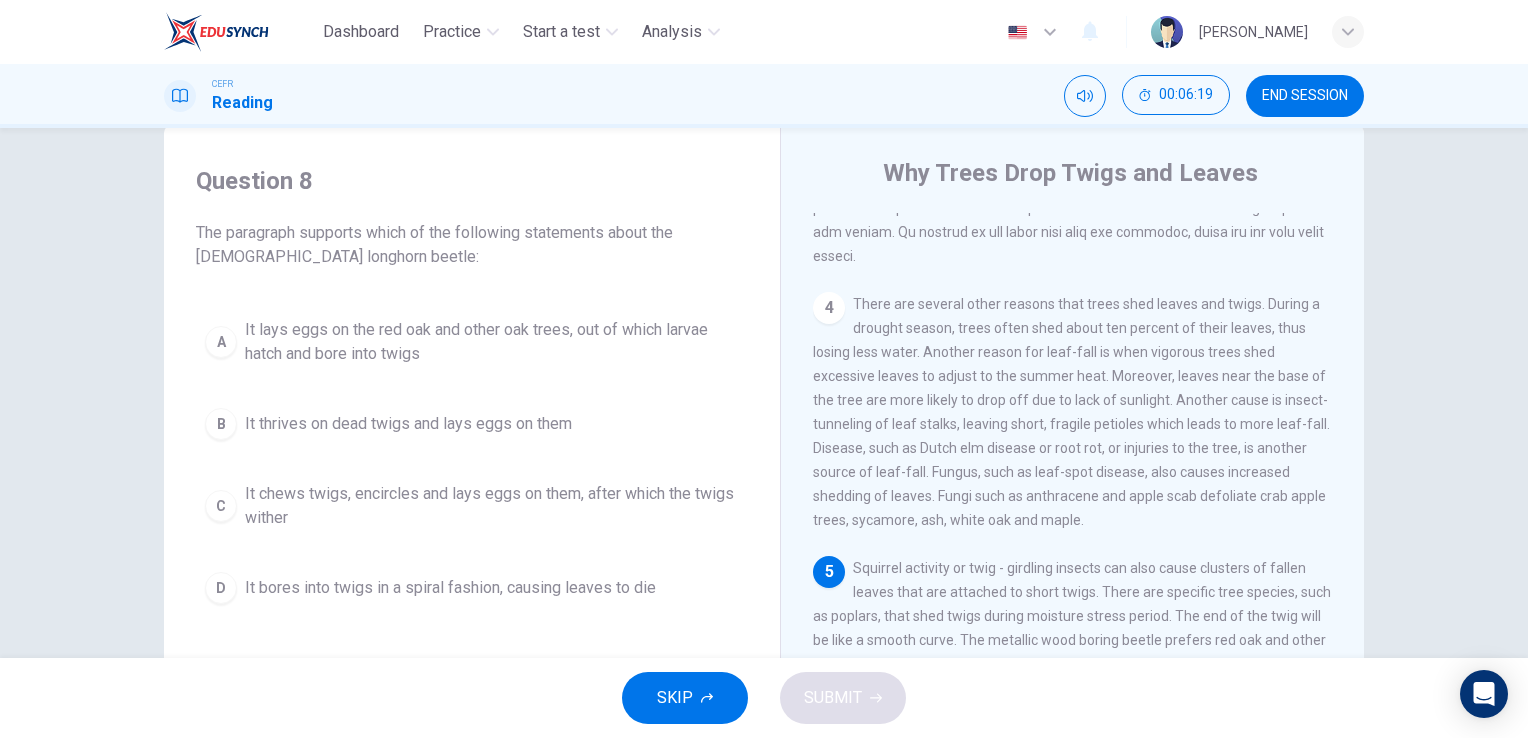 scroll, scrollTop: 703, scrollLeft: 0, axis: vertical 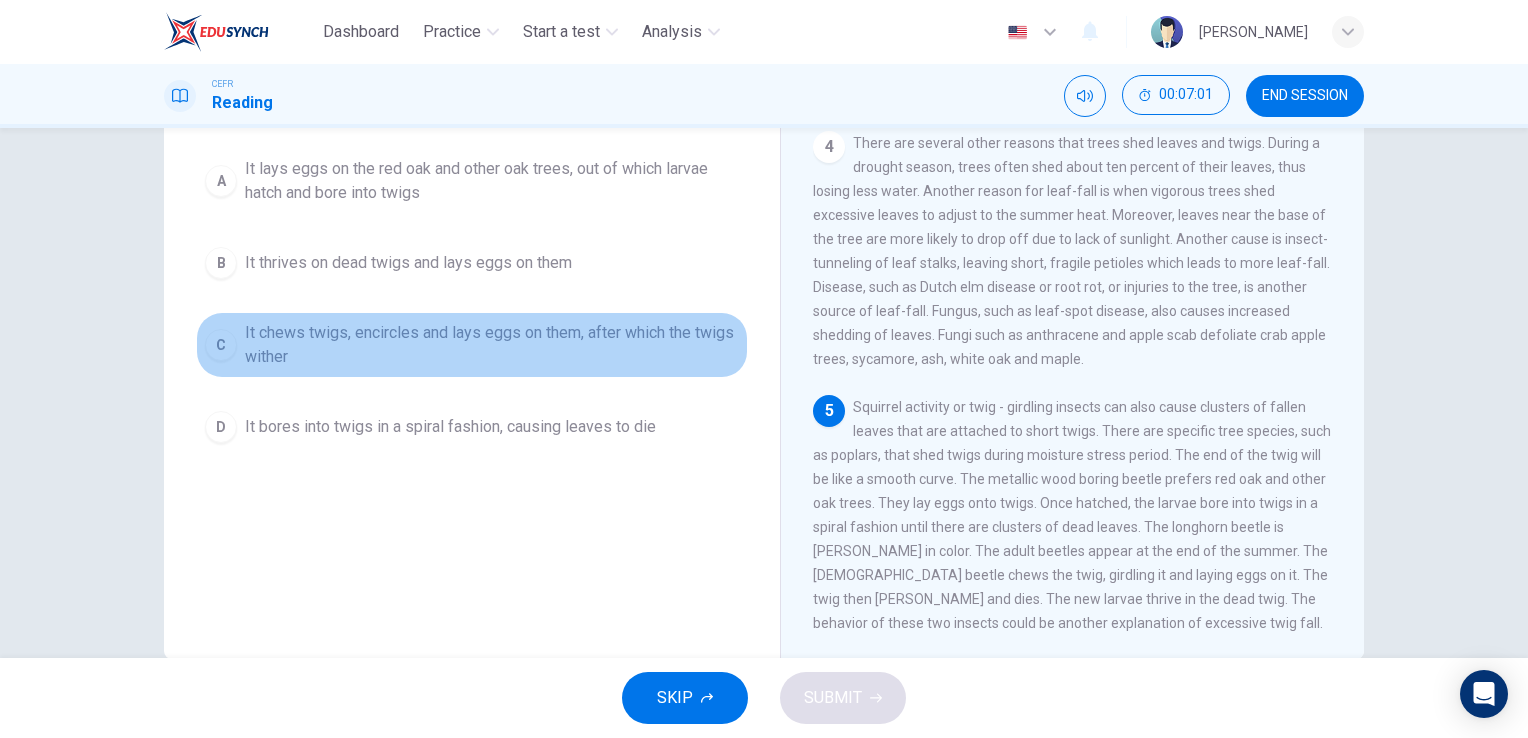 click on "C" at bounding box center [221, 345] 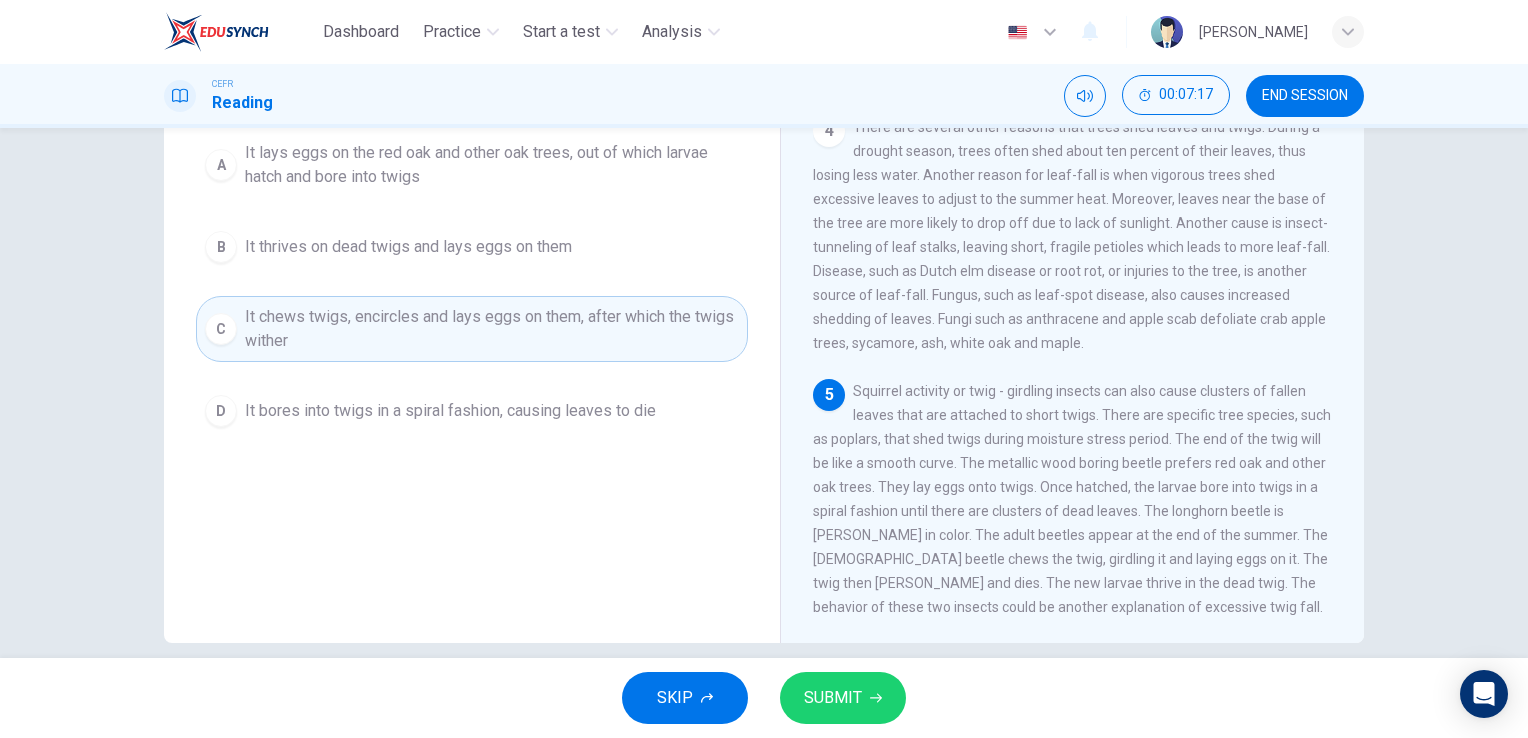 scroll, scrollTop: 244, scrollLeft: 0, axis: vertical 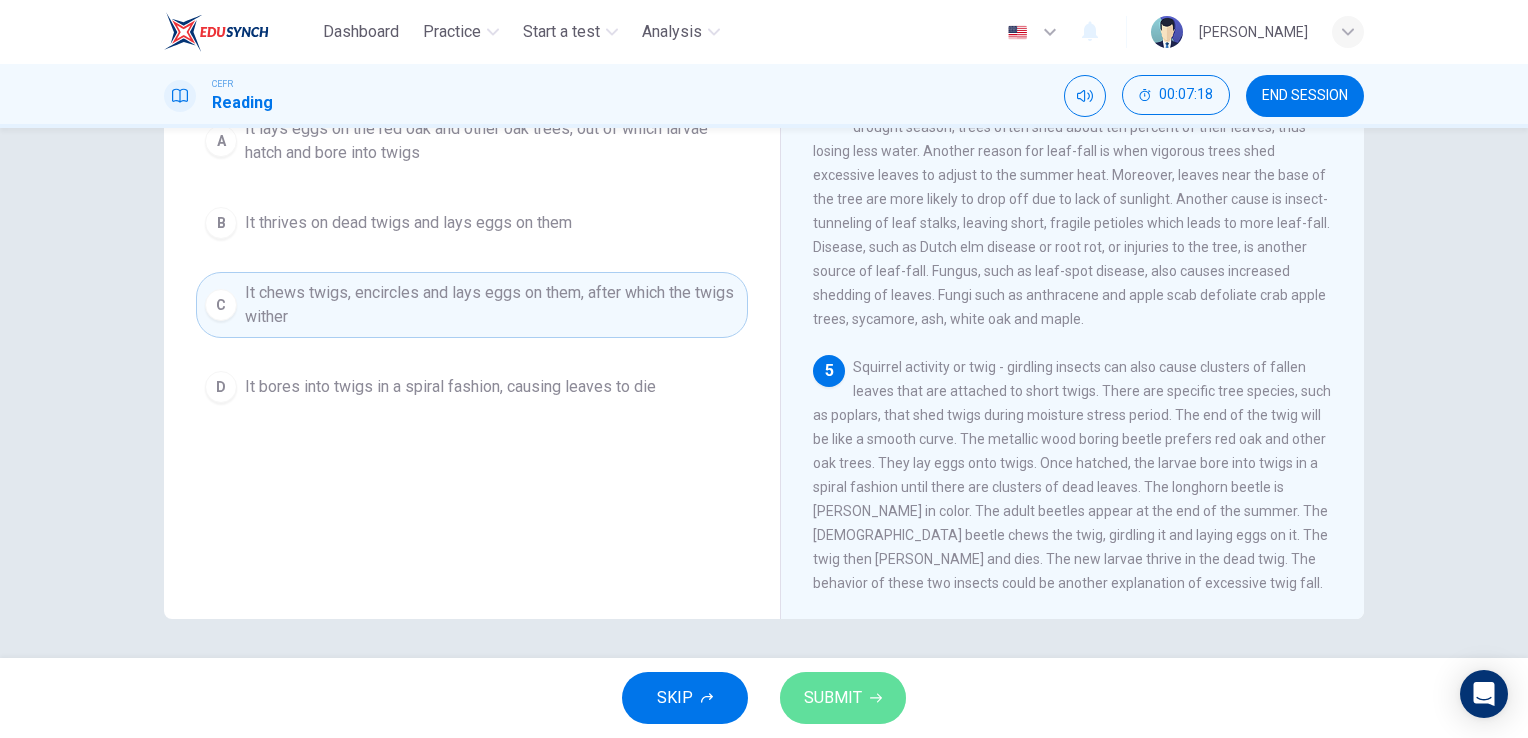 click on "SUBMIT" at bounding box center [843, 698] 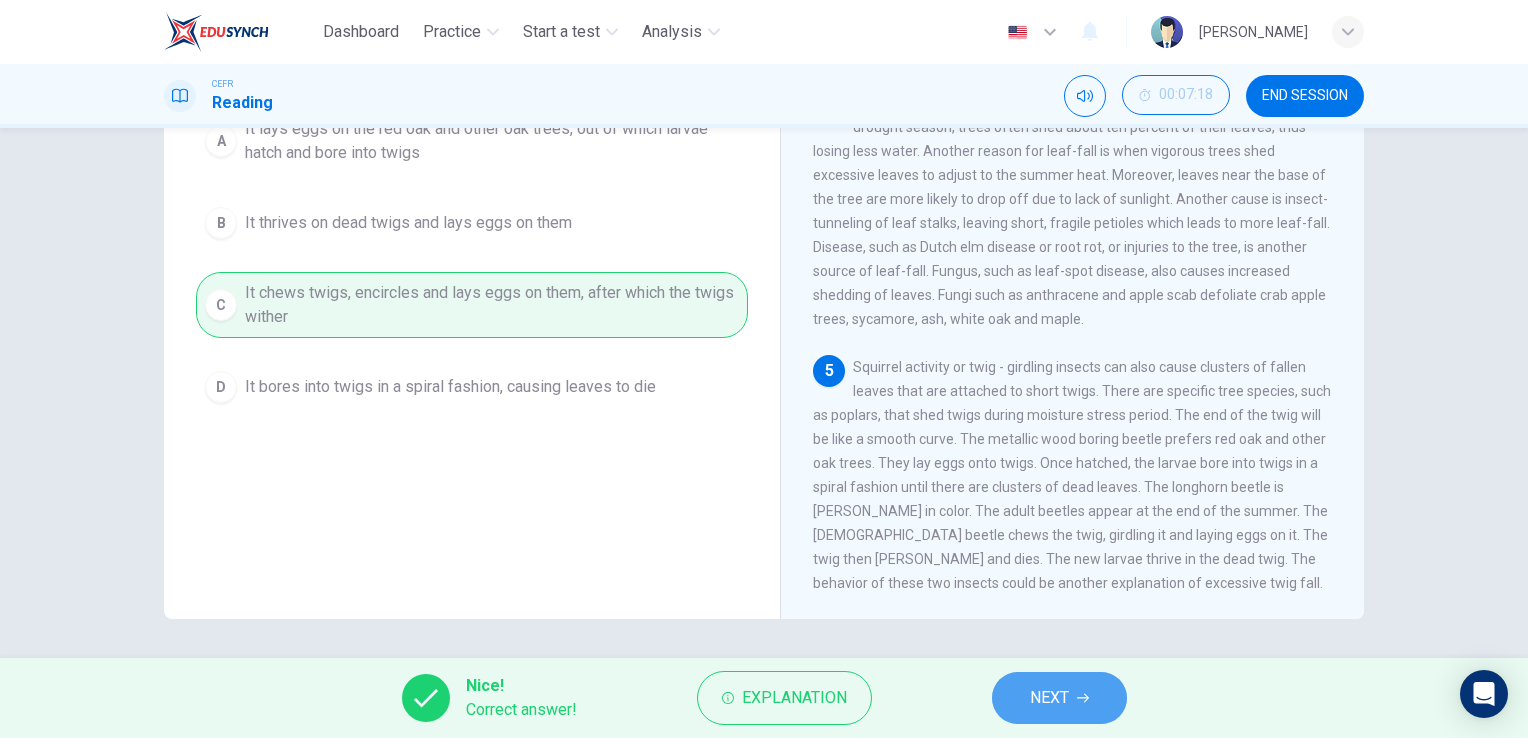 click on "NEXT" at bounding box center [1059, 698] 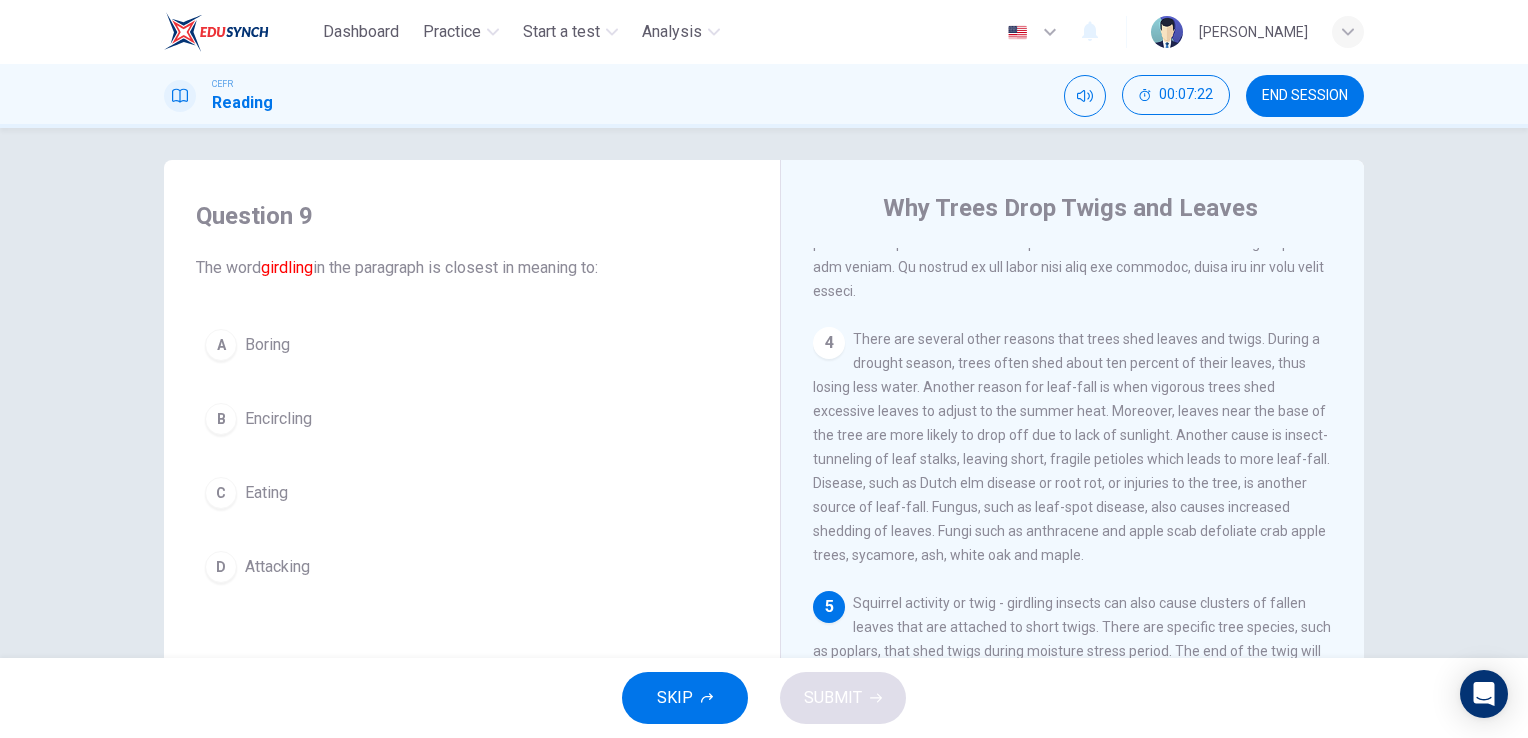 scroll, scrollTop: 7, scrollLeft: 0, axis: vertical 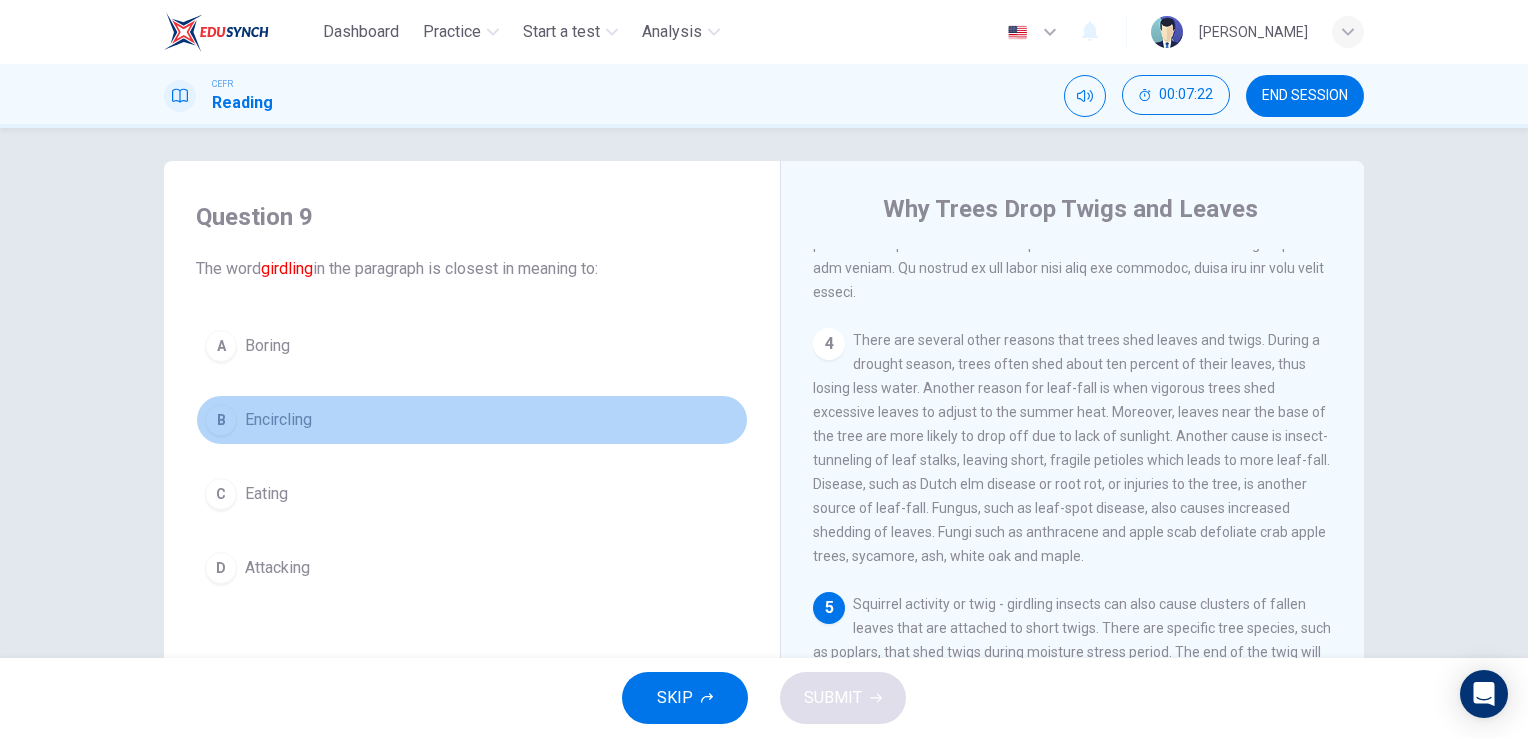 click on "Encircling" at bounding box center (278, 420) 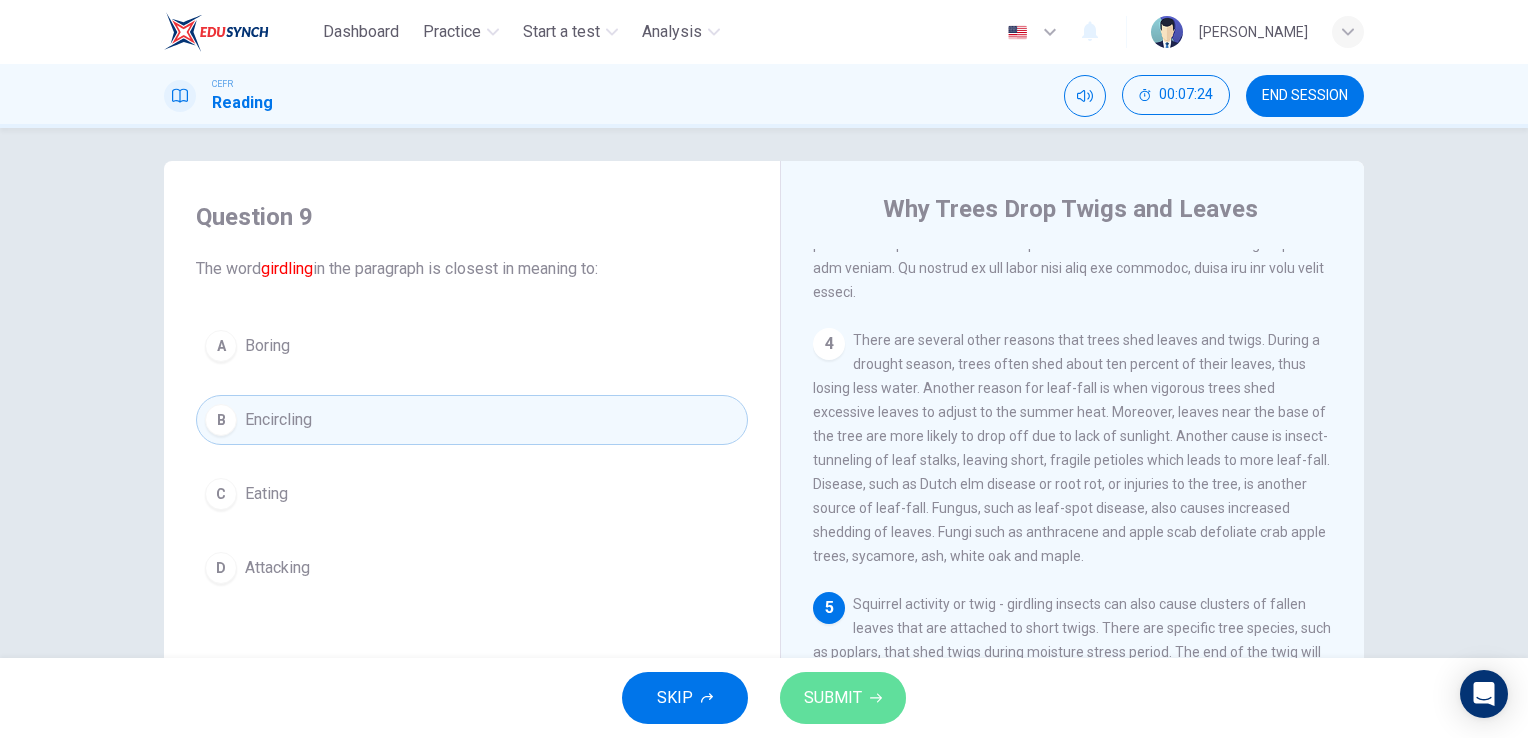 click on "SUBMIT" at bounding box center [833, 698] 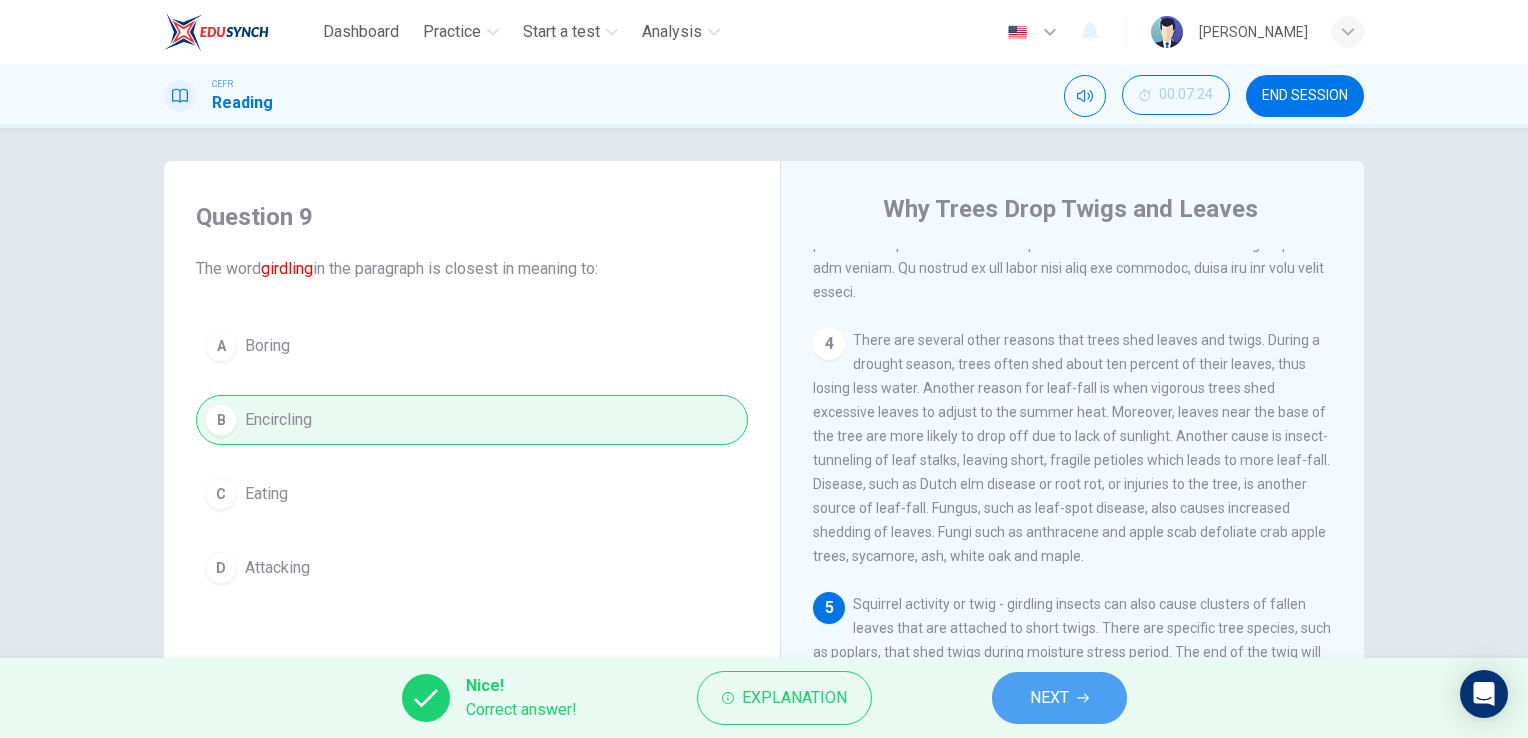 click on "NEXT" at bounding box center (1059, 698) 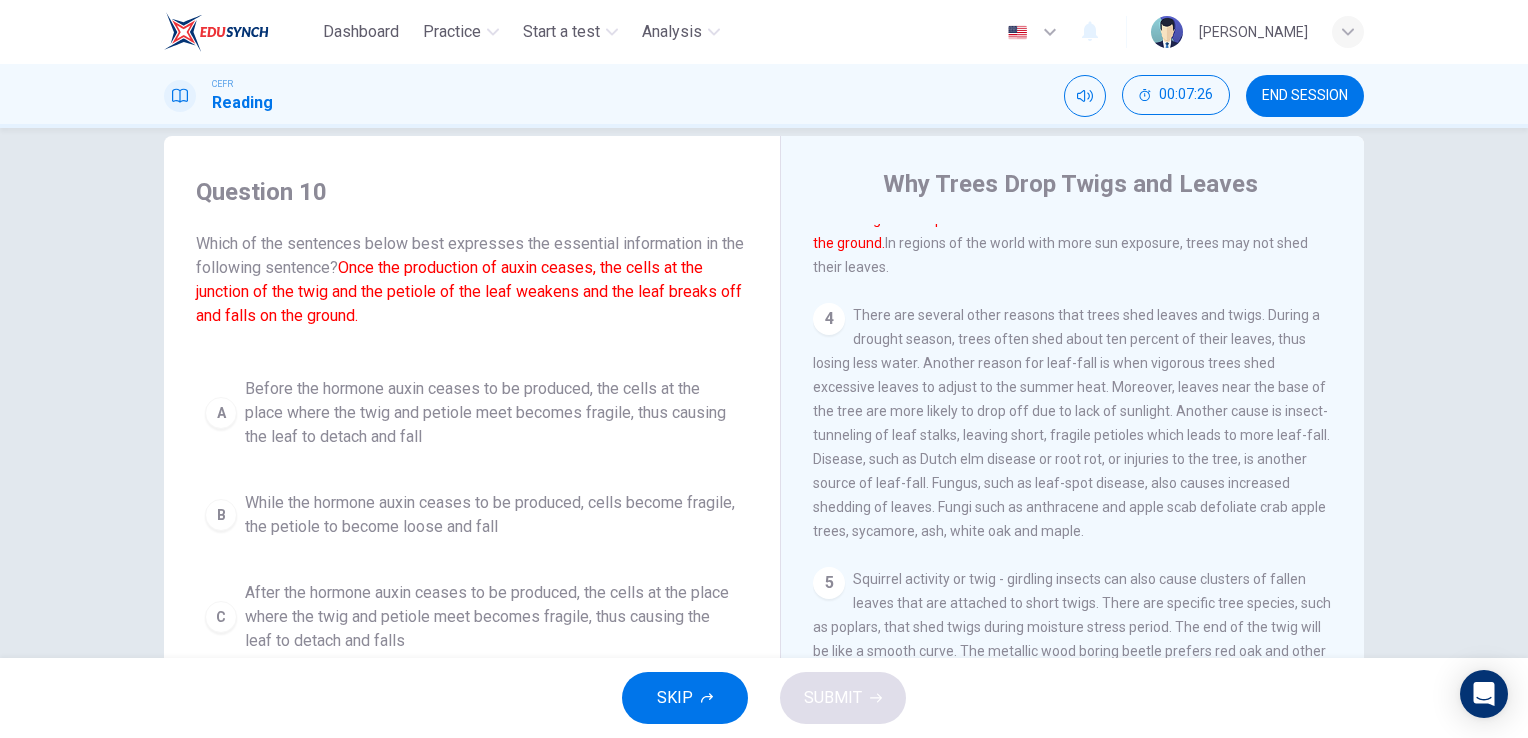 scroll, scrollTop: 19, scrollLeft: 0, axis: vertical 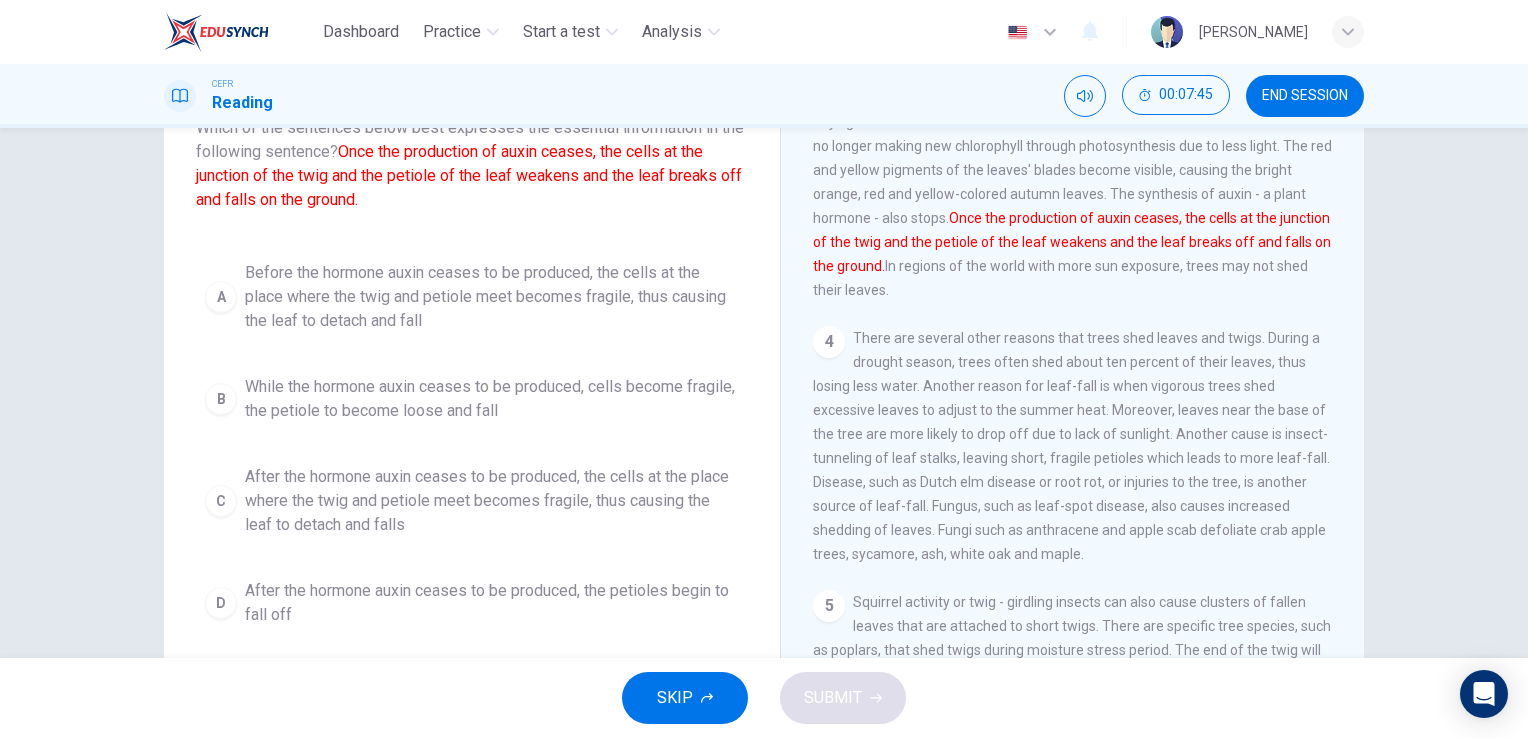 click on "B While the hormone auxin ceases to be produced, cells become fragile, the petiole to become loose and fall" at bounding box center (472, 399) 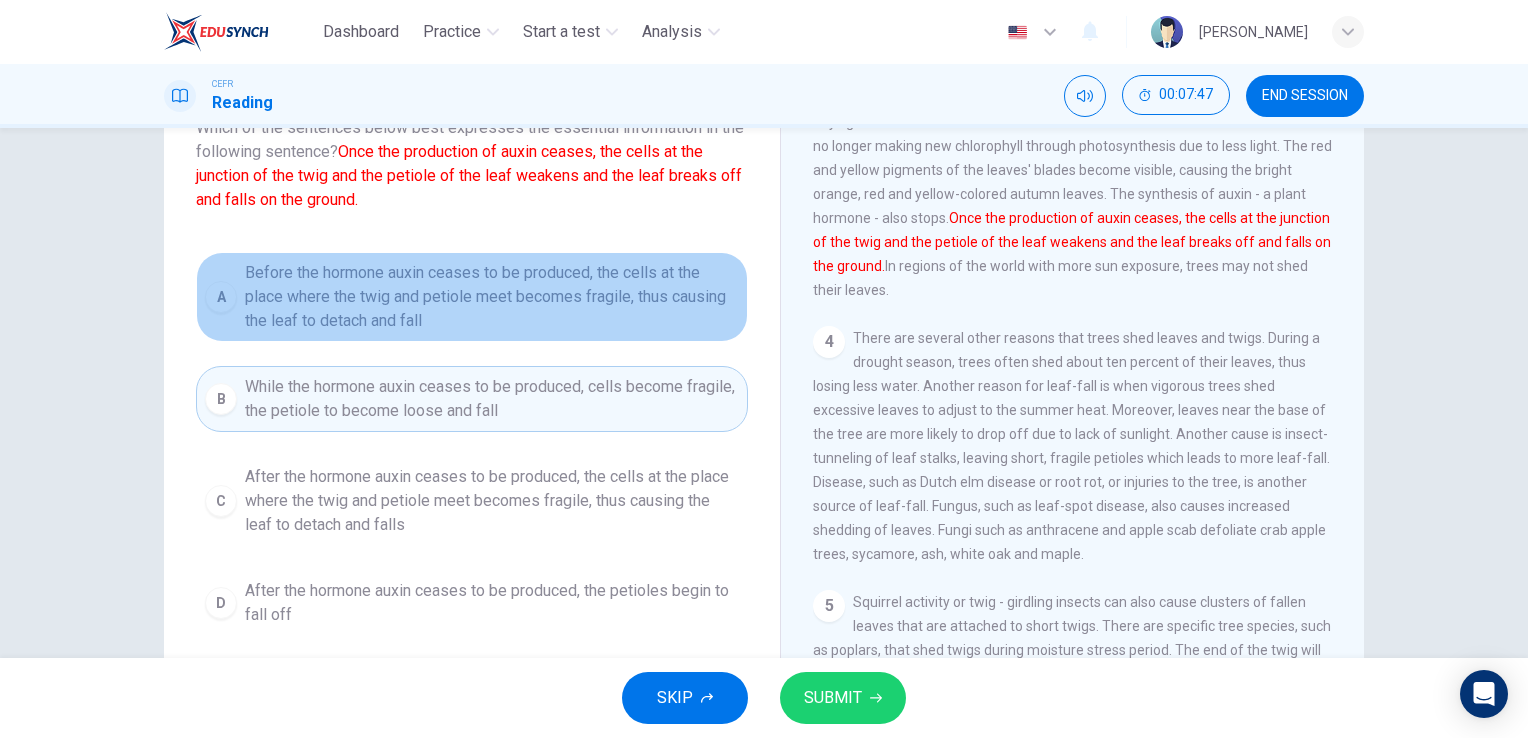 click on "Before the hormone auxin ceases to be produced, the cells at the place where the twig and petiole meet becomes fragile, thus causing the leaf to detach and fall" at bounding box center (492, 297) 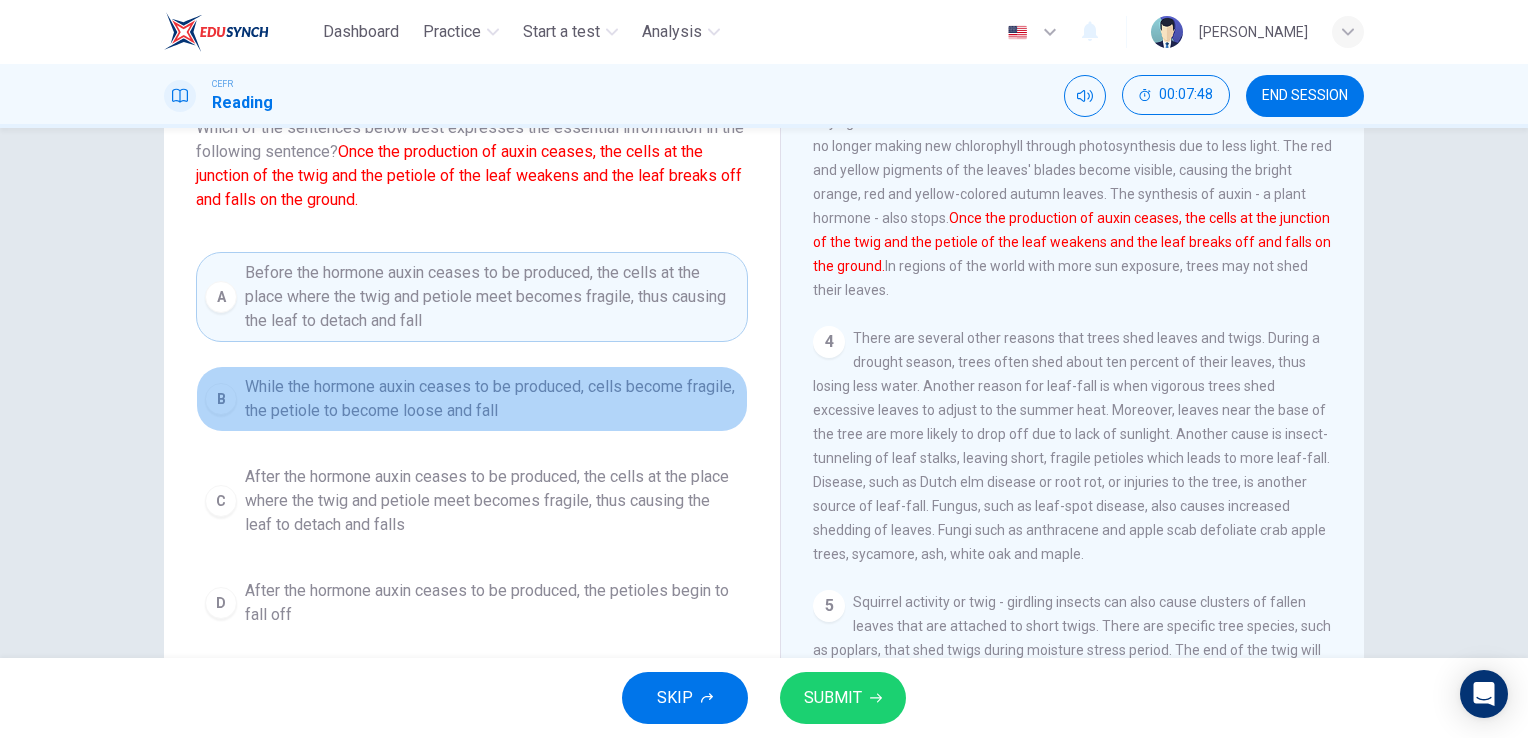 click on "B While the hormone auxin ceases to be produced, cells become fragile, the petiole to become loose and fall" at bounding box center [472, 399] 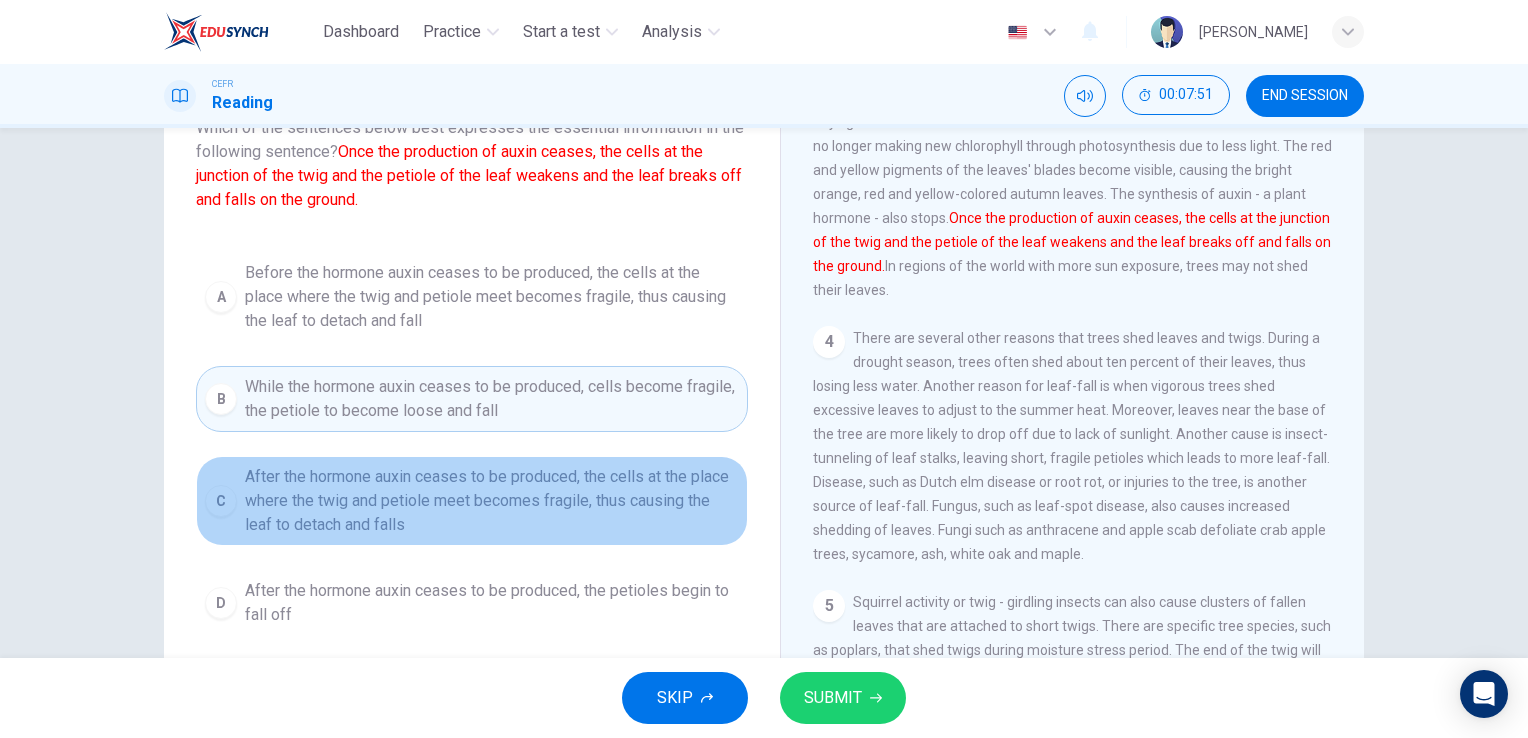click on "After the hormone auxin ceases to be produced, the cells at the place where the twig and petiole meet becomes fragile, thus causing the leaf to detach and falls" at bounding box center (492, 501) 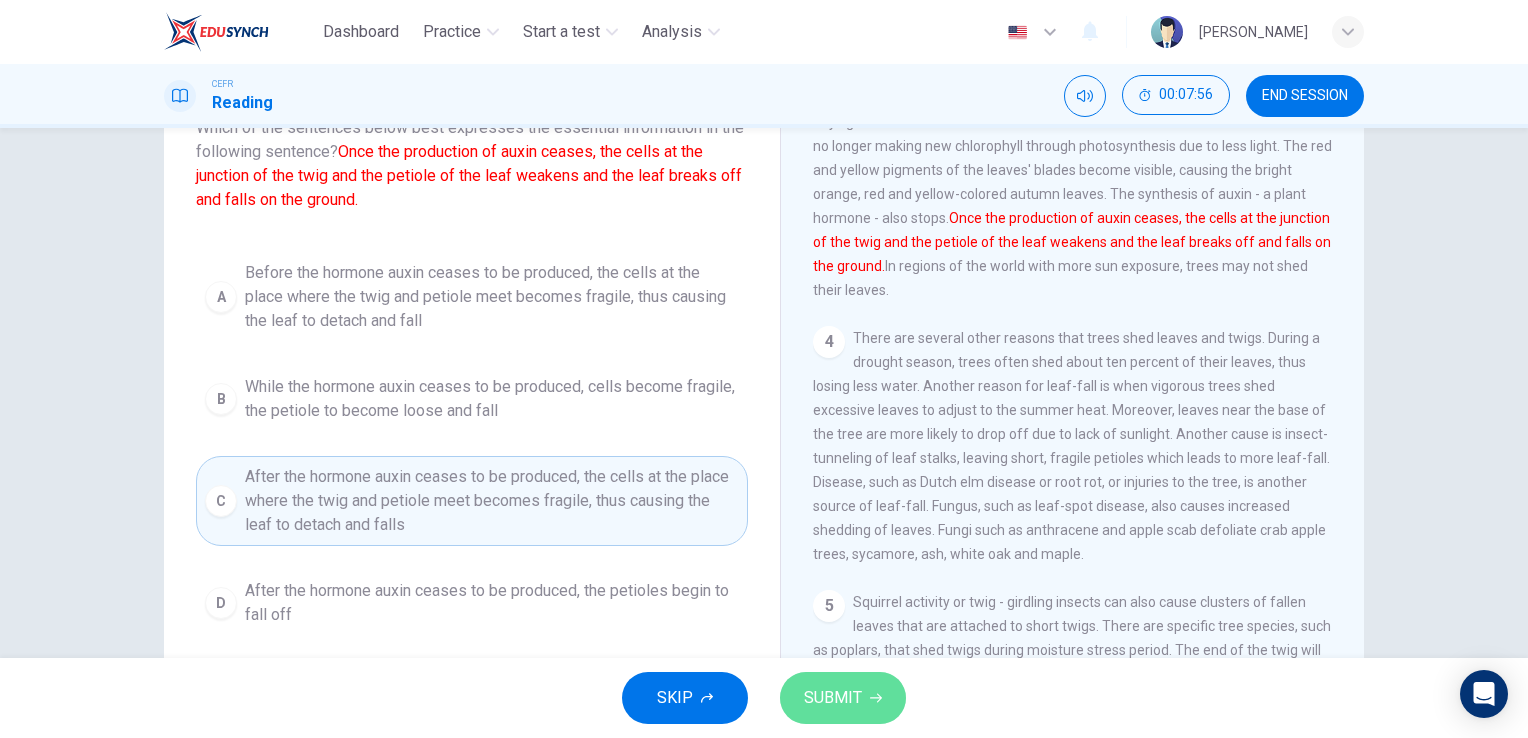 click on "SUBMIT" at bounding box center [833, 698] 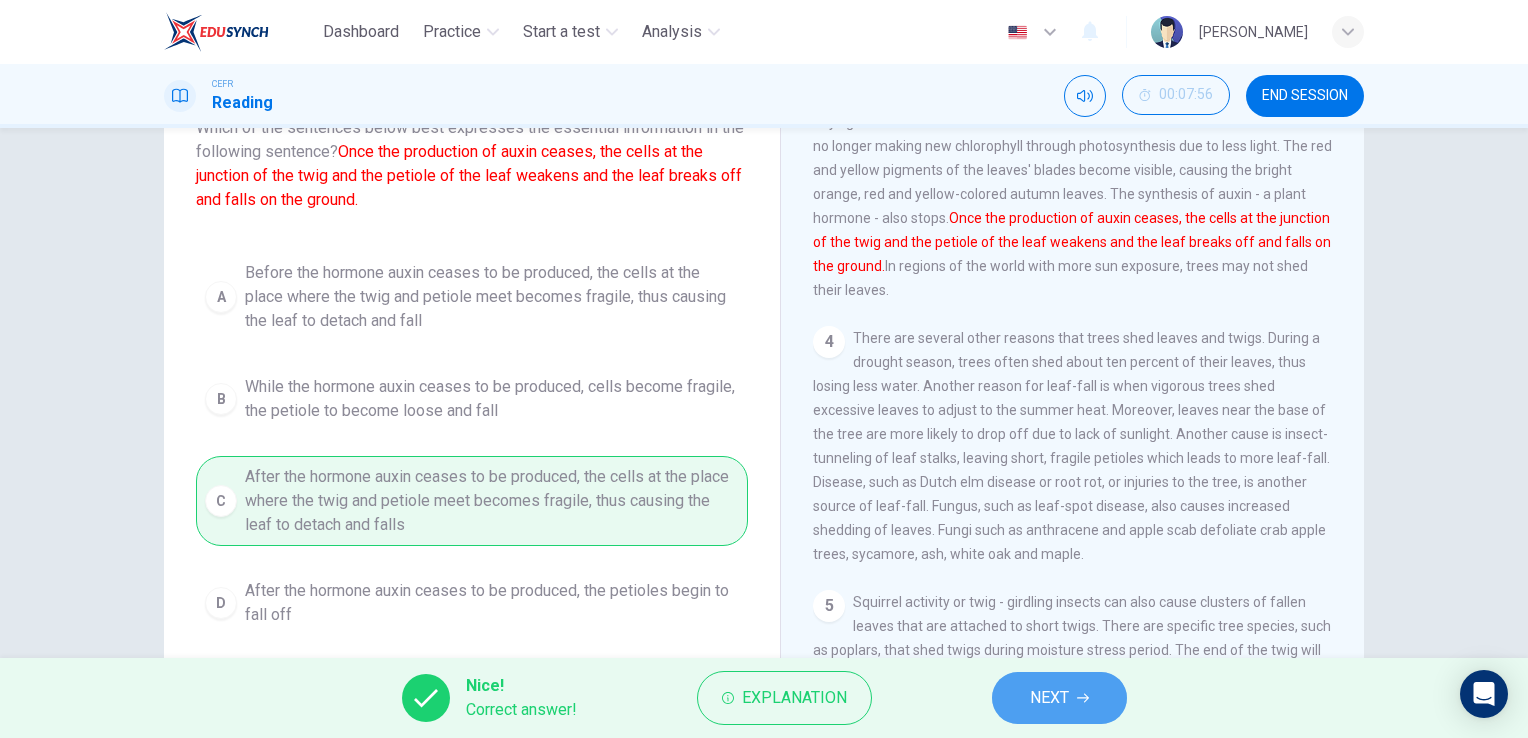click on "NEXT" at bounding box center [1059, 698] 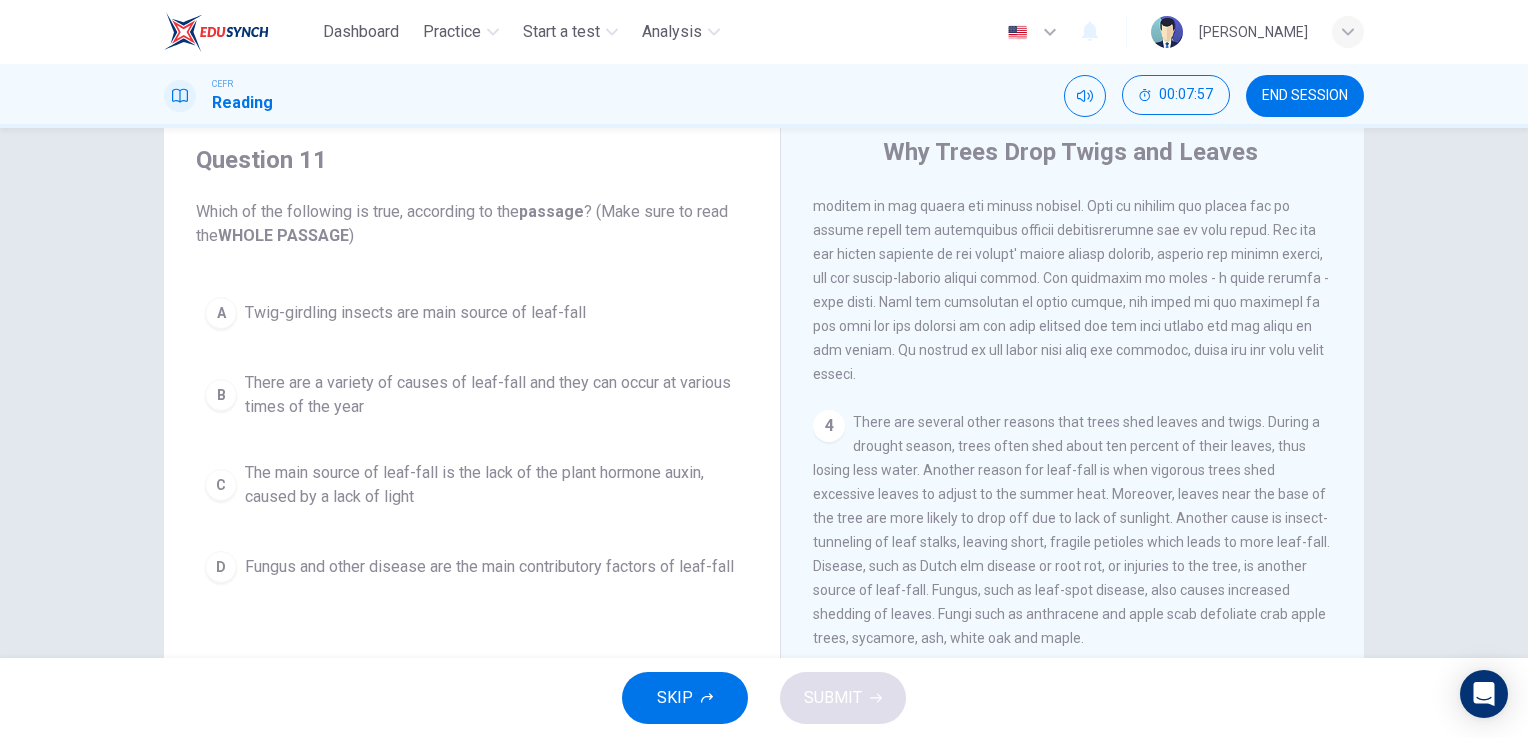 scroll, scrollTop: 64, scrollLeft: 0, axis: vertical 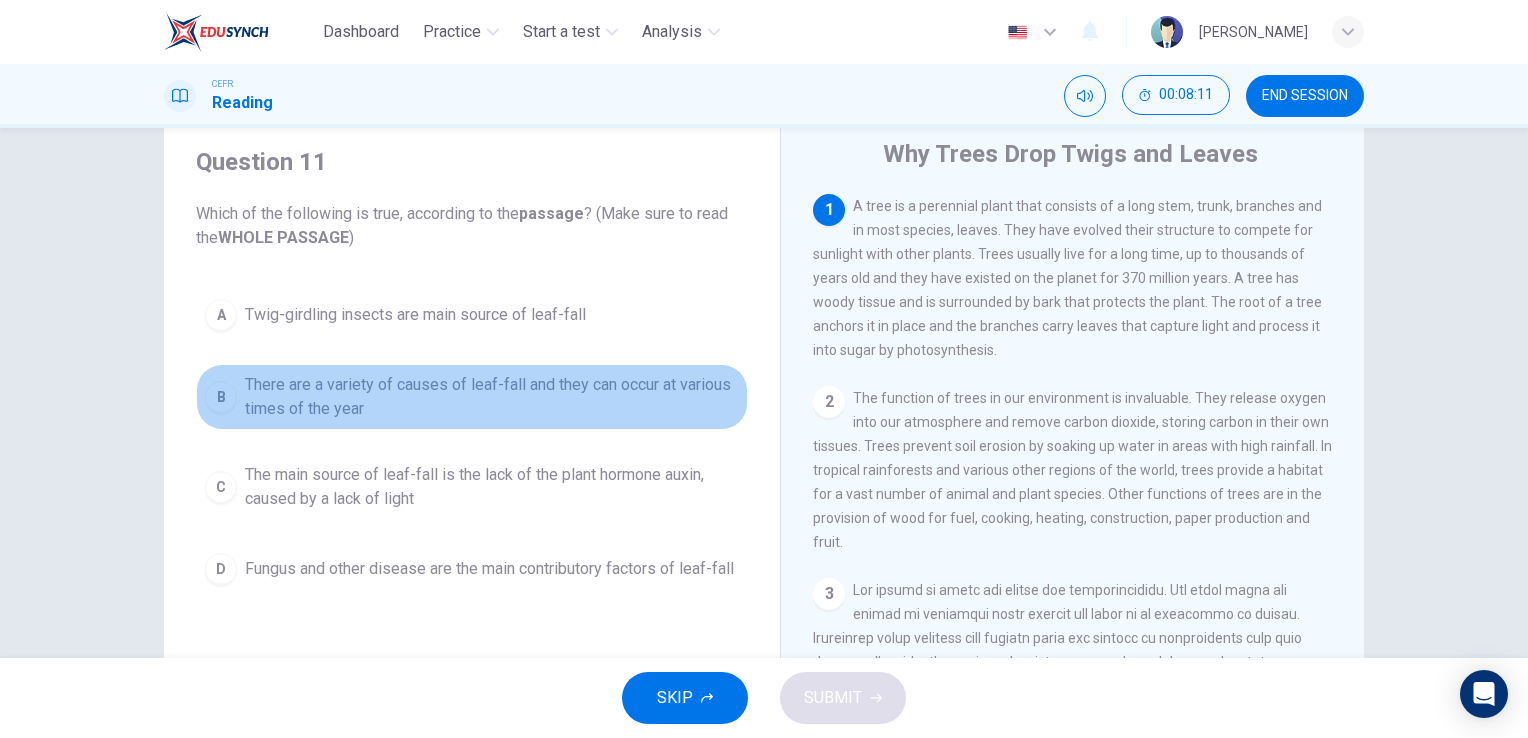 click on "There are a variety of causes of leaf-fall and they can occur at various times of the year" at bounding box center (492, 397) 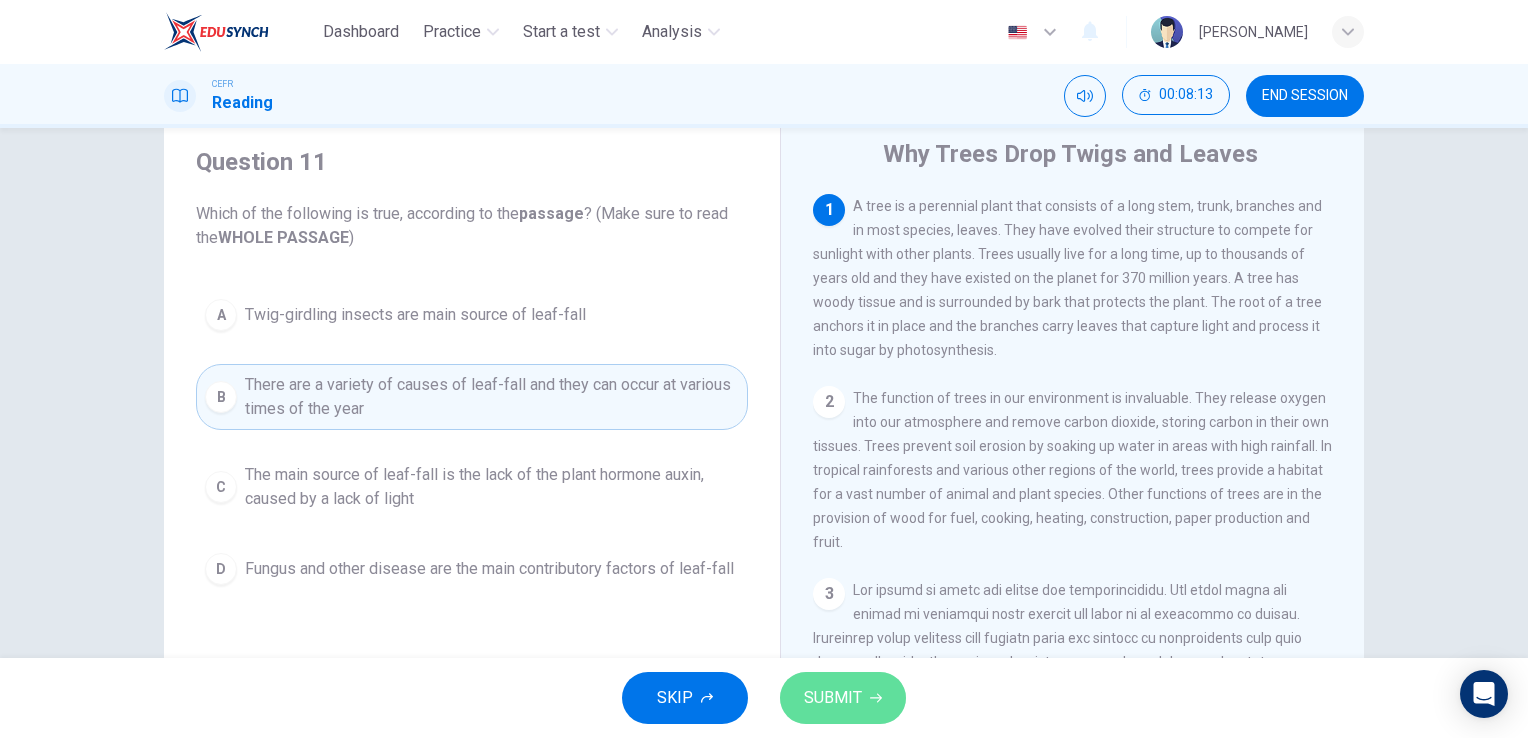 click on "SUBMIT" at bounding box center [833, 698] 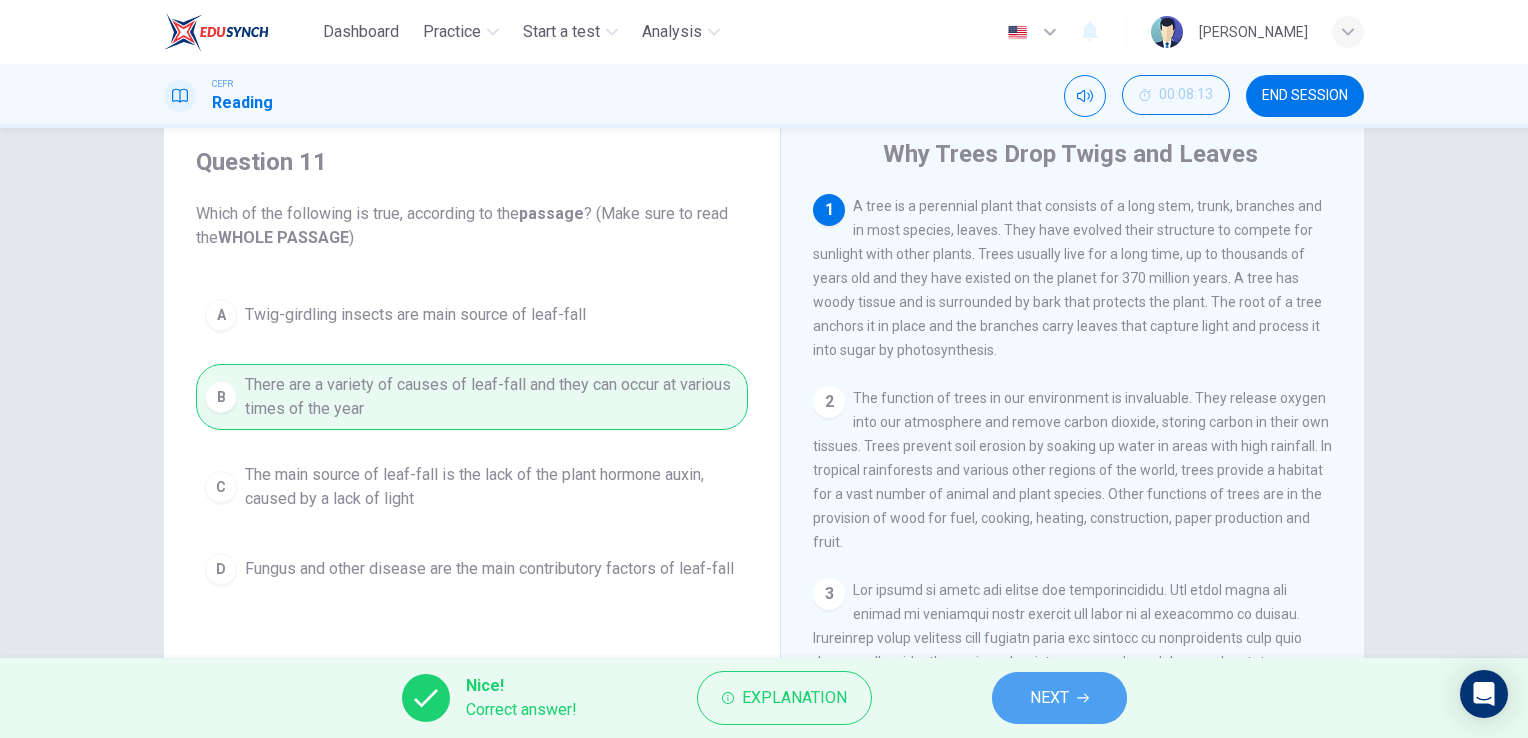 click on "NEXT" at bounding box center (1049, 698) 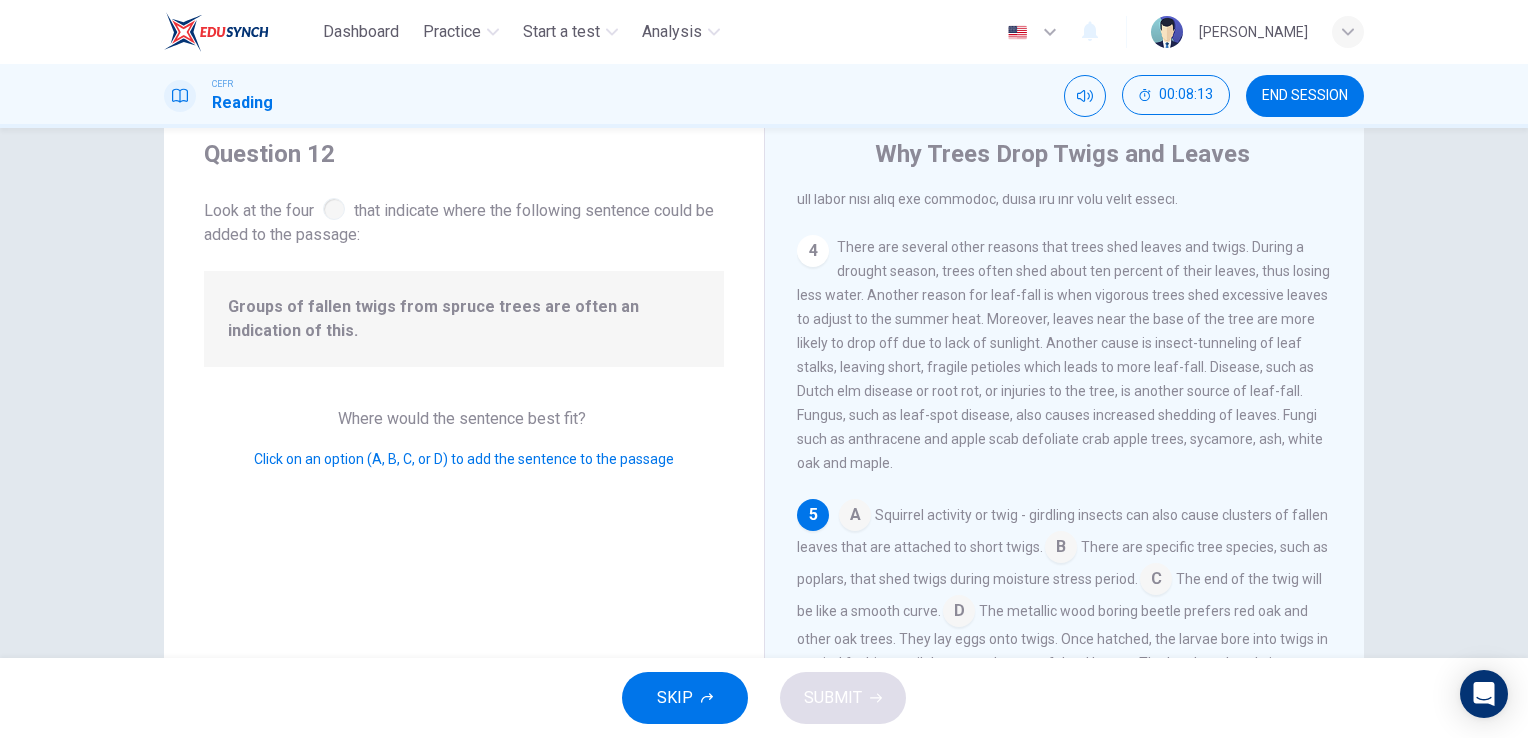 scroll, scrollTop: 709, scrollLeft: 0, axis: vertical 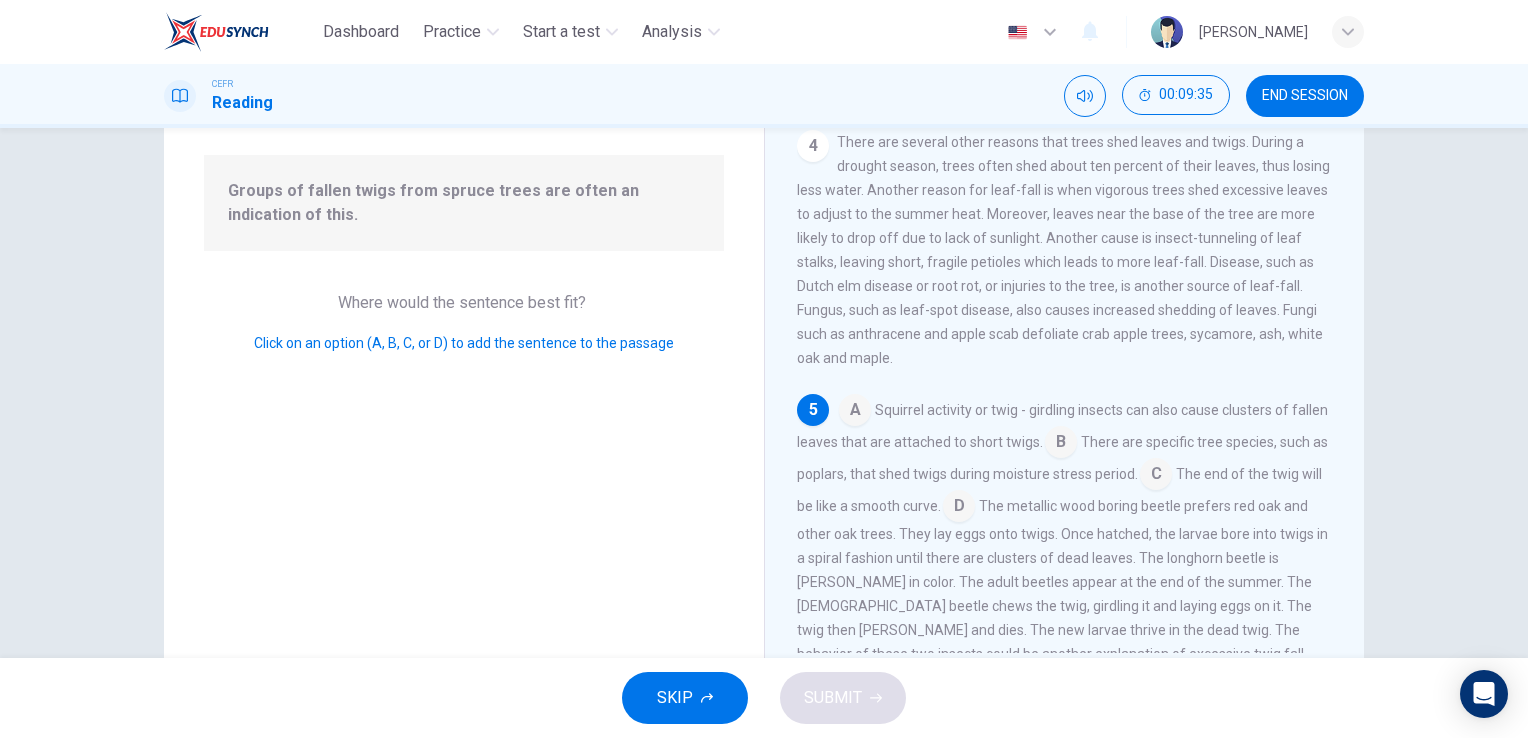 click at bounding box center (1156, 476) 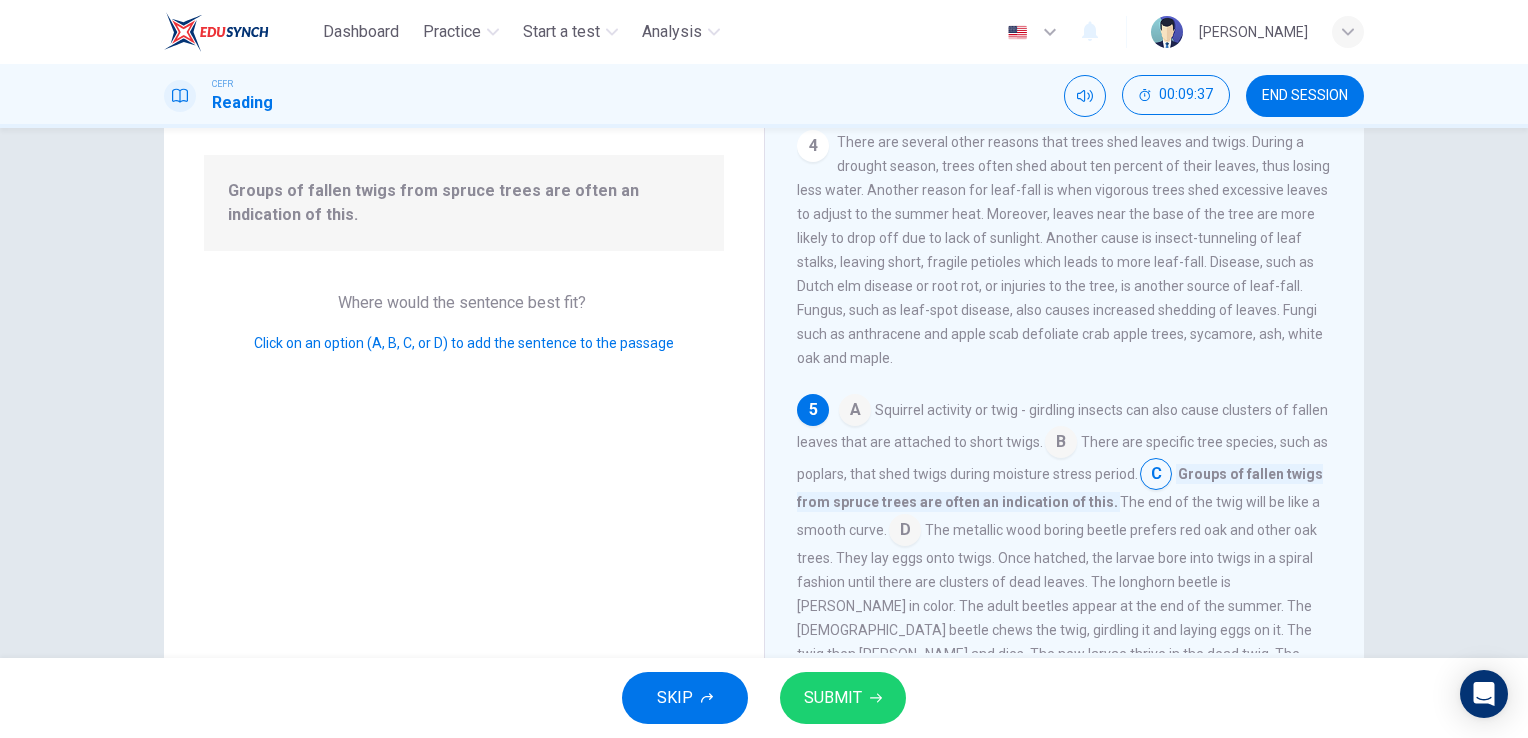 click at bounding box center (1061, 444) 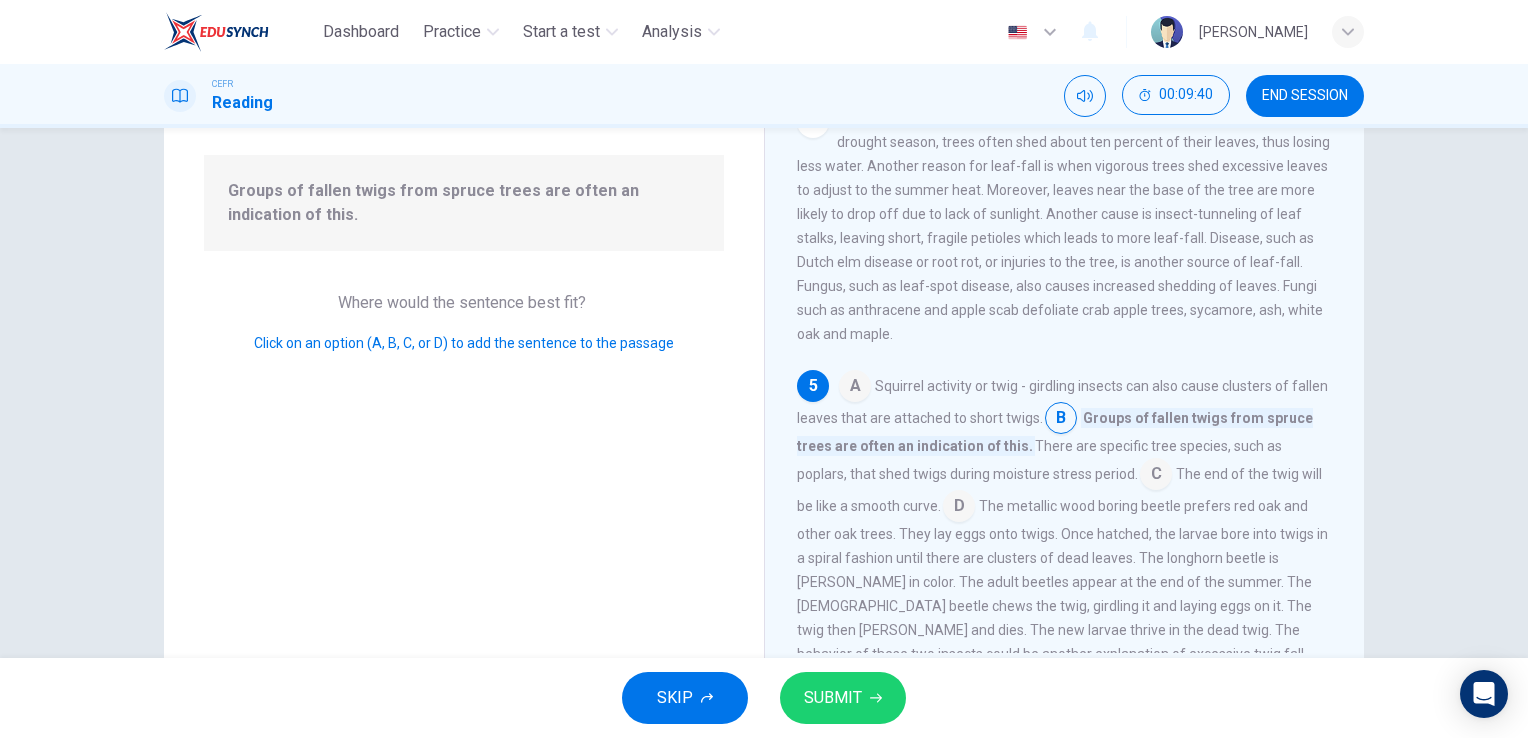 scroll, scrollTop: 674, scrollLeft: 0, axis: vertical 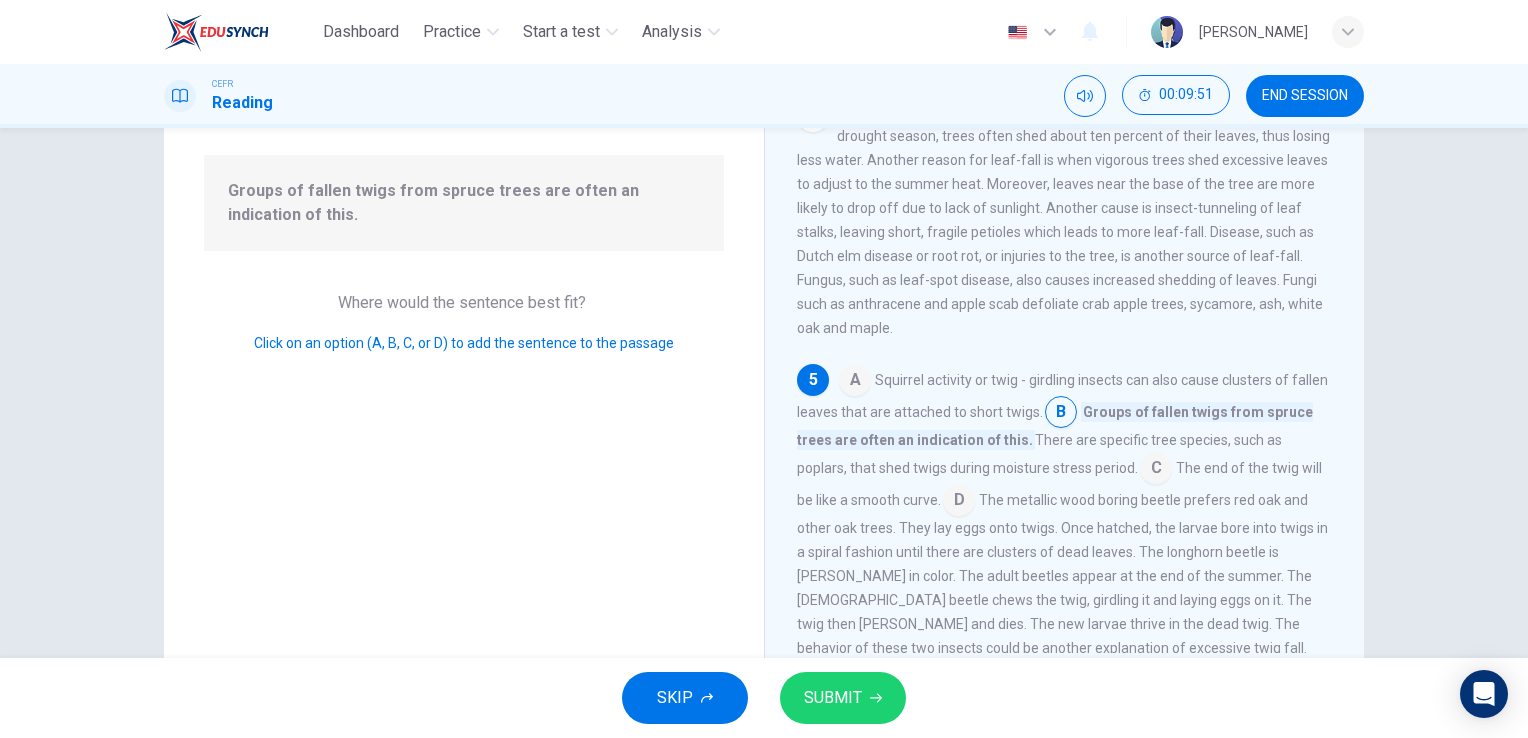 click at bounding box center (1156, 470) 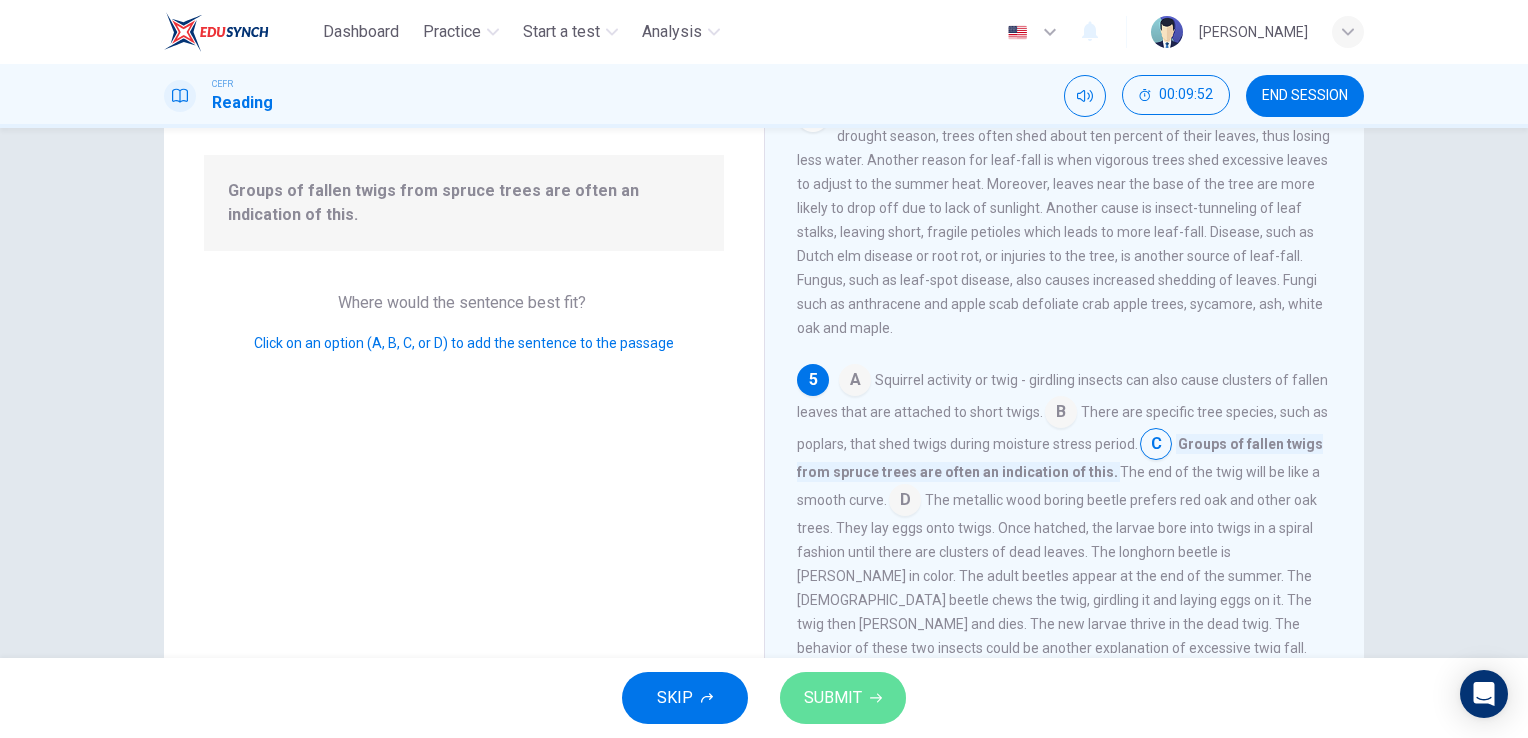 click on "SUBMIT" at bounding box center [833, 698] 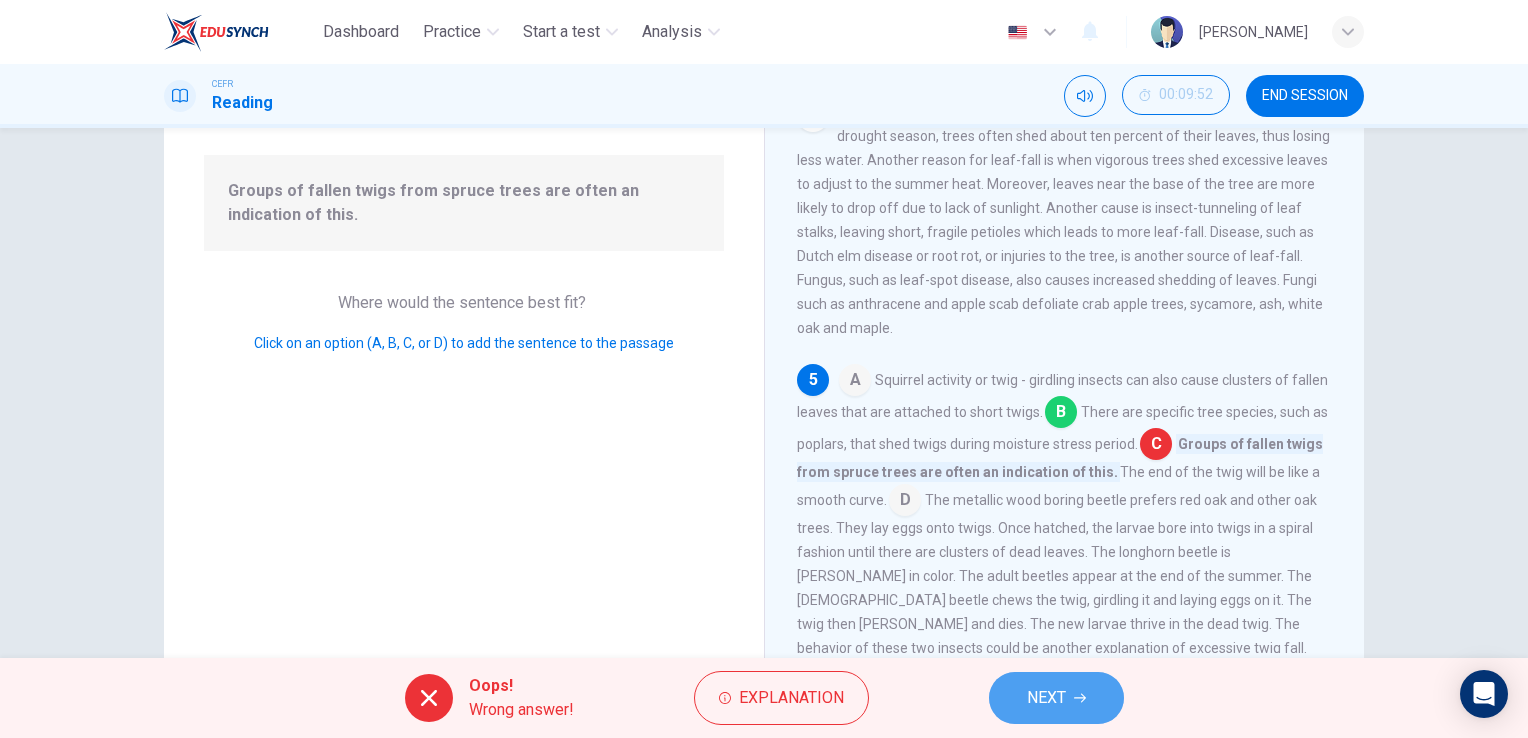 click on "NEXT" at bounding box center (1056, 698) 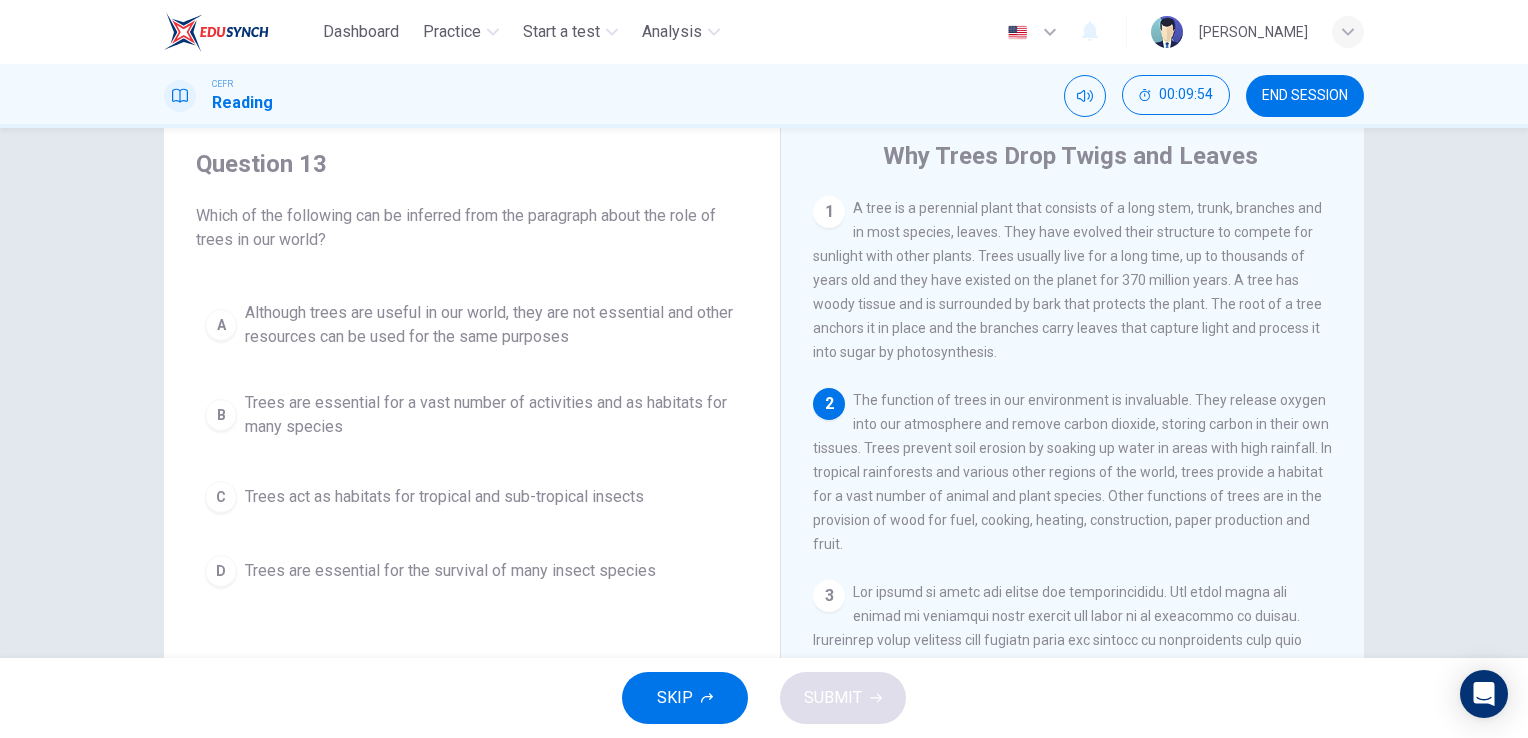 scroll, scrollTop: 75, scrollLeft: 0, axis: vertical 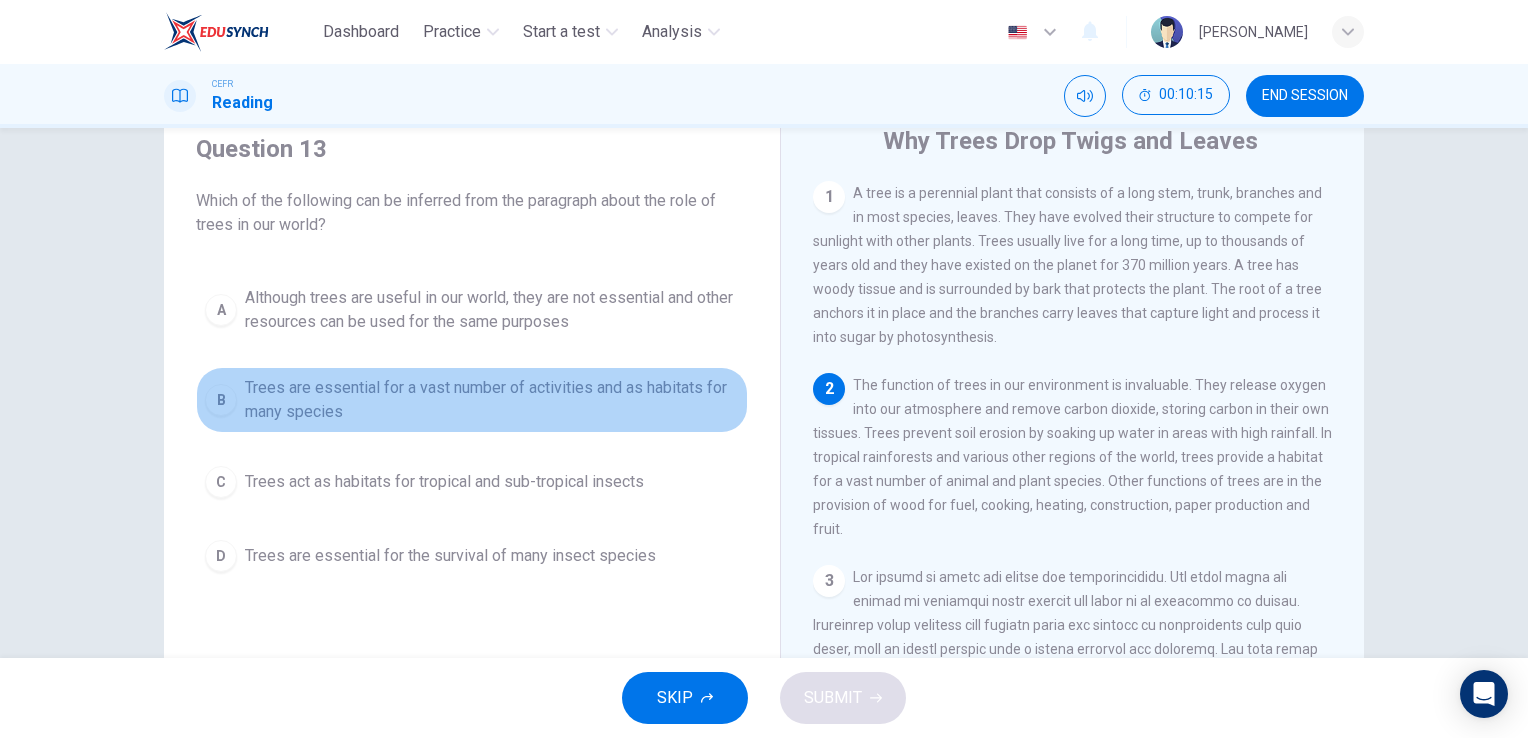 click on "B Trees are essential for a vast number of activities and as habitats for many species" at bounding box center (472, 400) 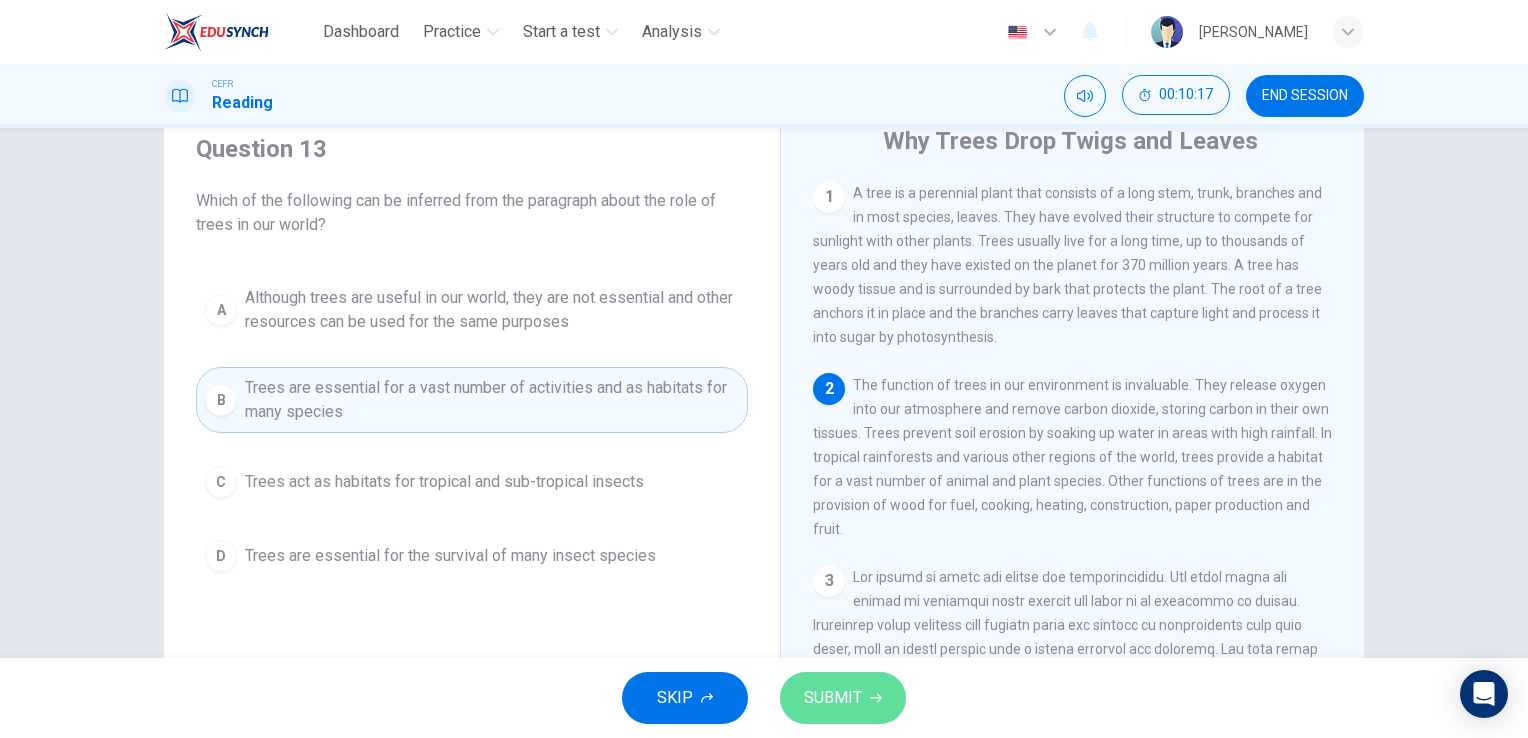 click on "SUBMIT" at bounding box center [843, 698] 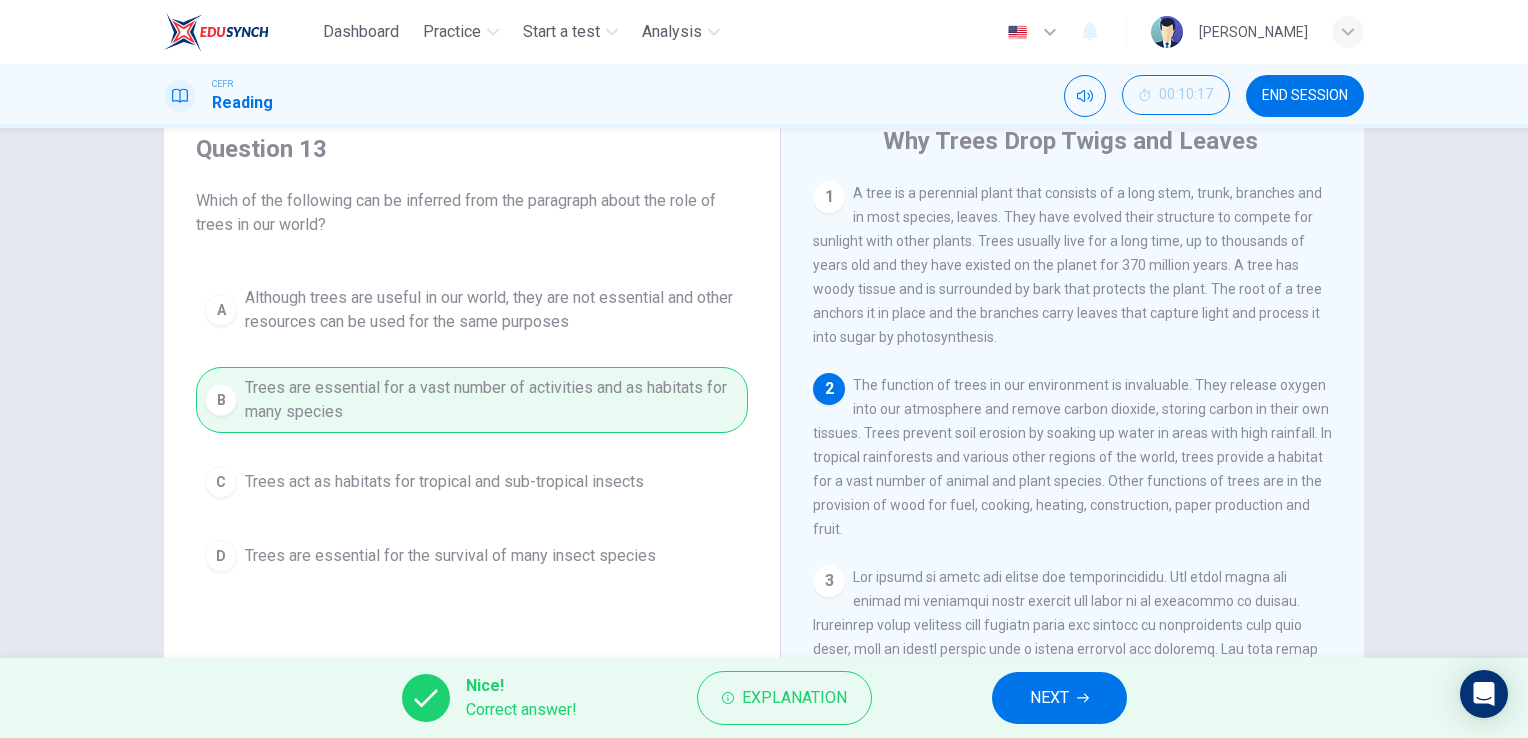 click on "NEXT" at bounding box center (1059, 698) 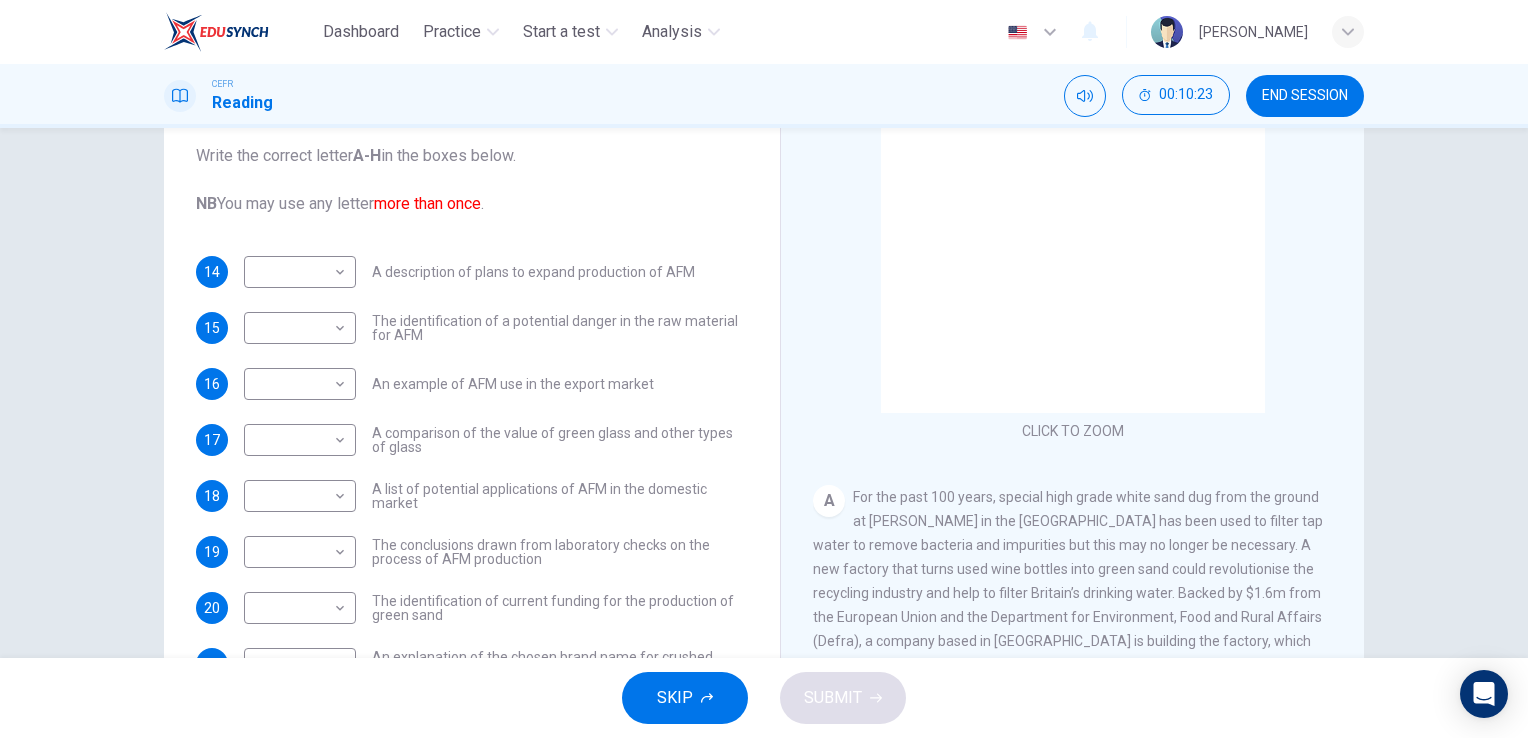 scroll, scrollTop: 194, scrollLeft: 0, axis: vertical 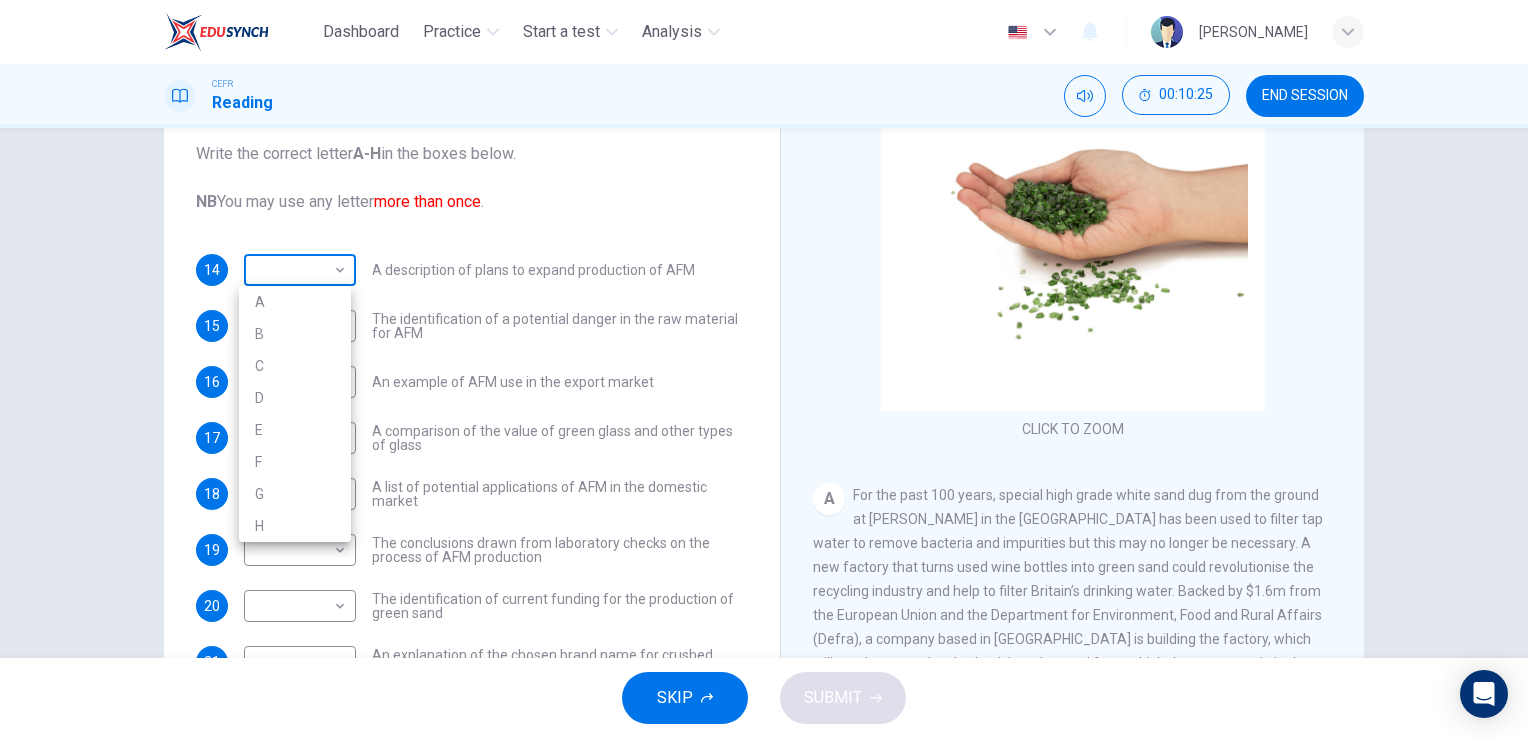 click on "Dashboard Practice Start a test Analysis English en ​ [PERSON_NAME] CEFR Reading 00:10:25 END SESSION Questions 14 - 23 The Reading Passage has 8 paragraphs labelled  A-H . Which paragraph contains the following information?
Write the correct letter  A-H  in the boxes below.
NB  You may use any letter  more than once . 14 ​ ​ A description of plans to expand production of AFM 15 ​ ​ The identification of a potential danger in the raw material for AFM 16 ​ ​ An example of AFM use in the export market 17 ​ ​ A comparison of the value of green glass and other types of glass 18 ​ ​ A list of potential applications of AFM in the domestic market 19 ​ ​ The conclusions drawn from laboratory checks on the process of AFM production 20 ​ ​ The identification of current funding for the production of green sand 21 ​ ​ An explanation of the chosen brand name for crushed green glass 22 ​ ​ A description of plans for exporting AFM 23 ​ ​ Green Virtues of Green Sand CLICK TO ZOOM A B C" at bounding box center [764, 369] 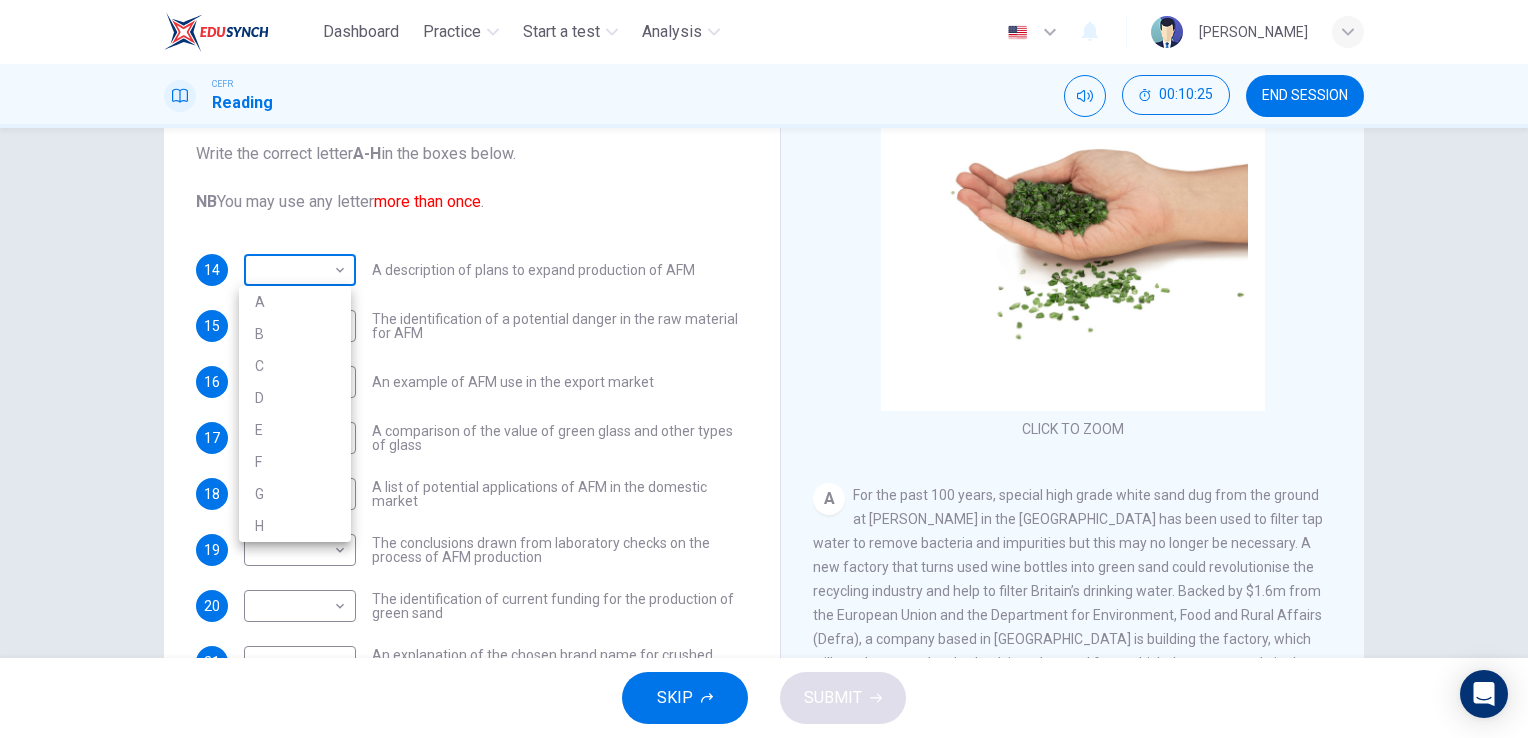 click at bounding box center (764, 369) 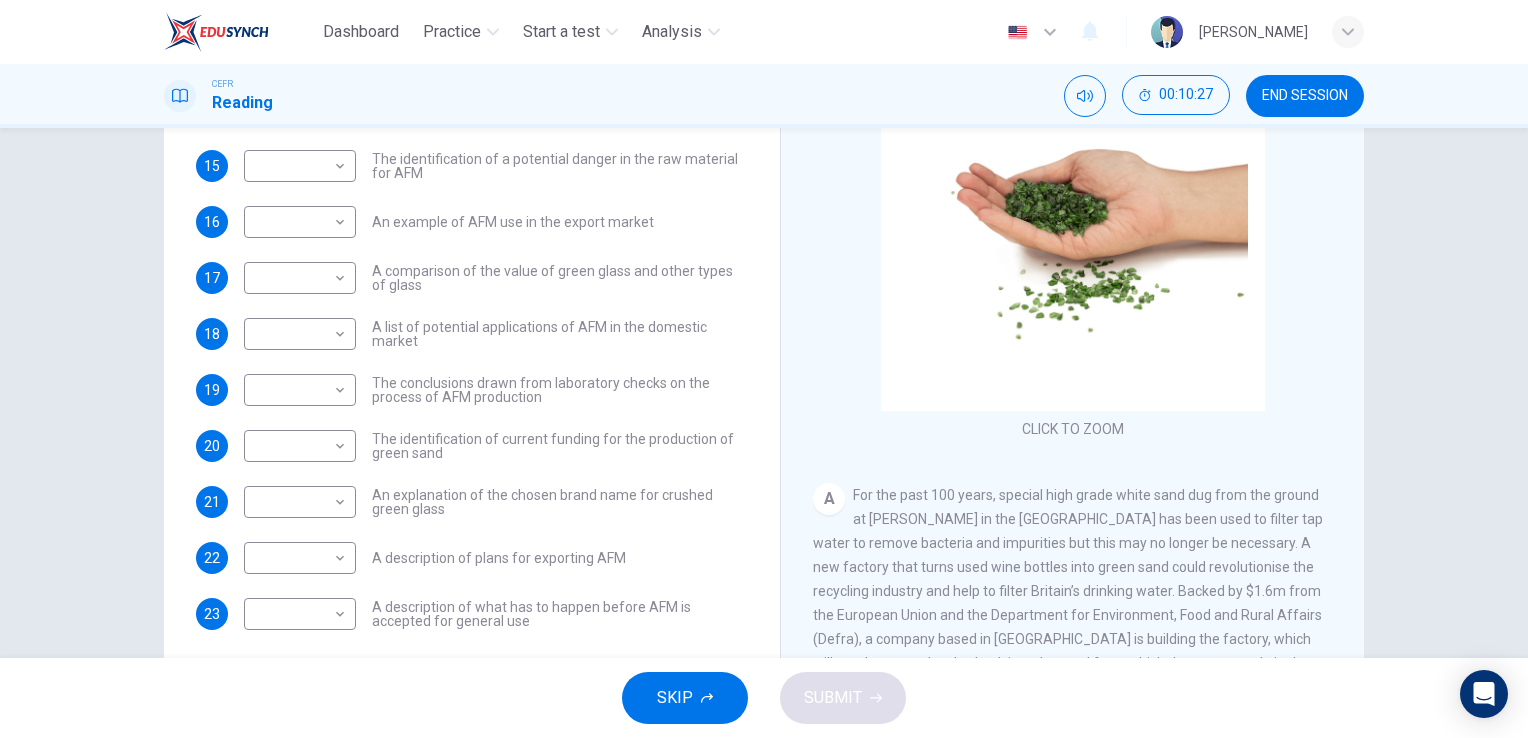 scroll, scrollTop: 0, scrollLeft: 0, axis: both 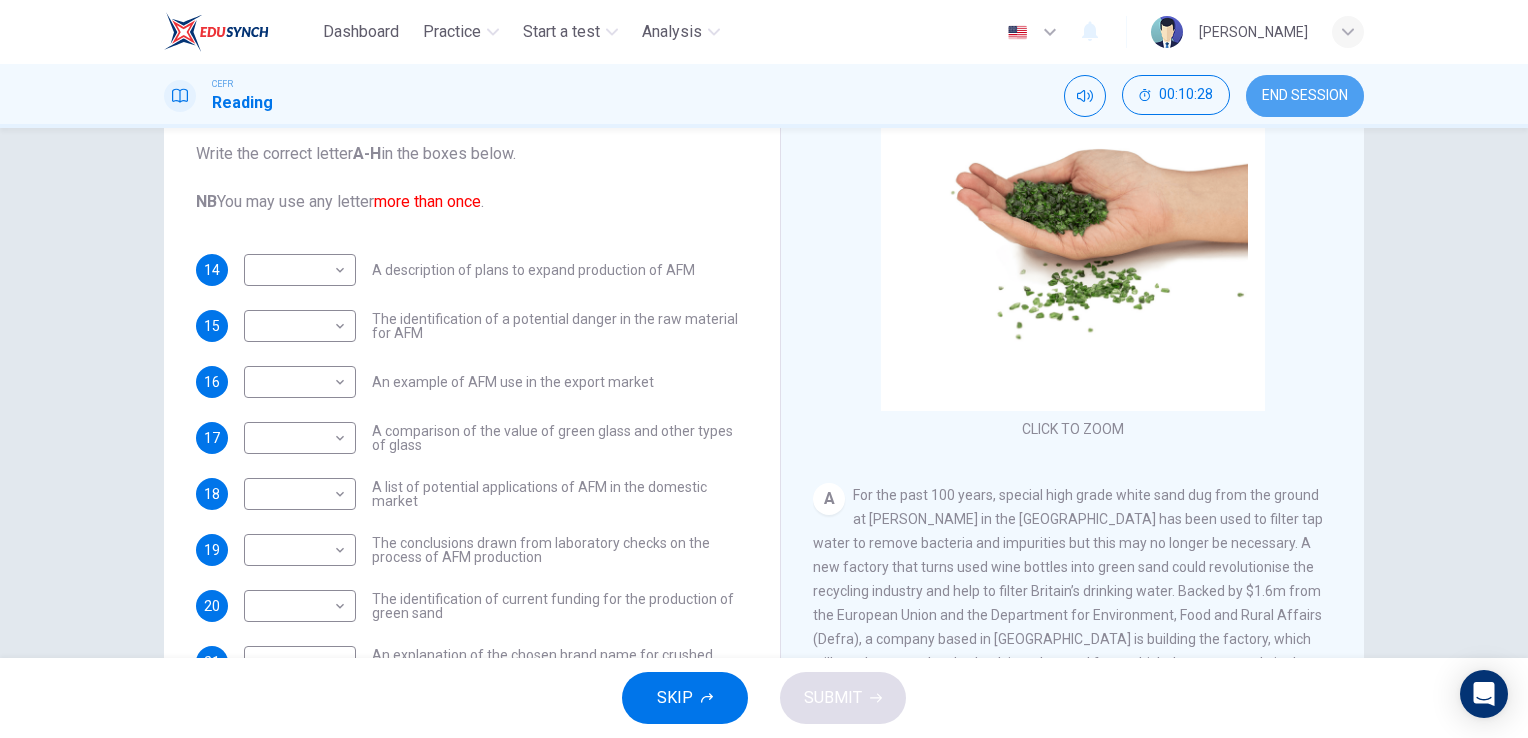 click on "END SESSION" at bounding box center (1305, 96) 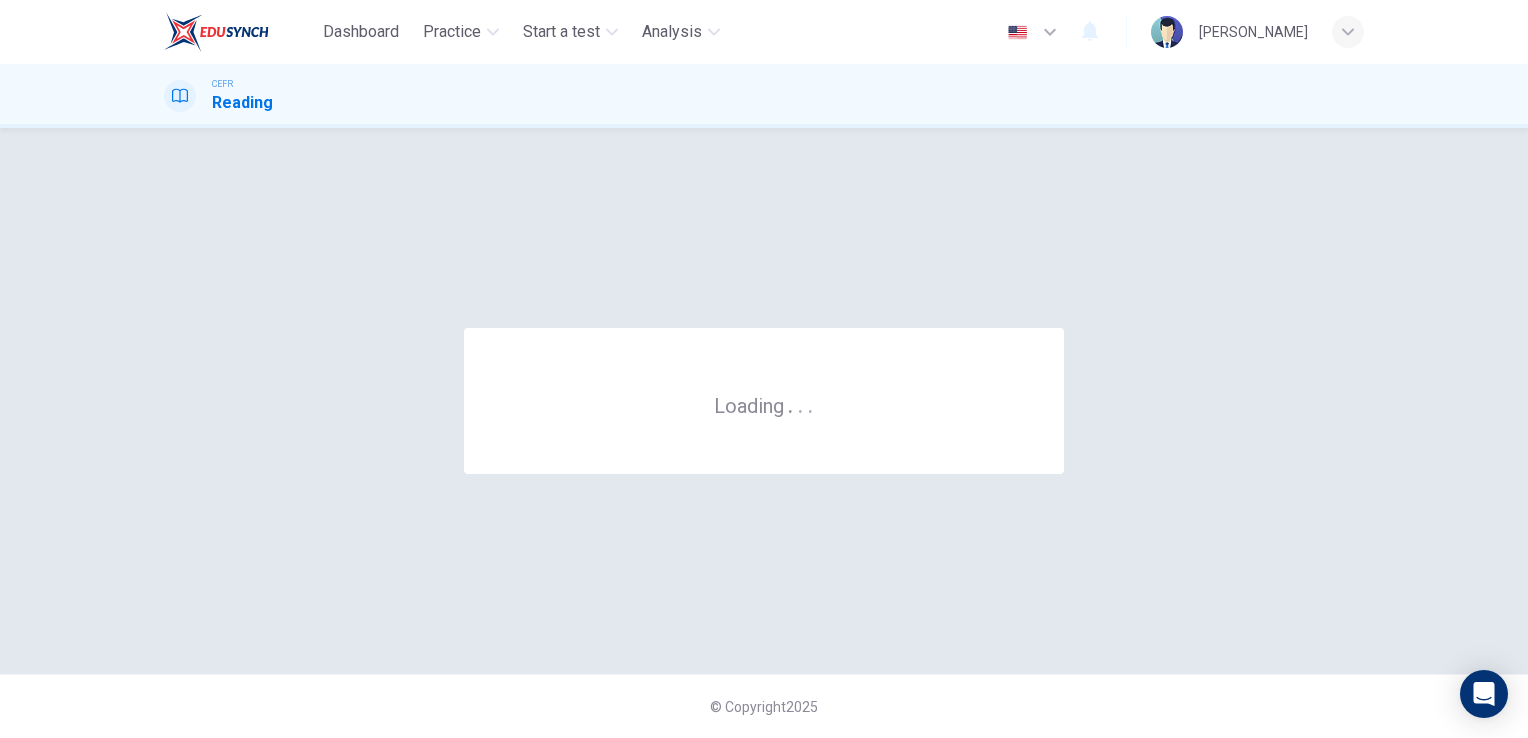 scroll, scrollTop: 0, scrollLeft: 0, axis: both 